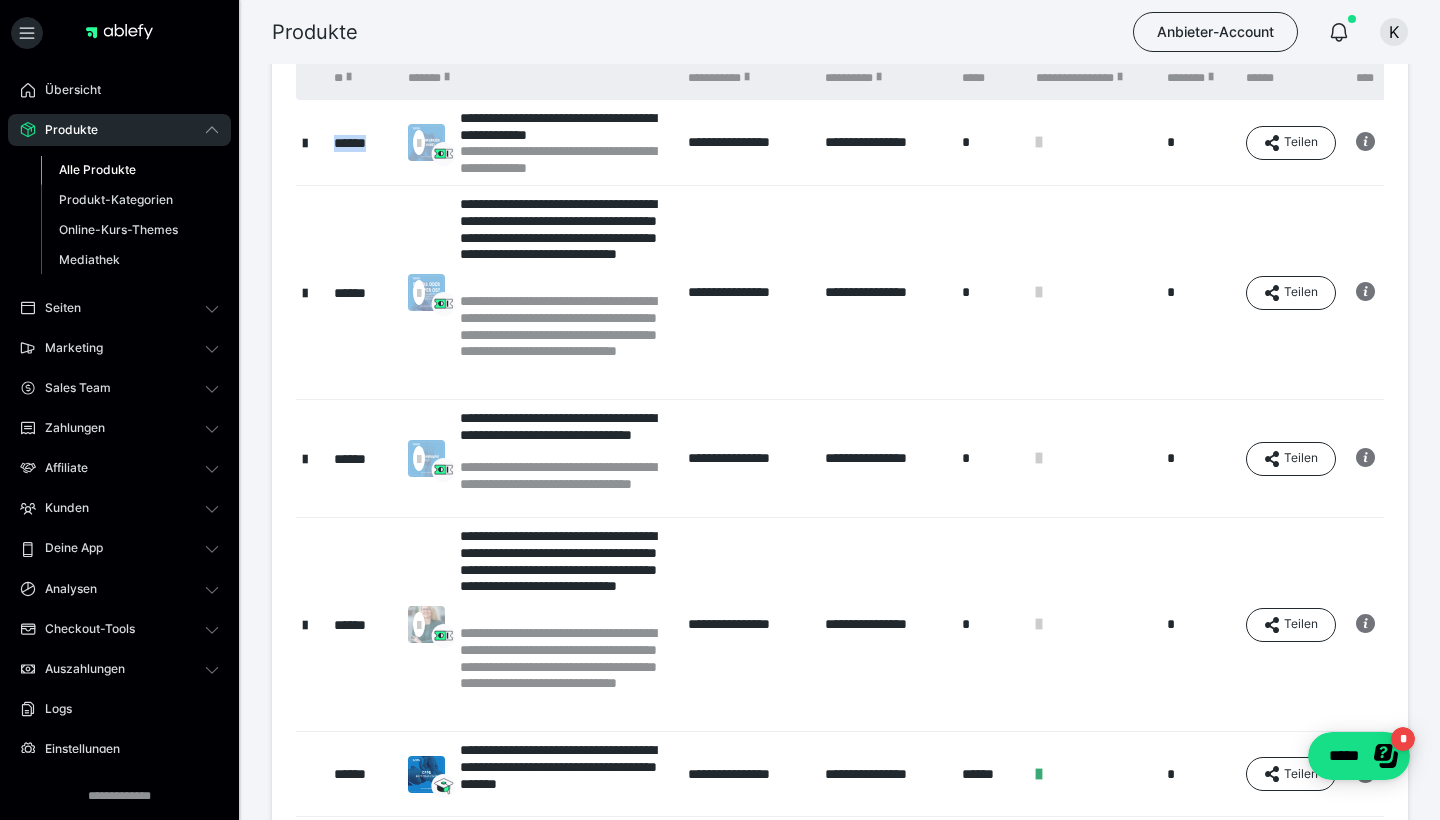 scroll, scrollTop: 0, scrollLeft: 0, axis: both 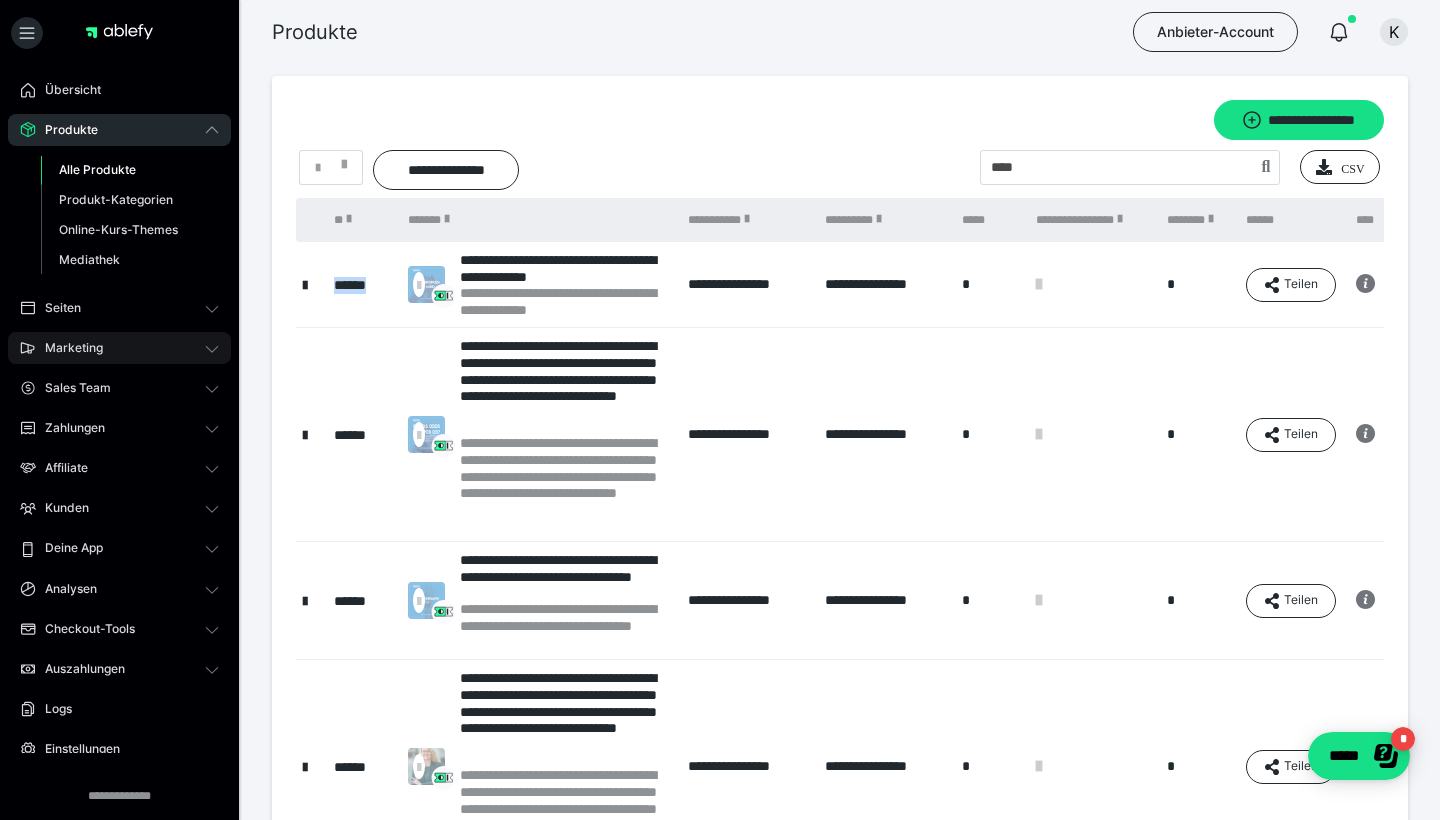 click on "Marketing" at bounding box center [119, 348] 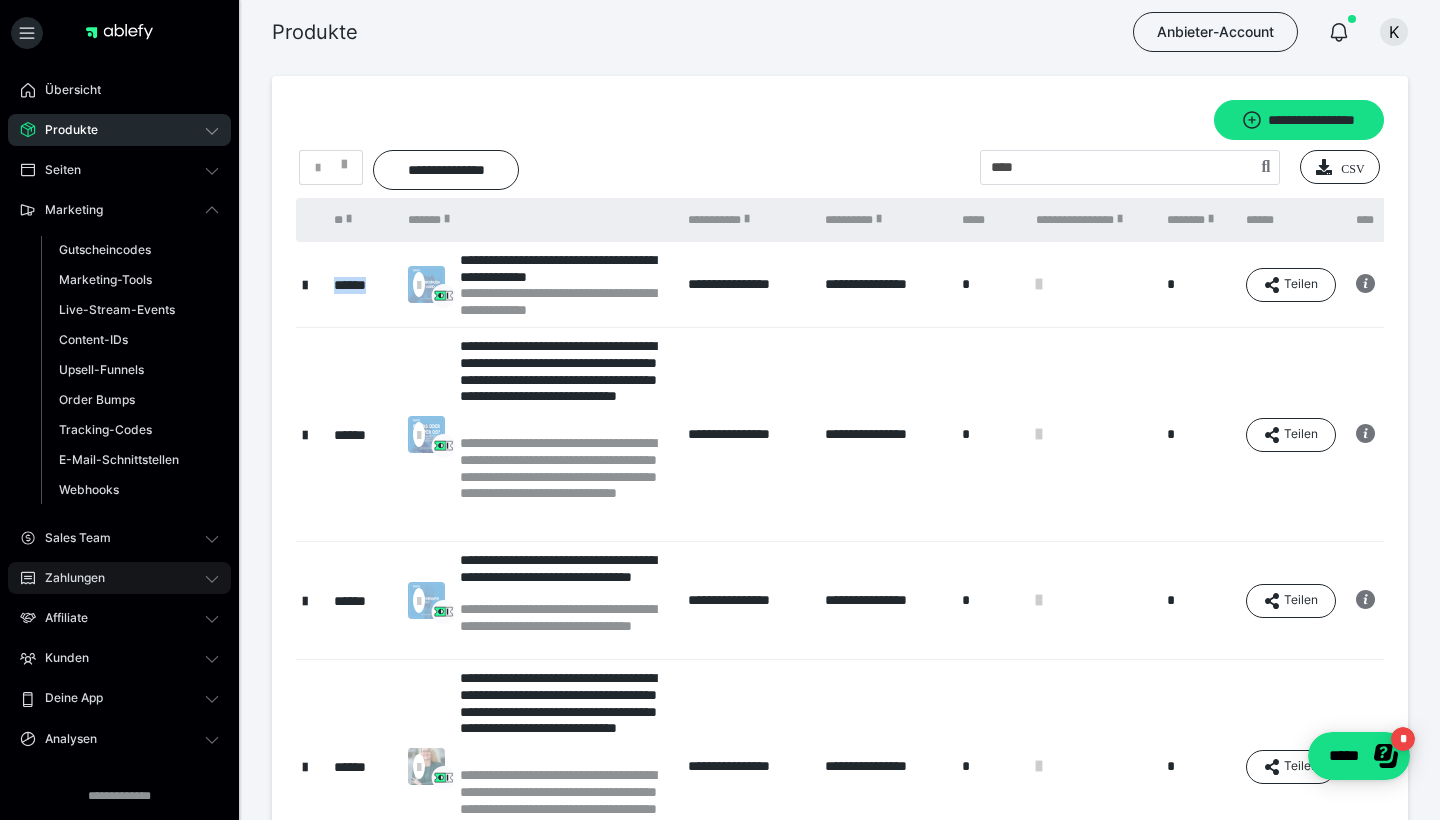 click on "Zahlungen" at bounding box center (119, 578) 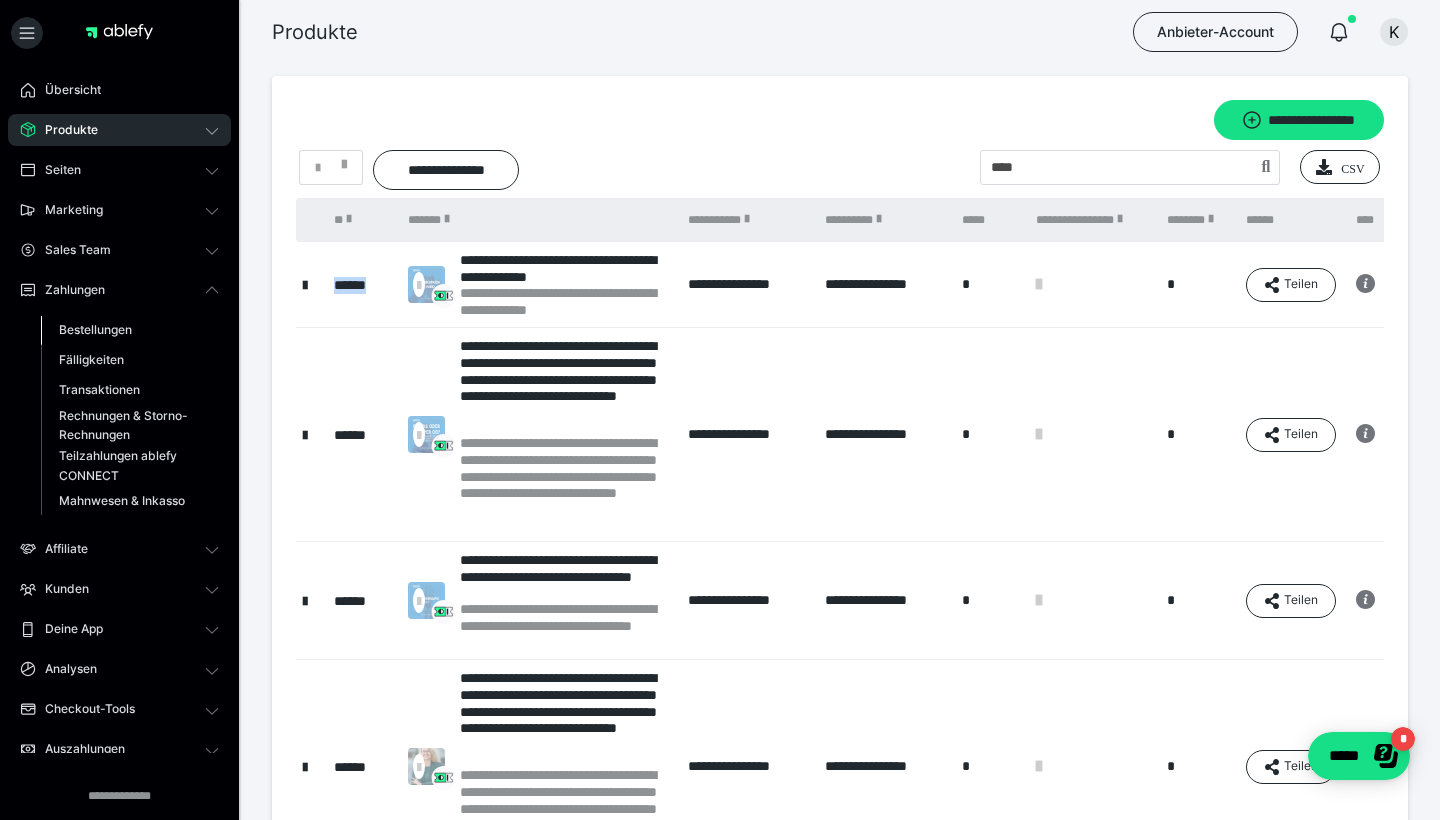 click on "Bestellungen" at bounding box center [95, 329] 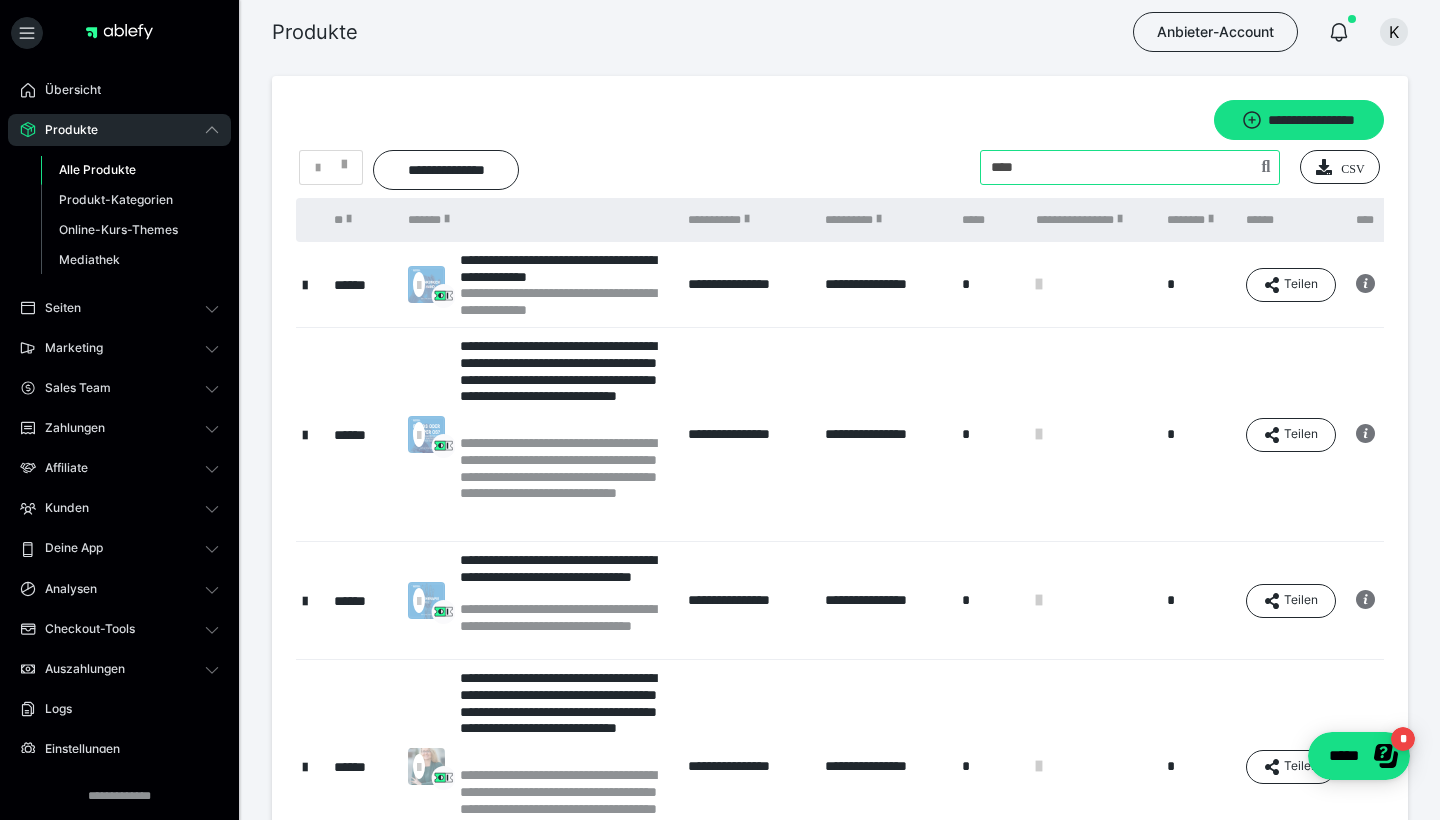 click at bounding box center (1130, 167) 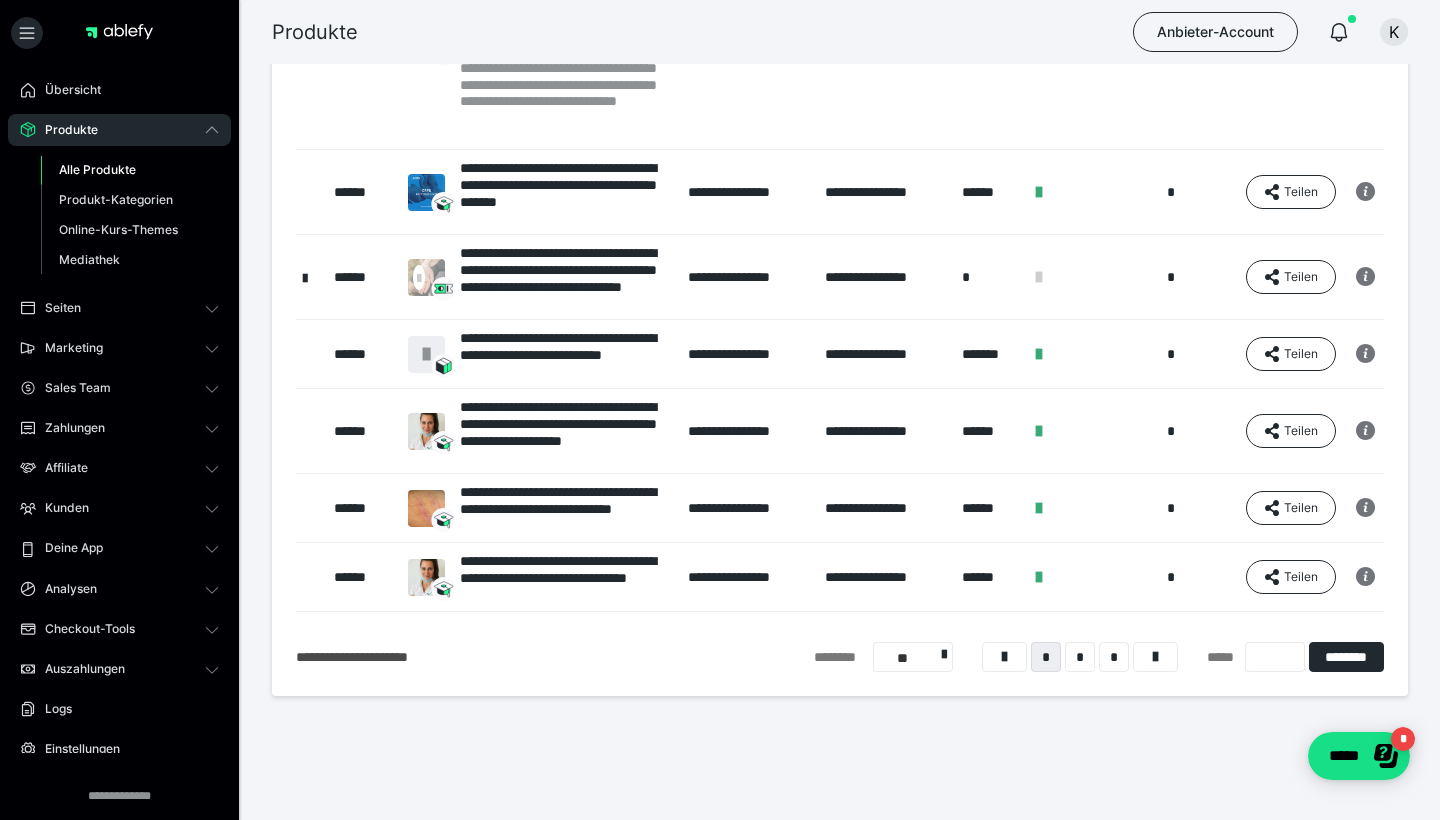 scroll, scrollTop: 724, scrollLeft: 0, axis: vertical 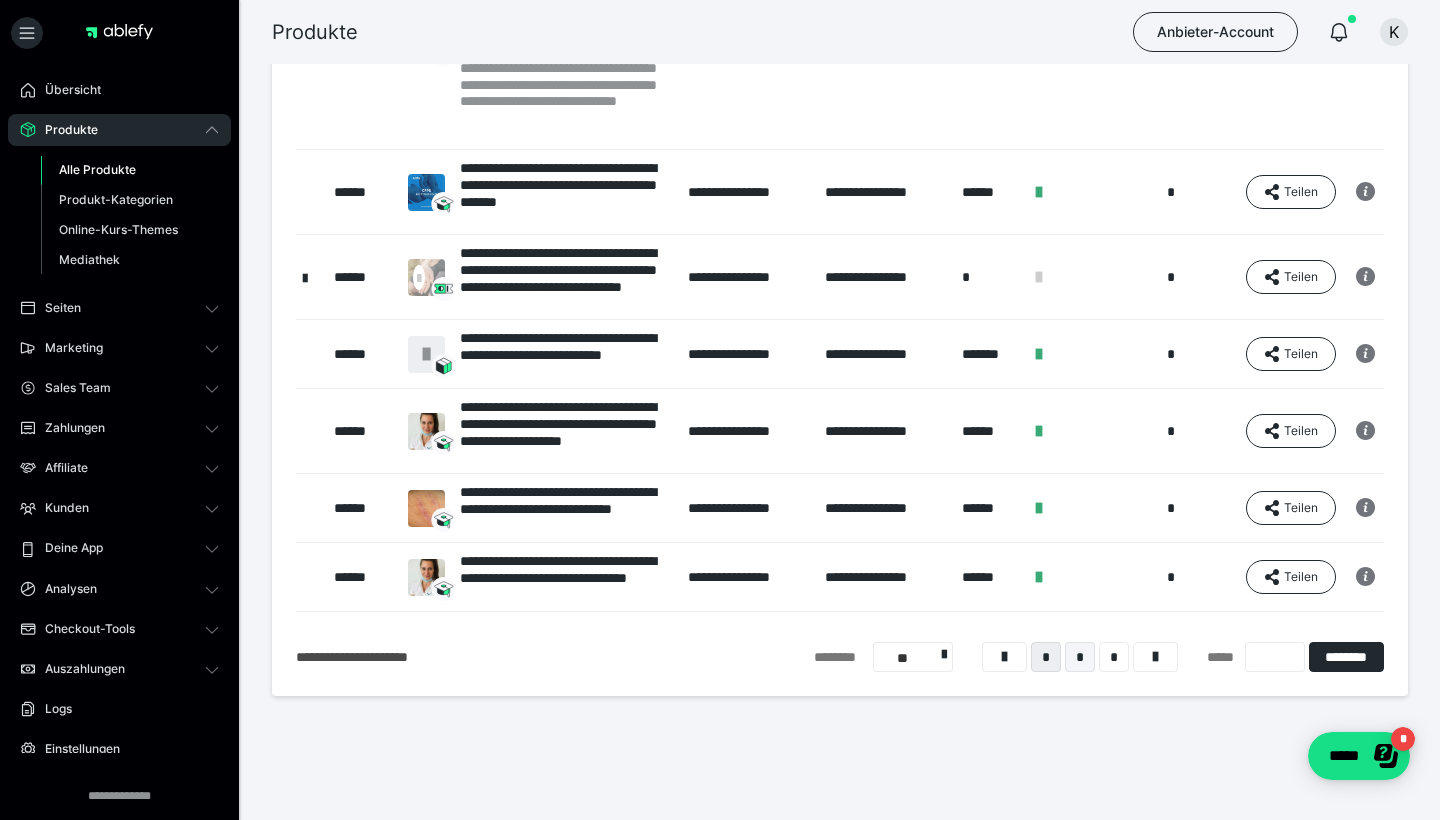 click on "*" at bounding box center (1080, 657) 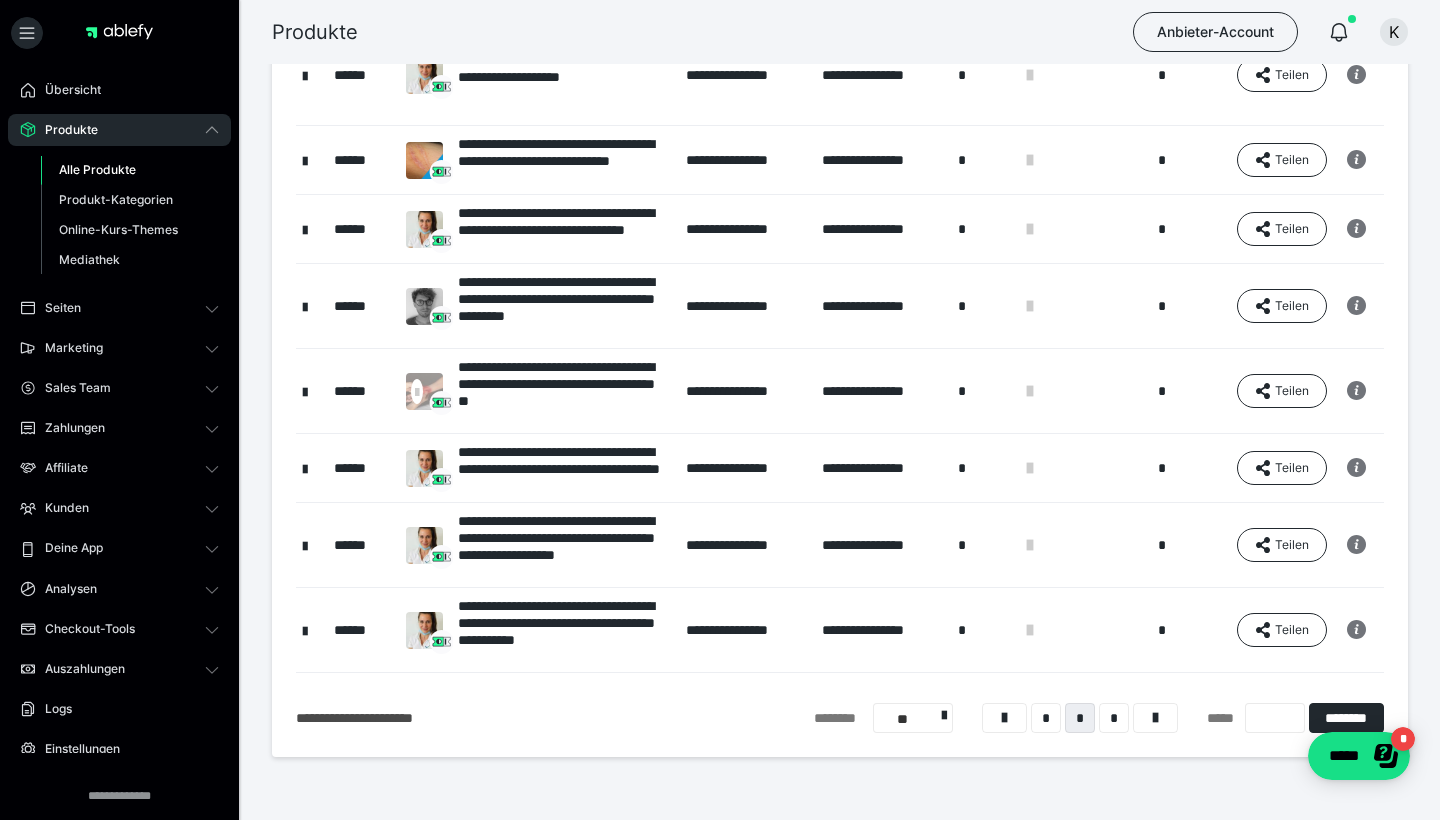 scroll, scrollTop: 378, scrollLeft: 0, axis: vertical 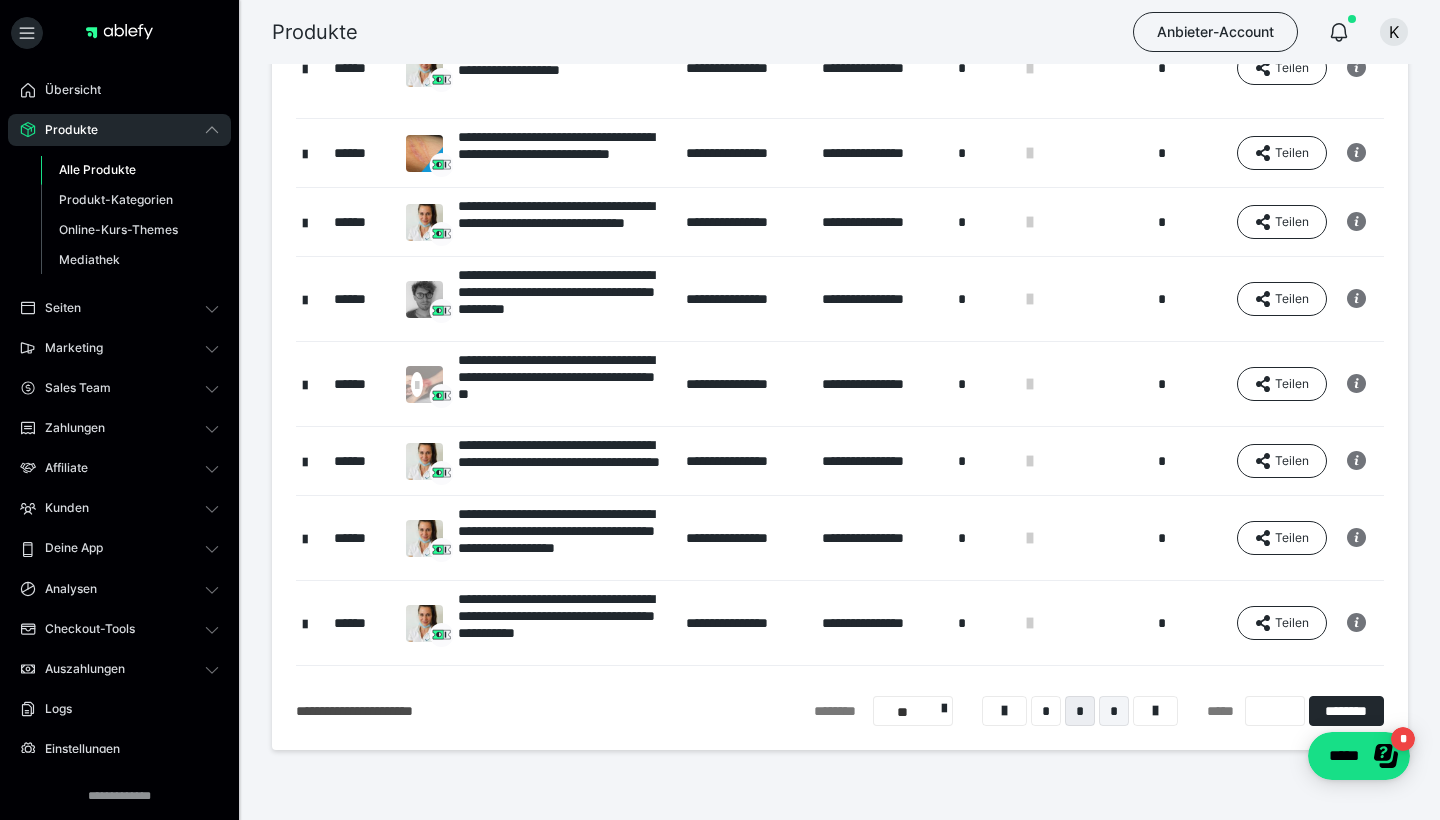 click on "*" at bounding box center (1114, 711) 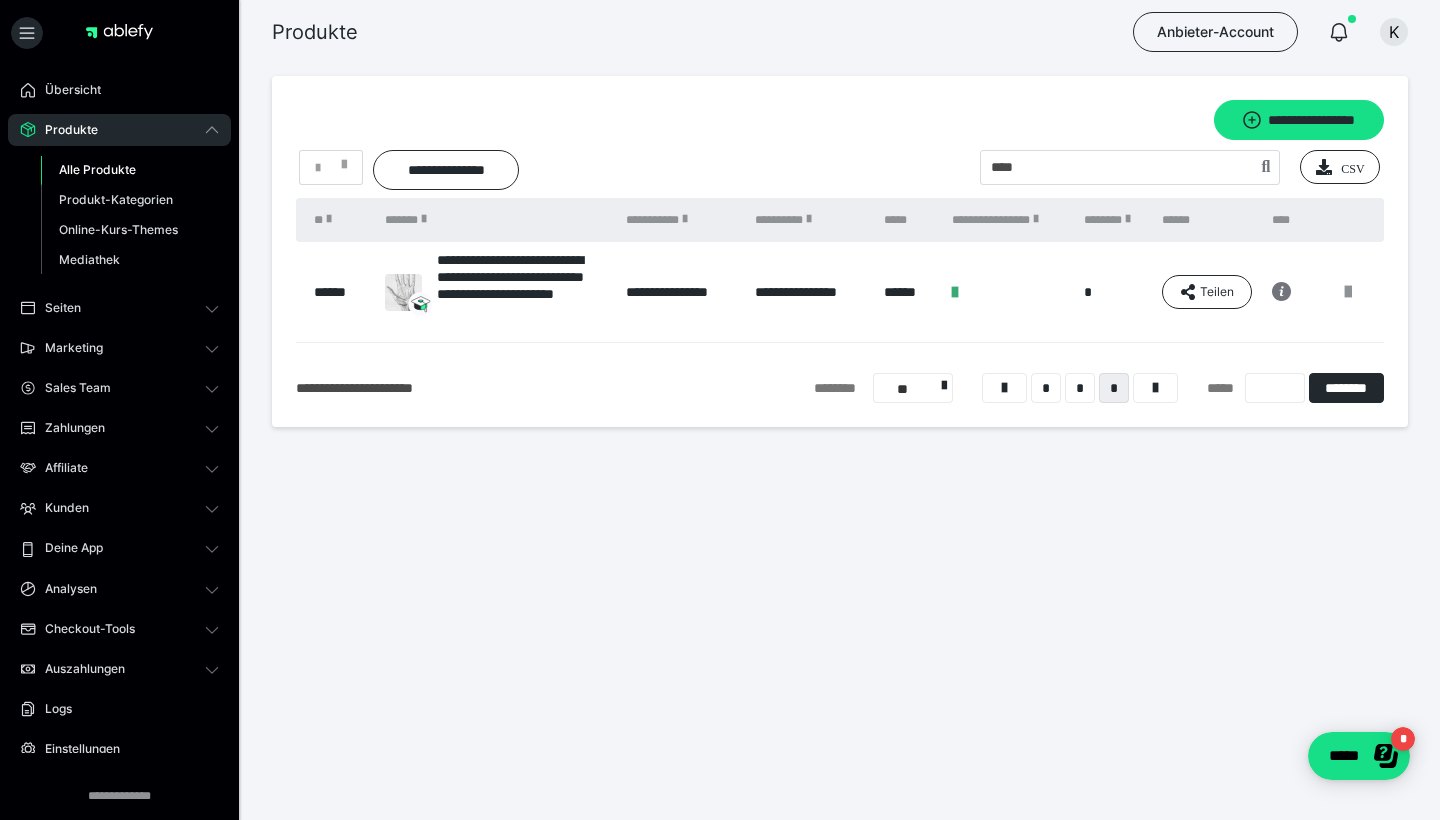 scroll, scrollTop: 0, scrollLeft: 0, axis: both 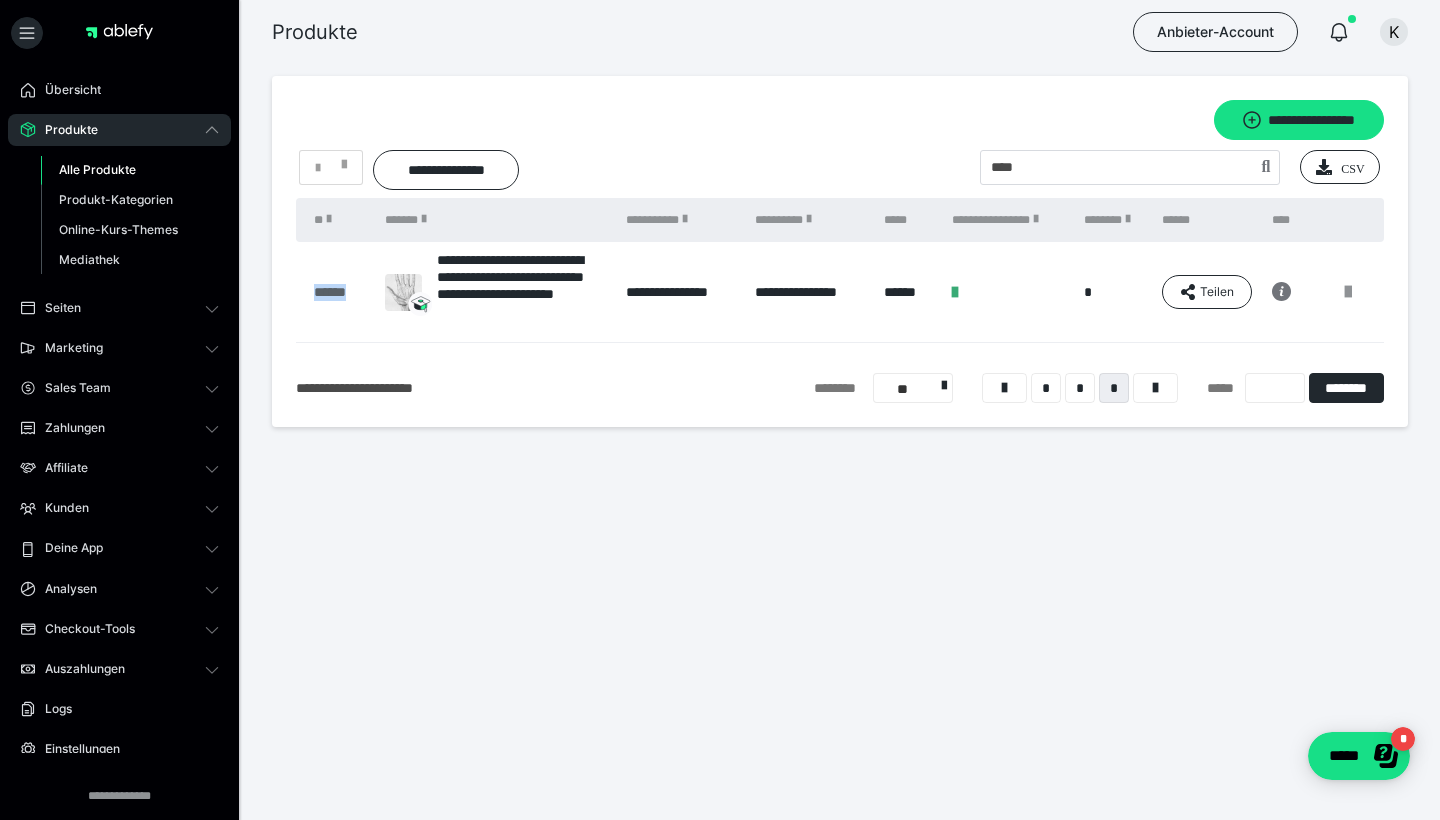 drag, startPoint x: 351, startPoint y: 312, endPoint x: 315, endPoint y: 291, distance: 41.677334 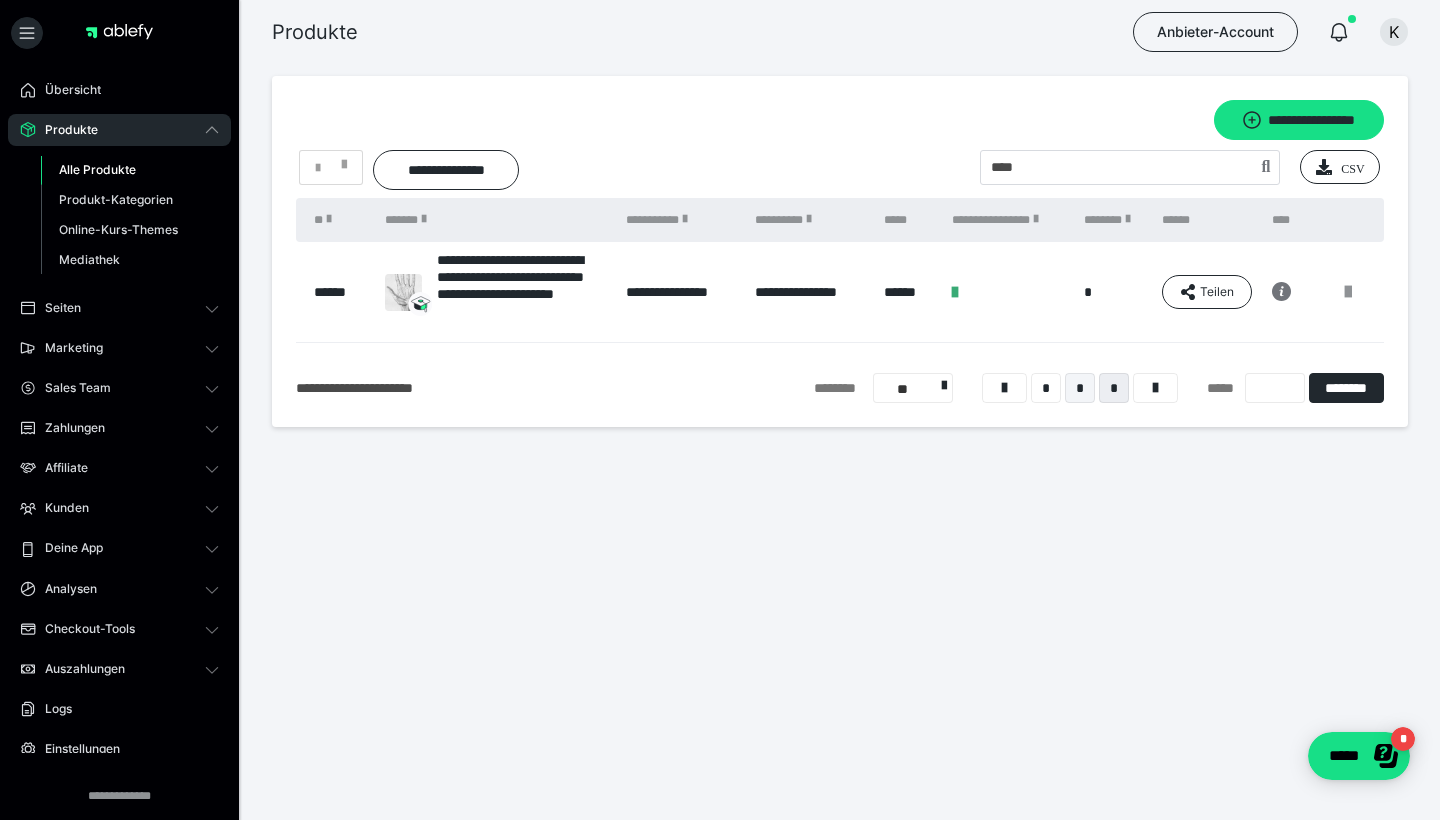 click on "*" at bounding box center (1080, 388) 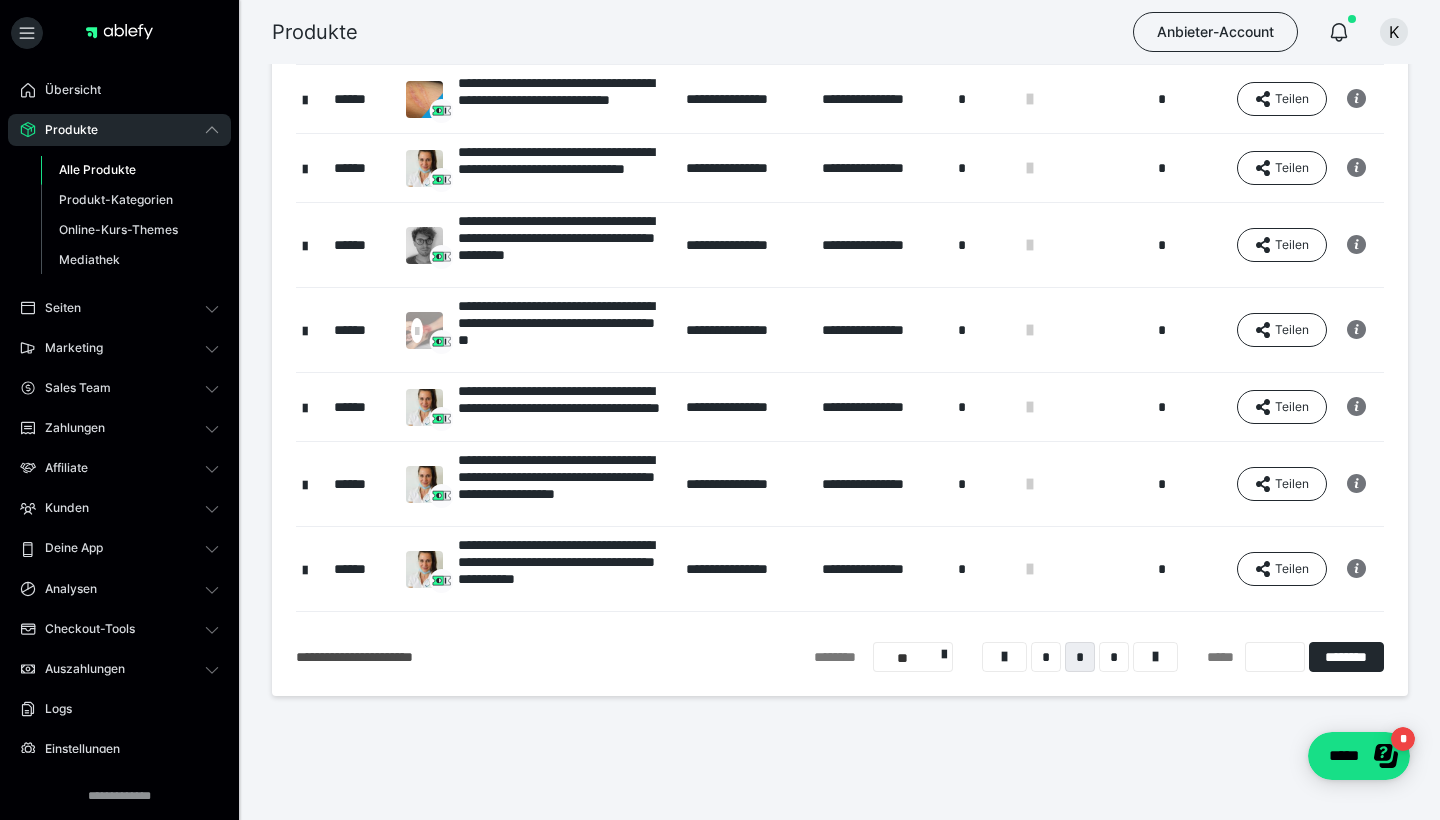 scroll, scrollTop: 432, scrollLeft: 0, axis: vertical 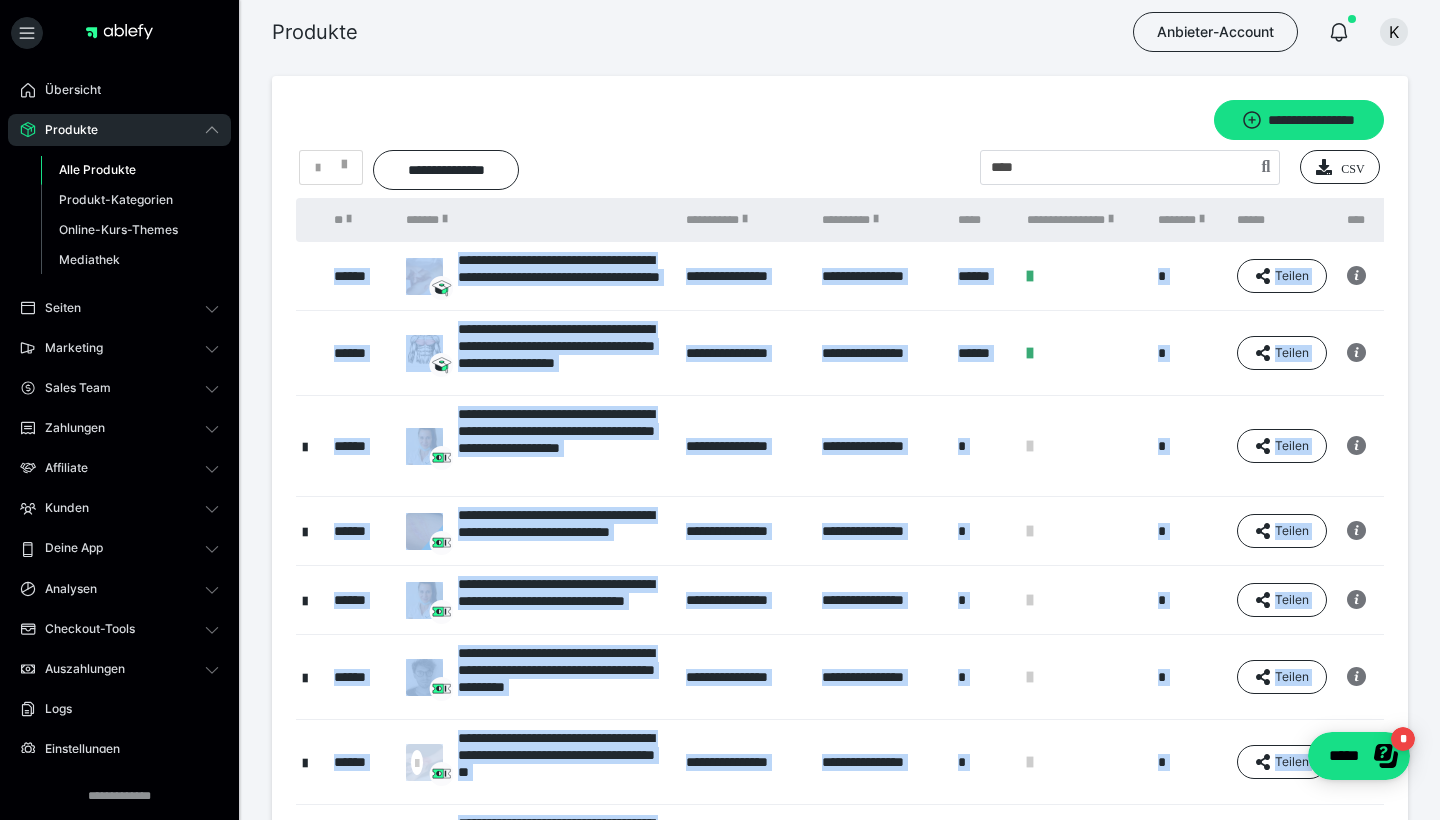 drag, startPoint x: 382, startPoint y: 577, endPoint x: 330, endPoint y: 219, distance: 361.75684 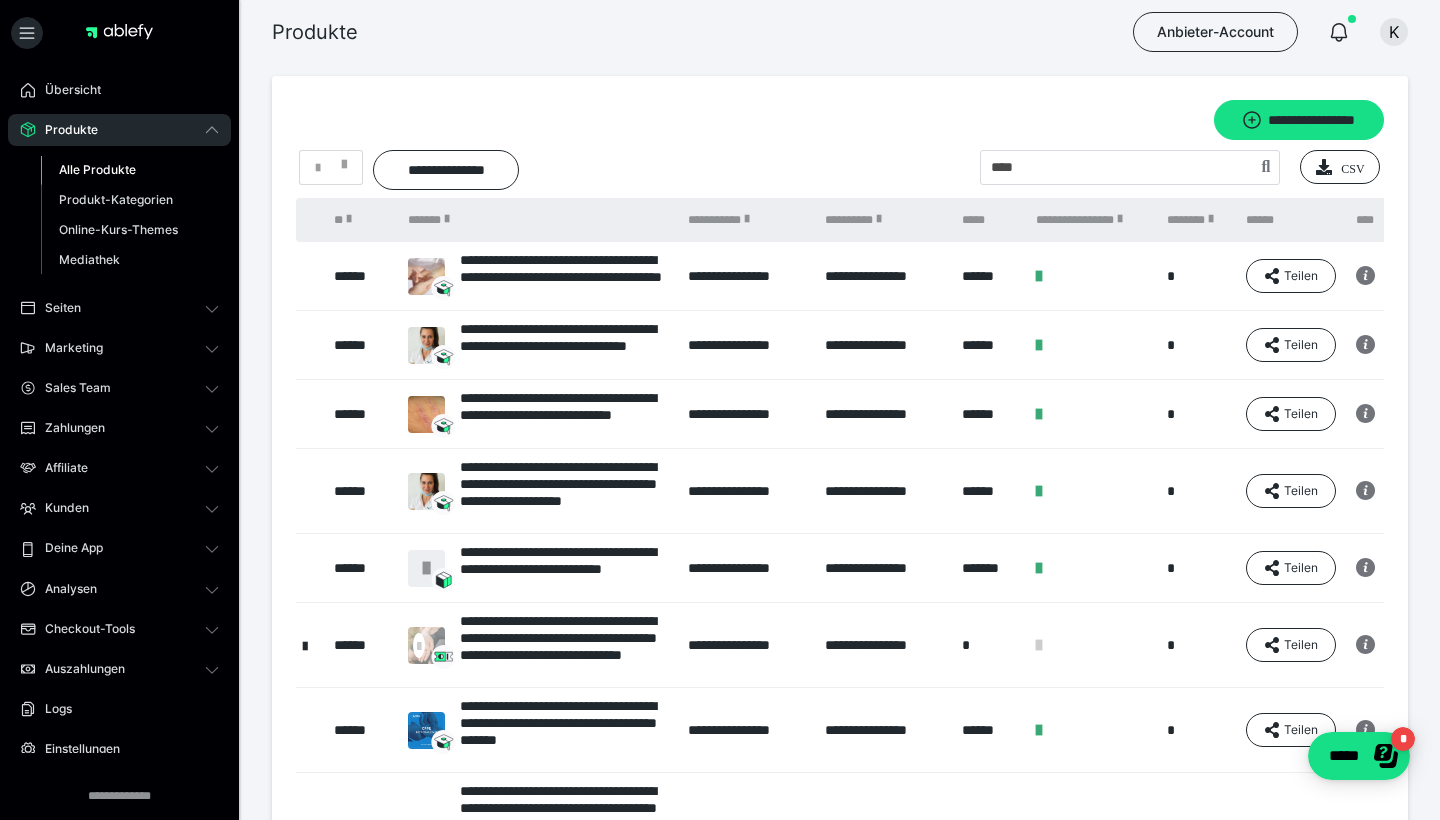 click on "**" at bounding box center (361, 220) 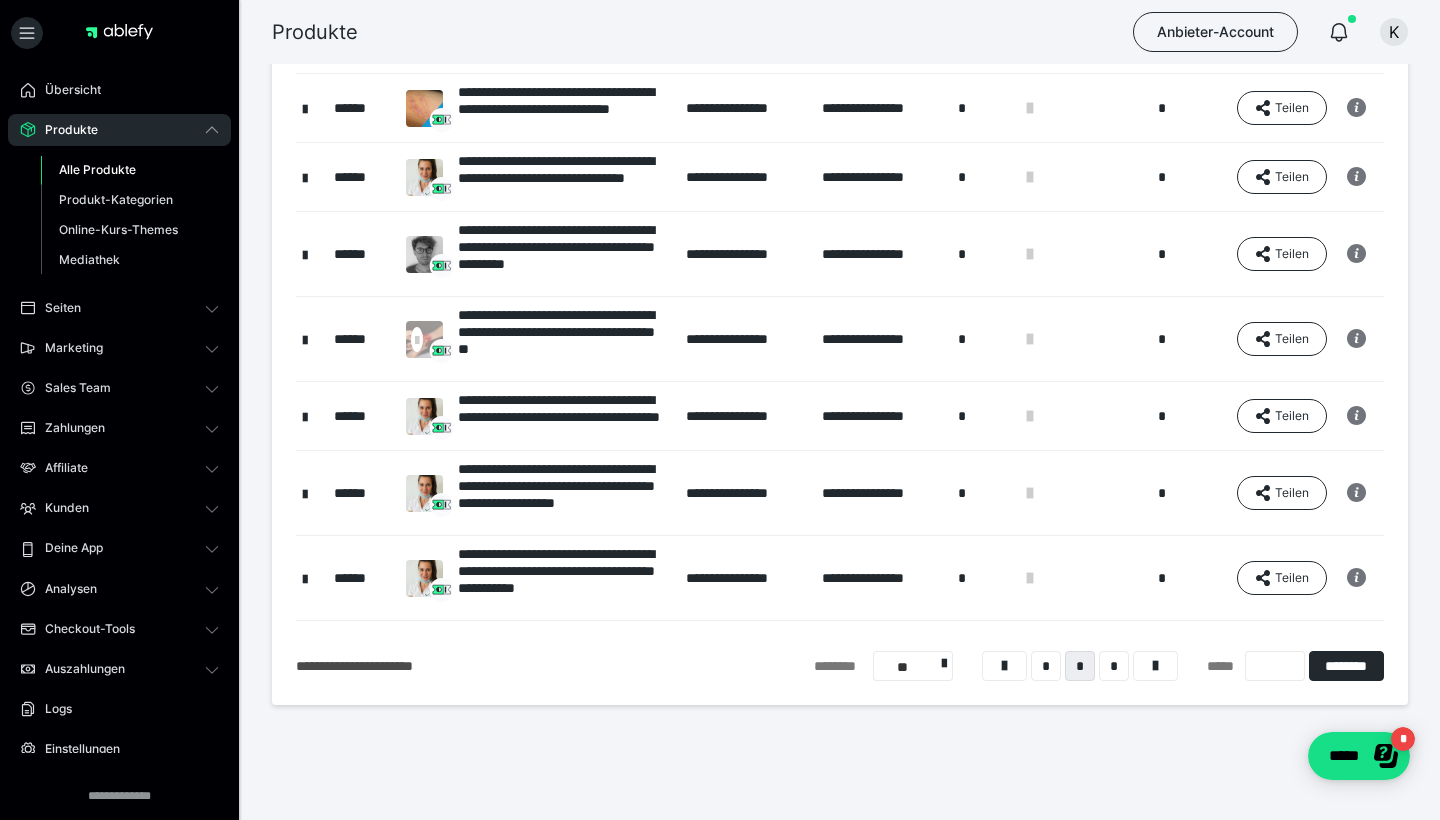scroll, scrollTop: 422, scrollLeft: 0, axis: vertical 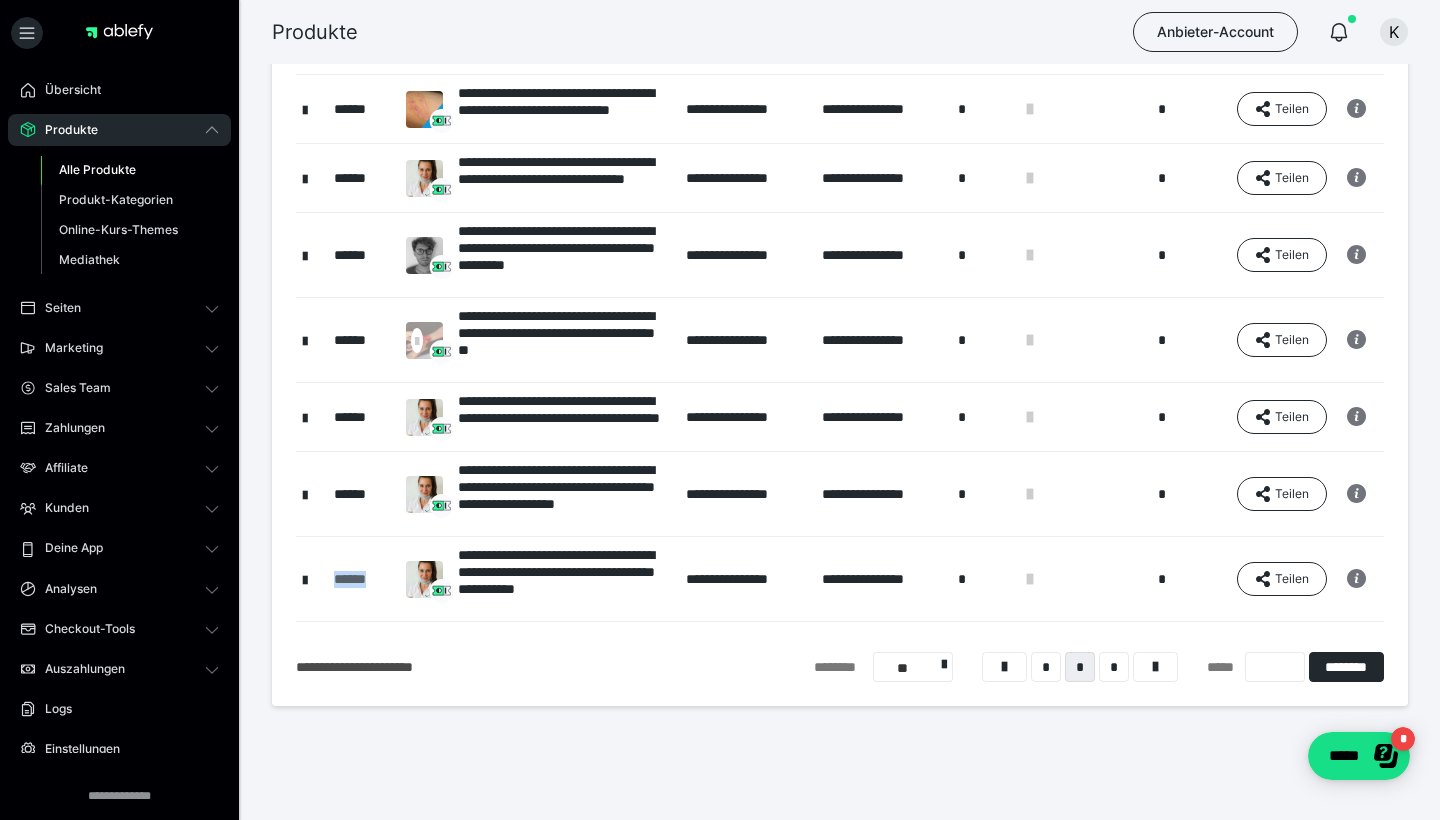 drag, startPoint x: 330, startPoint y: 582, endPoint x: 380, endPoint y: 582, distance: 50 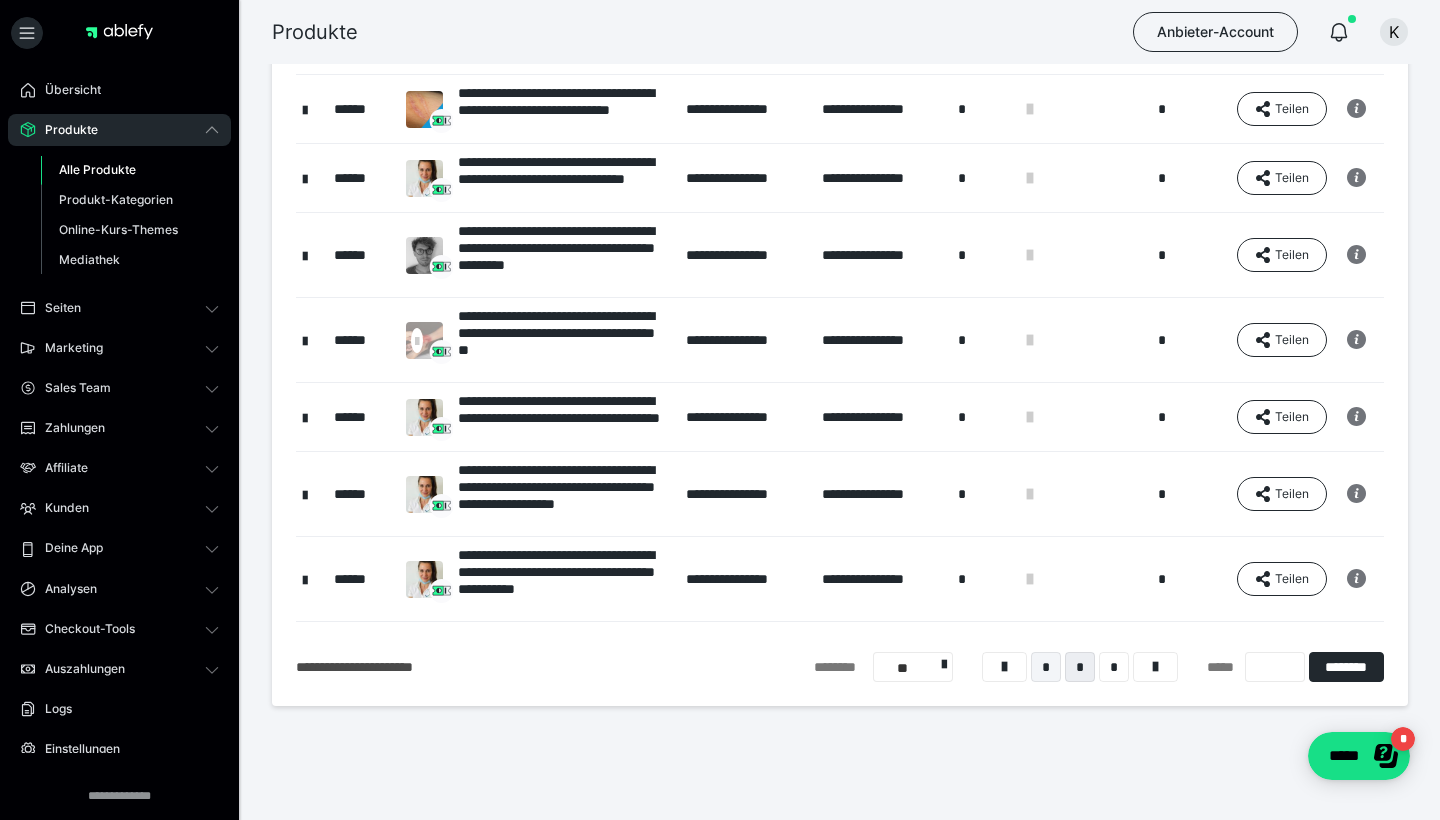 click on "*" at bounding box center [1046, 667] 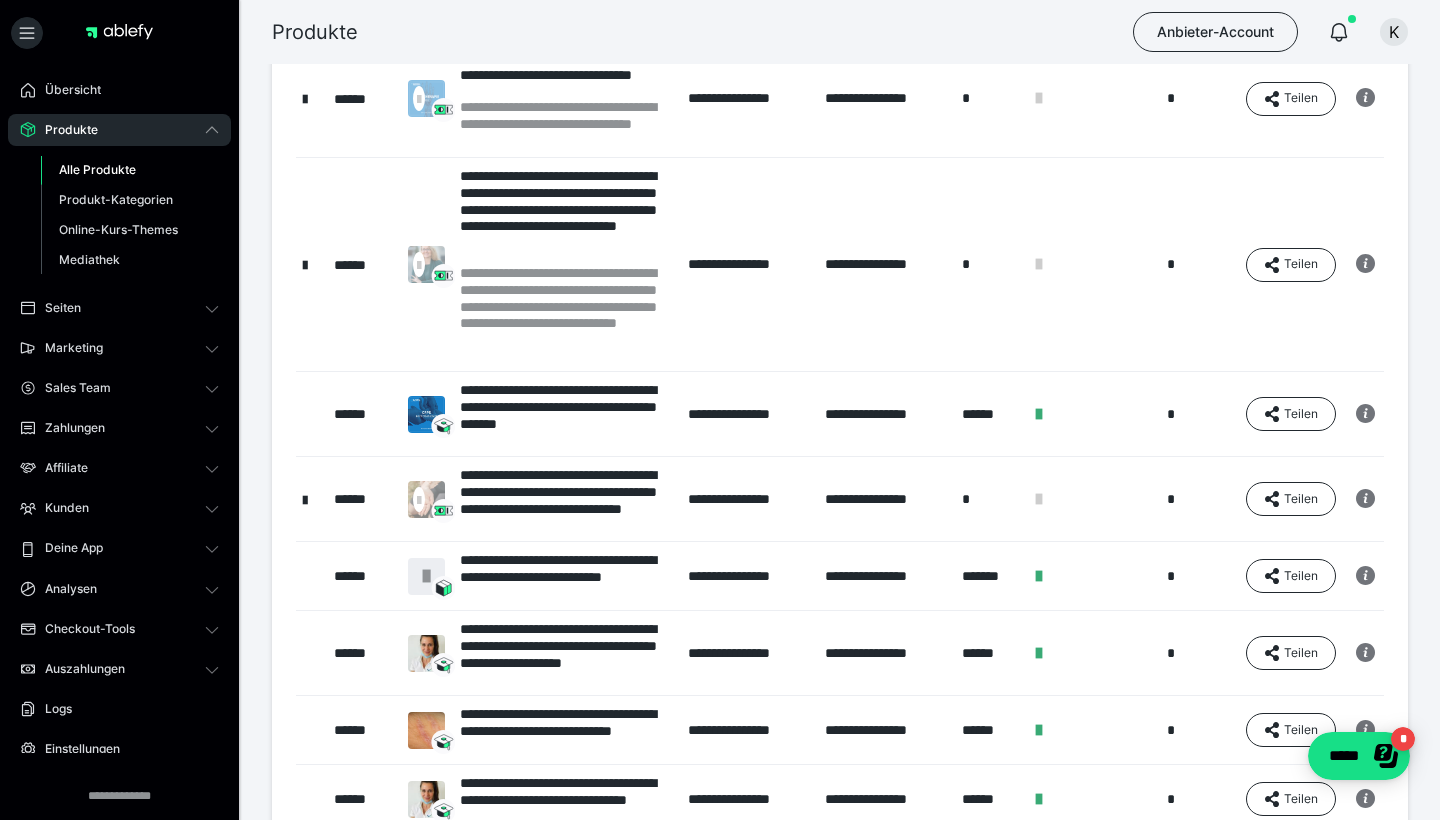 scroll, scrollTop: 503, scrollLeft: 0, axis: vertical 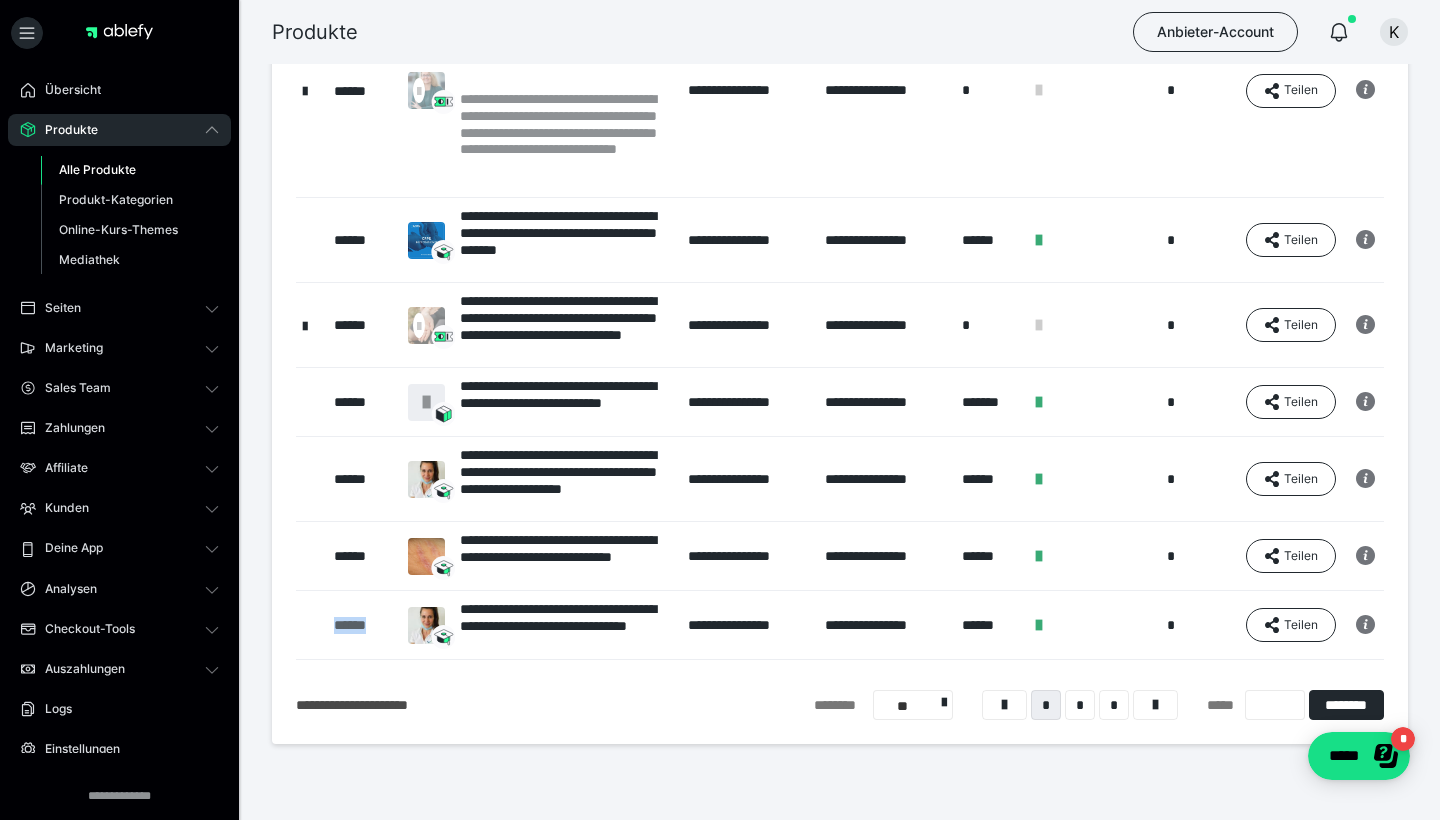 drag, startPoint x: 328, startPoint y: 625, endPoint x: 384, endPoint y: 627, distance: 56.0357 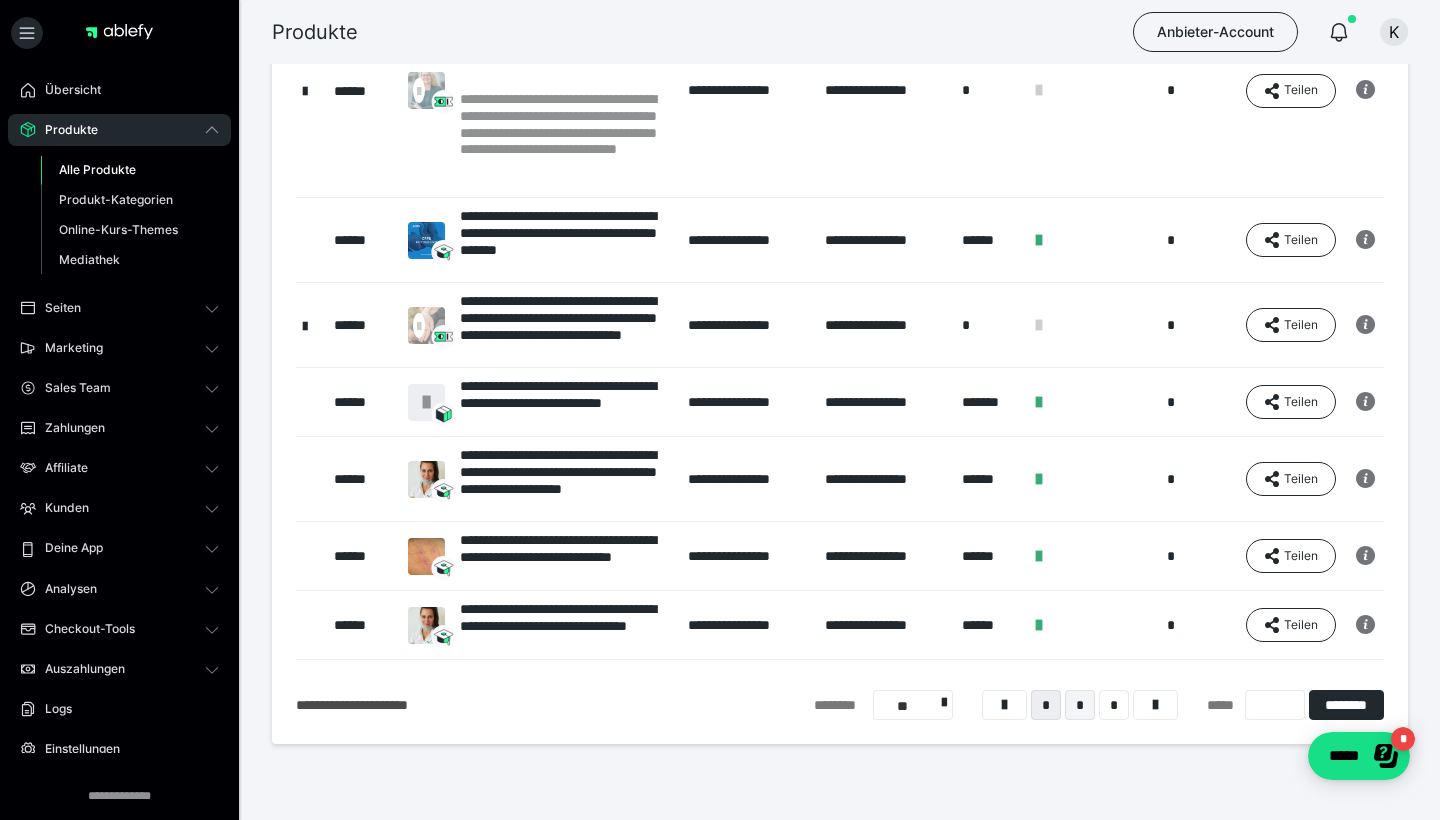 click on "*" at bounding box center (1080, 705) 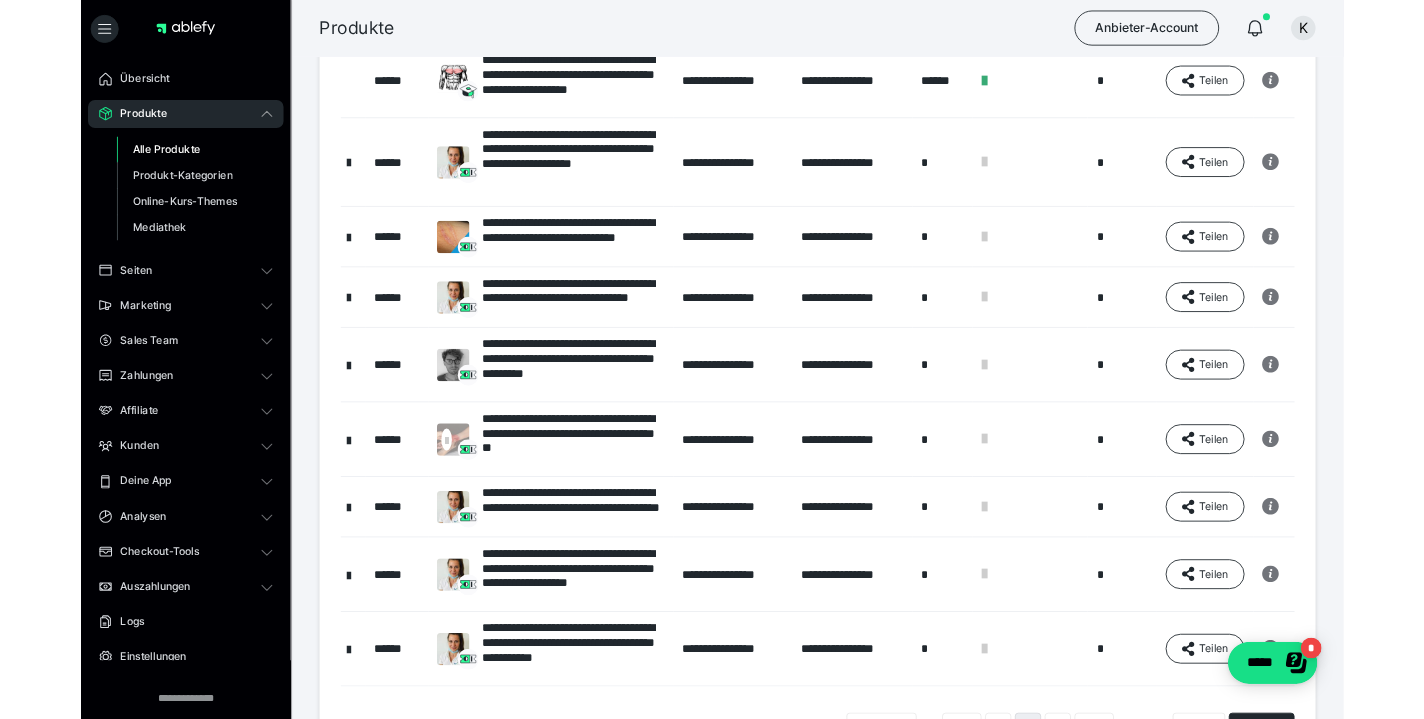 scroll, scrollTop: 268, scrollLeft: 0, axis: vertical 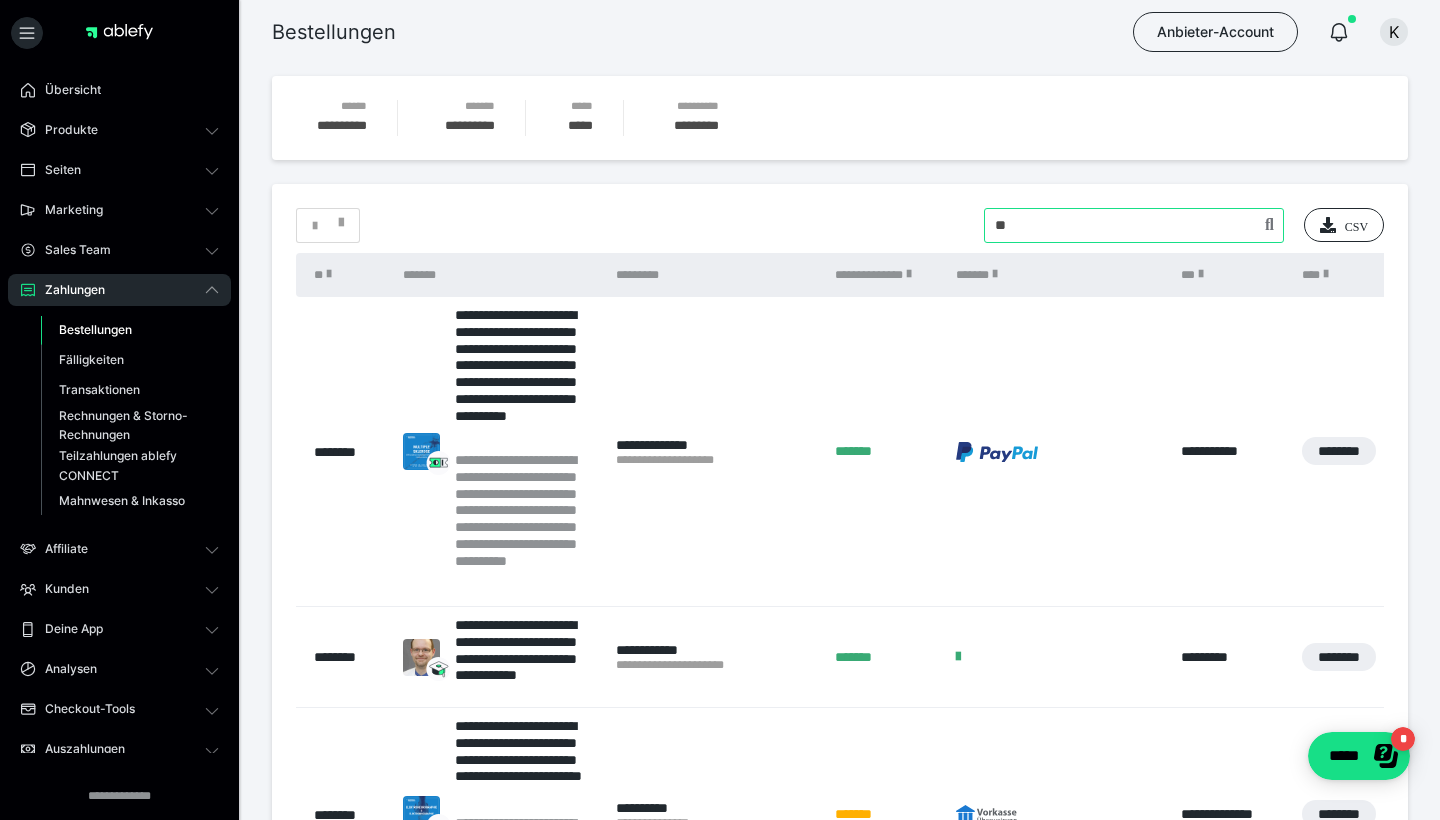 type on "*" 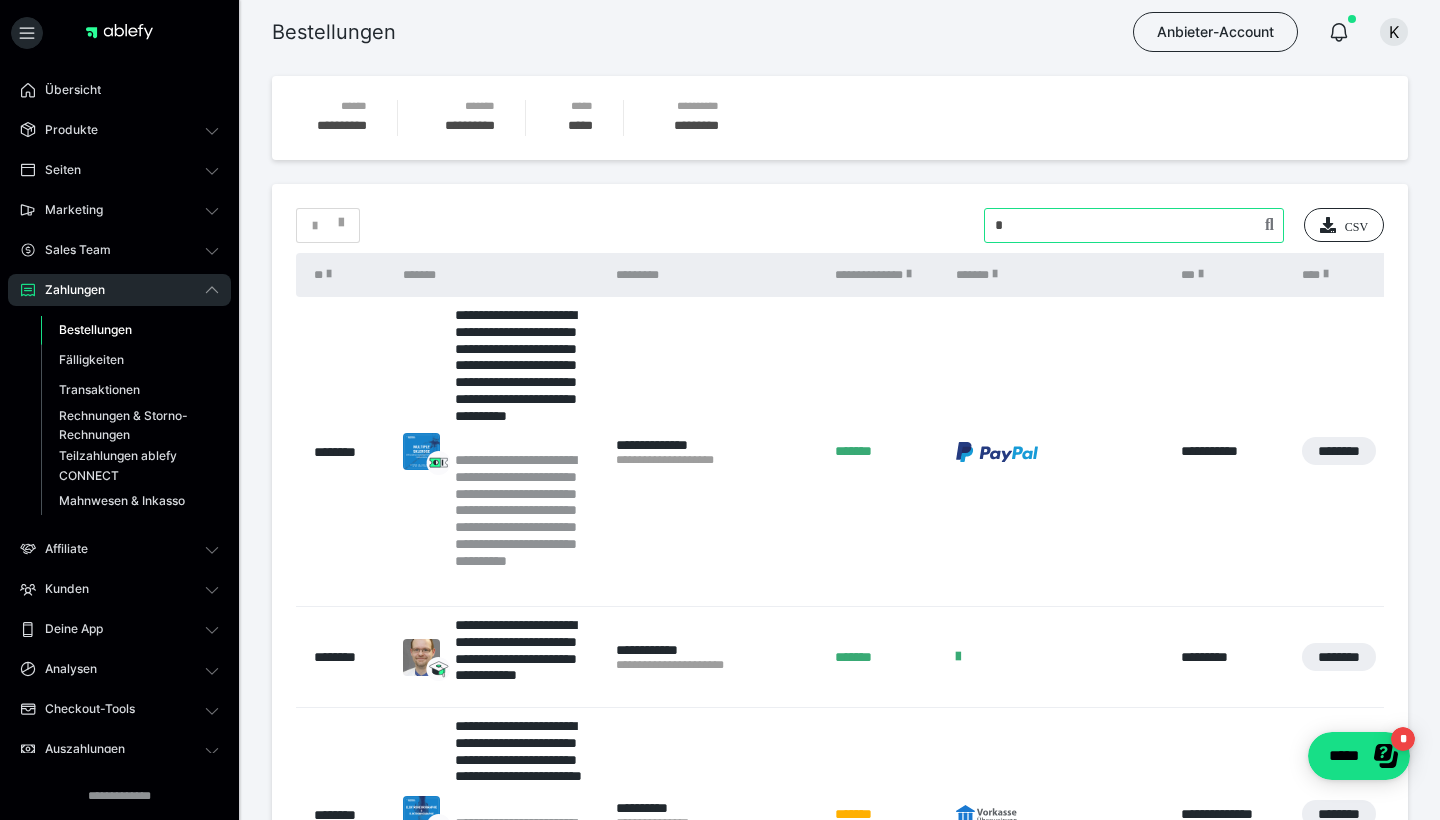 type 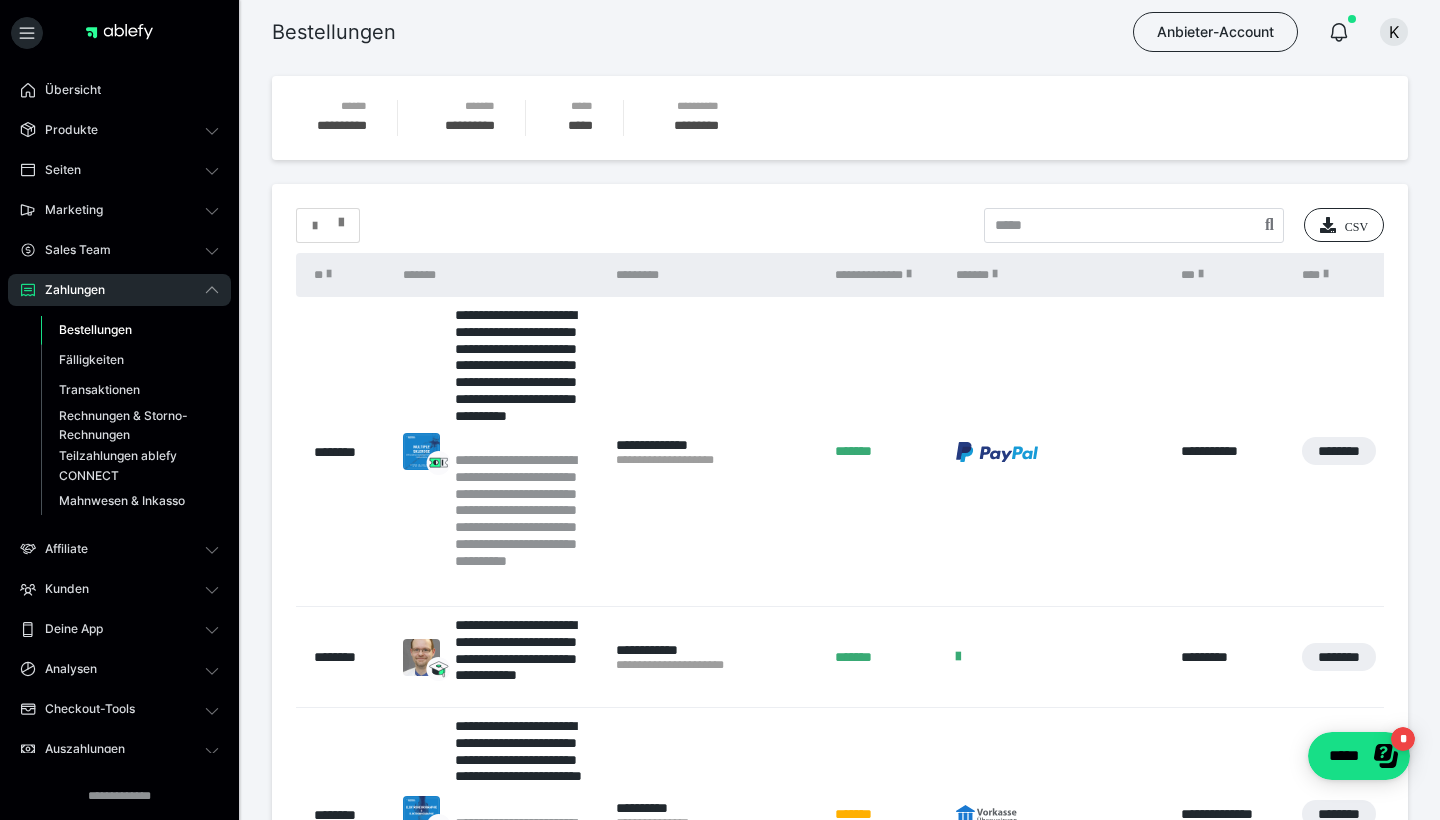 click at bounding box center [328, 226] 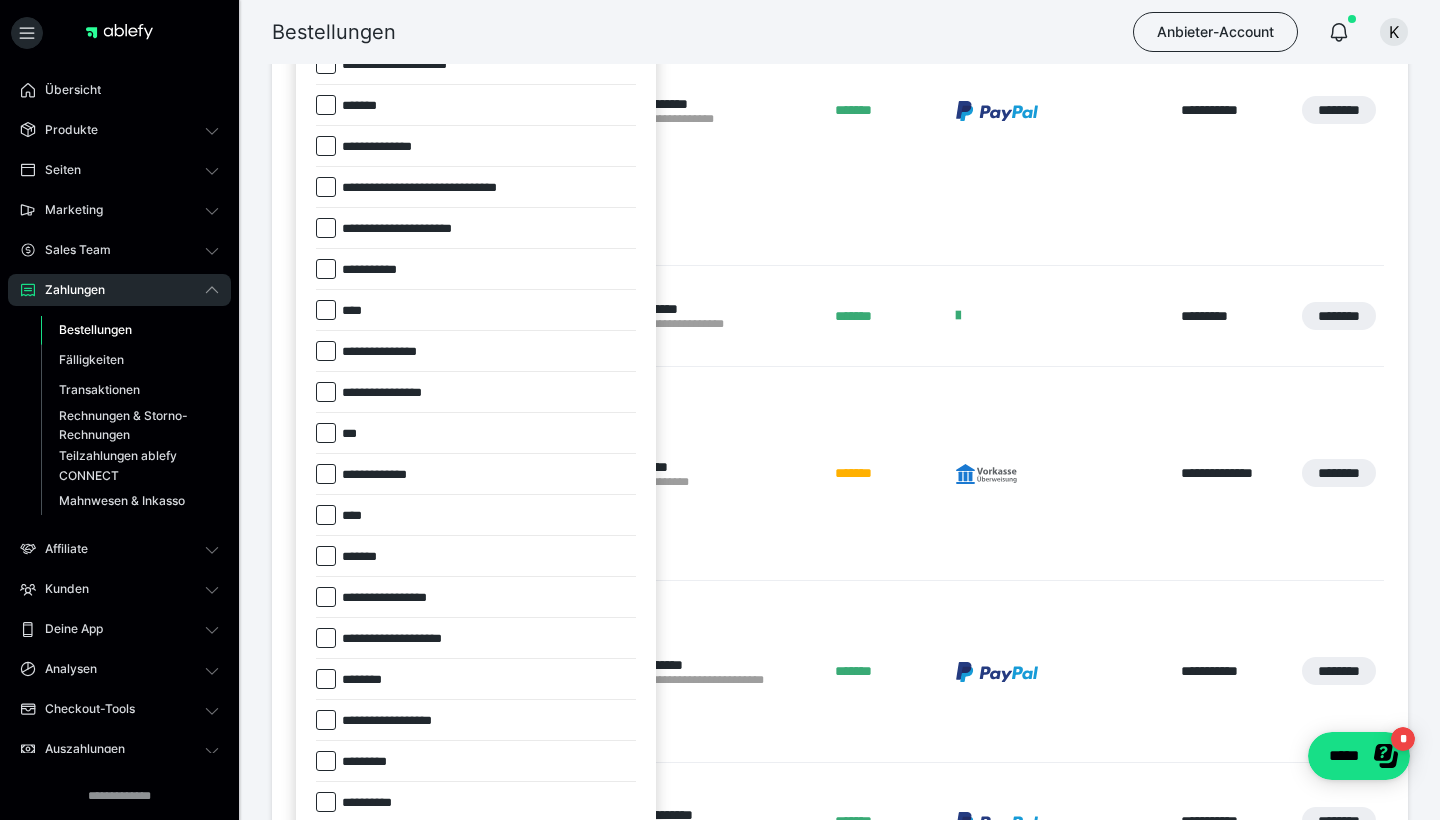 scroll, scrollTop: 343, scrollLeft: 0, axis: vertical 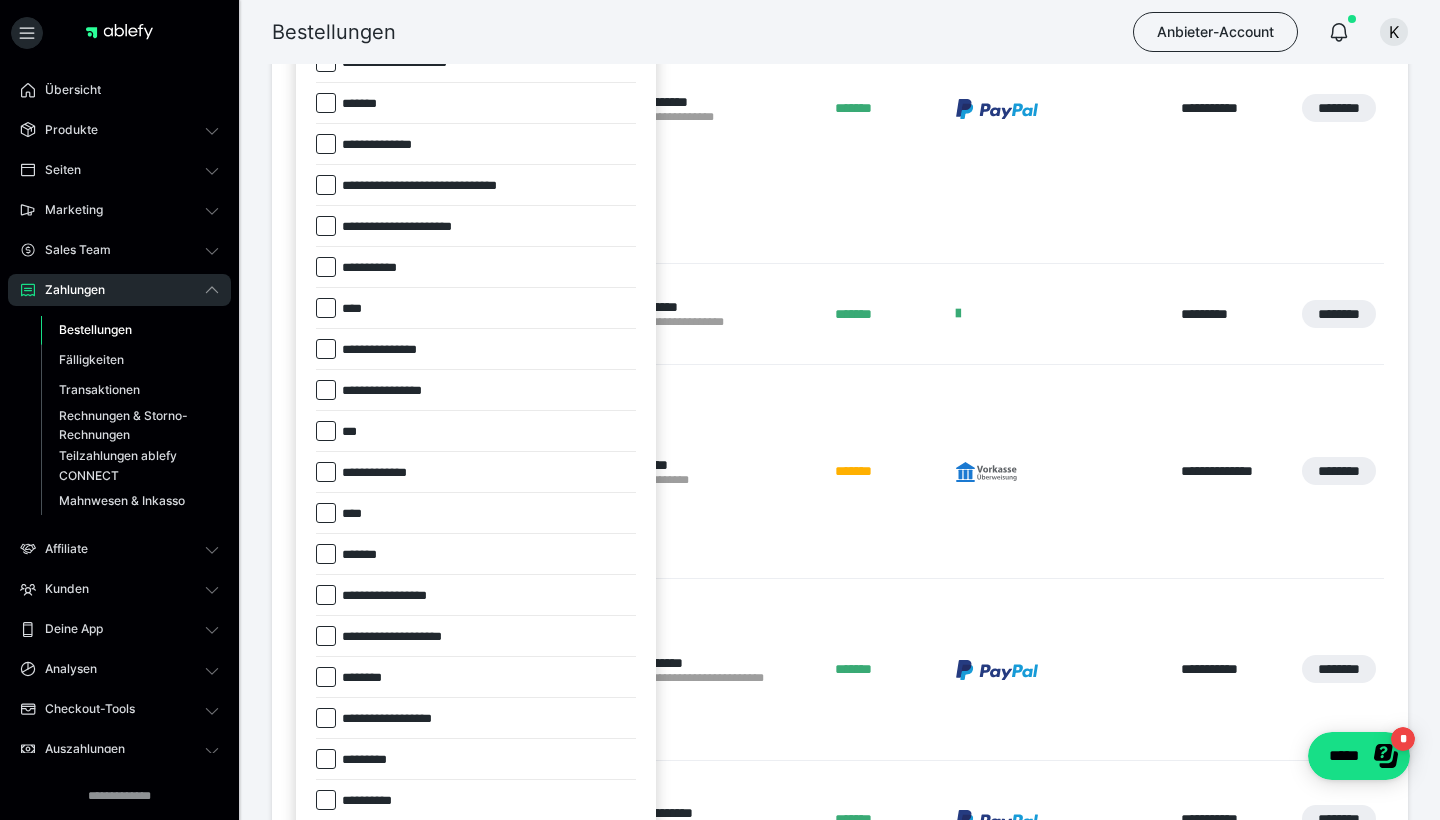 click on "*******" at bounding box center [366, 555] 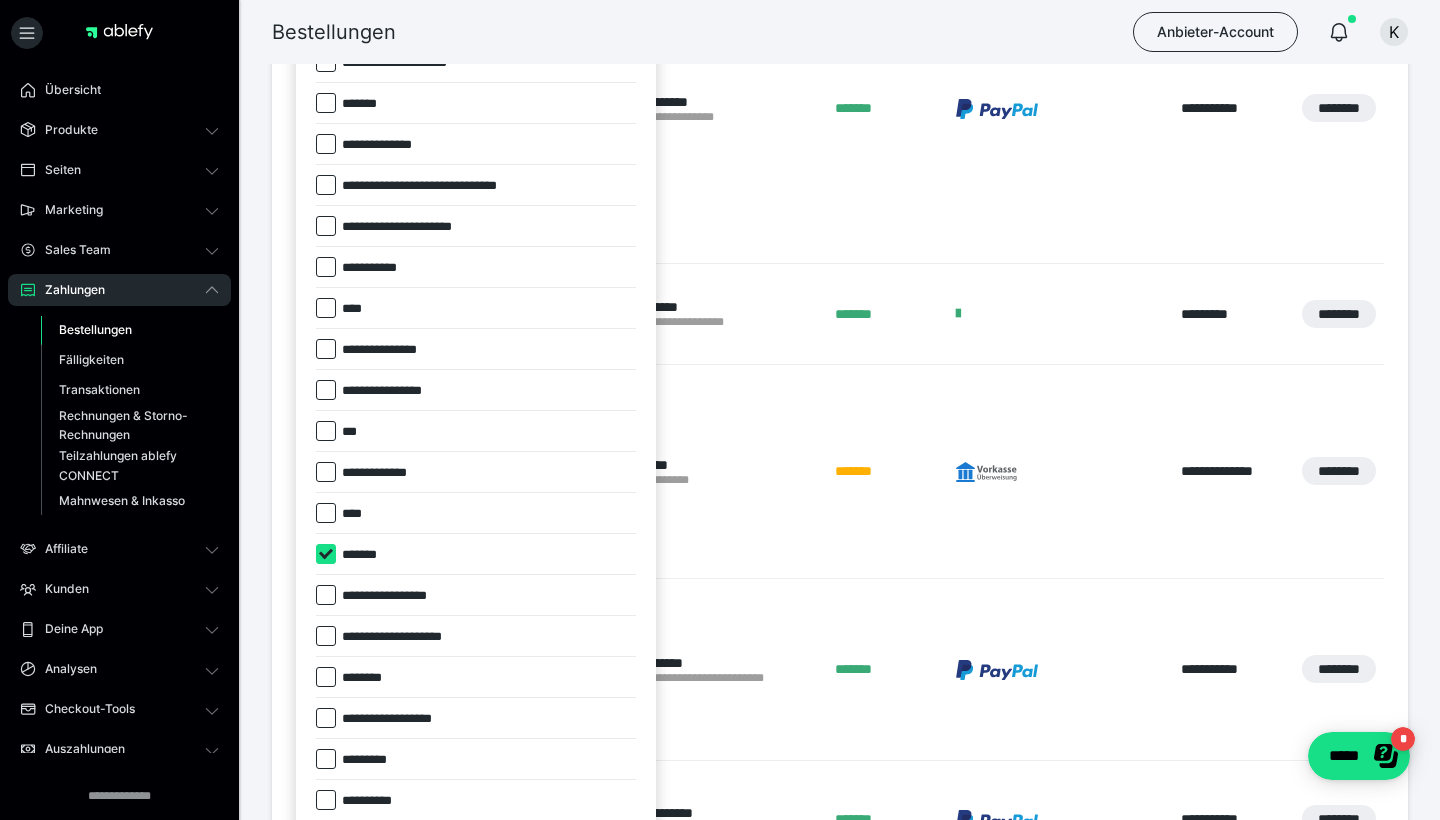 checkbox on "****" 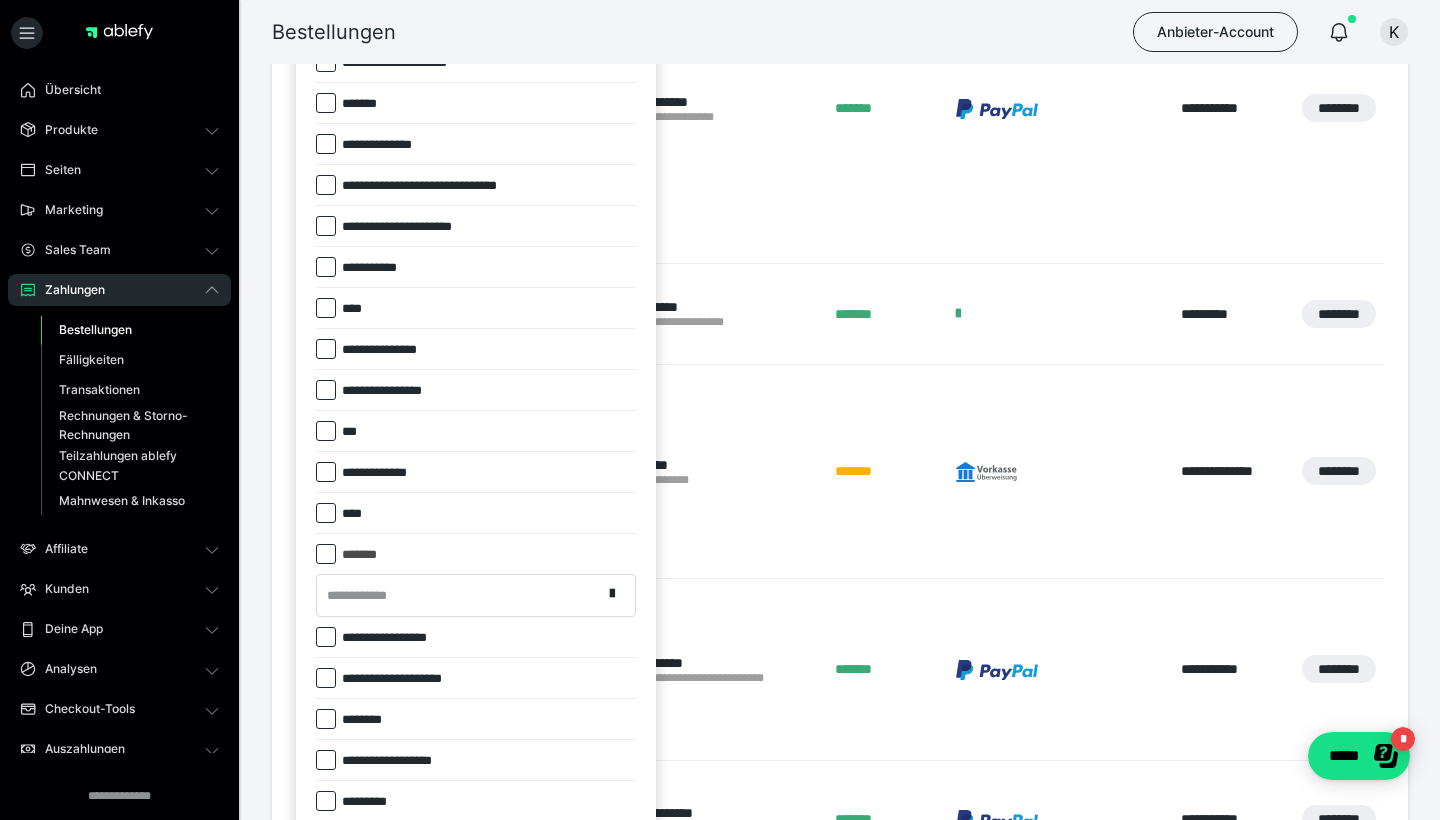 click on "**********" at bounding box center (363, 596) 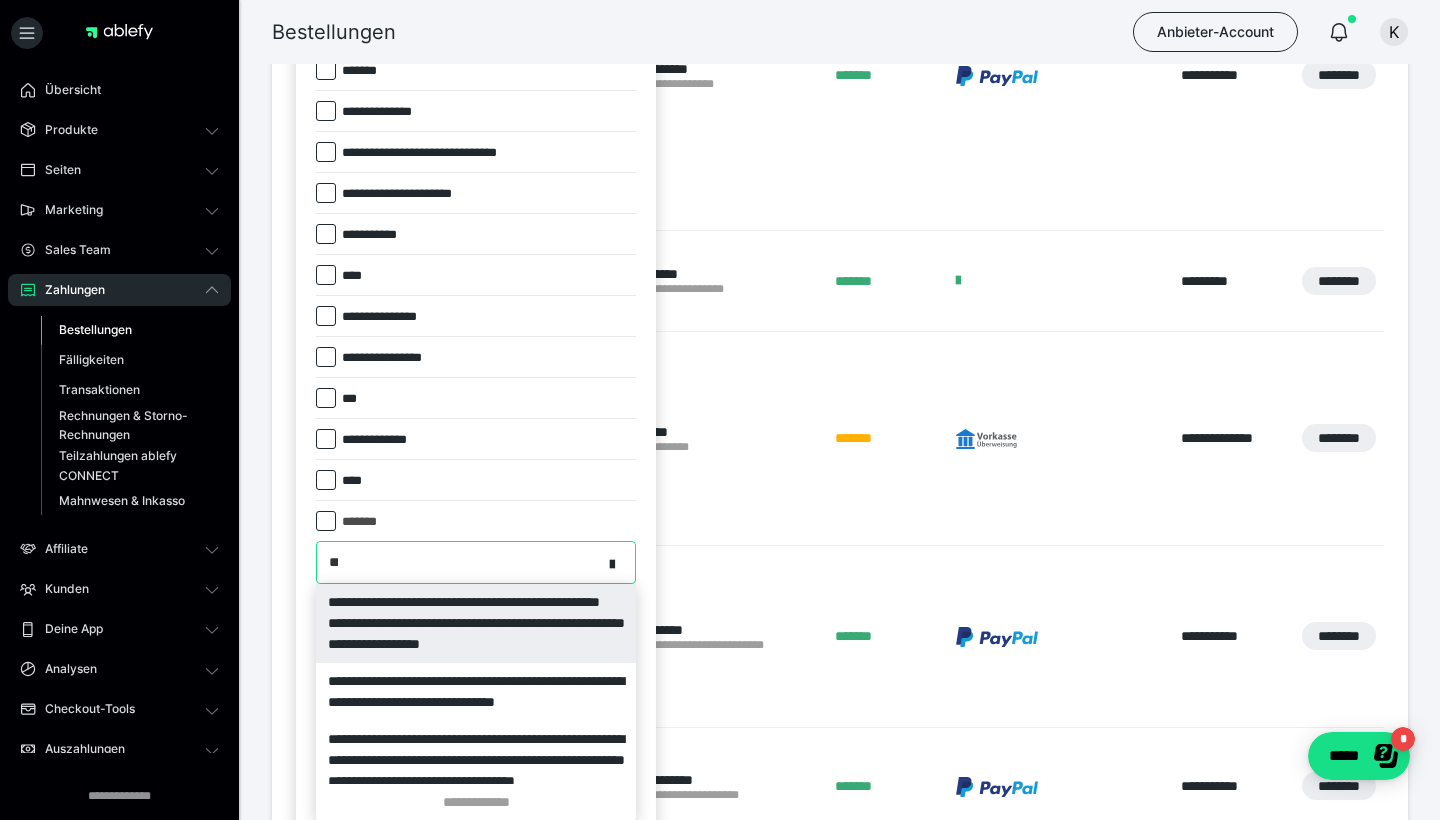 type on "****" 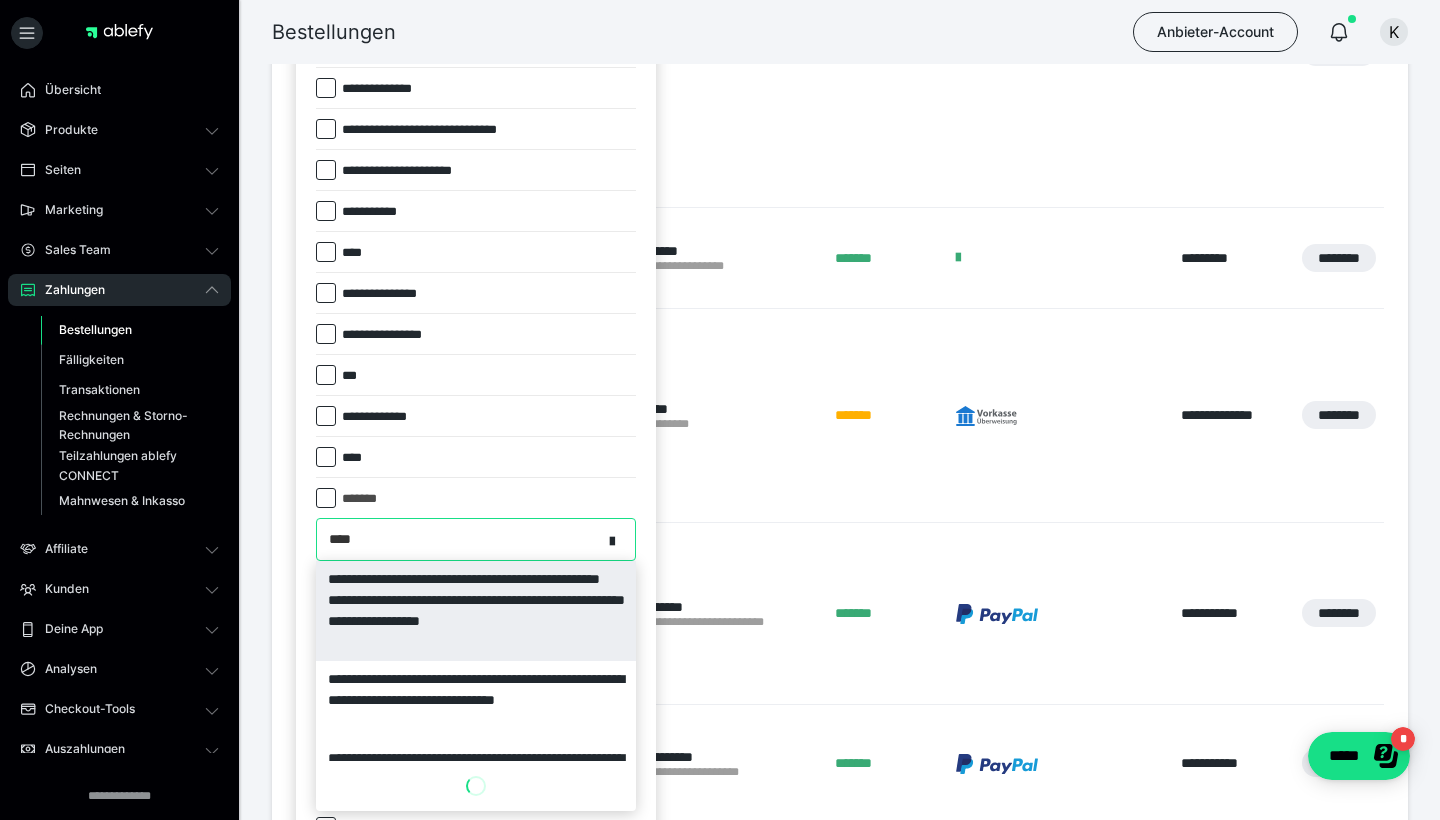 scroll, scrollTop: 400, scrollLeft: 0, axis: vertical 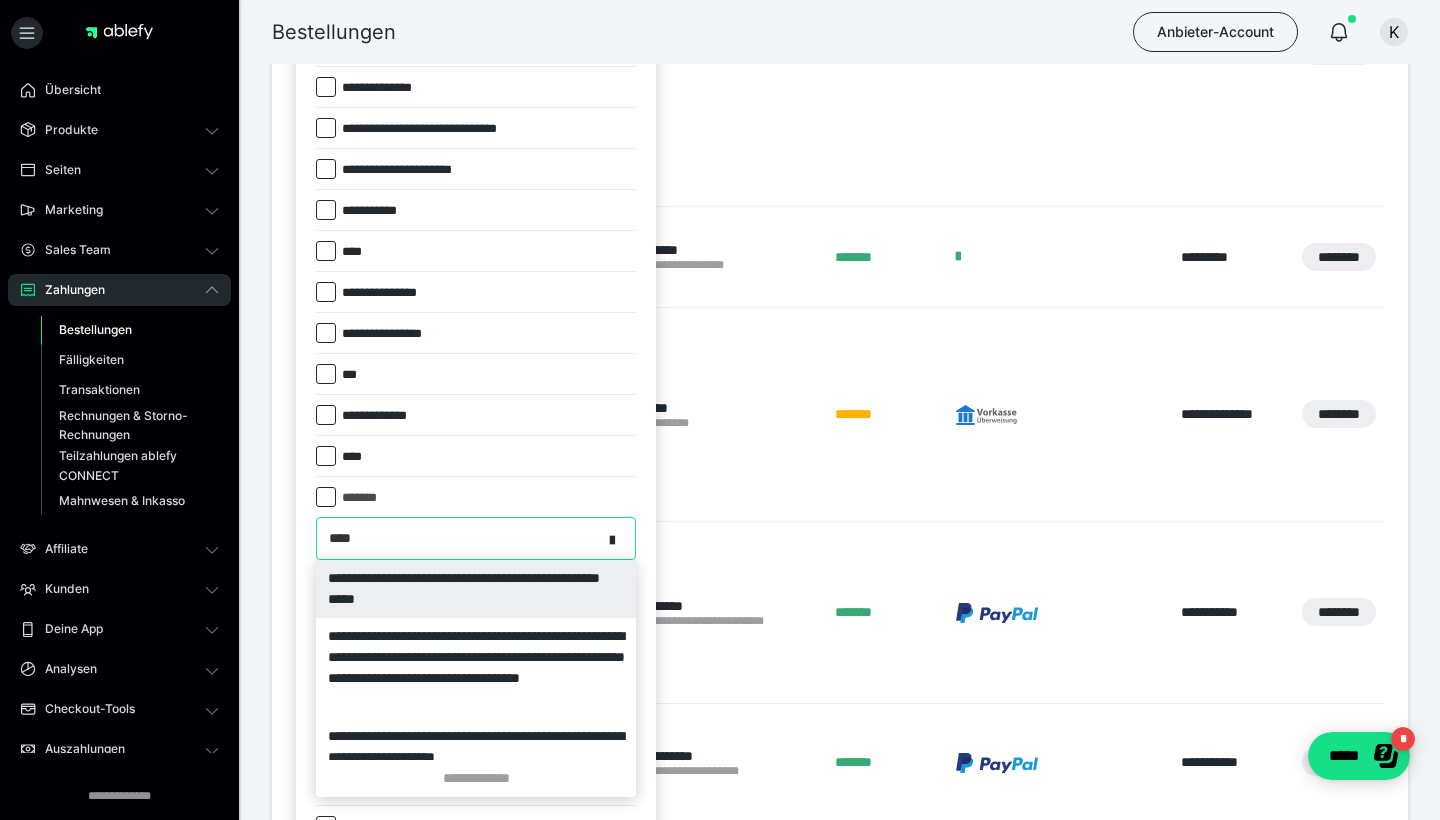 click on "**********" at bounding box center [476, 589] 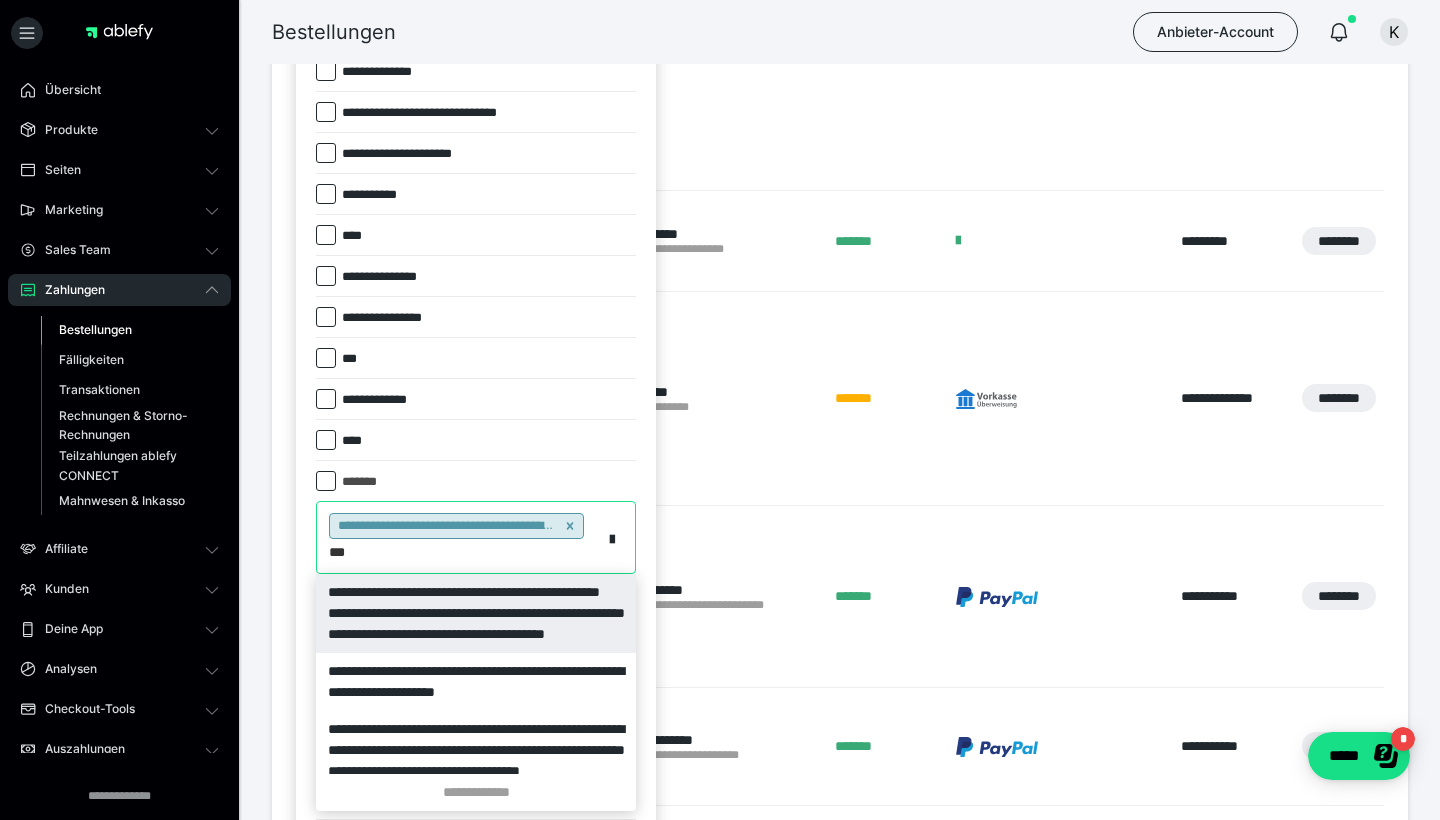 type on "****" 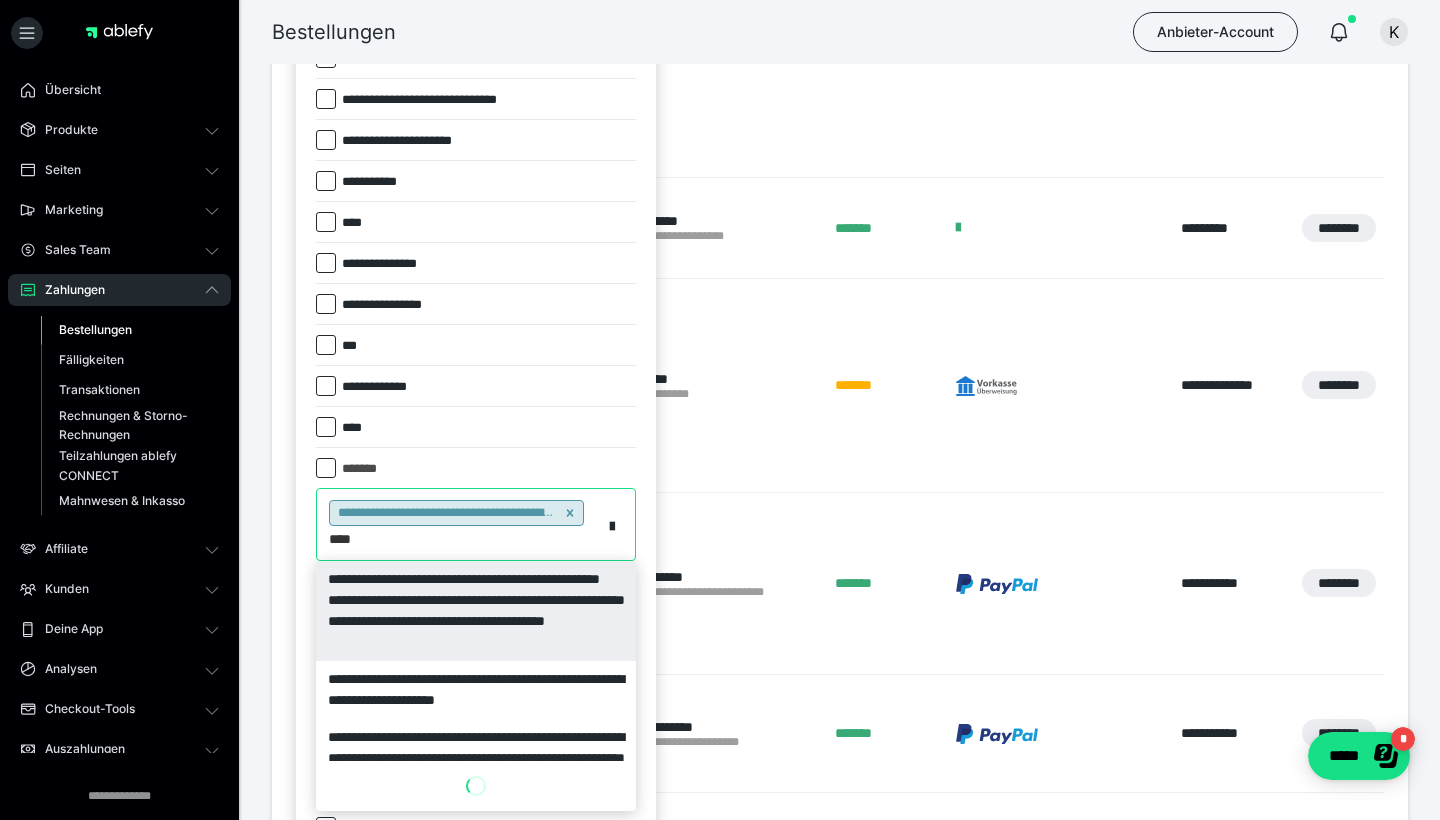 scroll, scrollTop: 430, scrollLeft: 0, axis: vertical 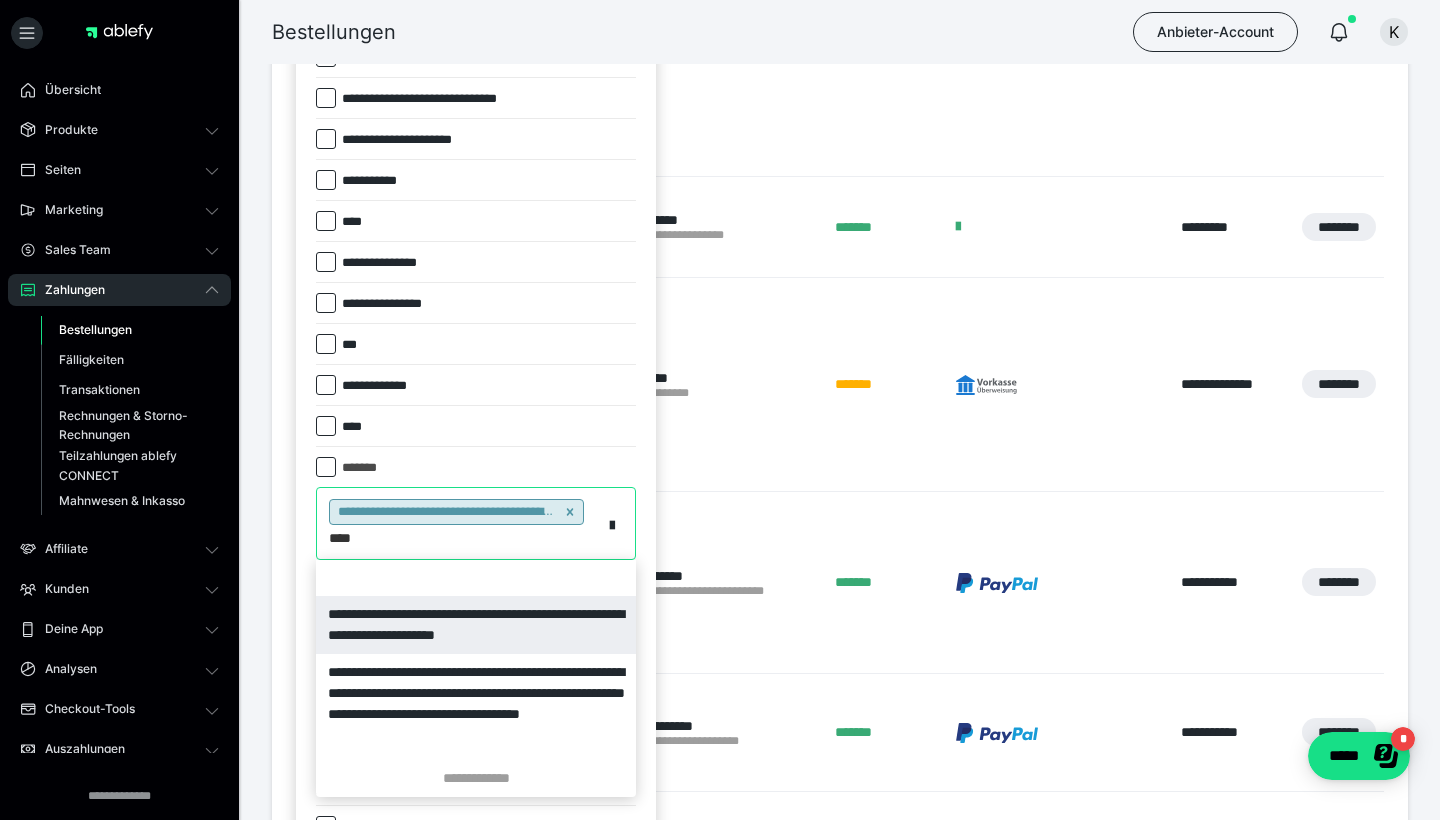click on "**********" at bounding box center (476, 625) 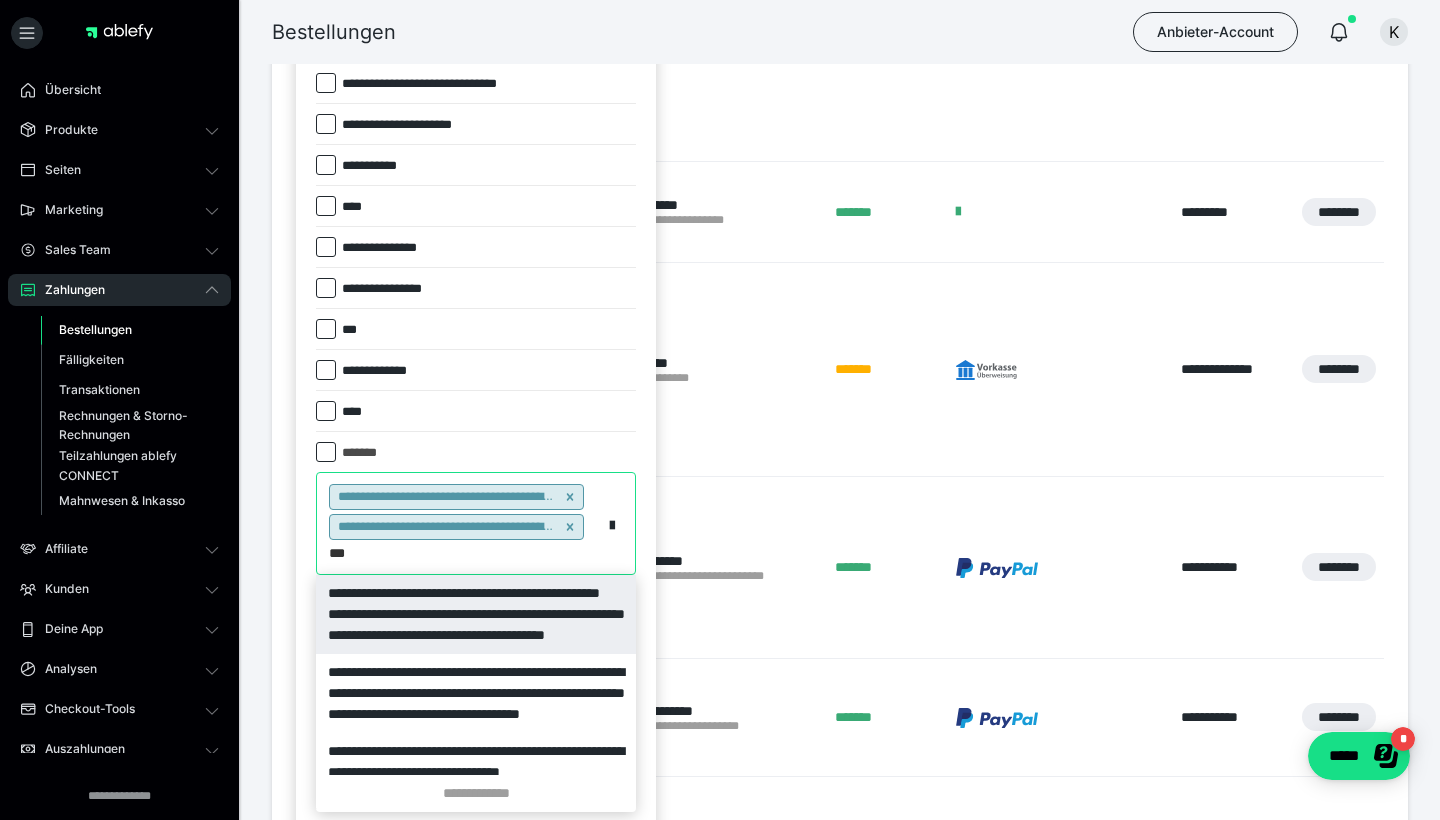 type on "****" 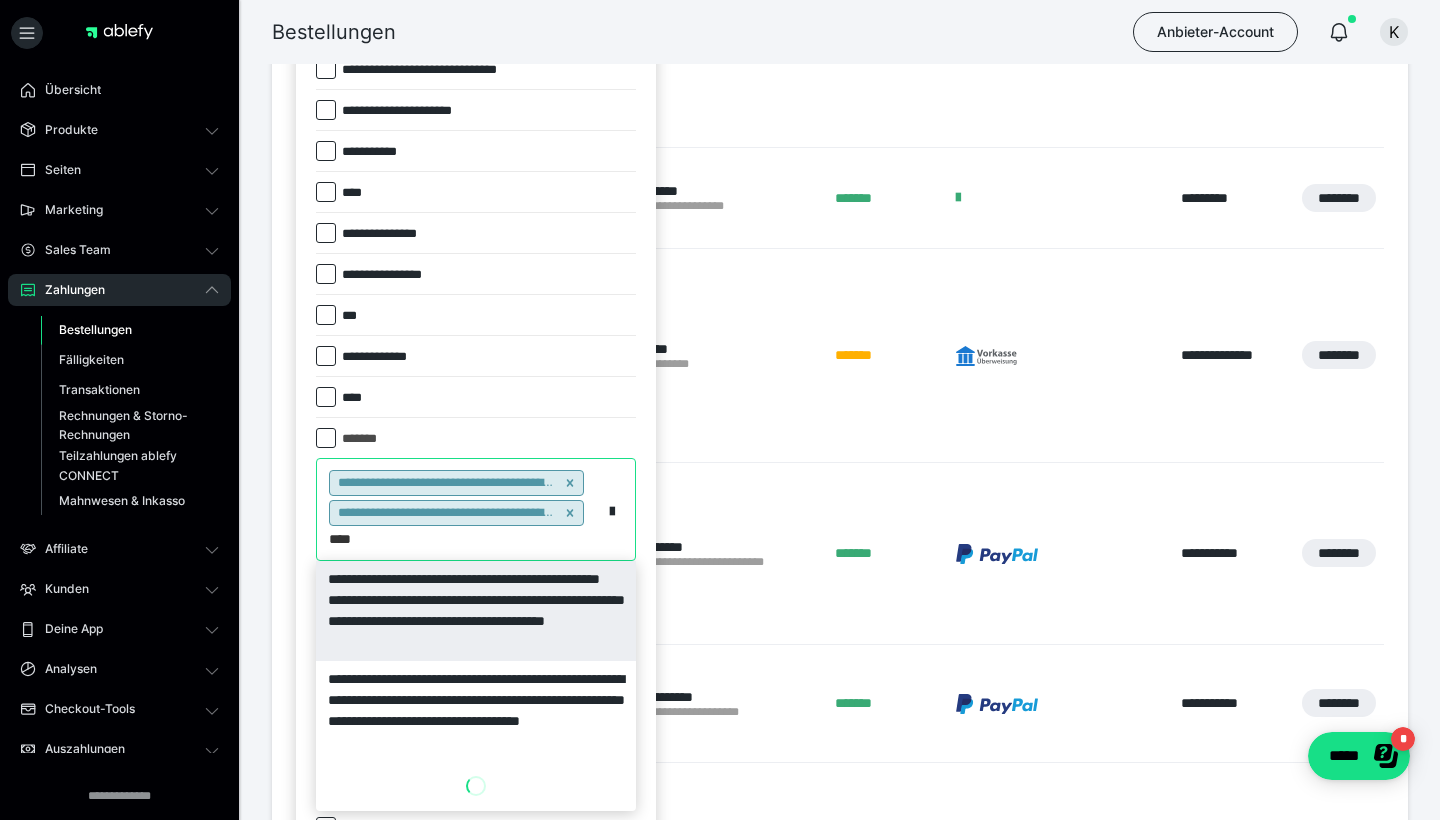 scroll, scrollTop: 460, scrollLeft: 0, axis: vertical 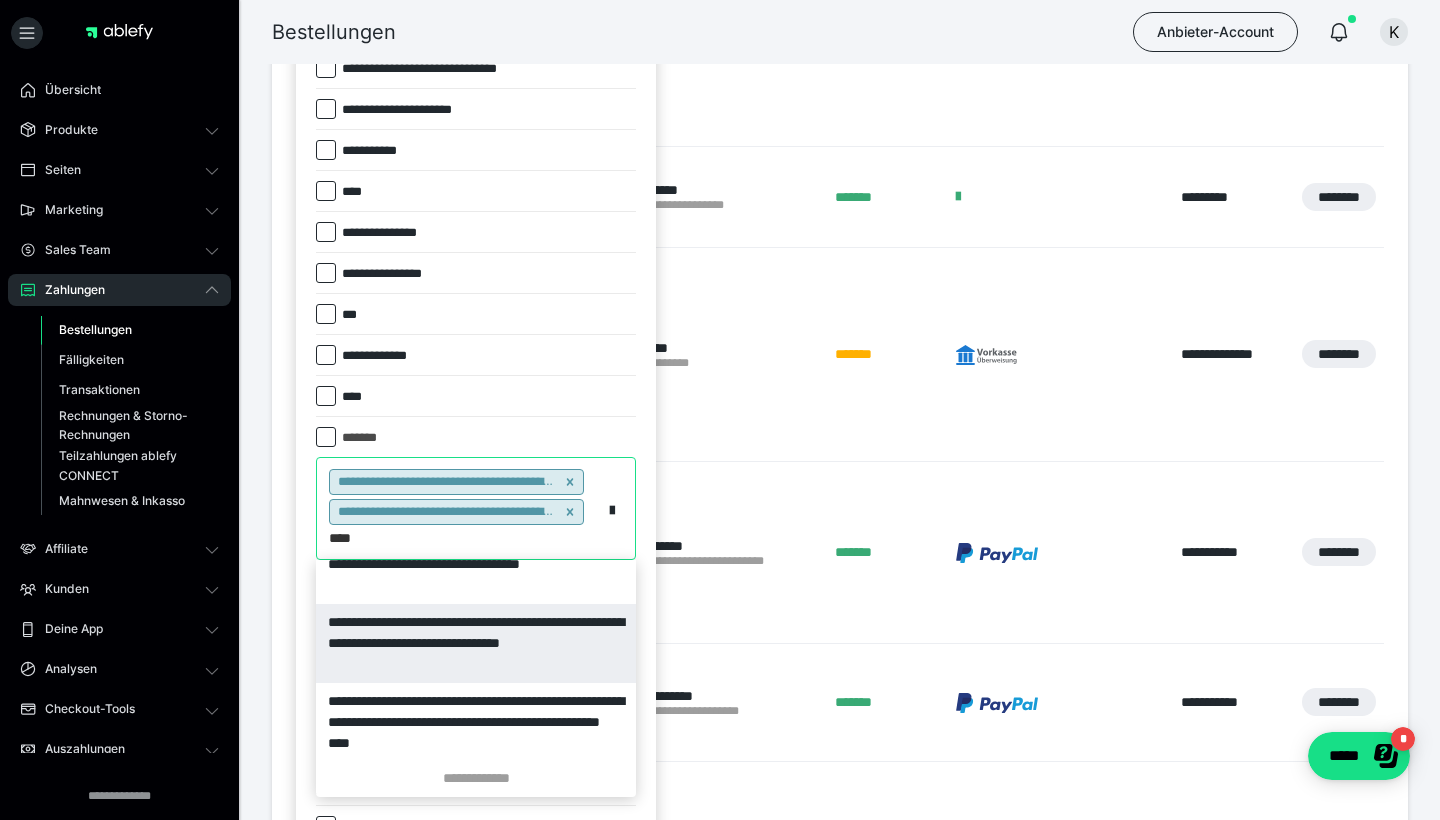 click on "**********" at bounding box center [476, 643] 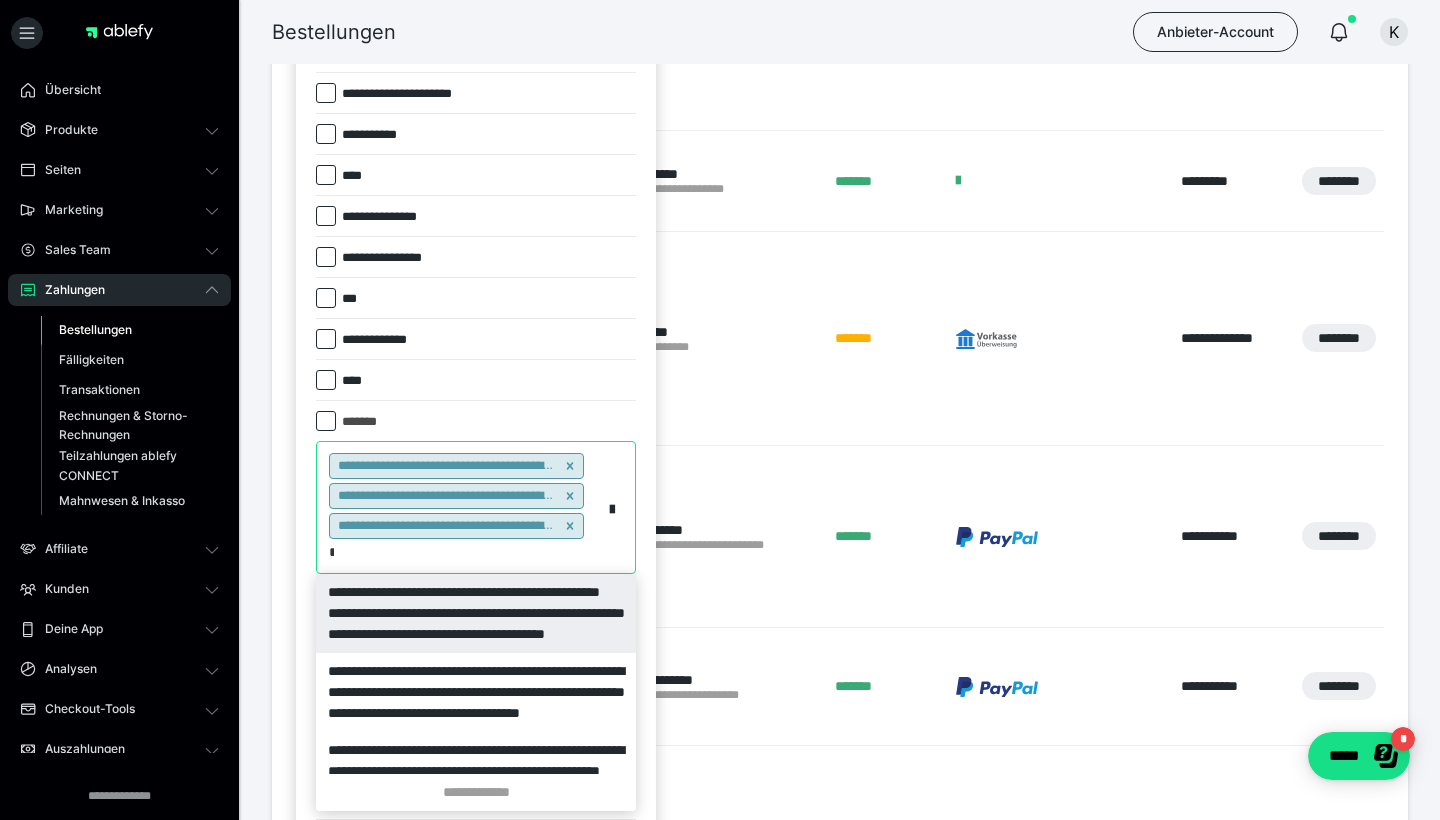 type on "****" 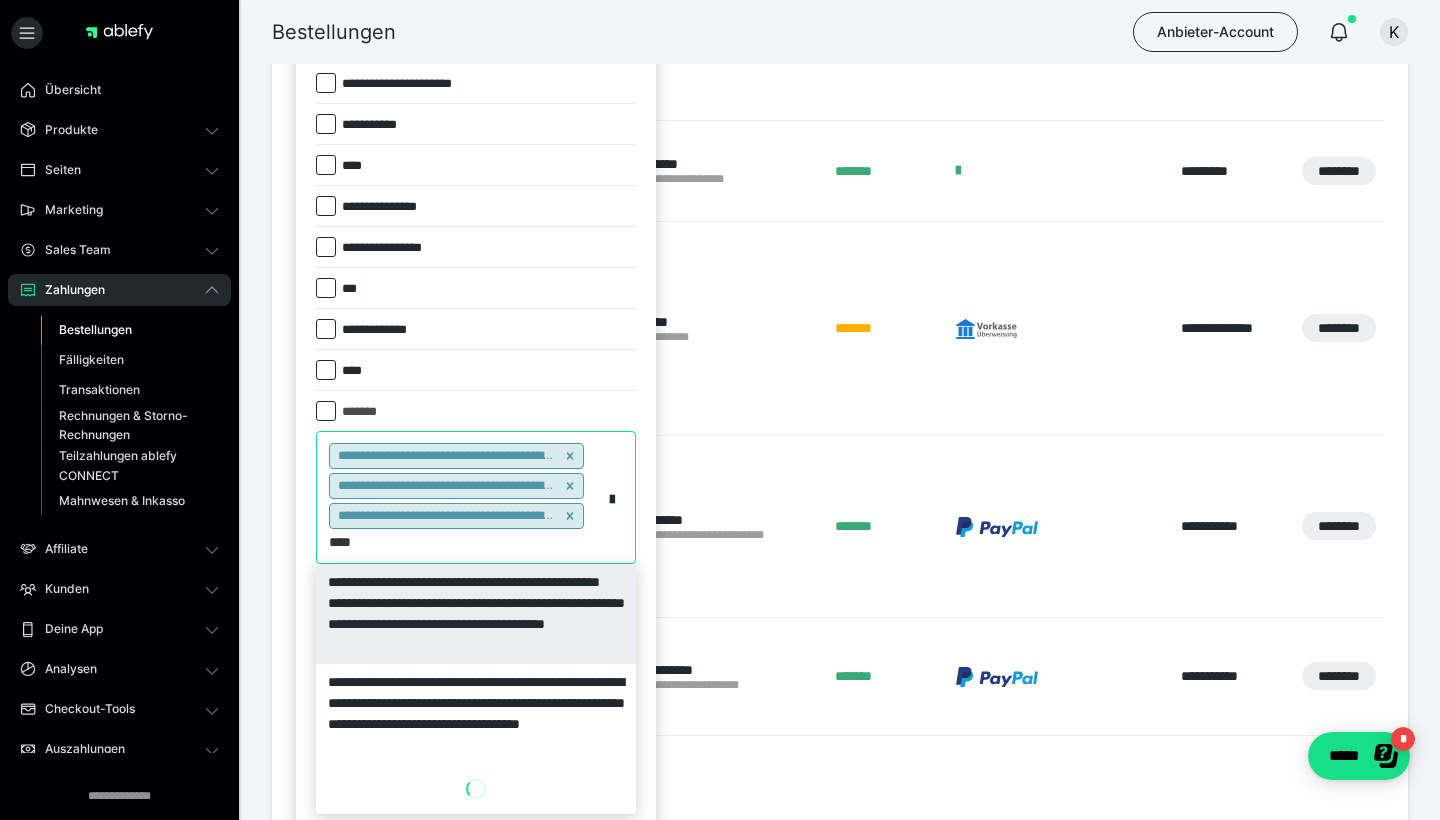 scroll, scrollTop: 489, scrollLeft: 0, axis: vertical 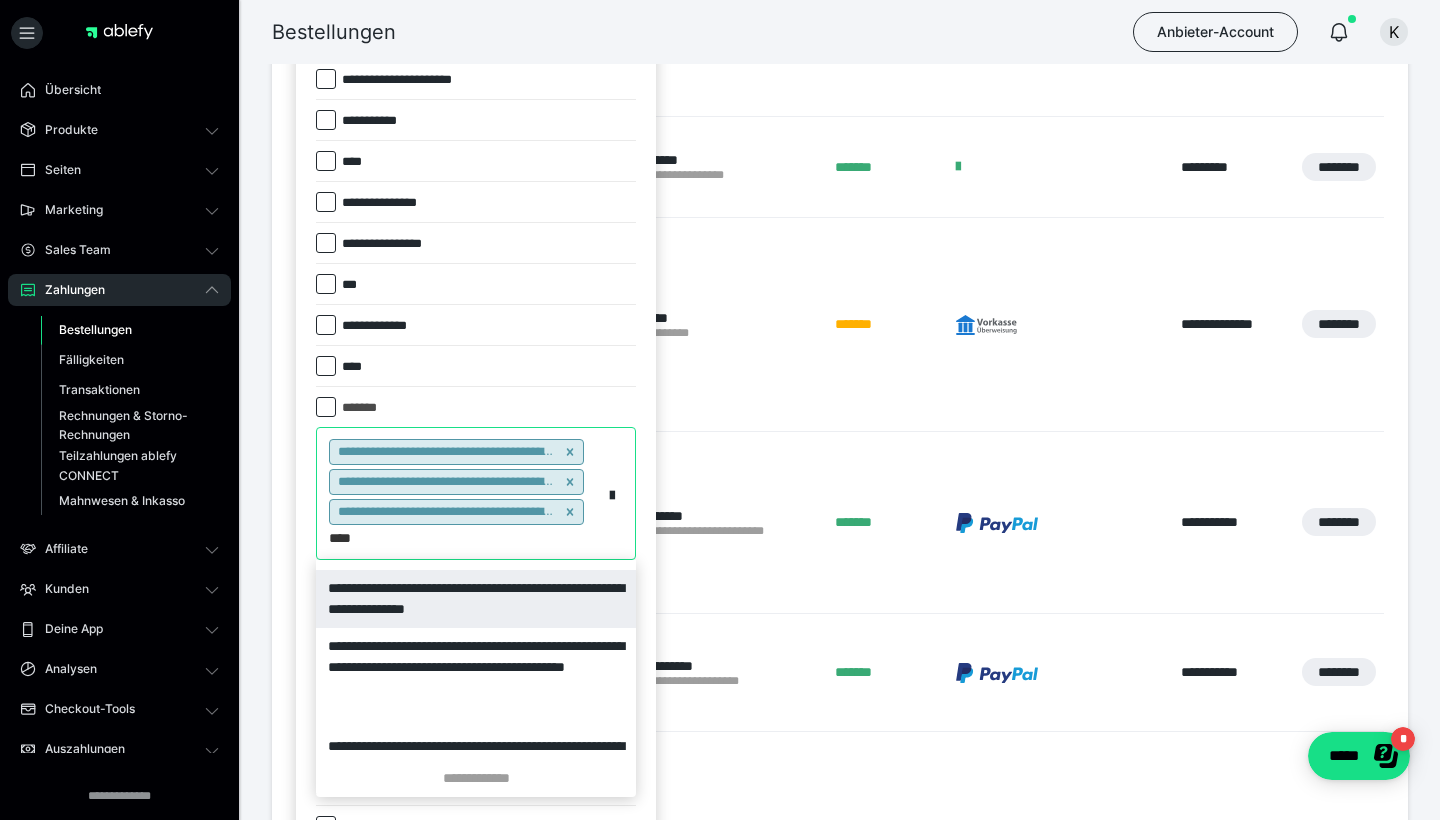 click on "**********" at bounding box center (476, 599) 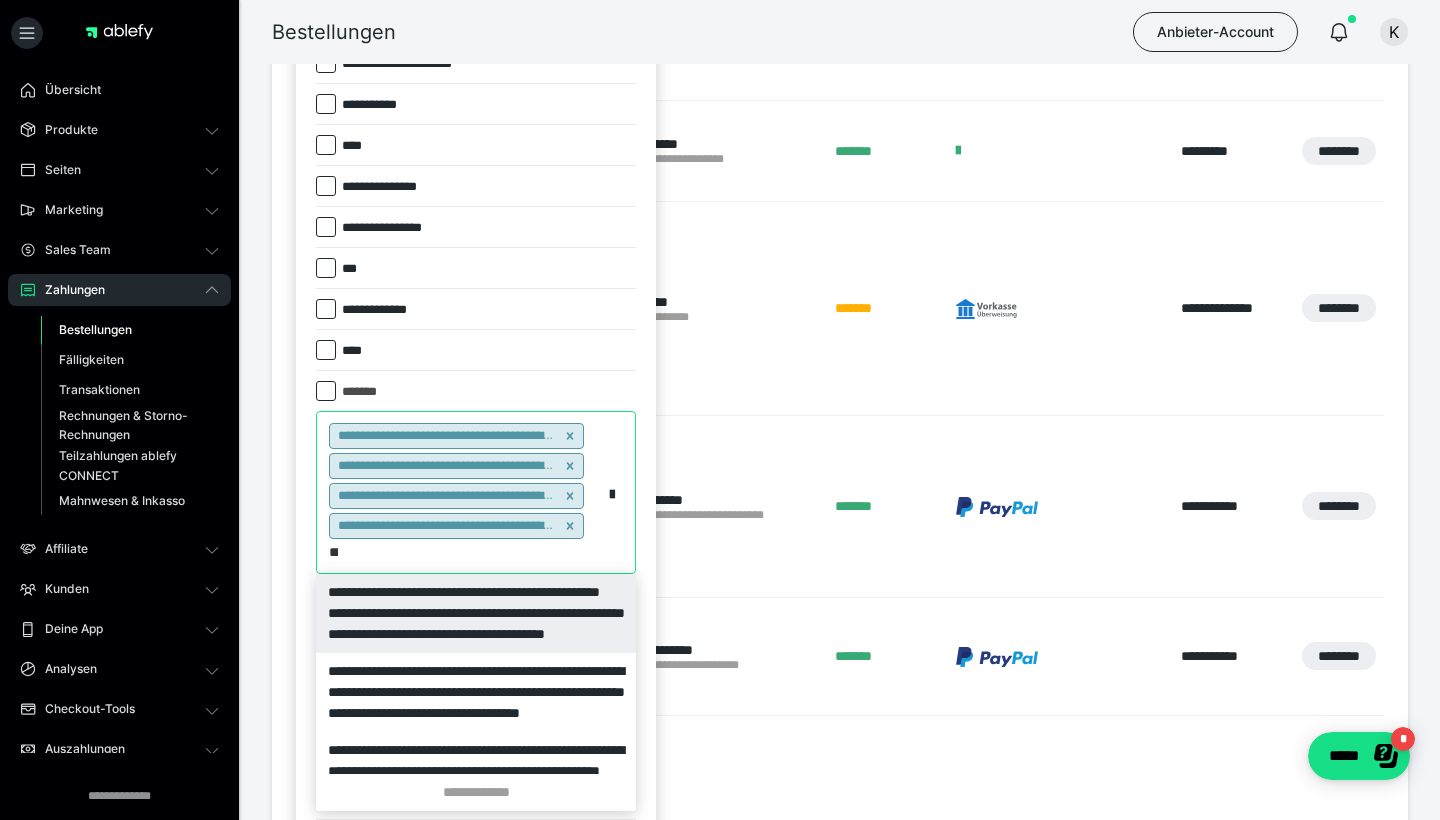 type on "****" 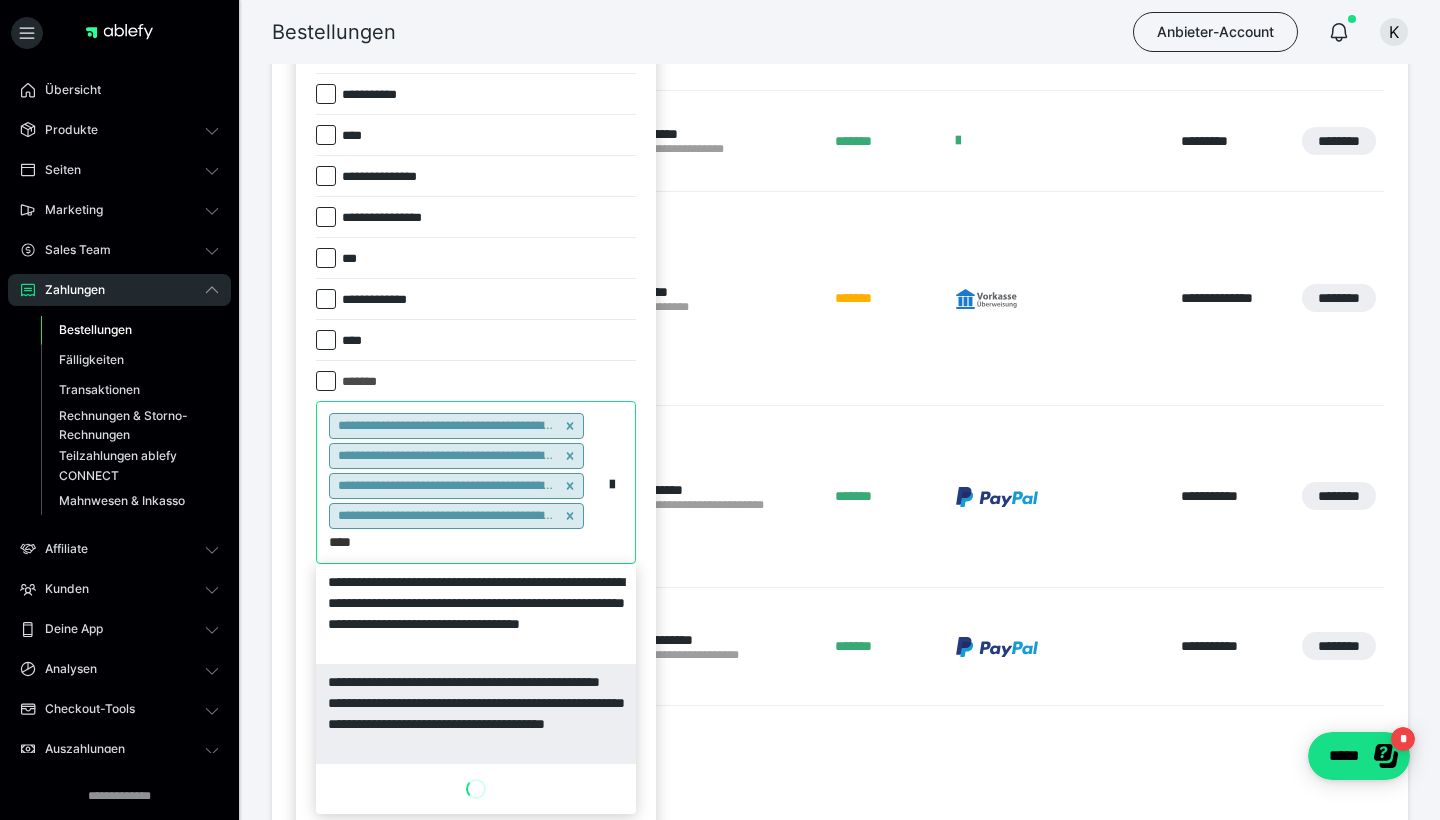 scroll, scrollTop: 519, scrollLeft: 0, axis: vertical 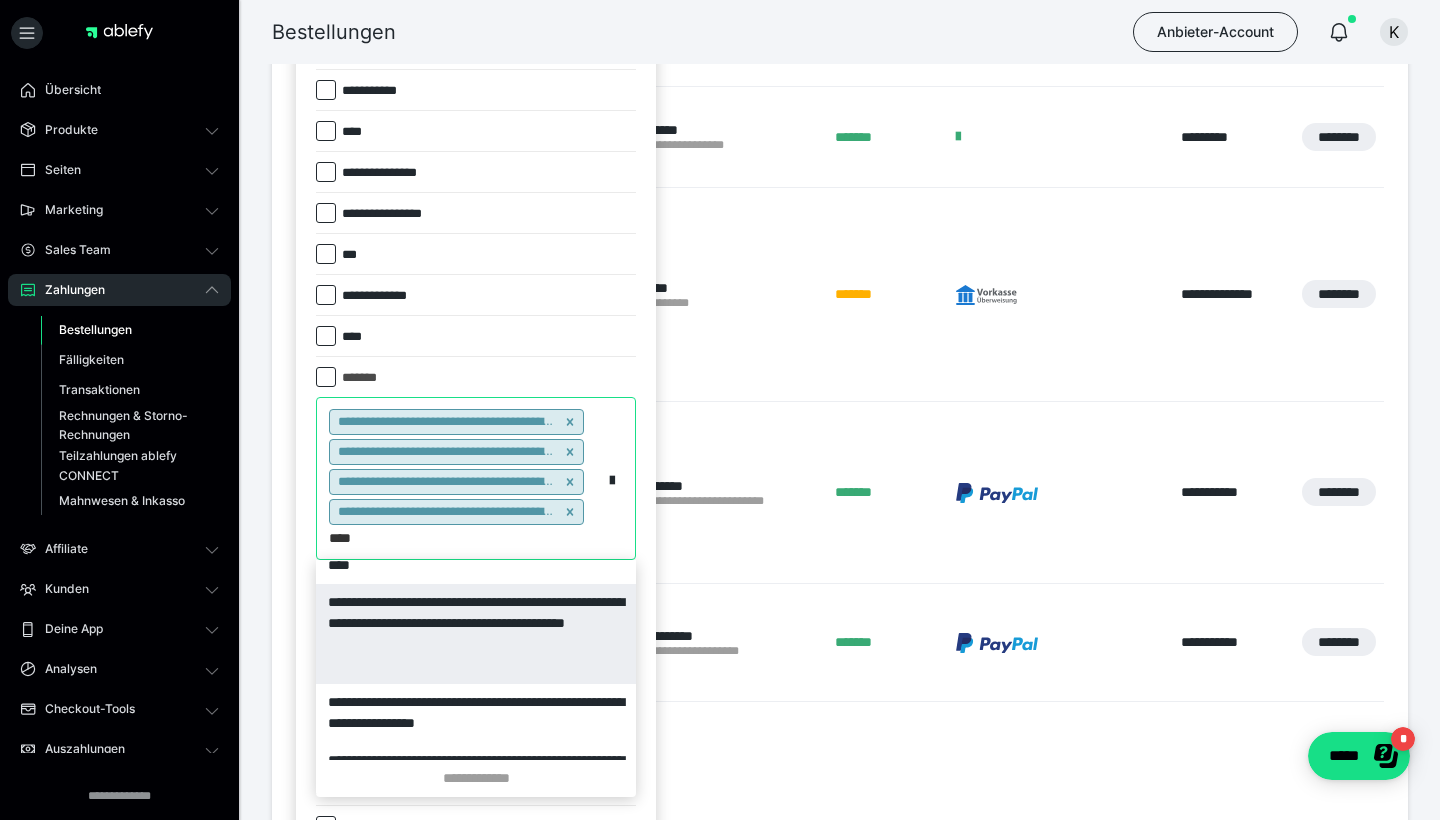 click on "**********" at bounding box center [476, 634] 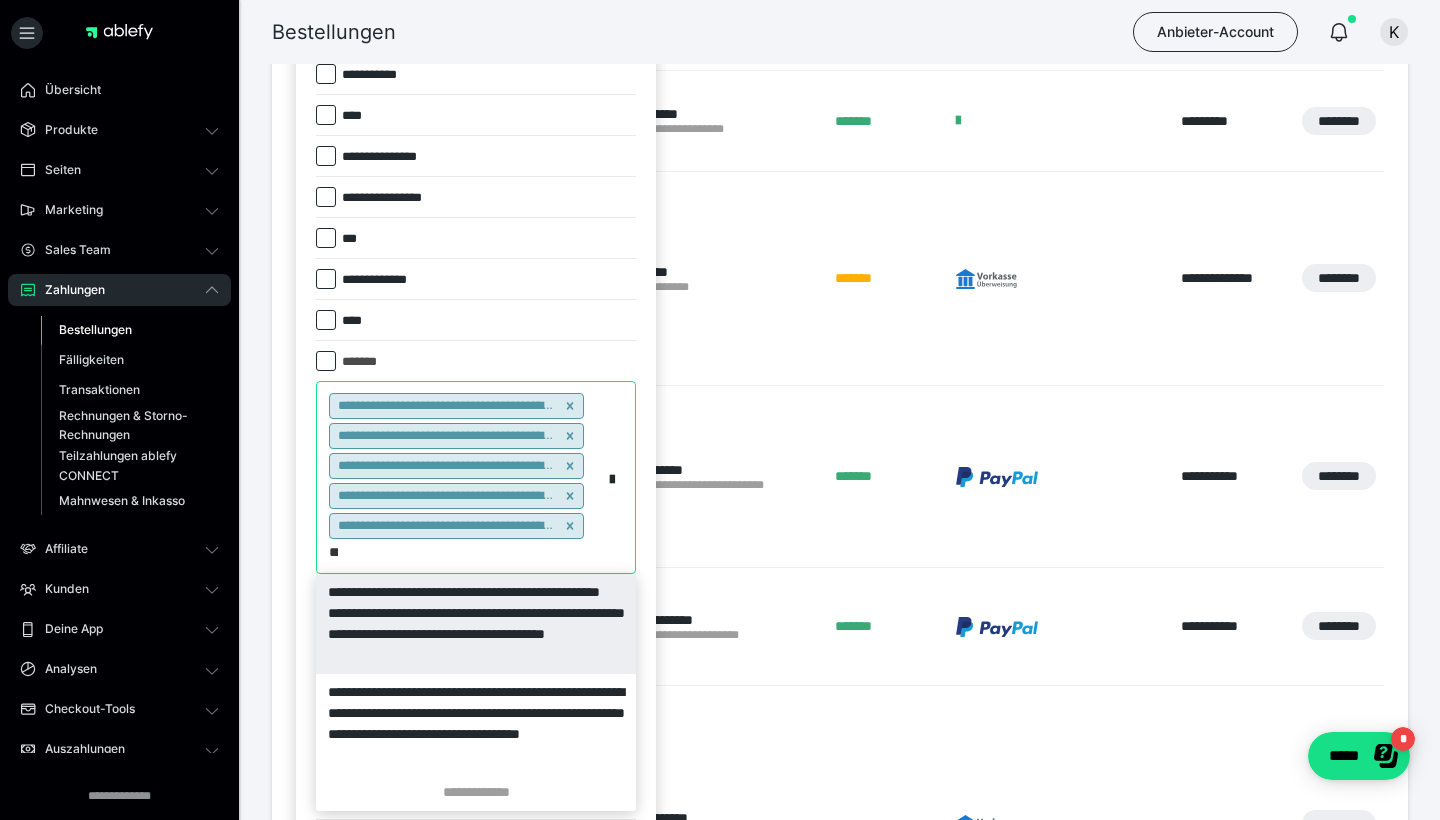 type on "****" 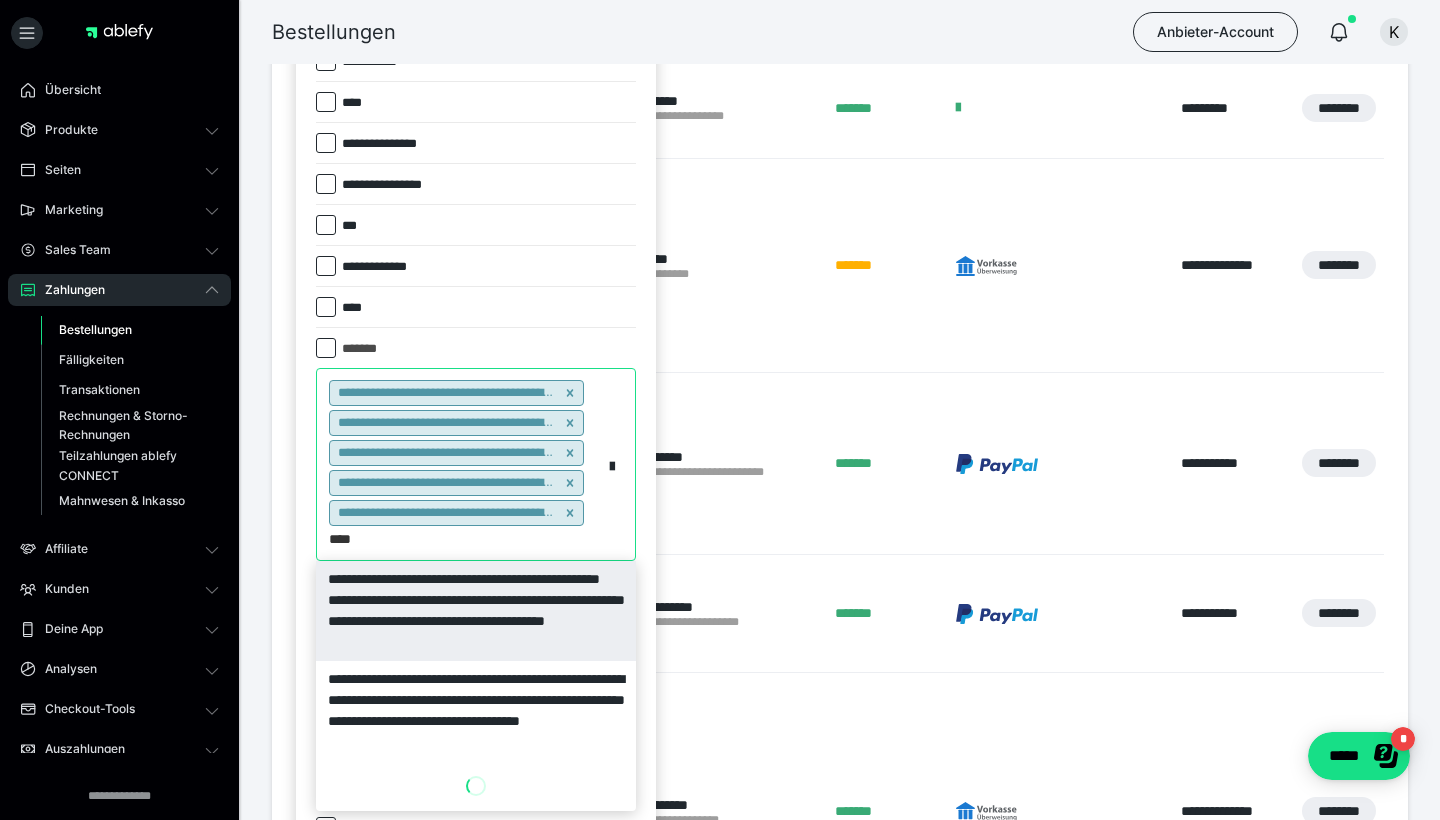 scroll, scrollTop: 550, scrollLeft: 0, axis: vertical 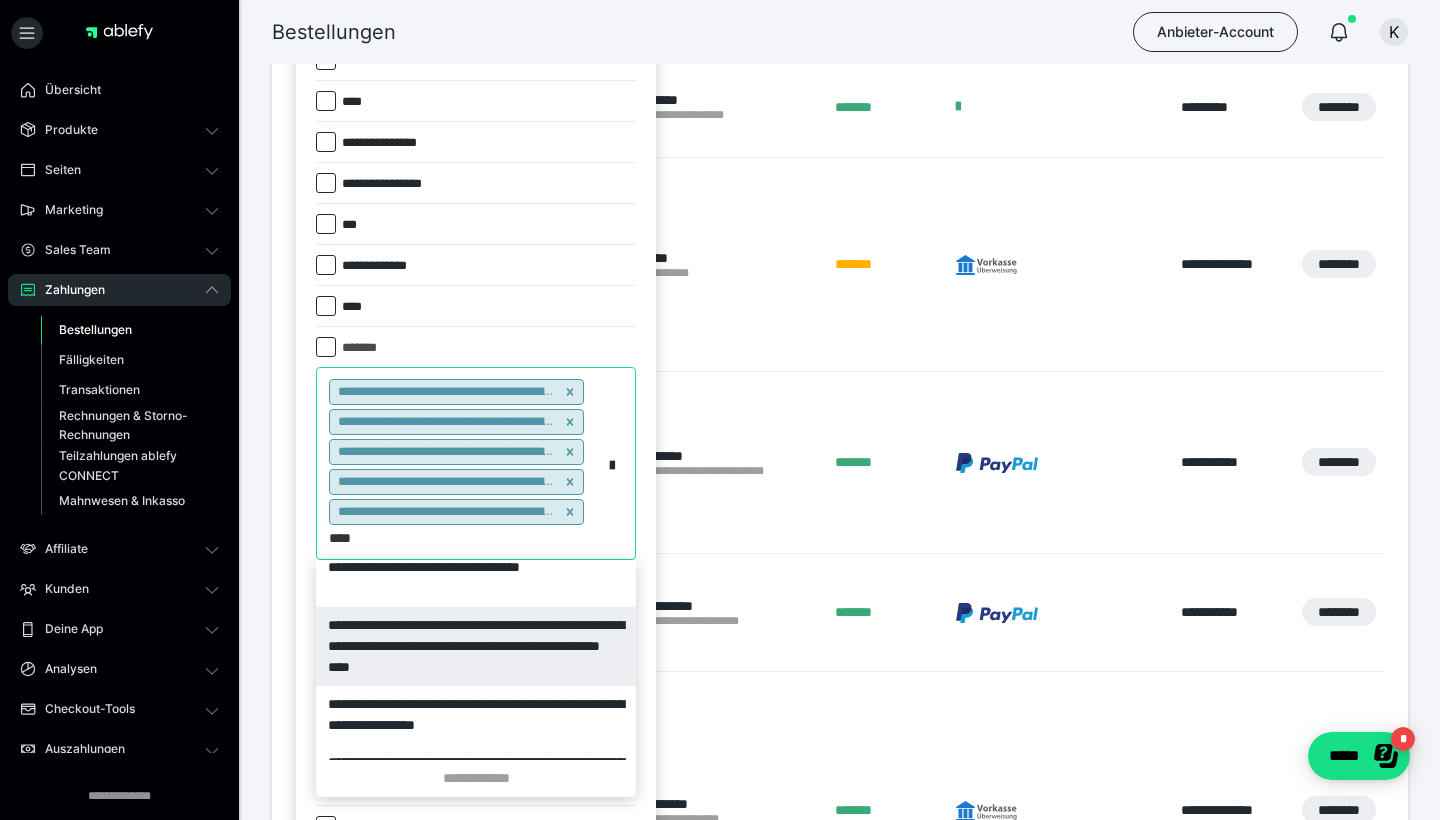 click on "**********" at bounding box center (476, 646) 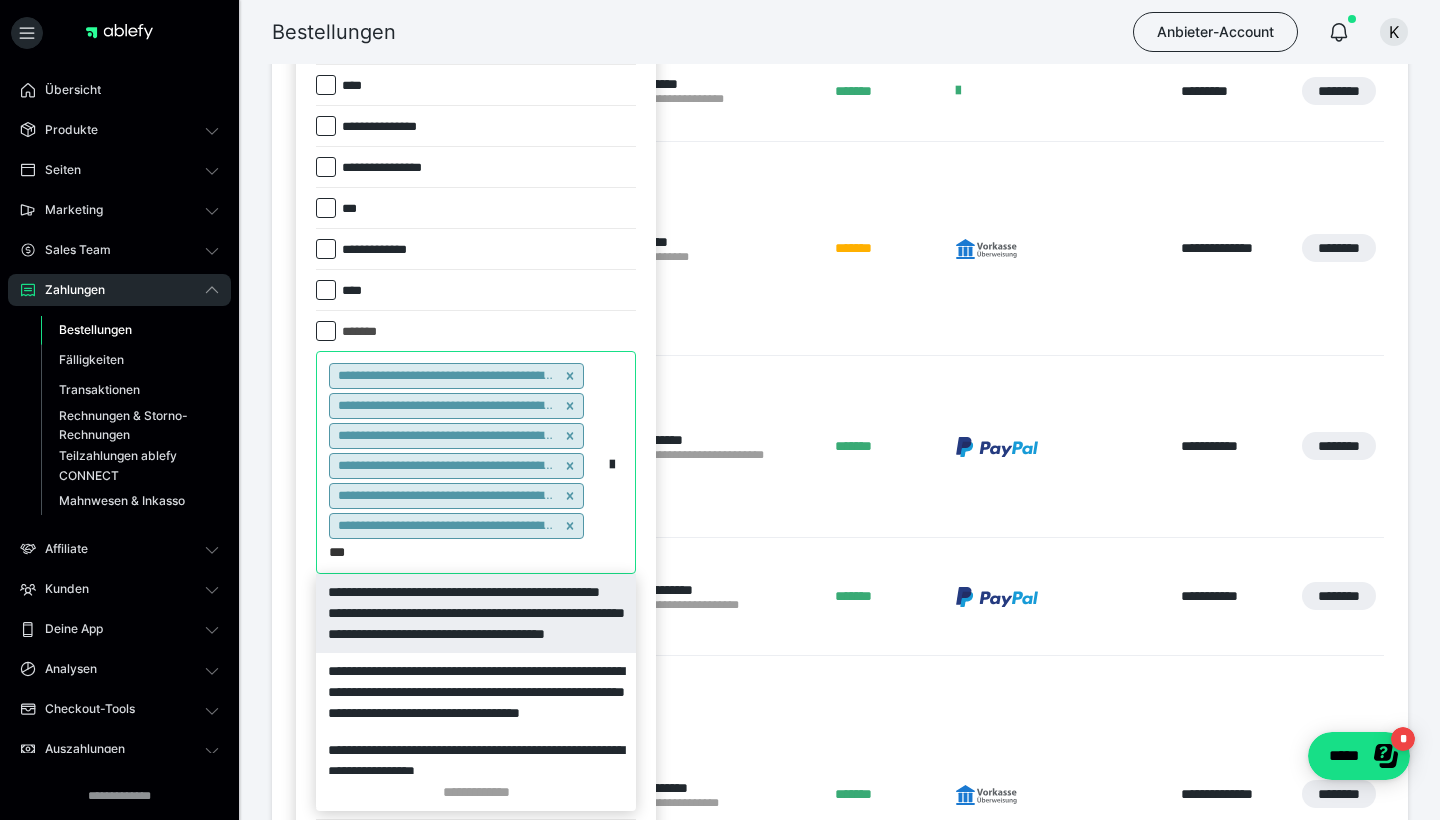 type on "****" 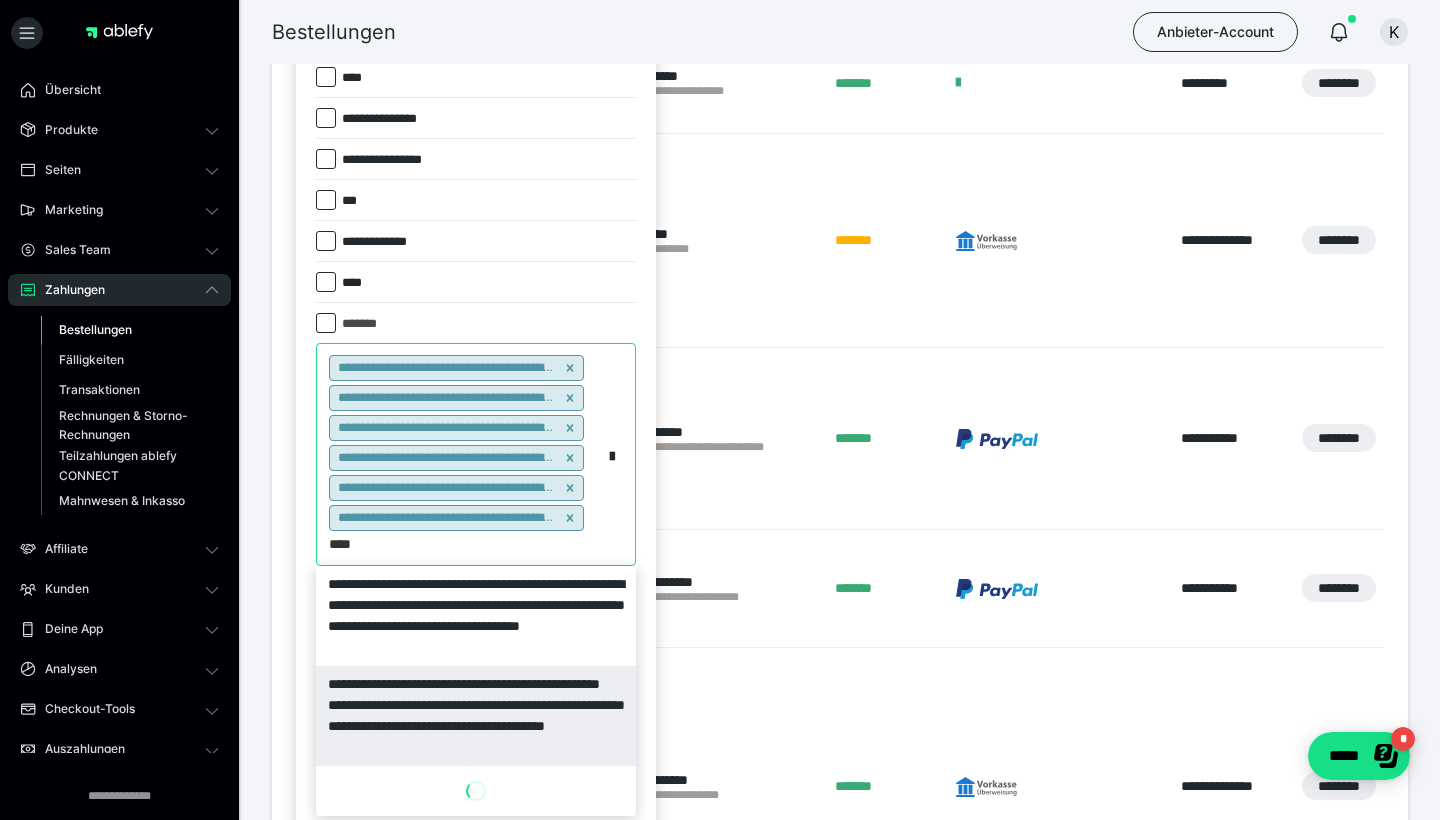 scroll, scrollTop: 578, scrollLeft: 0, axis: vertical 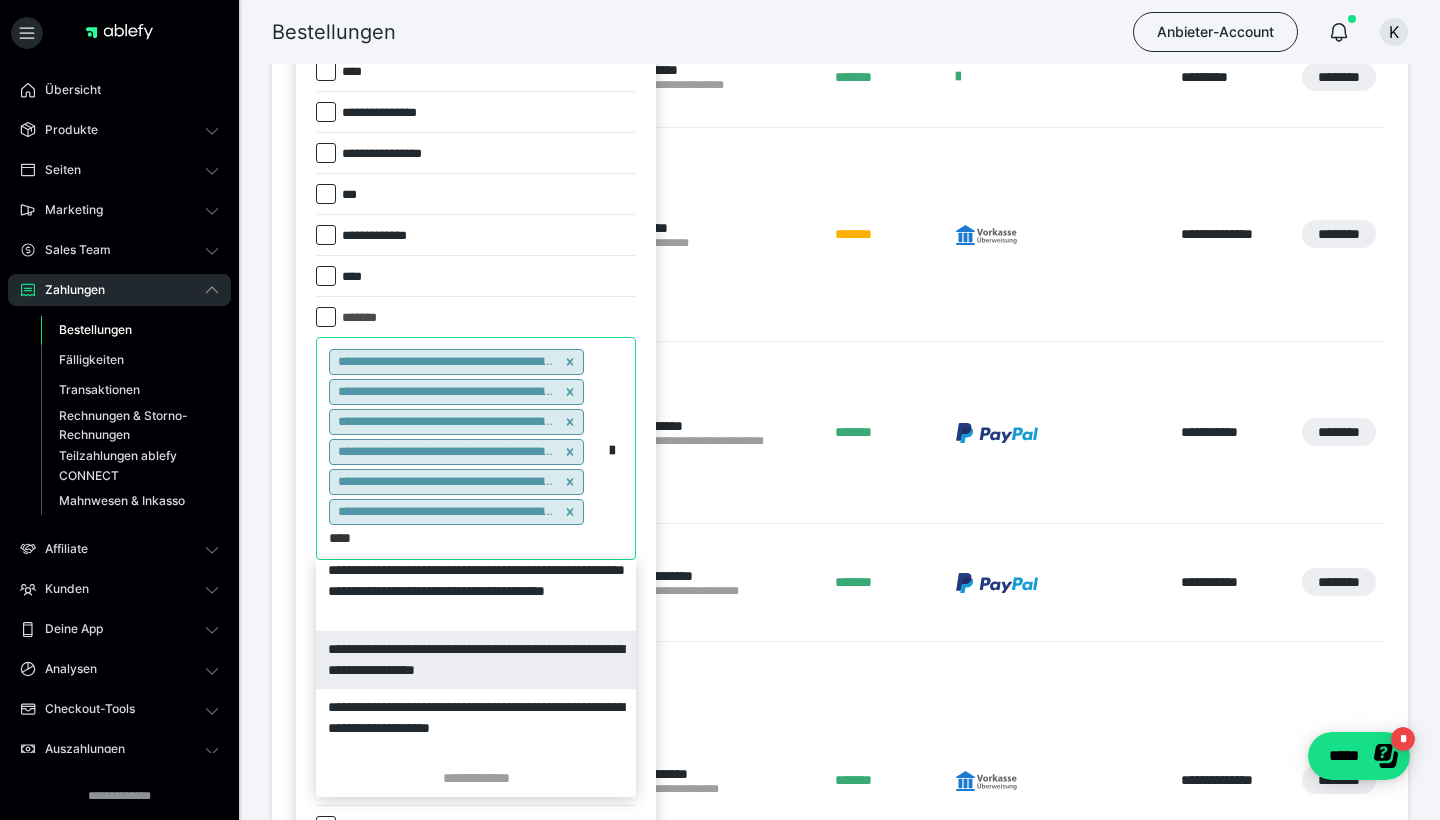 click on "**********" at bounding box center [476, 660] 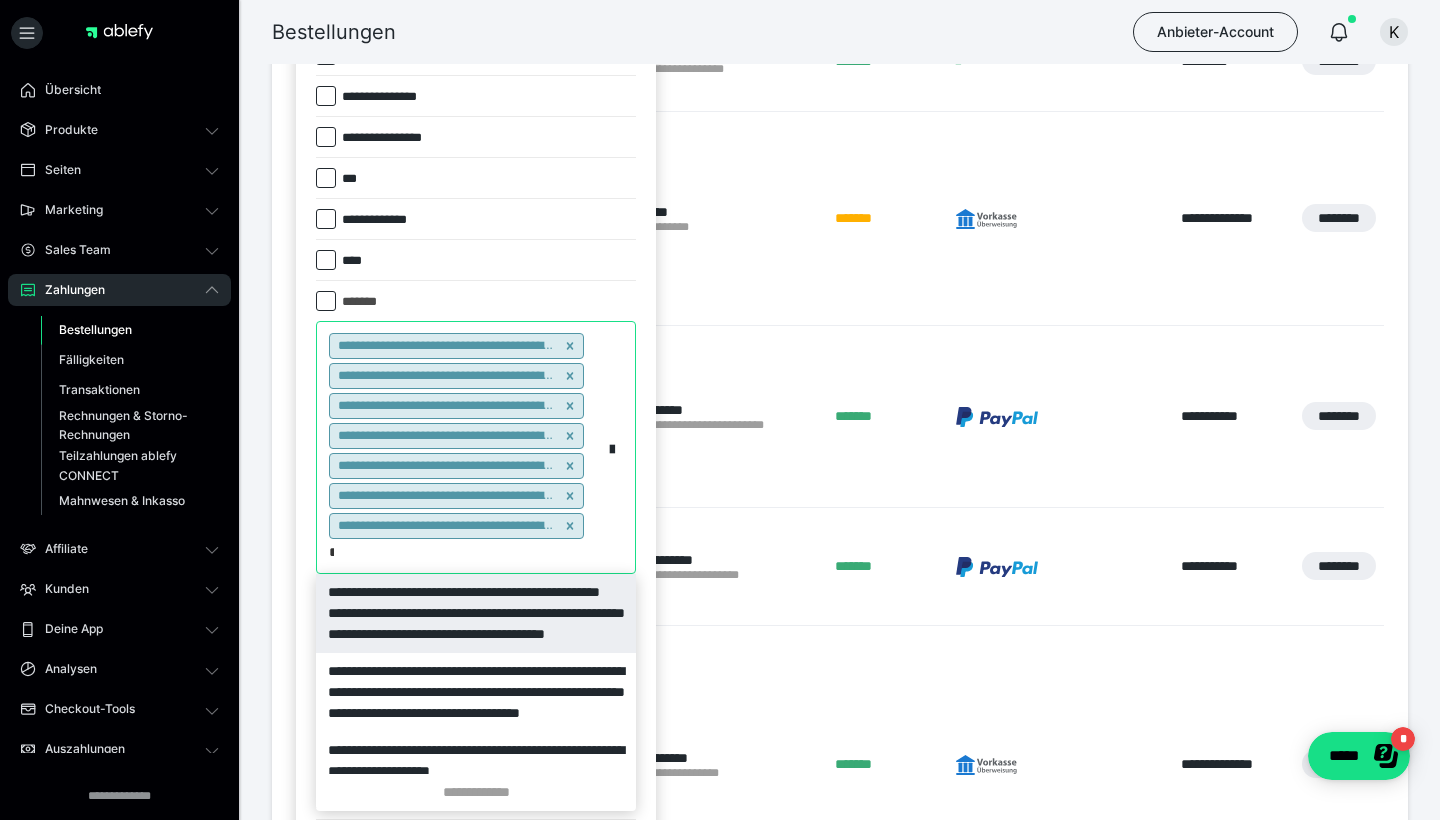 type on "****" 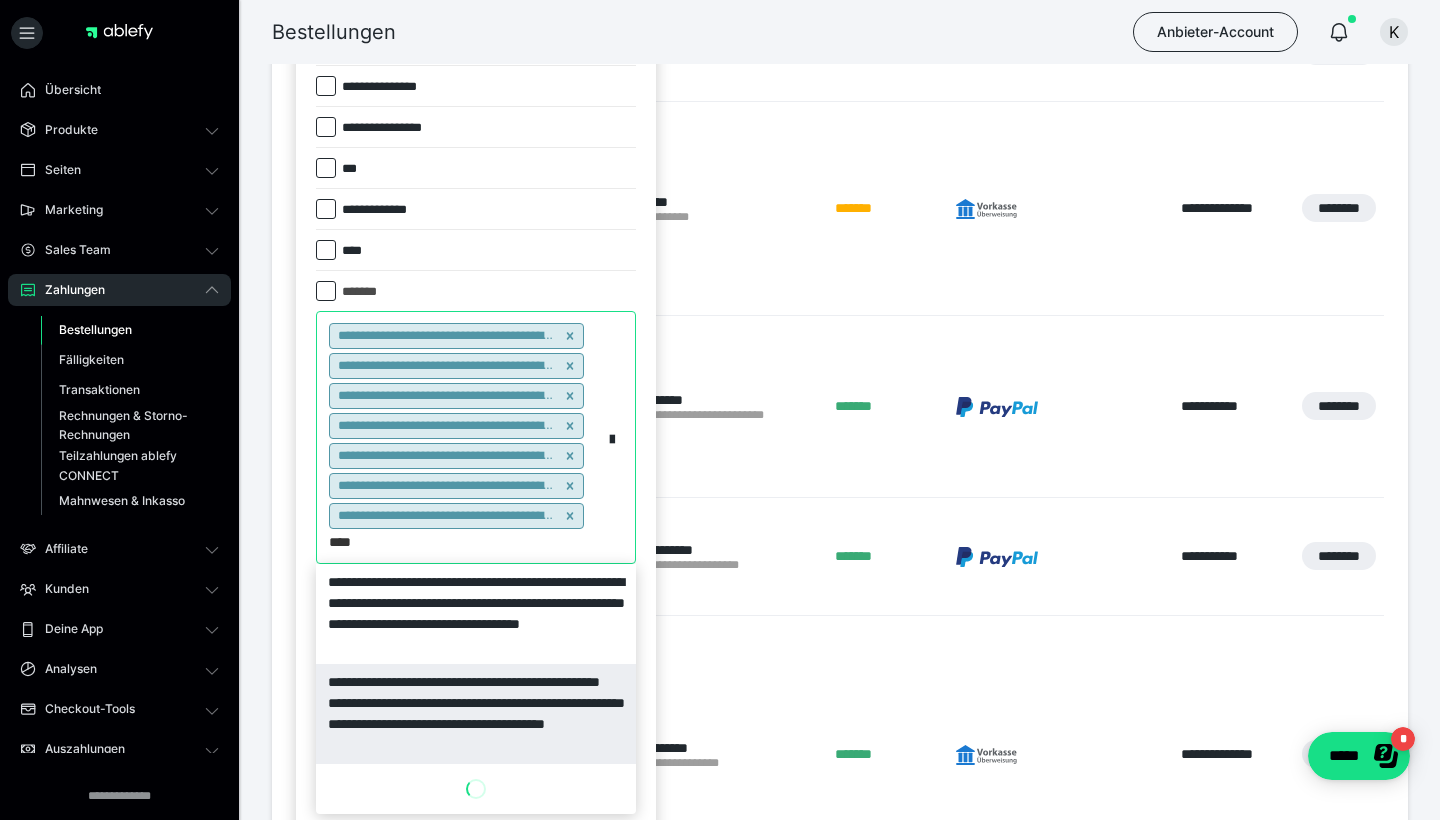 scroll, scrollTop: 609, scrollLeft: 0, axis: vertical 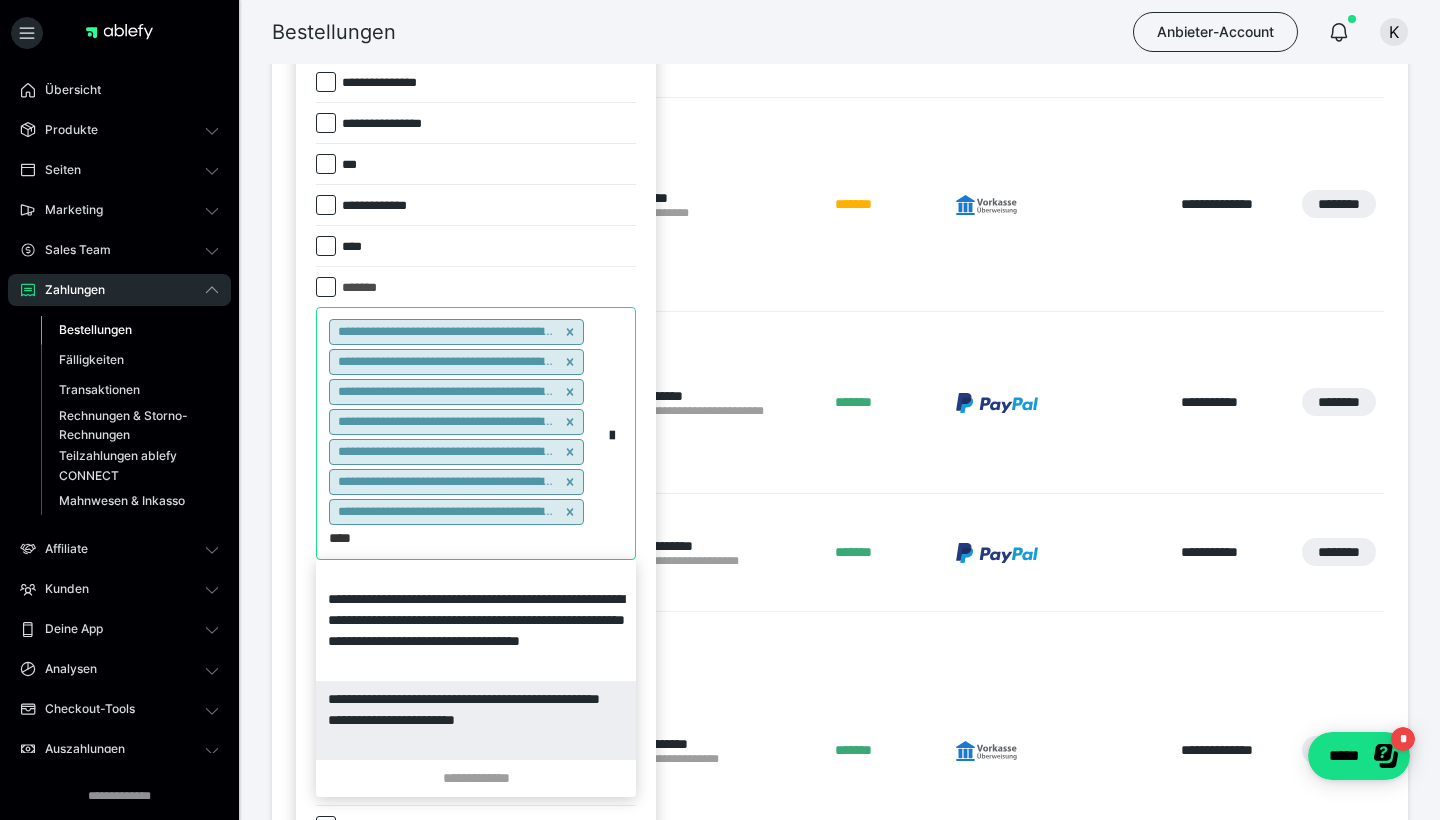 click on "**********" at bounding box center (476, 720) 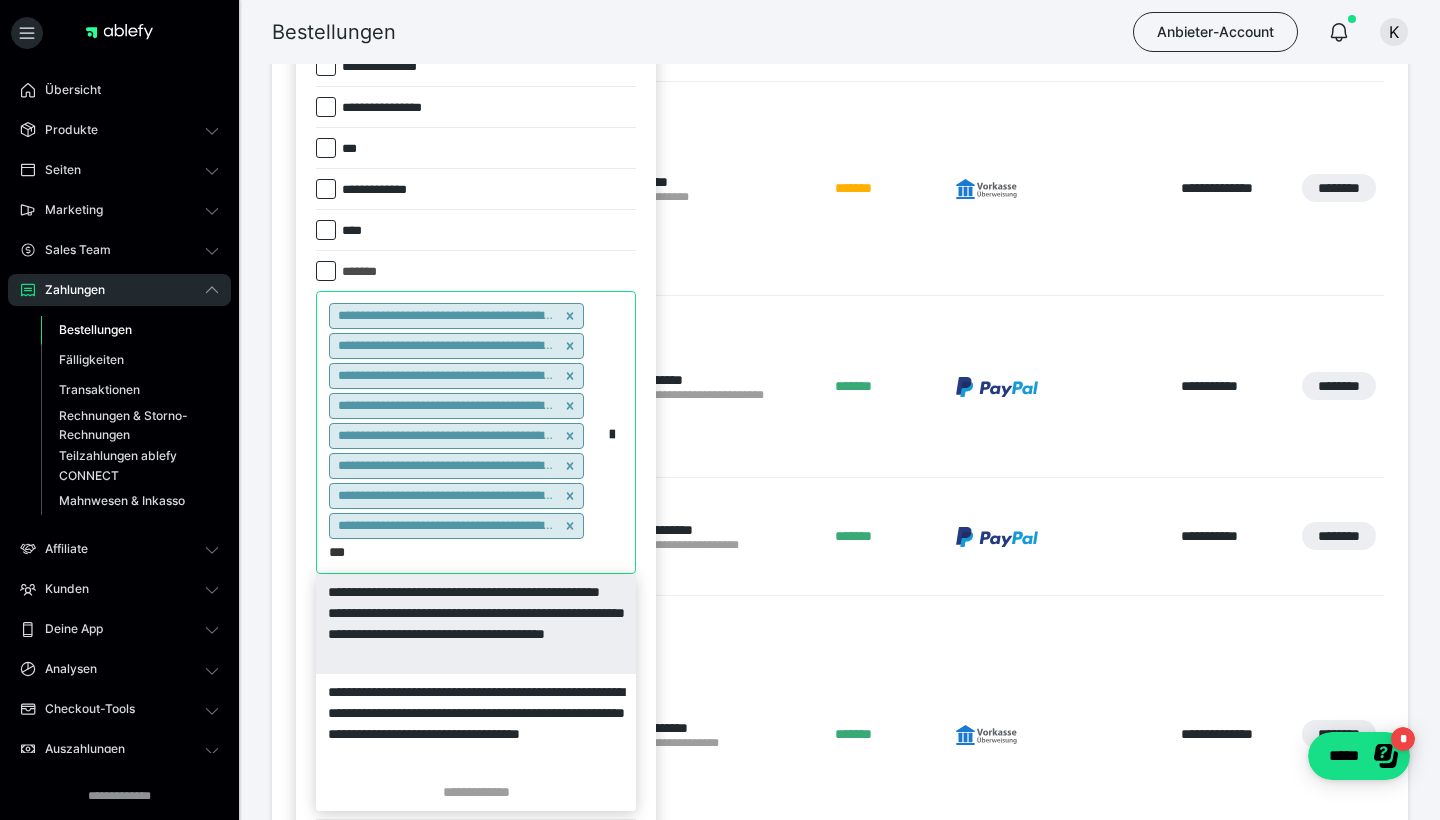 type on "****" 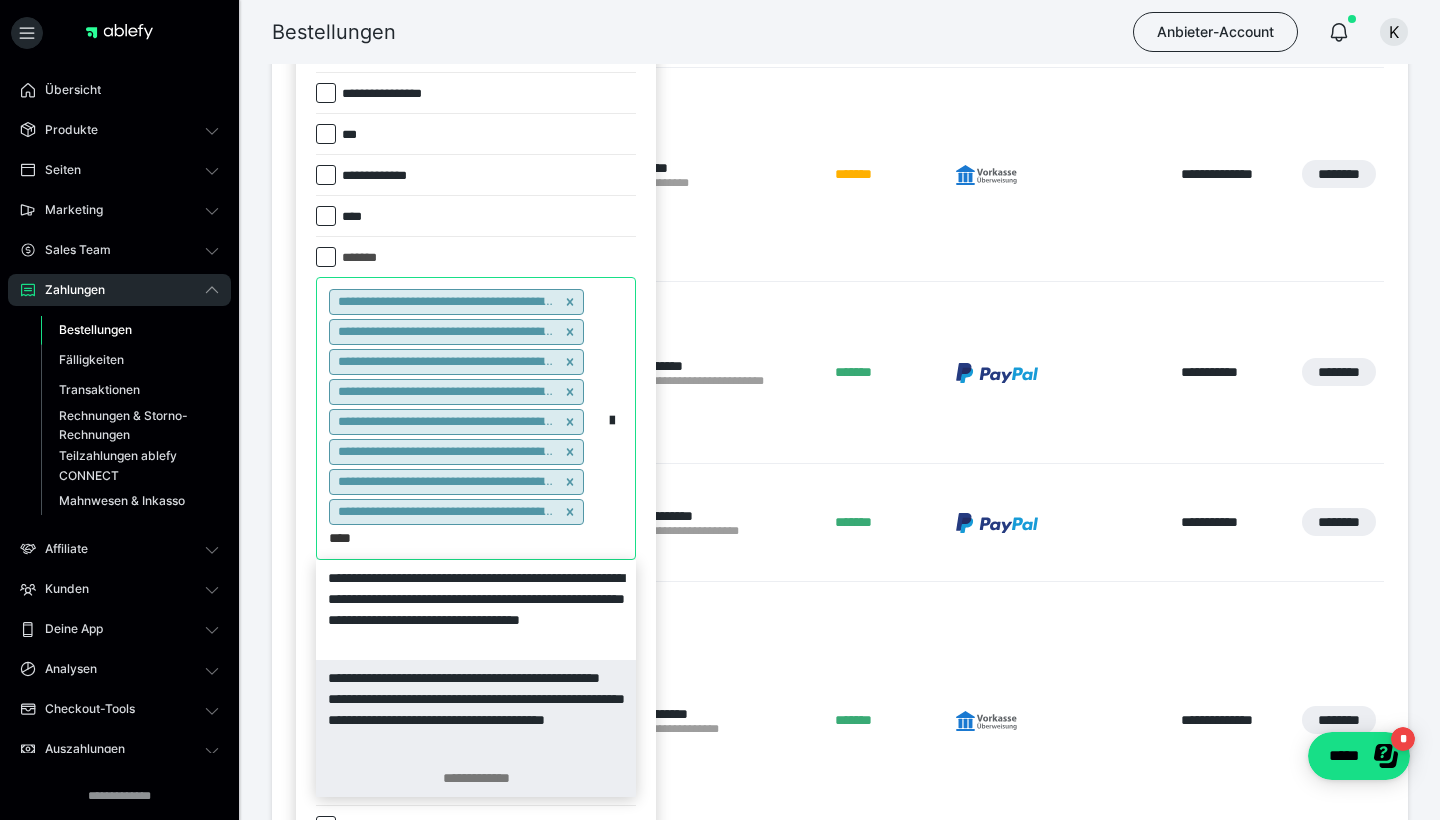 click on "**********" at bounding box center (476, 778) 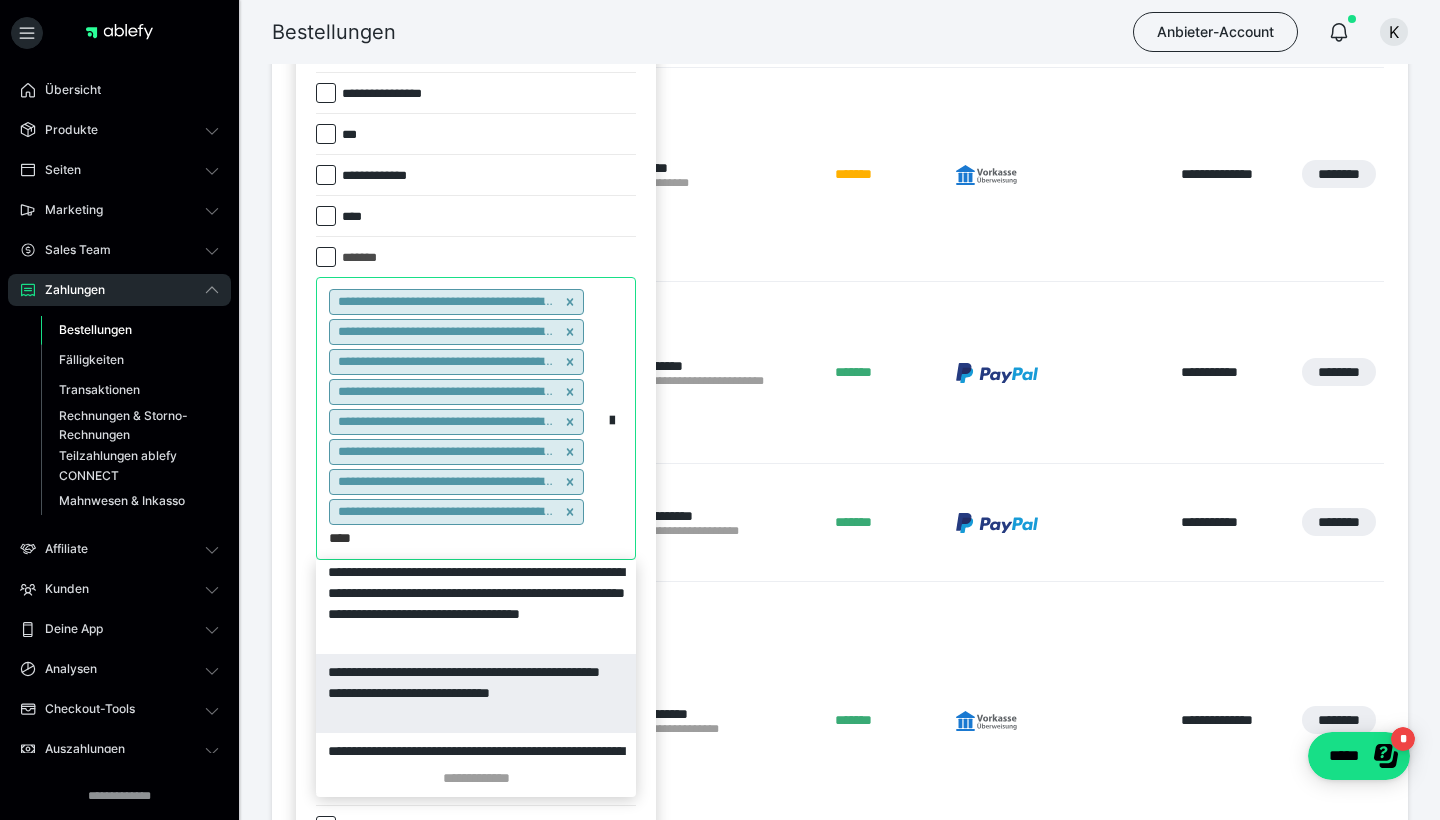 click on "**********" at bounding box center [476, 693] 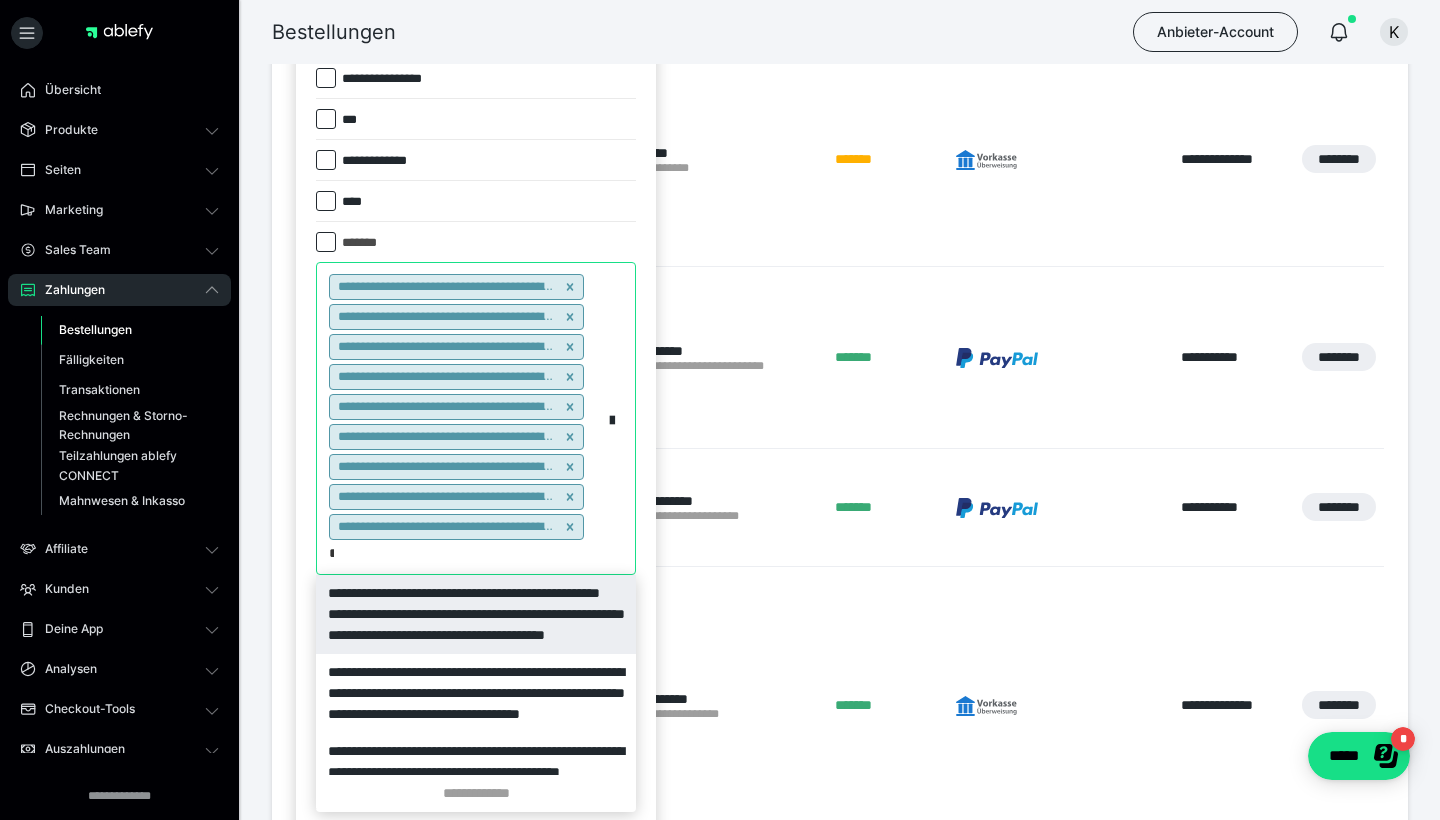 type on "****" 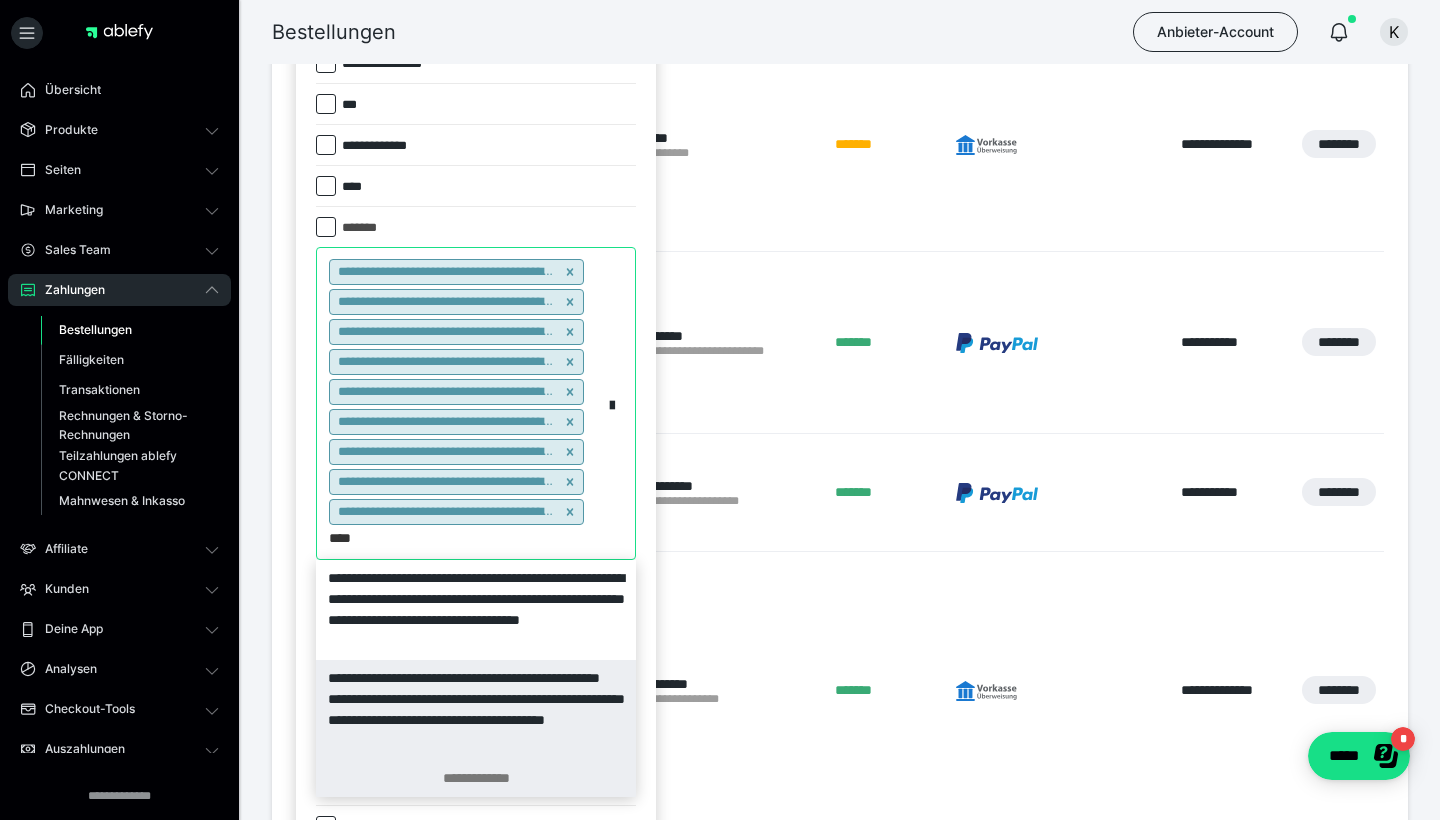 click on "**********" at bounding box center (476, 778) 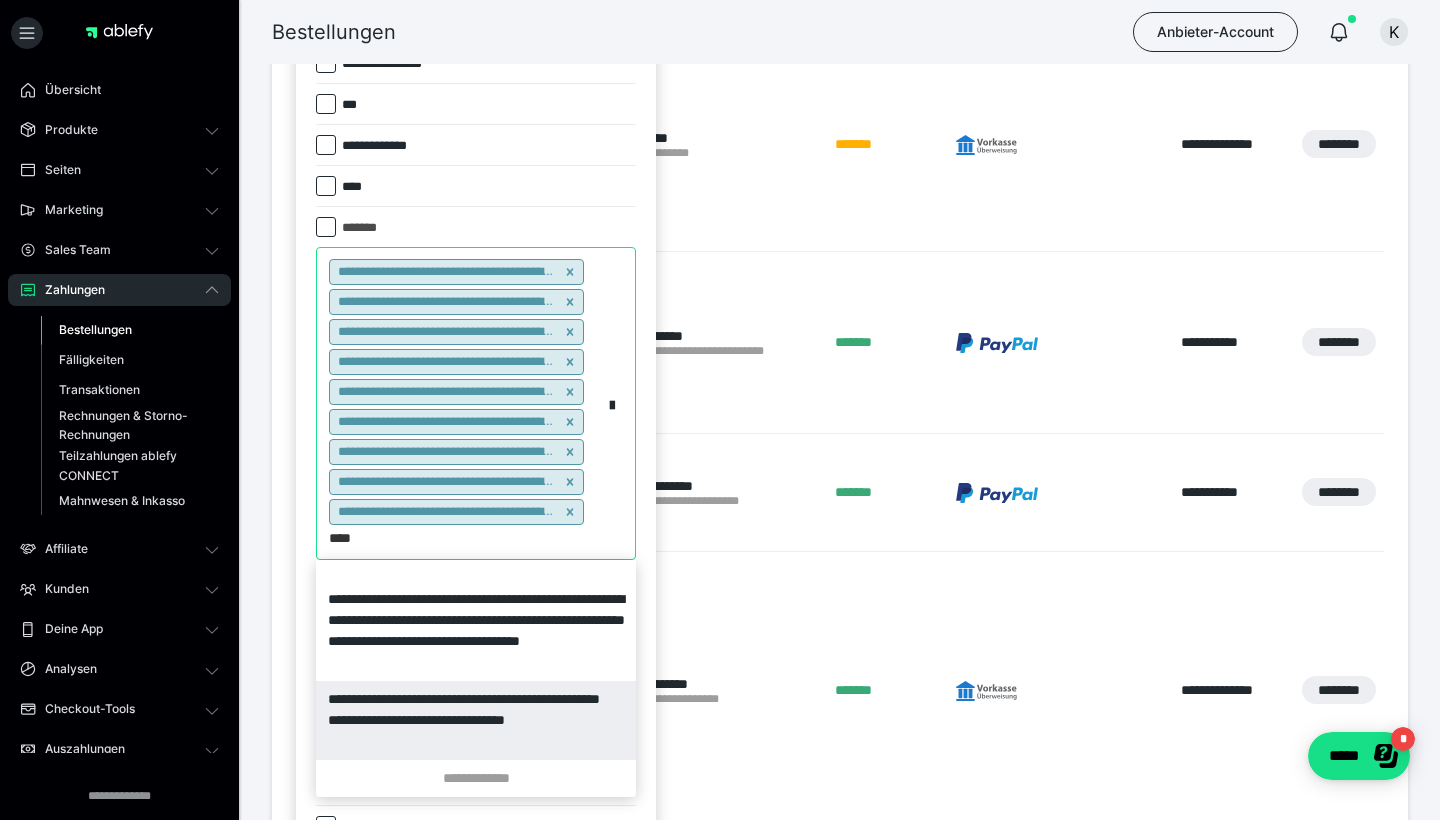 click on "**********" at bounding box center [476, 720] 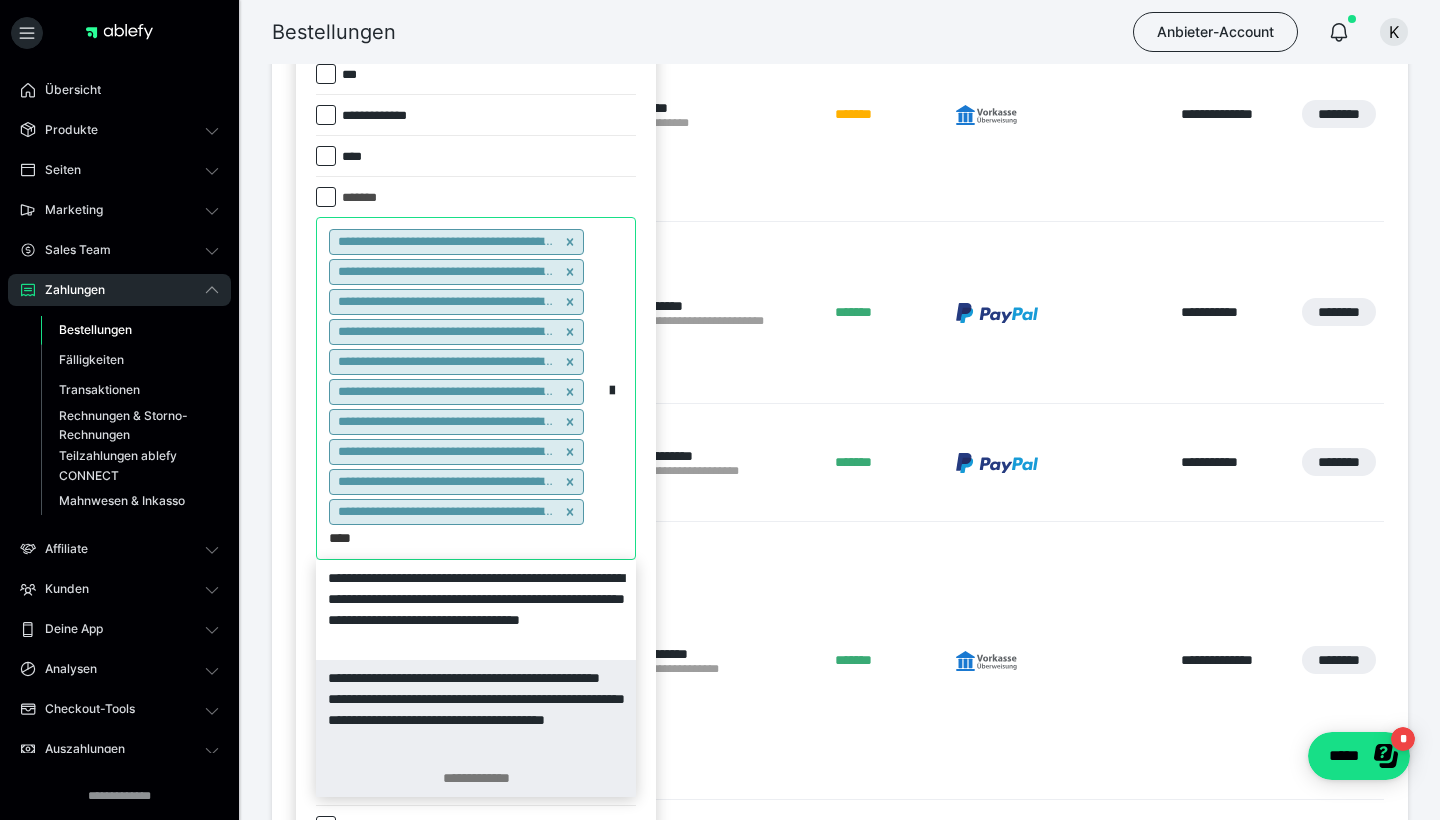 click on "**********" at bounding box center (476, 778) 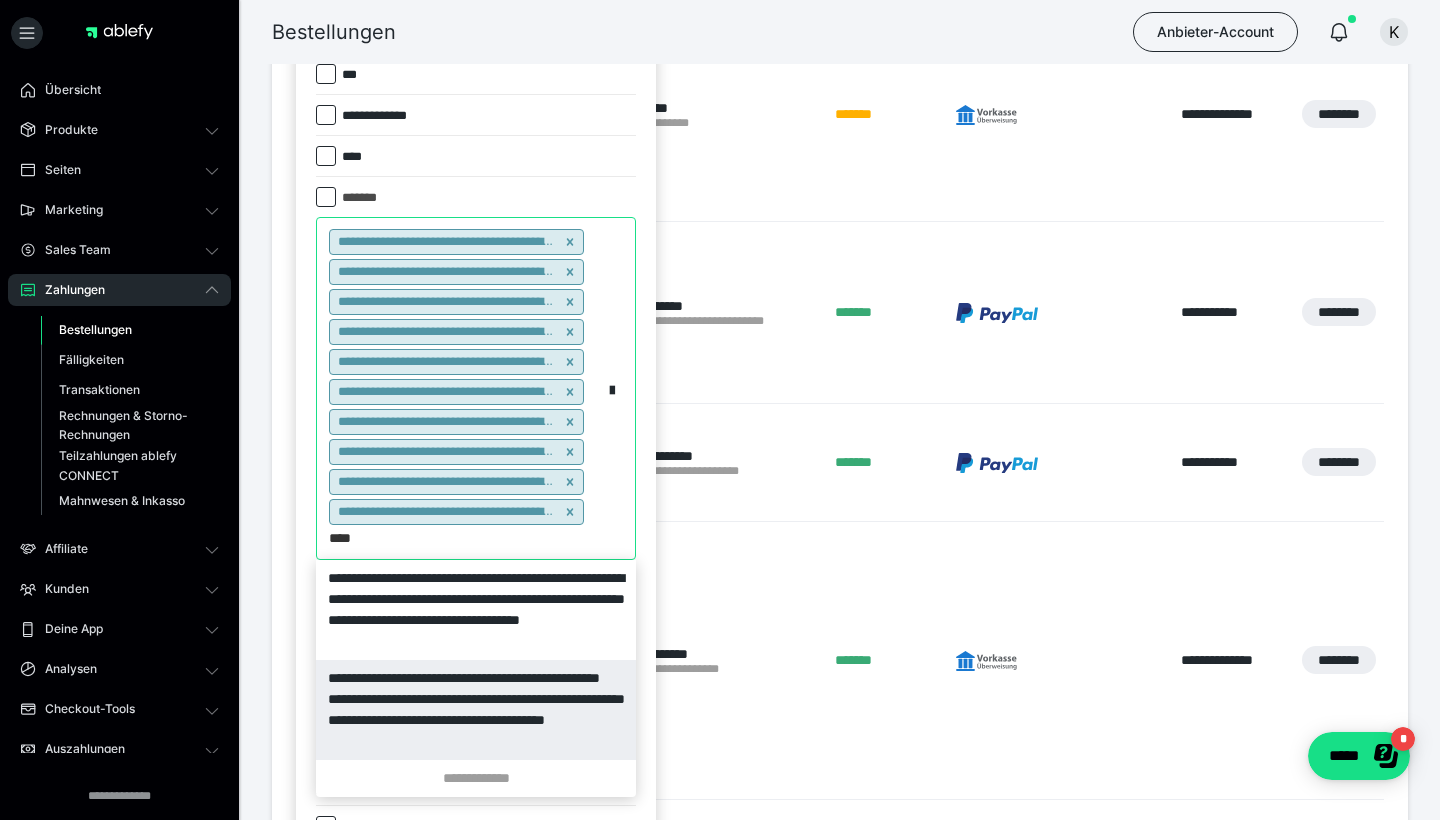 click on "**********" at bounding box center [476, 778] 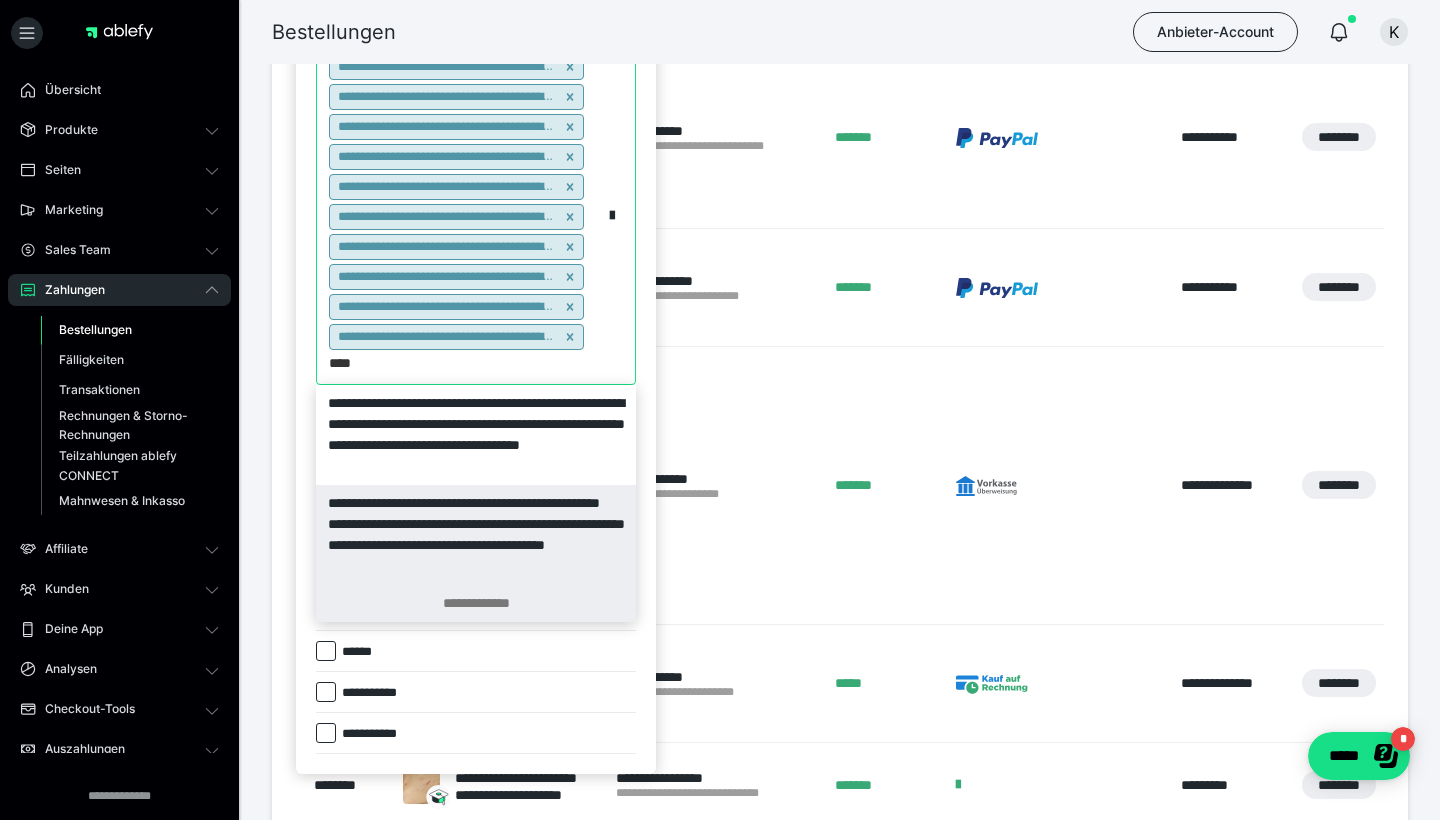 click on "**********" at bounding box center (476, 603) 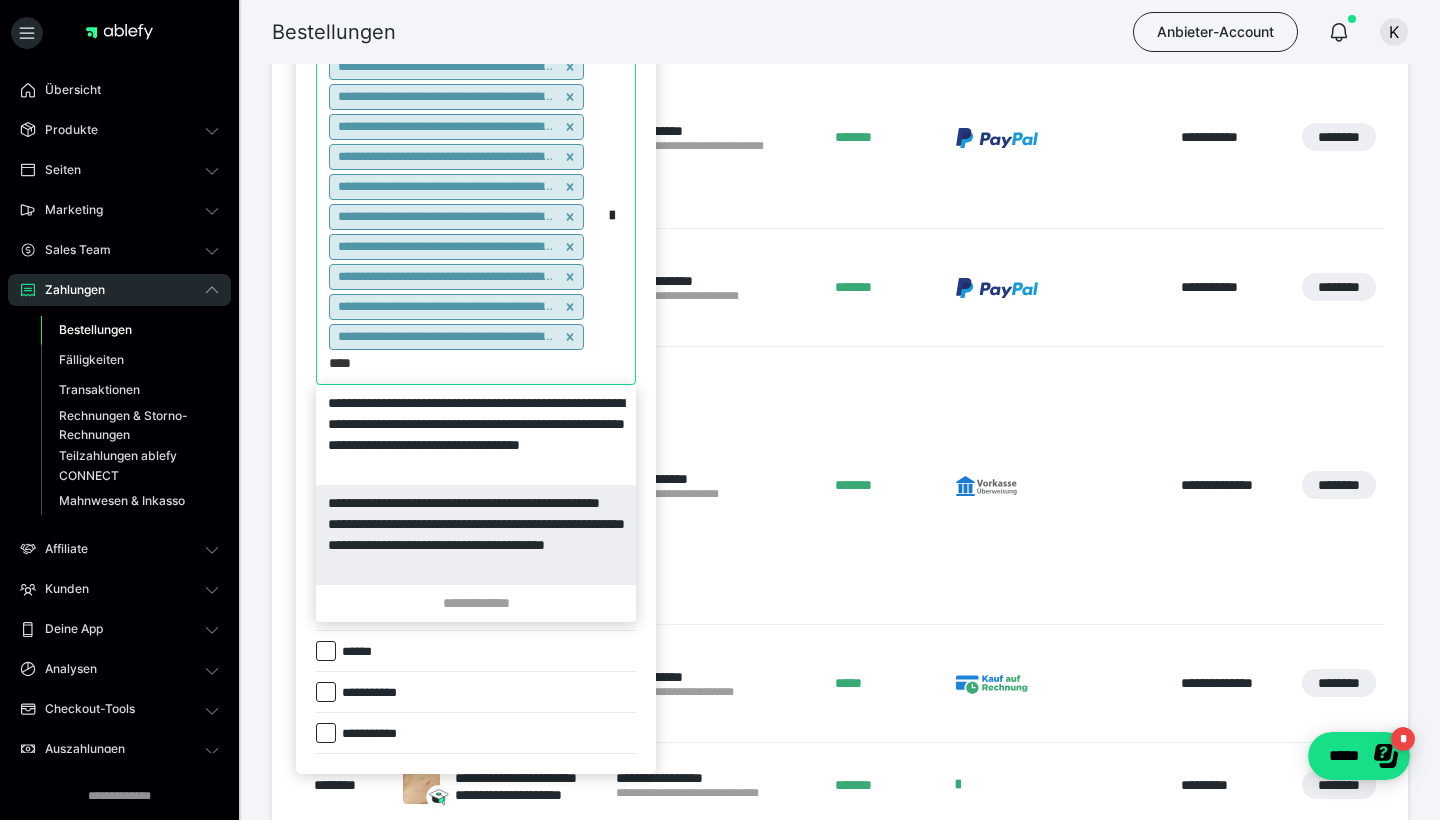 click on "**********" at bounding box center [476, 603] 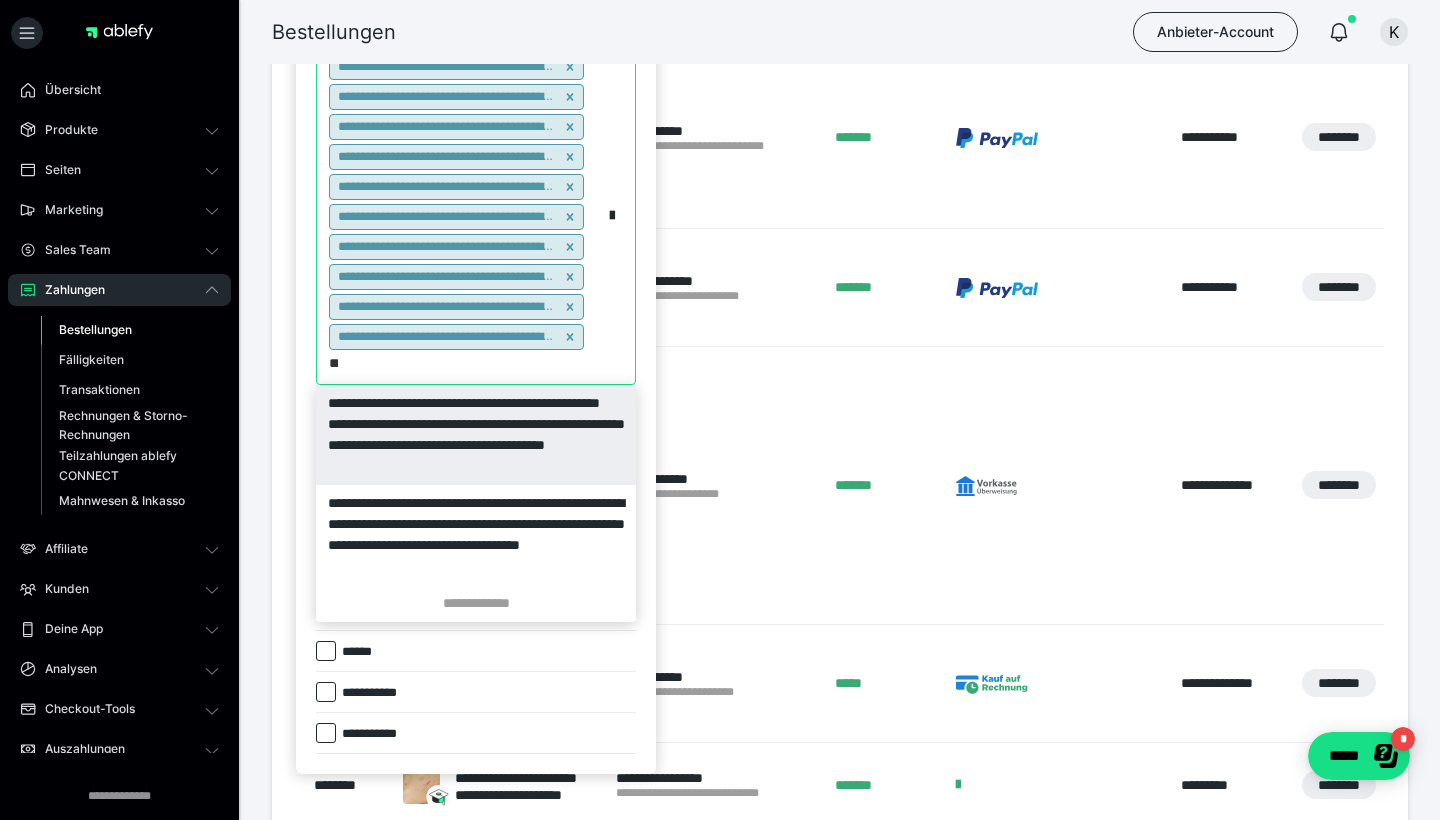type on "*" 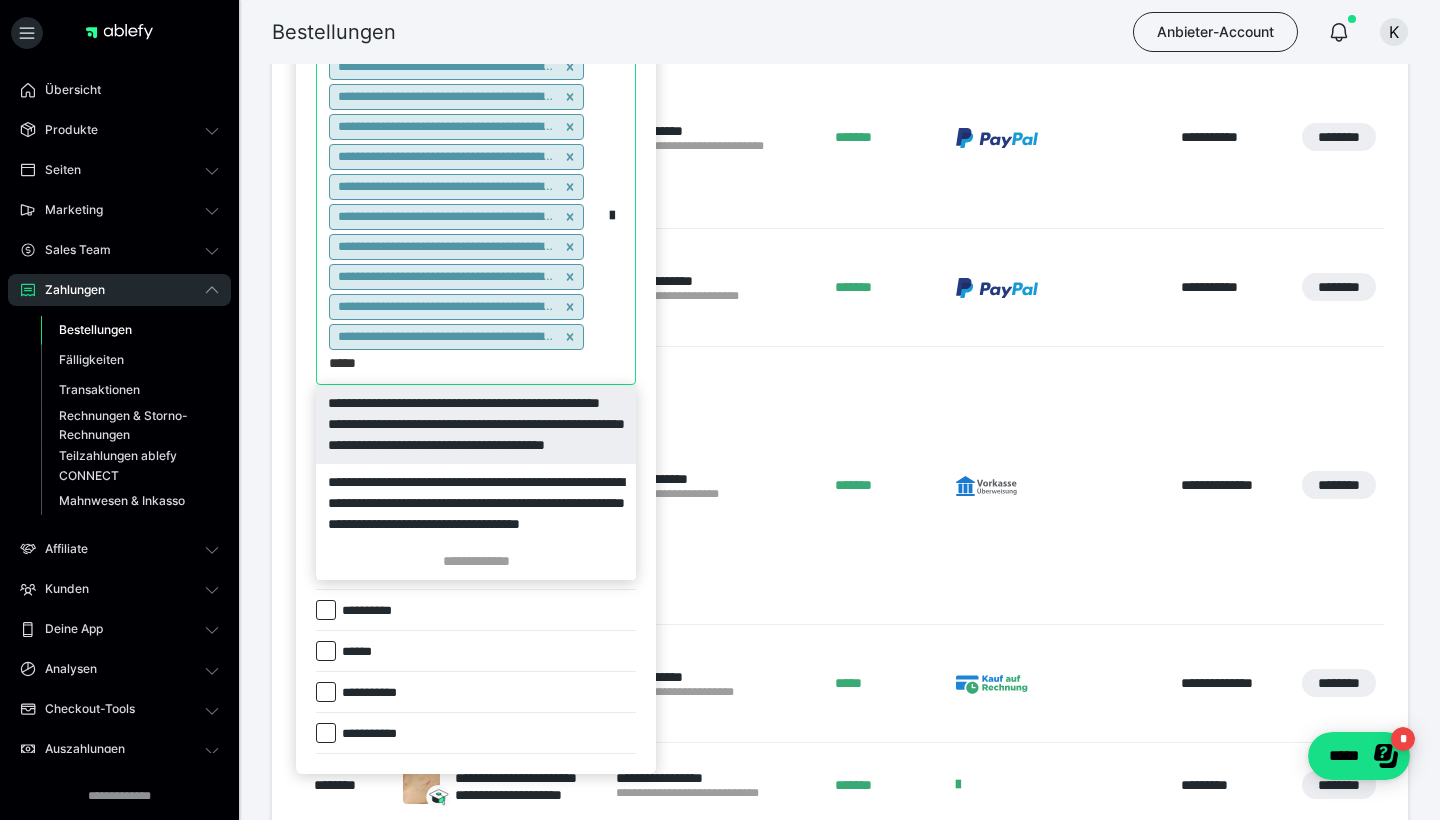 type on "******" 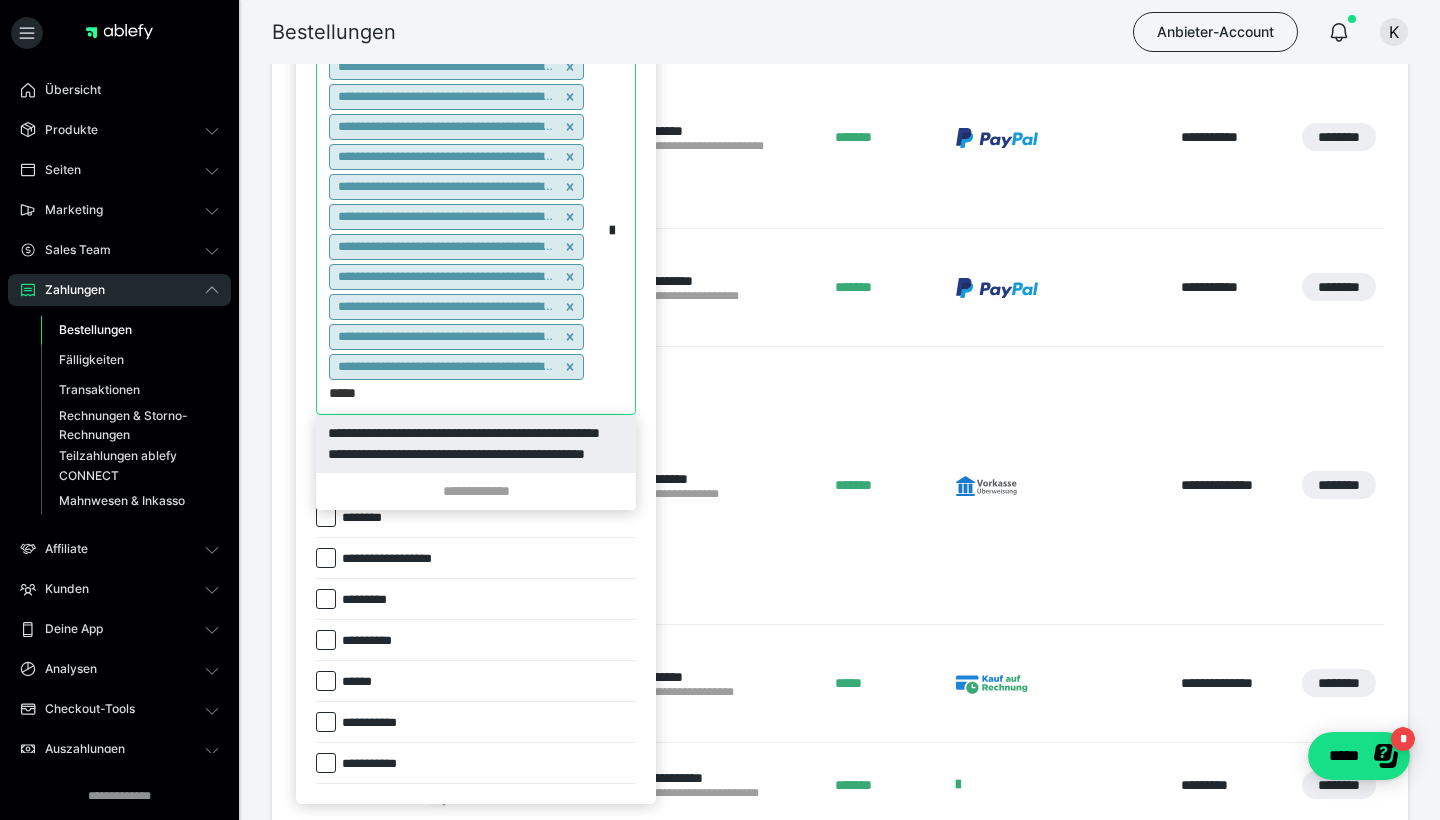 type on "******" 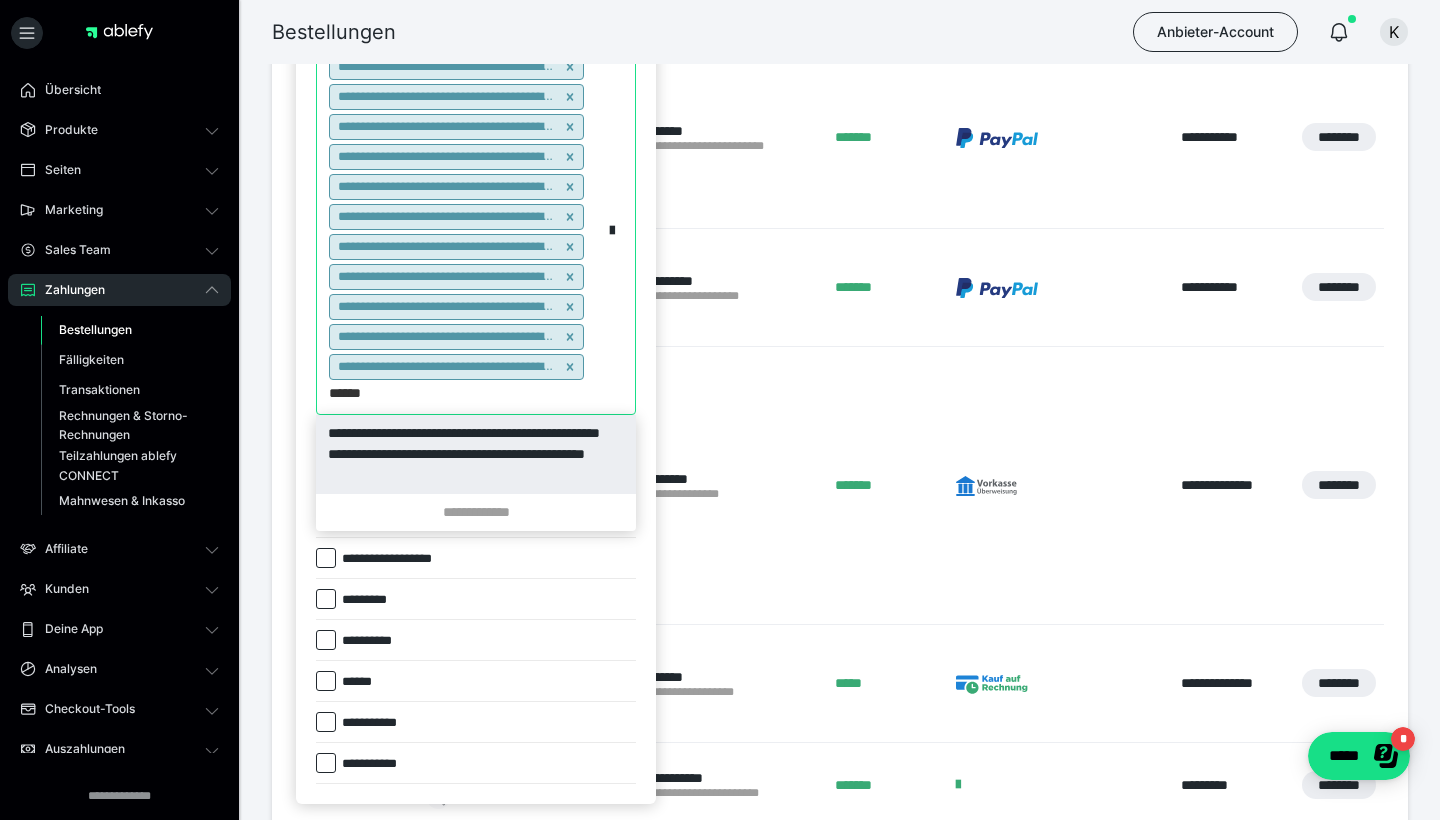 click on "**********" at bounding box center [476, 454] 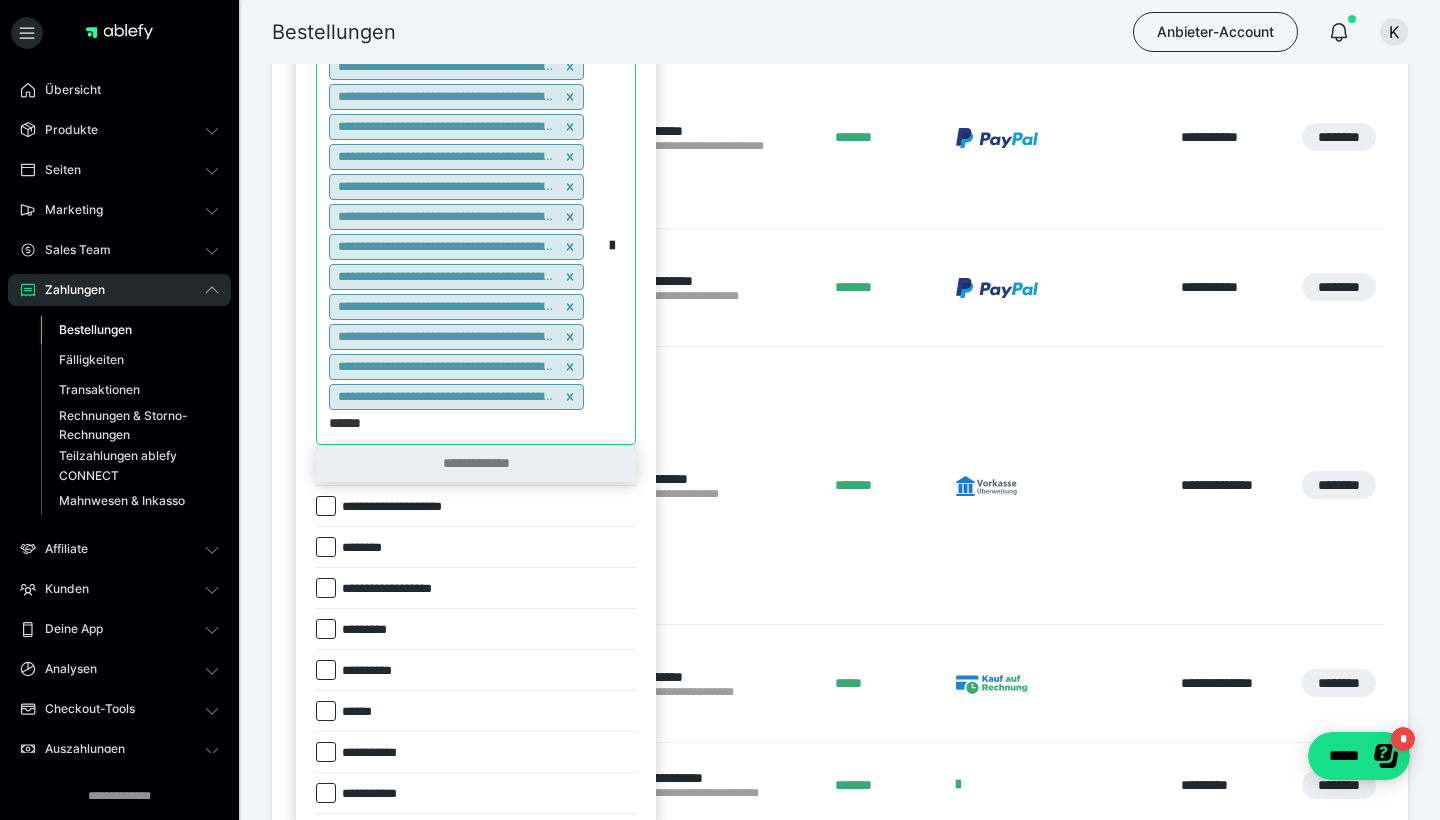 click on "**********" at bounding box center (476, 463) 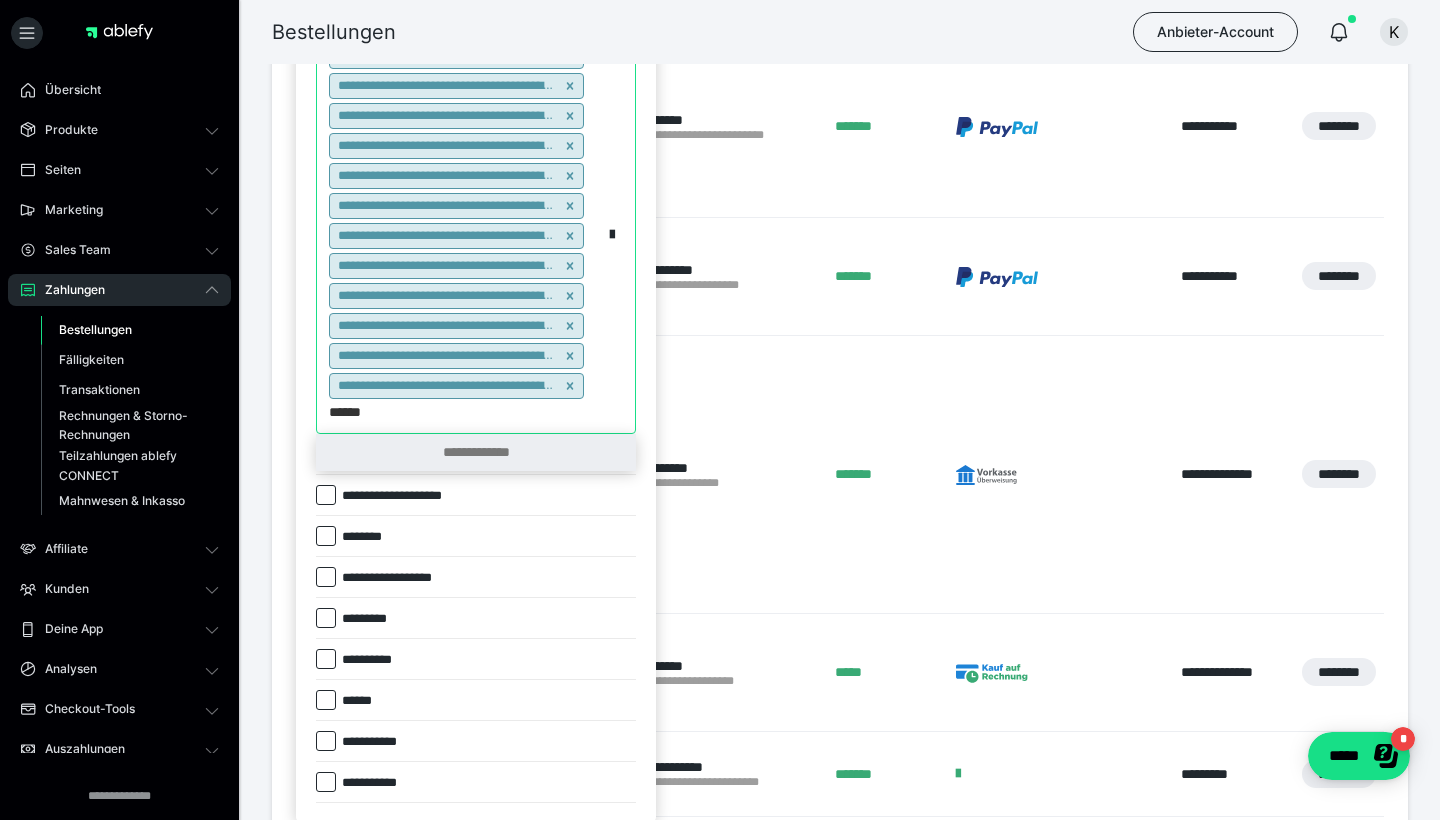 click on "**********" at bounding box center (476, 452) 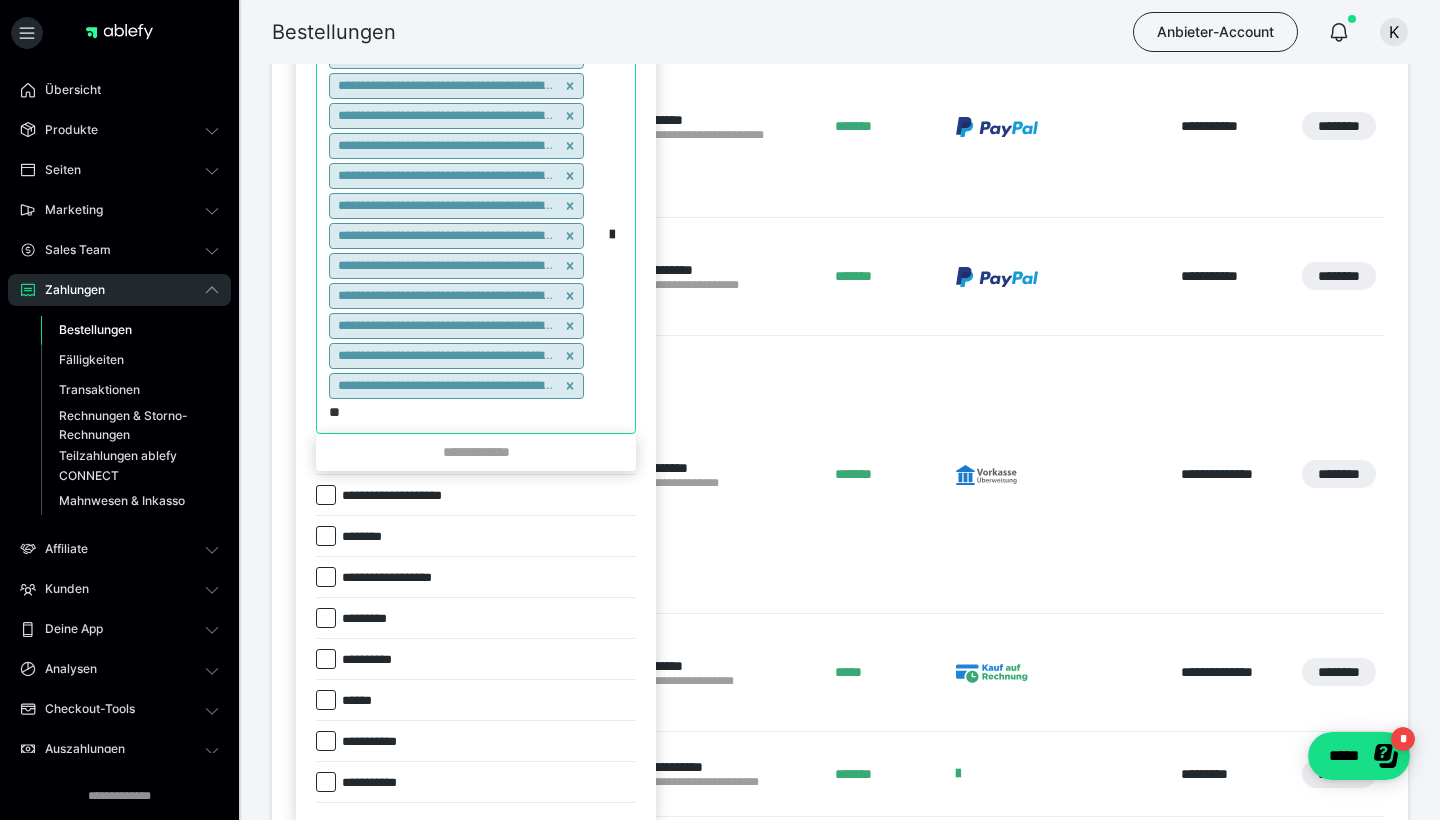 type on "*" 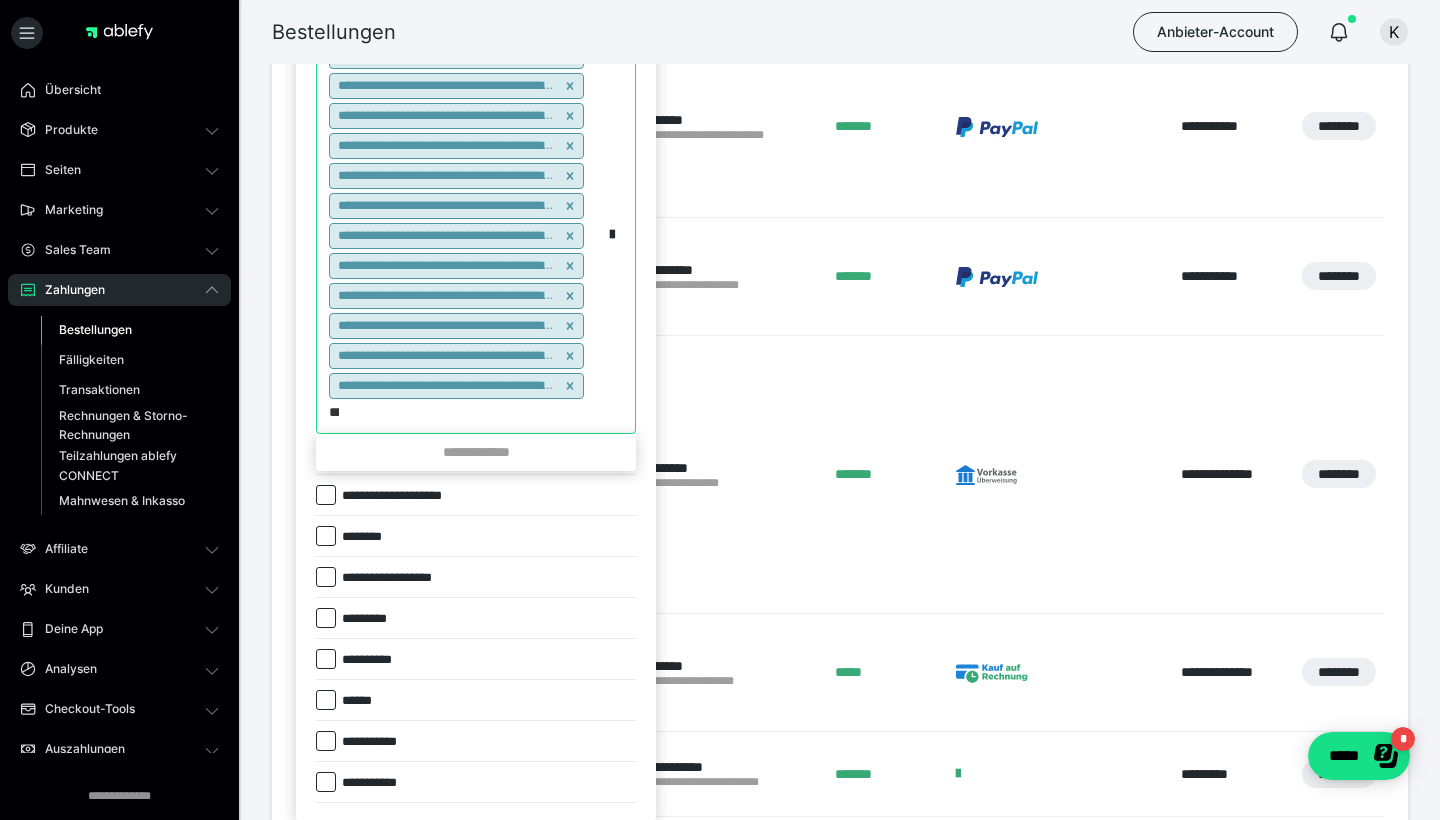 type on "****" 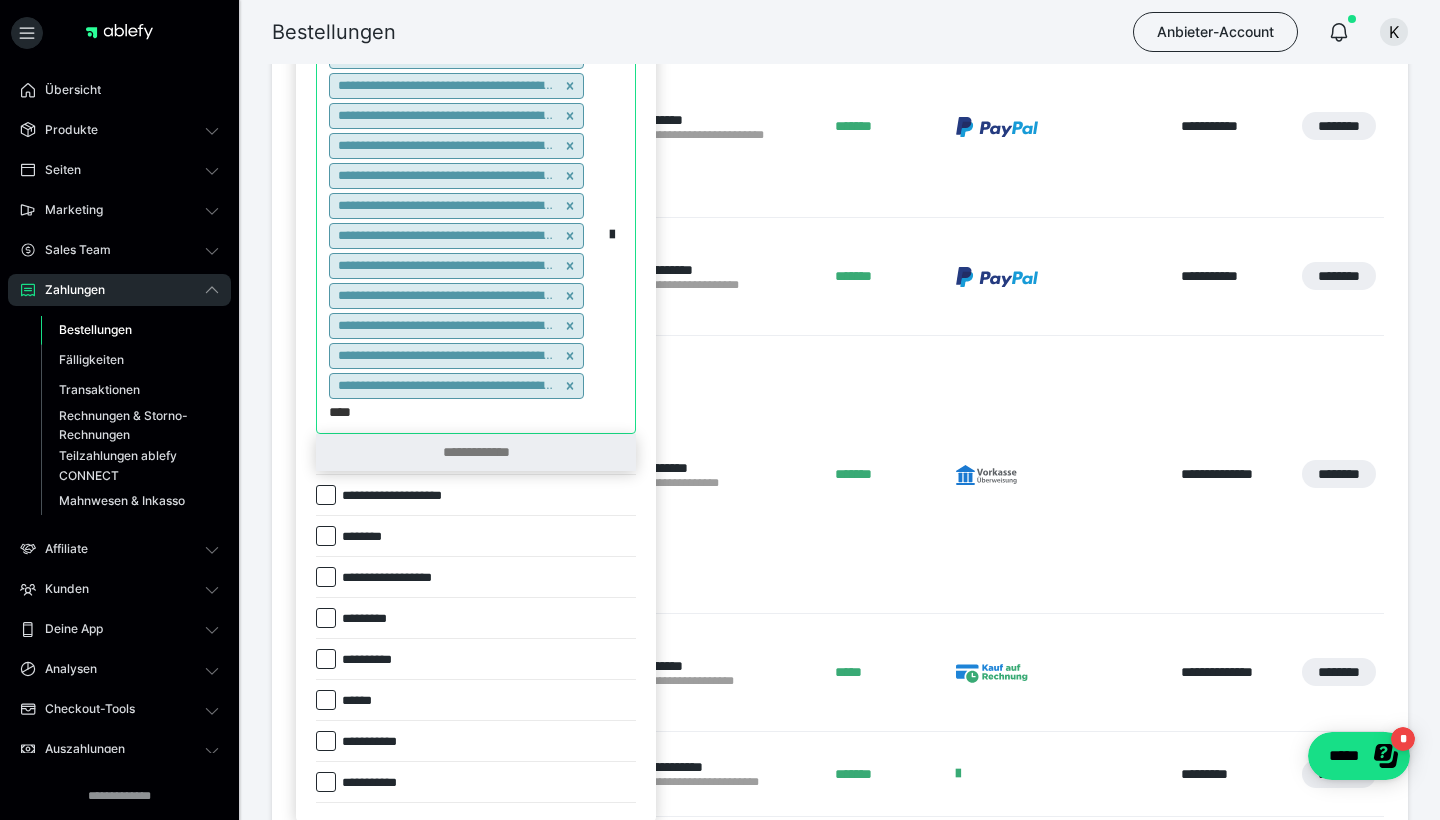click on "**********" at bounding box center [476, 452] 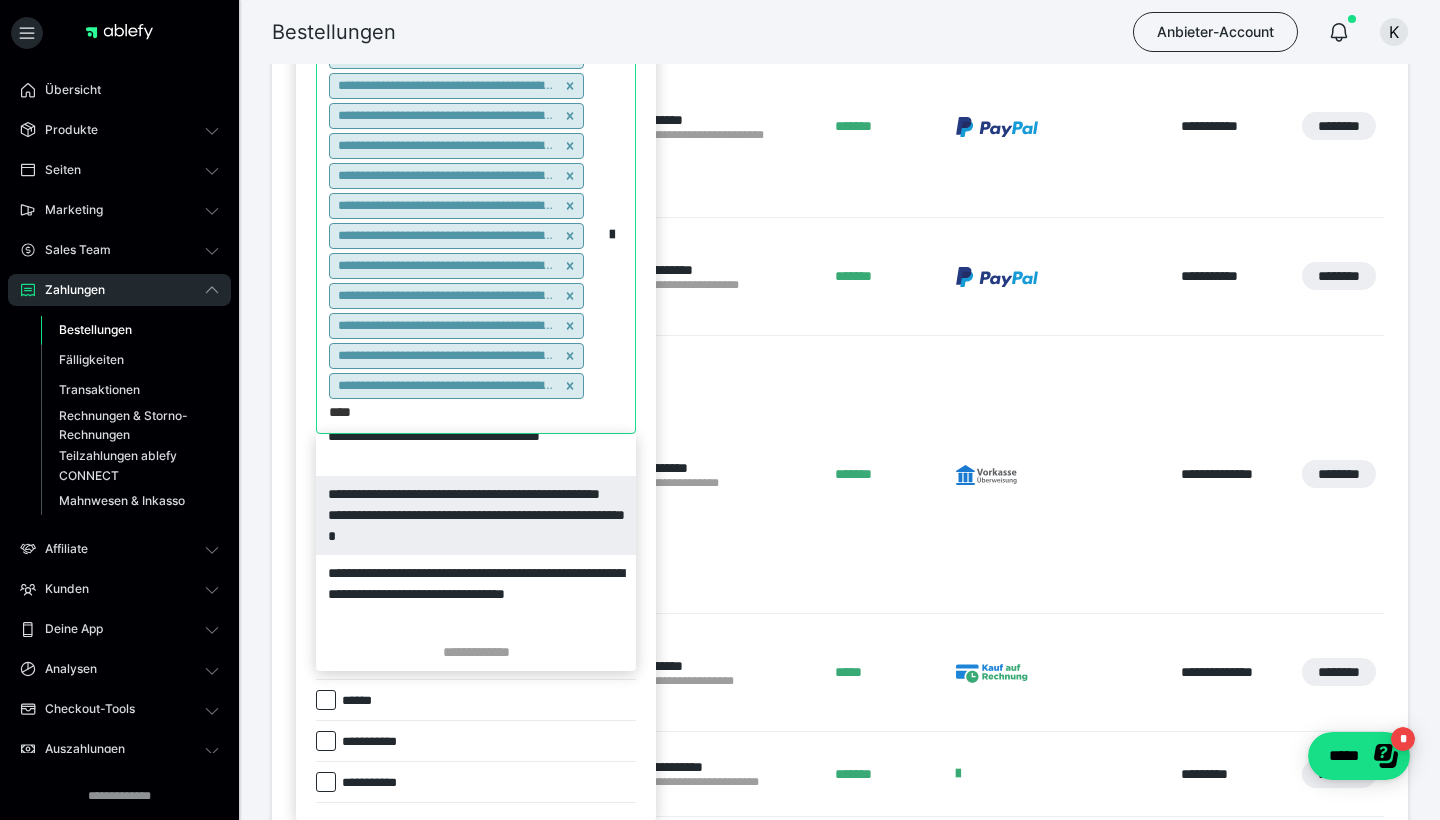 scroll, scrollTop: 353, scrollLeft: 0, axis: vertical 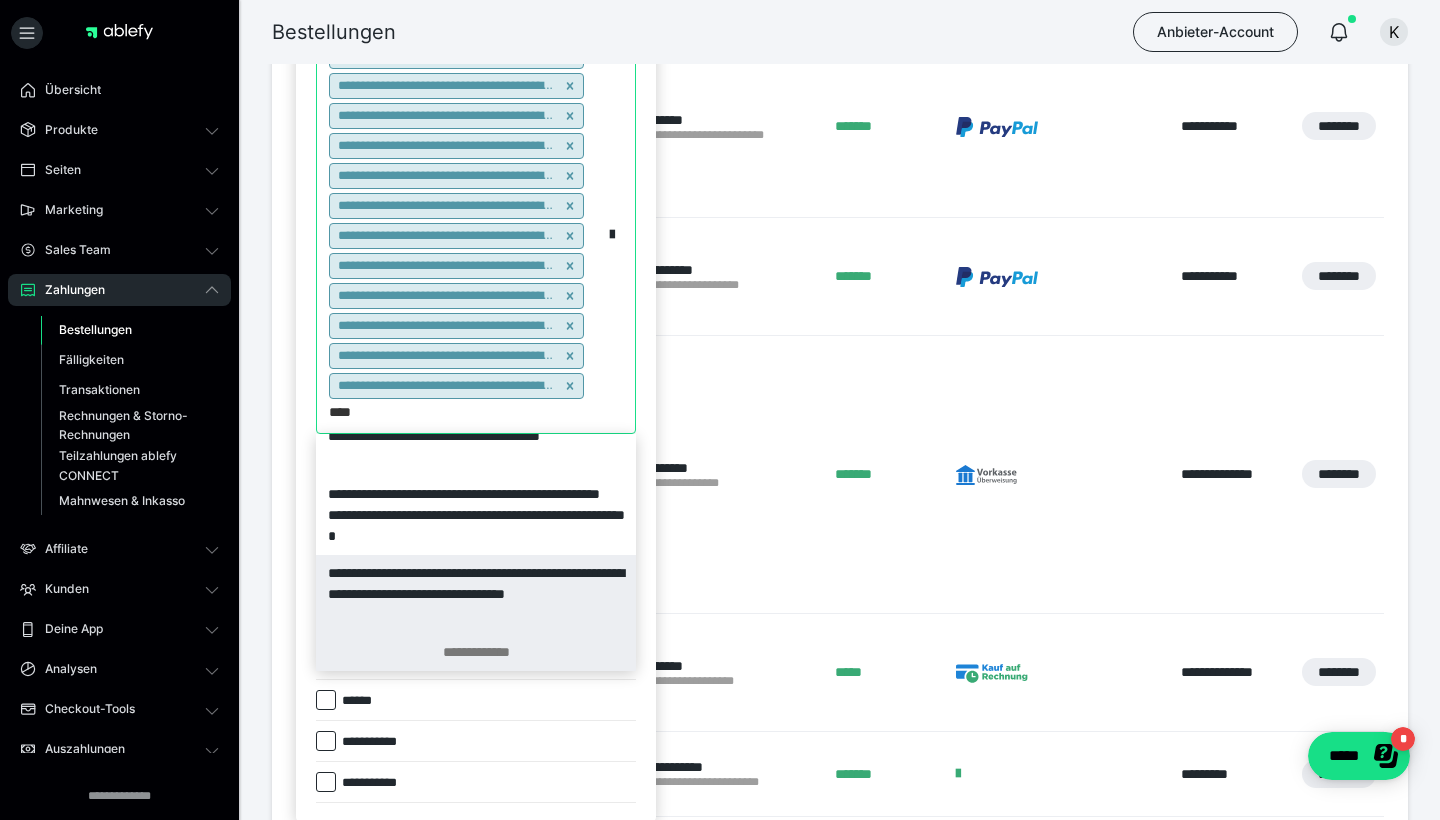 click on "**********" at bounding box center [476, 652] 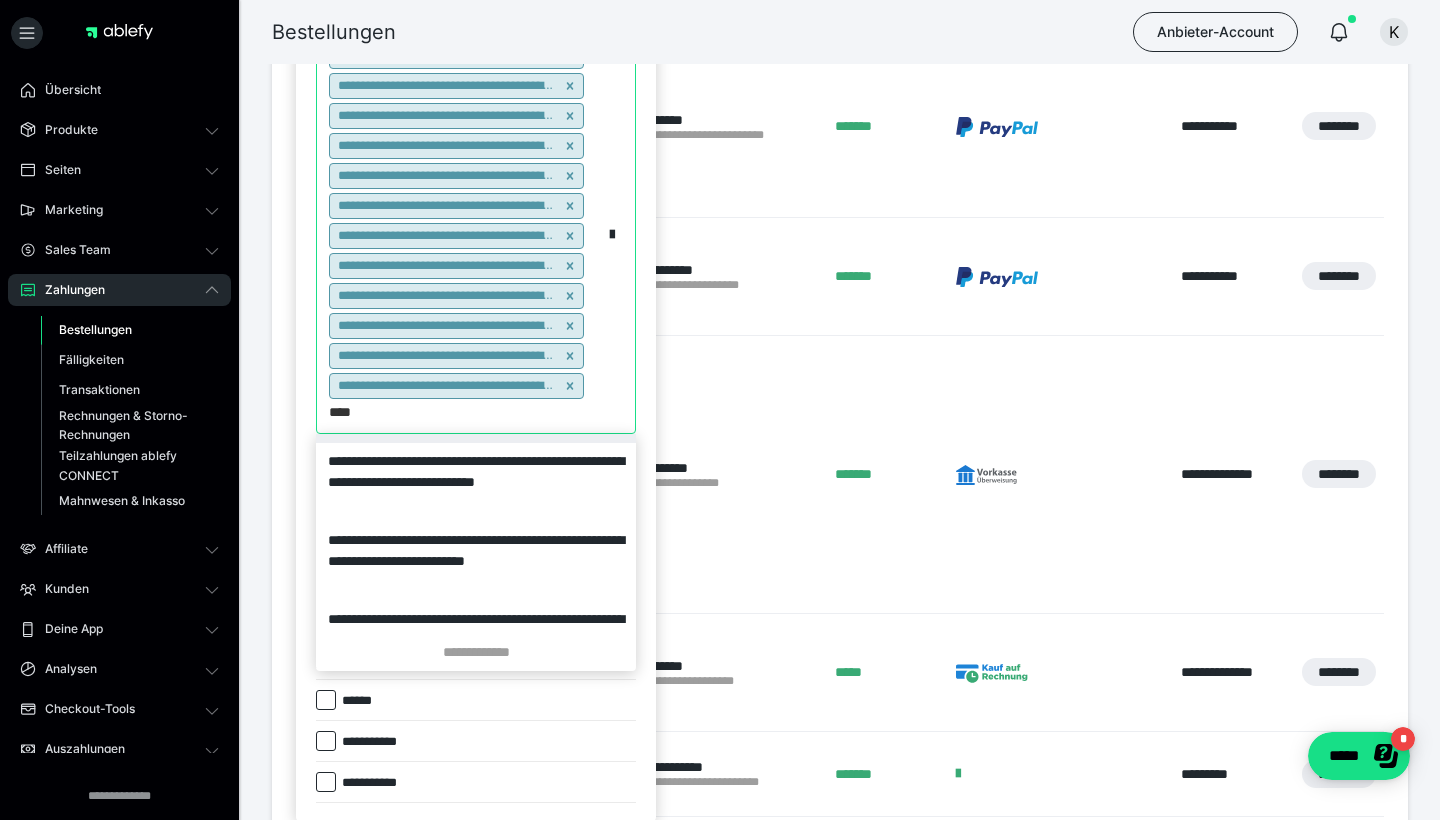 scroll, scrollTop: 899, scrollLeft: 0, axis: vertical 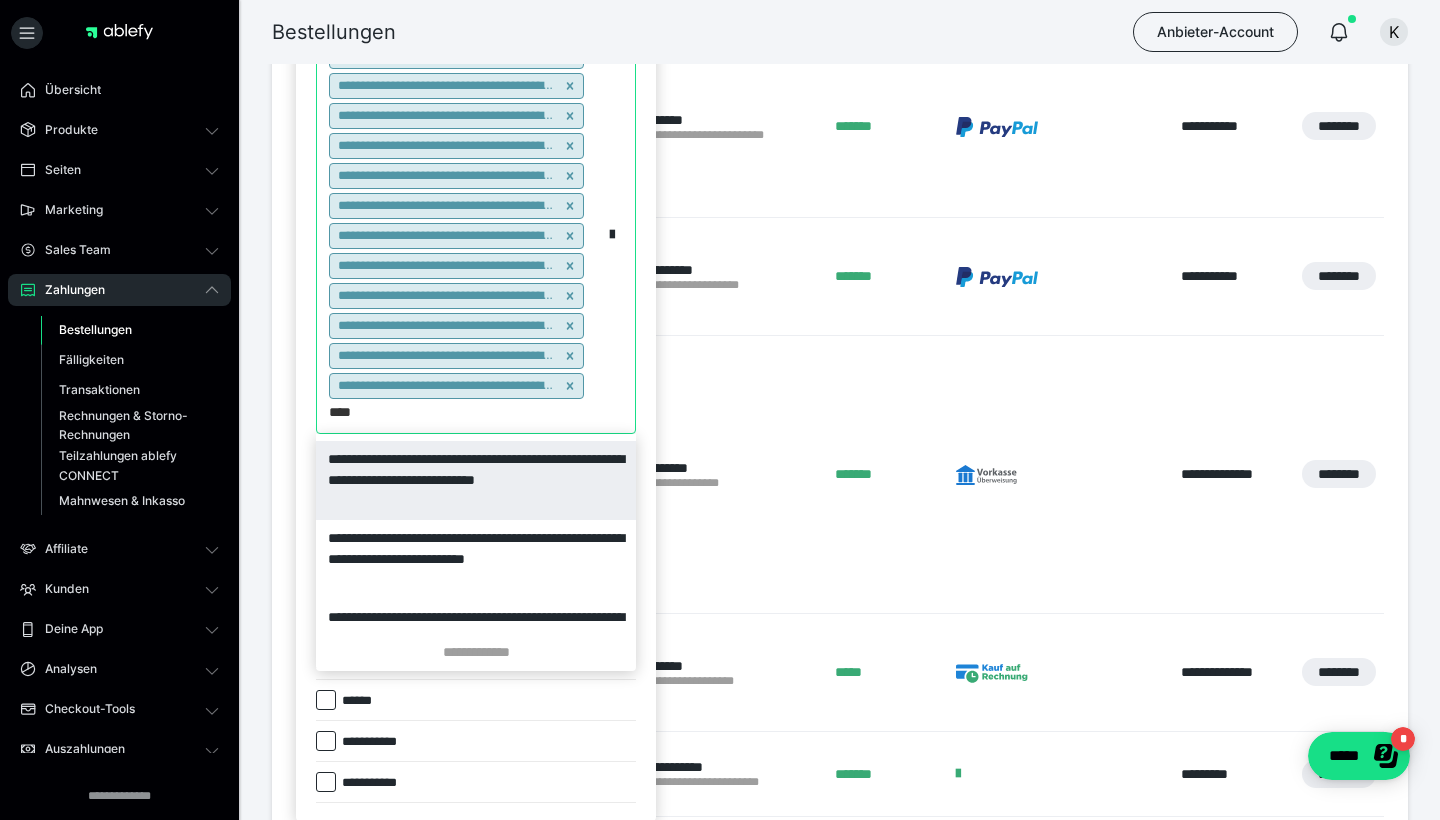 click on "**********" at bounding box center [476, 480] 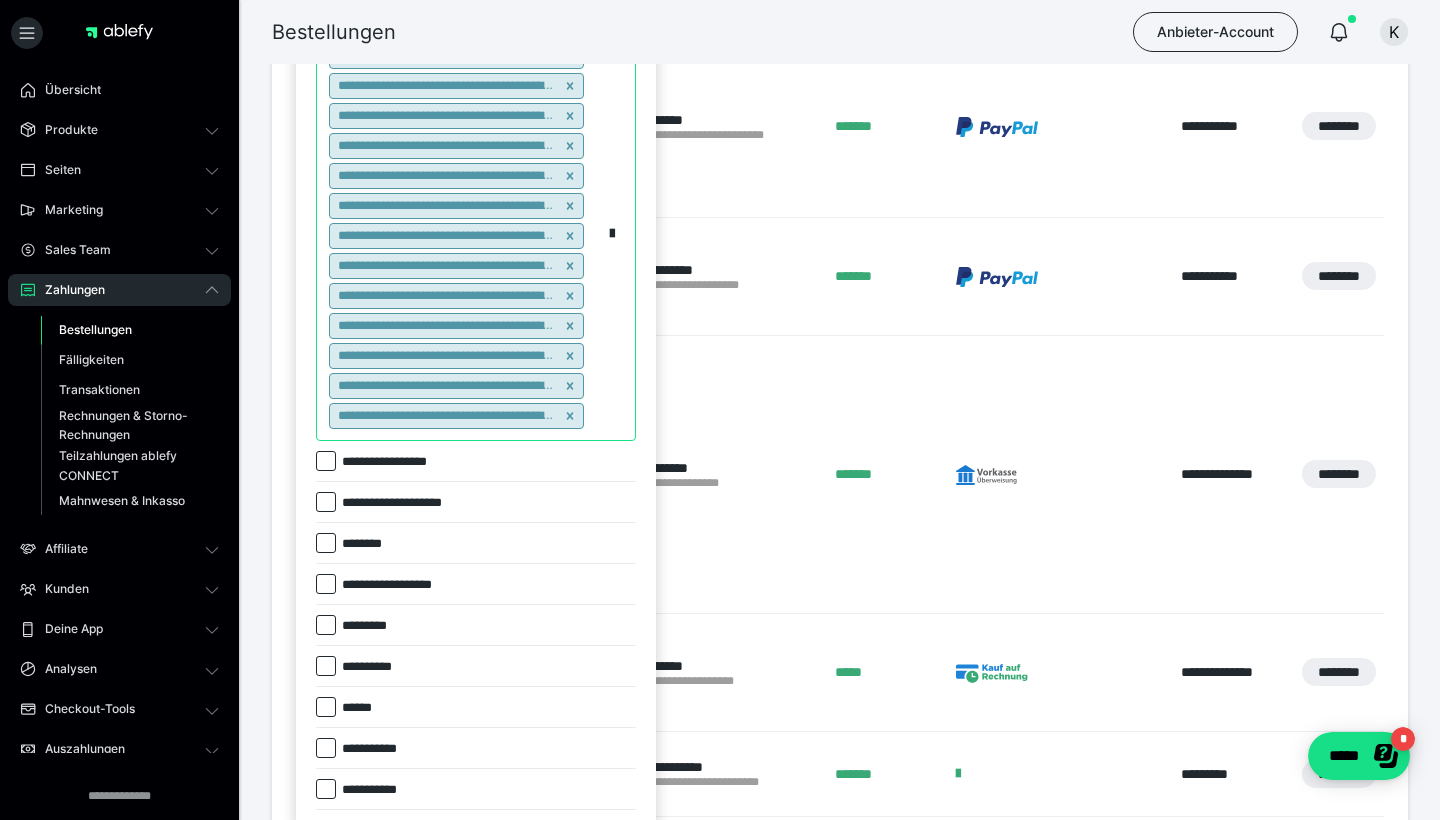 type on "*" 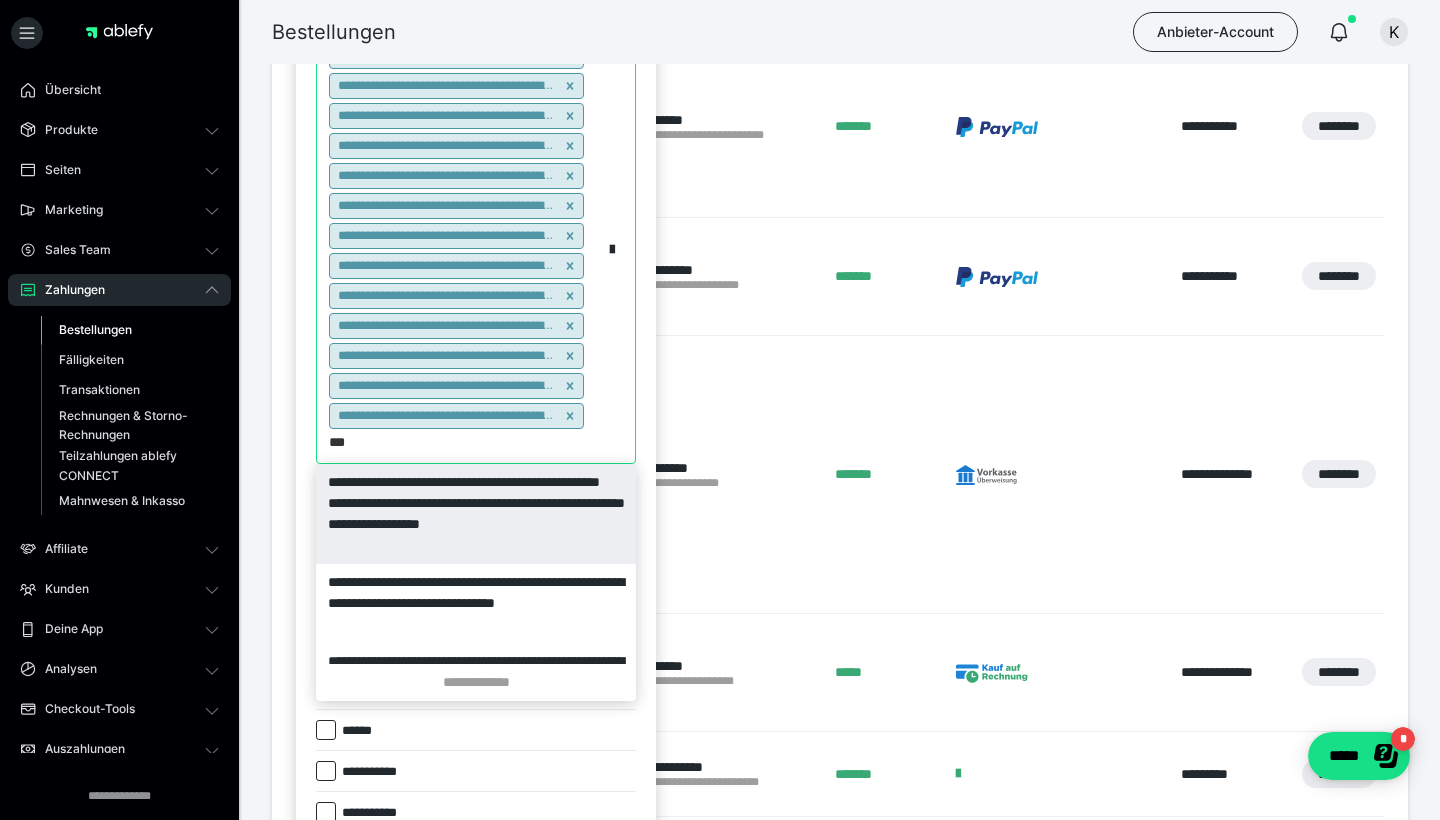 type on "****" 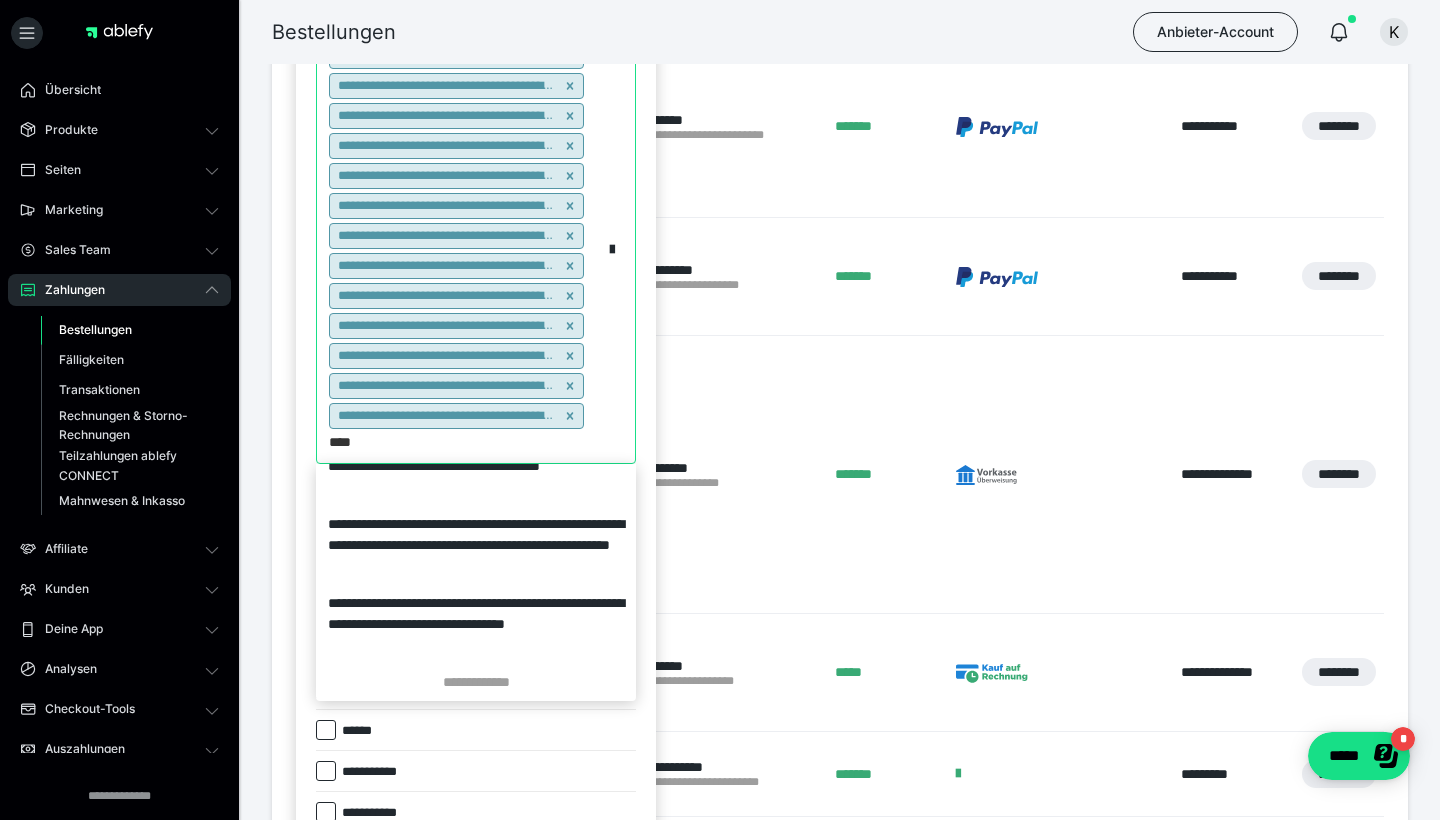 scroll, scrollTop: 353, scrollLeft: 0, axis: vertical 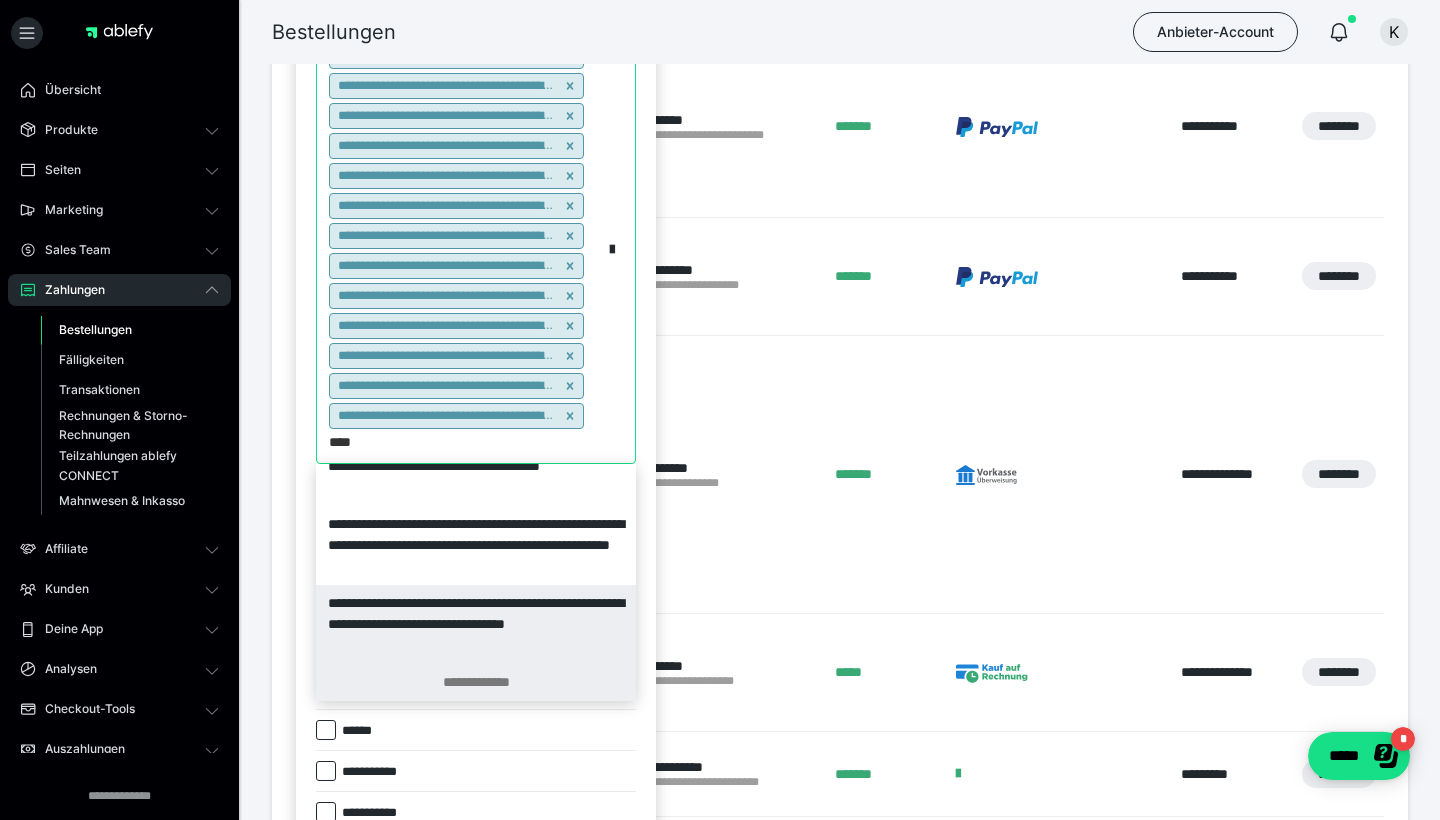 click on "**********" at bounding box center (476, 682) 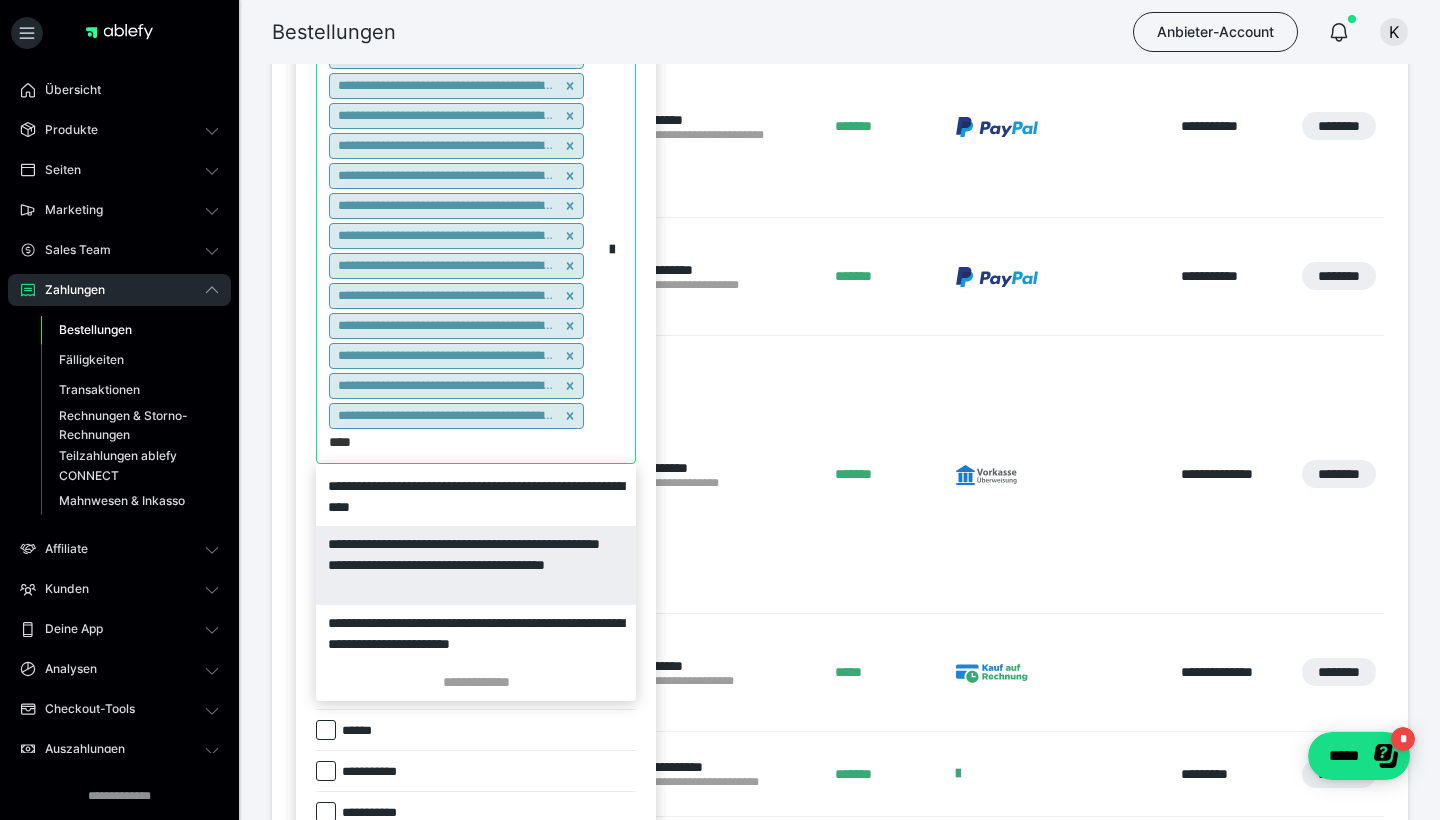 scroll, scrollTop: 546, scrollLeft: 0, axis: vertical 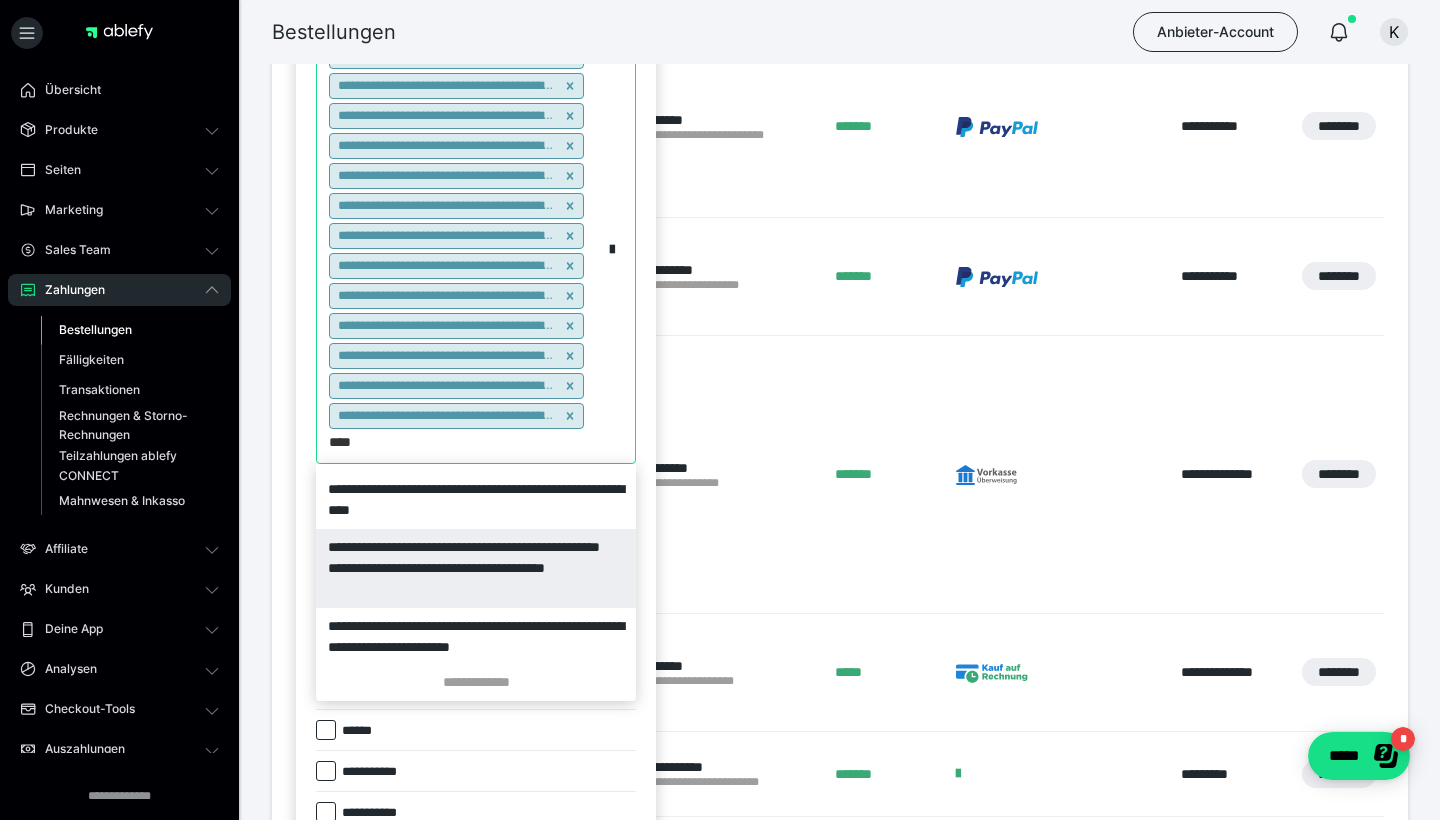 click on "**********" at bounding box center (476, 568) 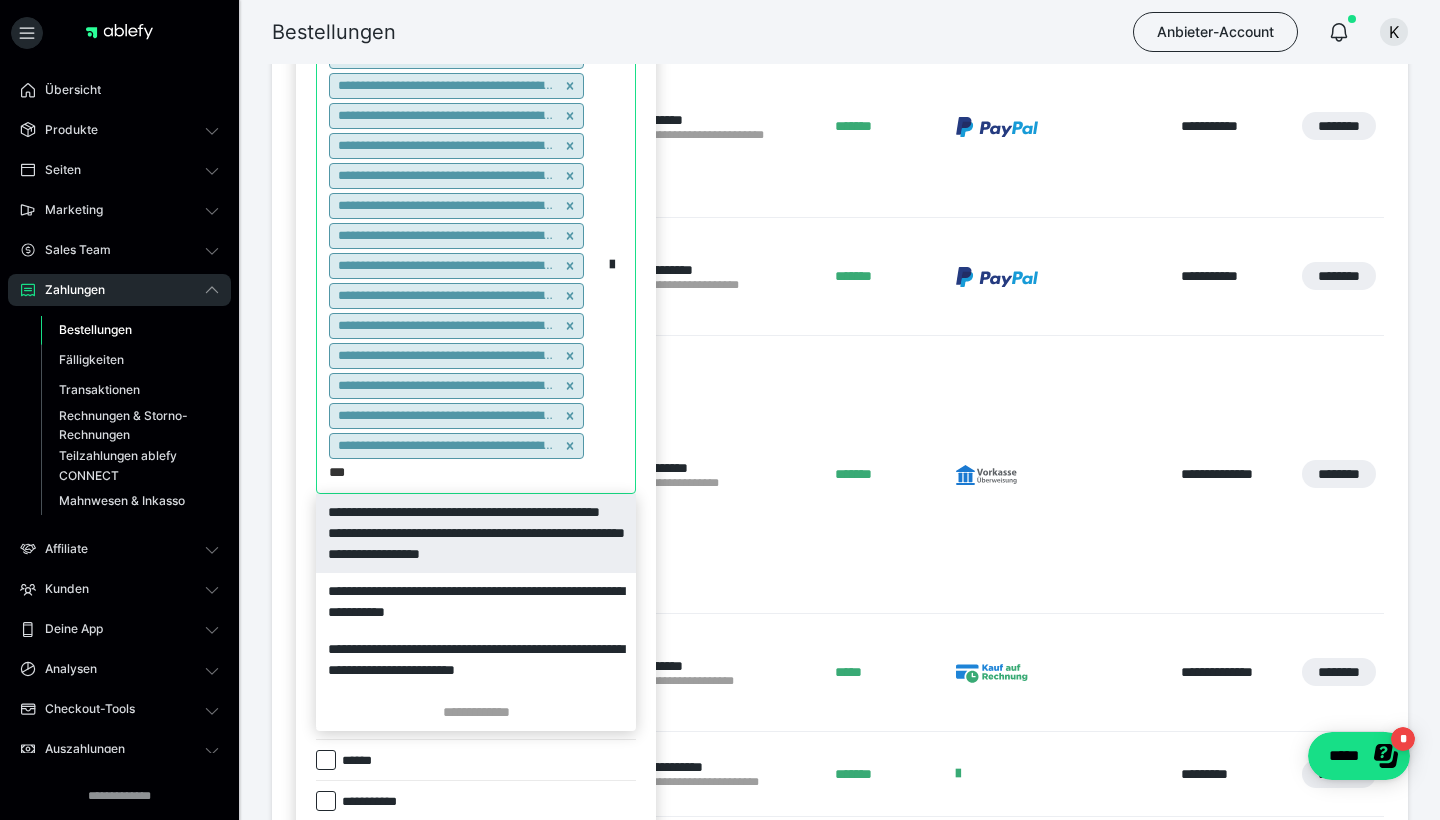 type on "****" 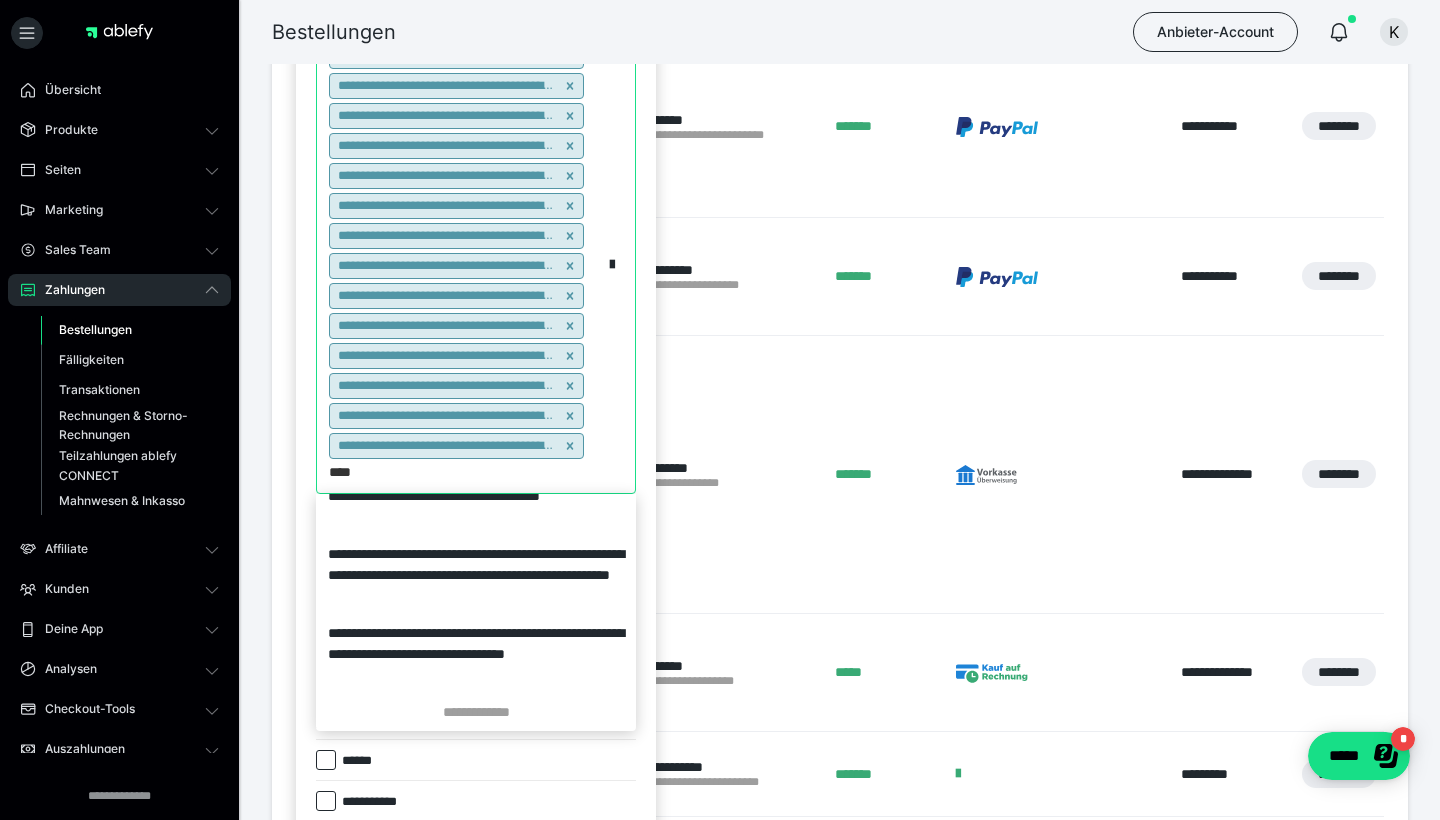 scroll, scrollTop: 353, scrollLeft: 0, axis: vertical 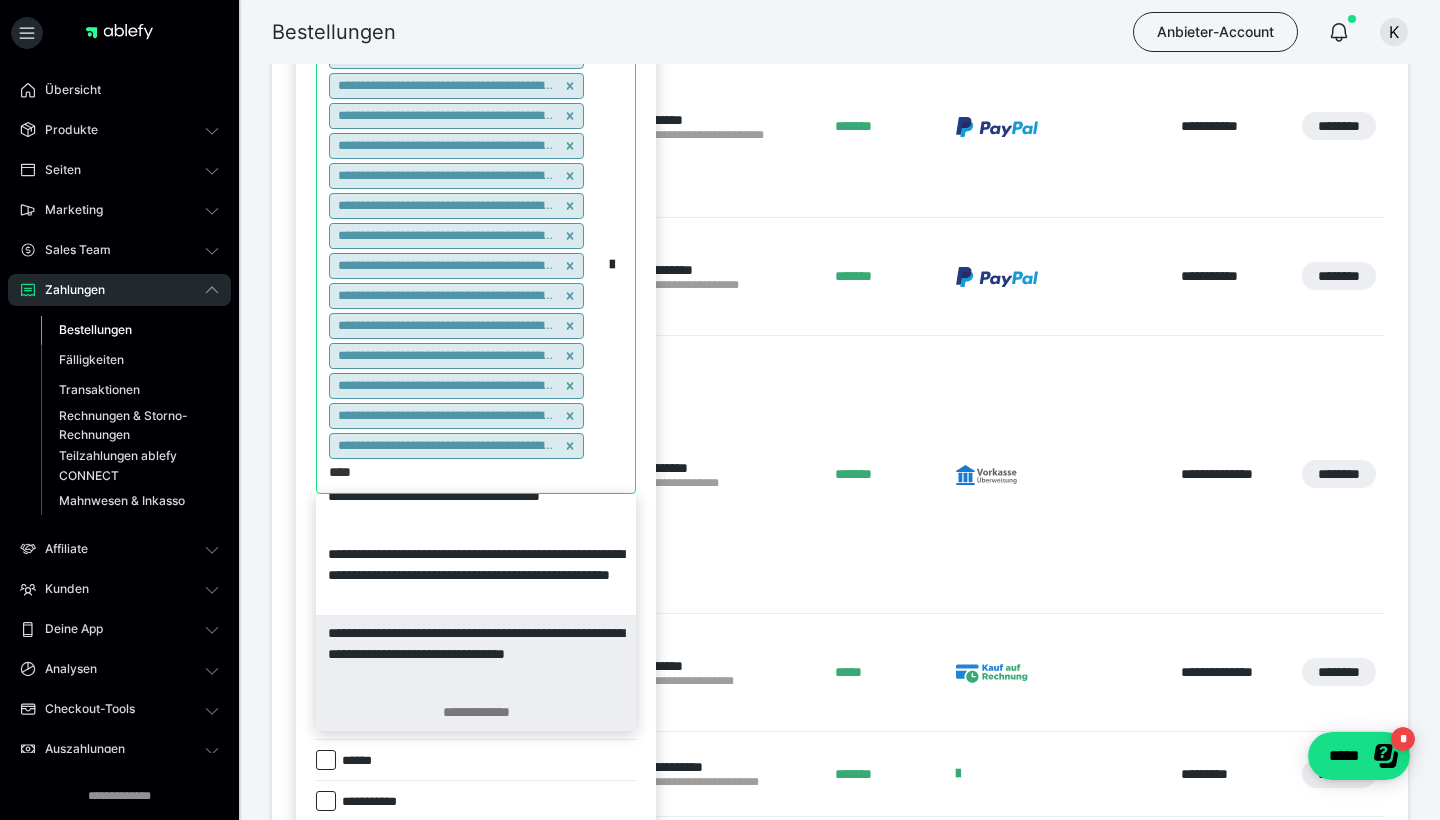 click on "**********" at bounding box center [476, 712] 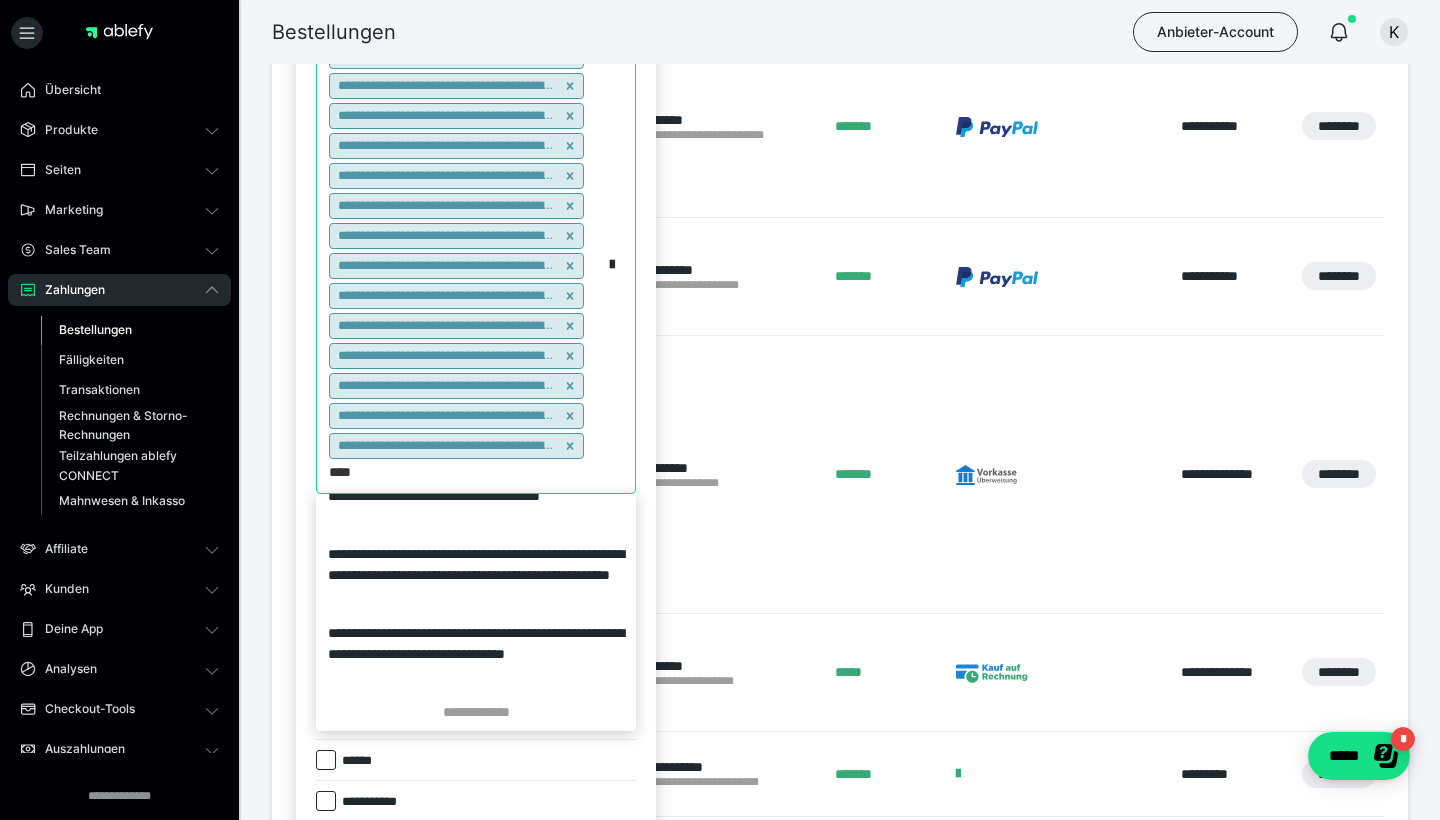 scroll, scrollTop: 353, scrollLeft: 0, axis: vertical 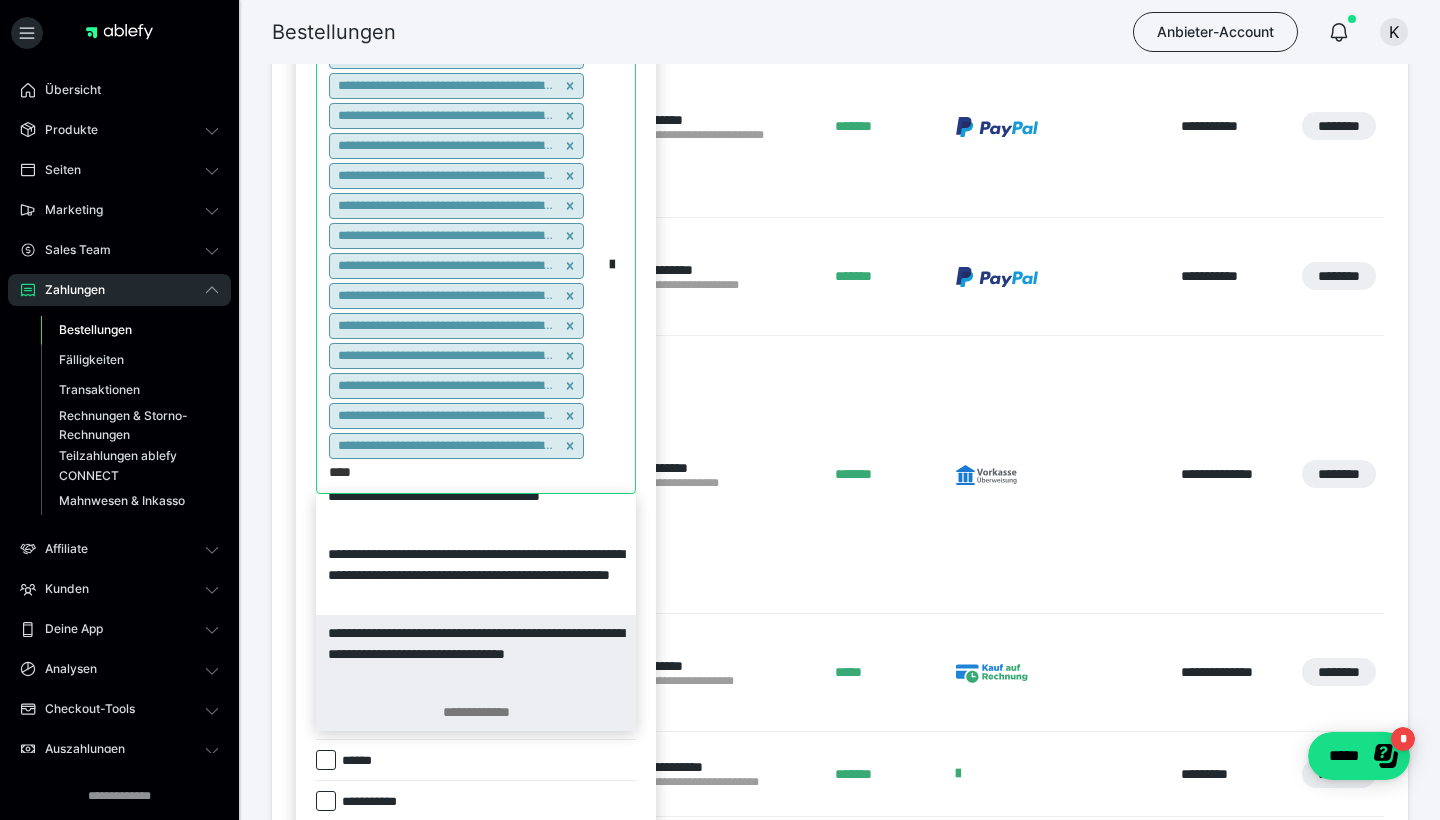 click on "**********" at bounding box center [476, 712] 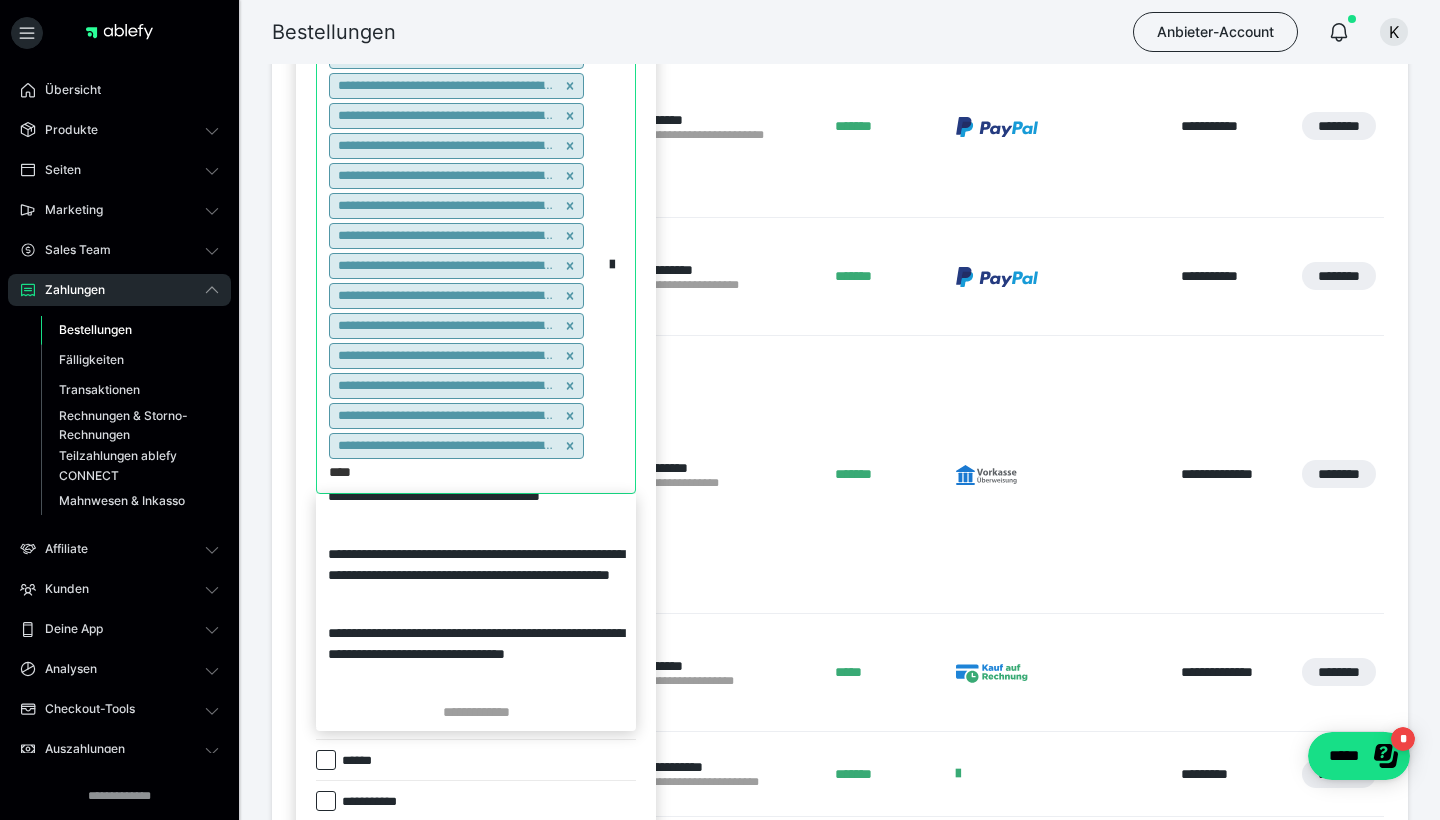 scroll, scrollTop: 353, scrollLeft: 0, axis: vertical 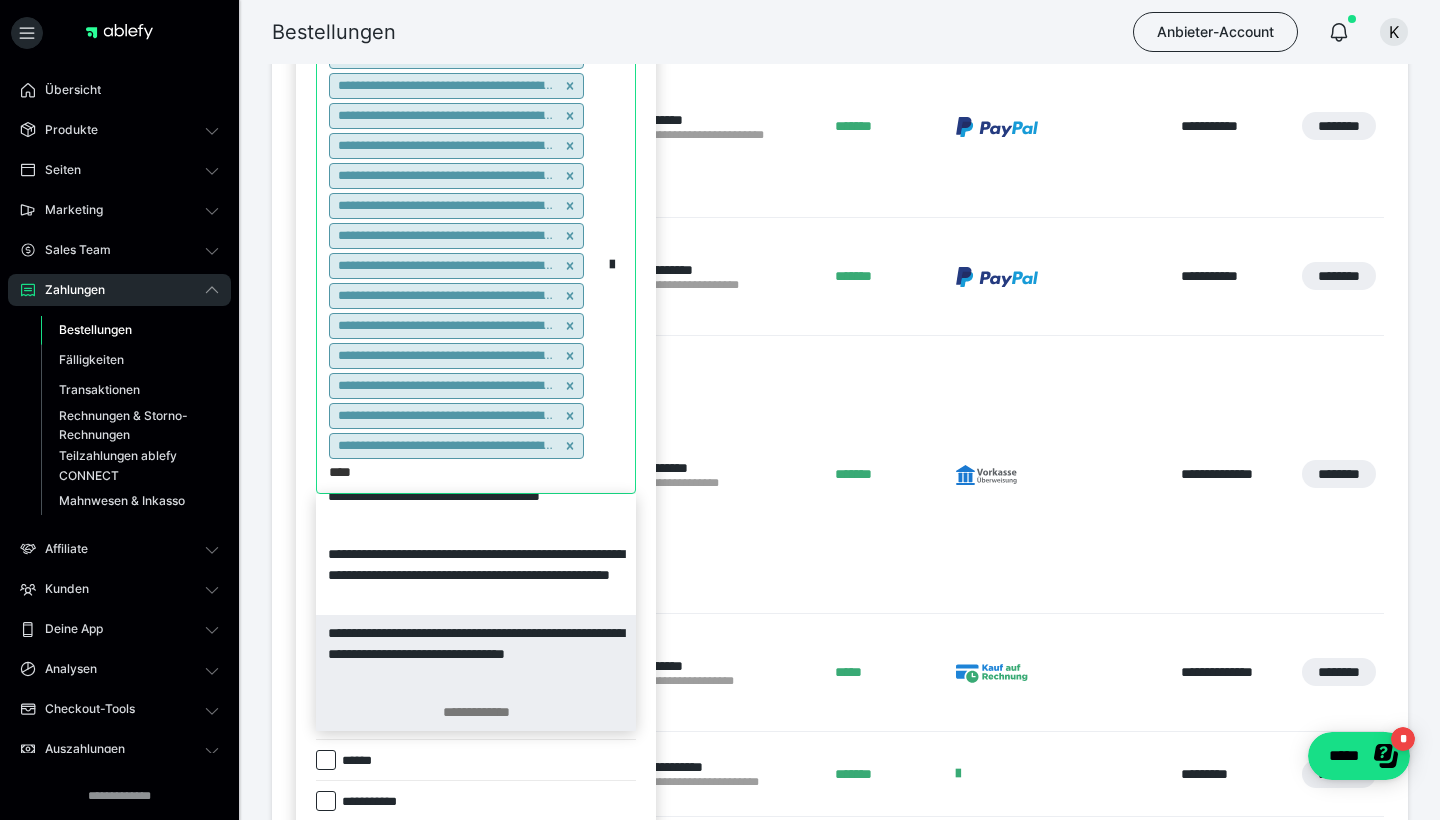 click on "**********" at bounding box center [476, 712] 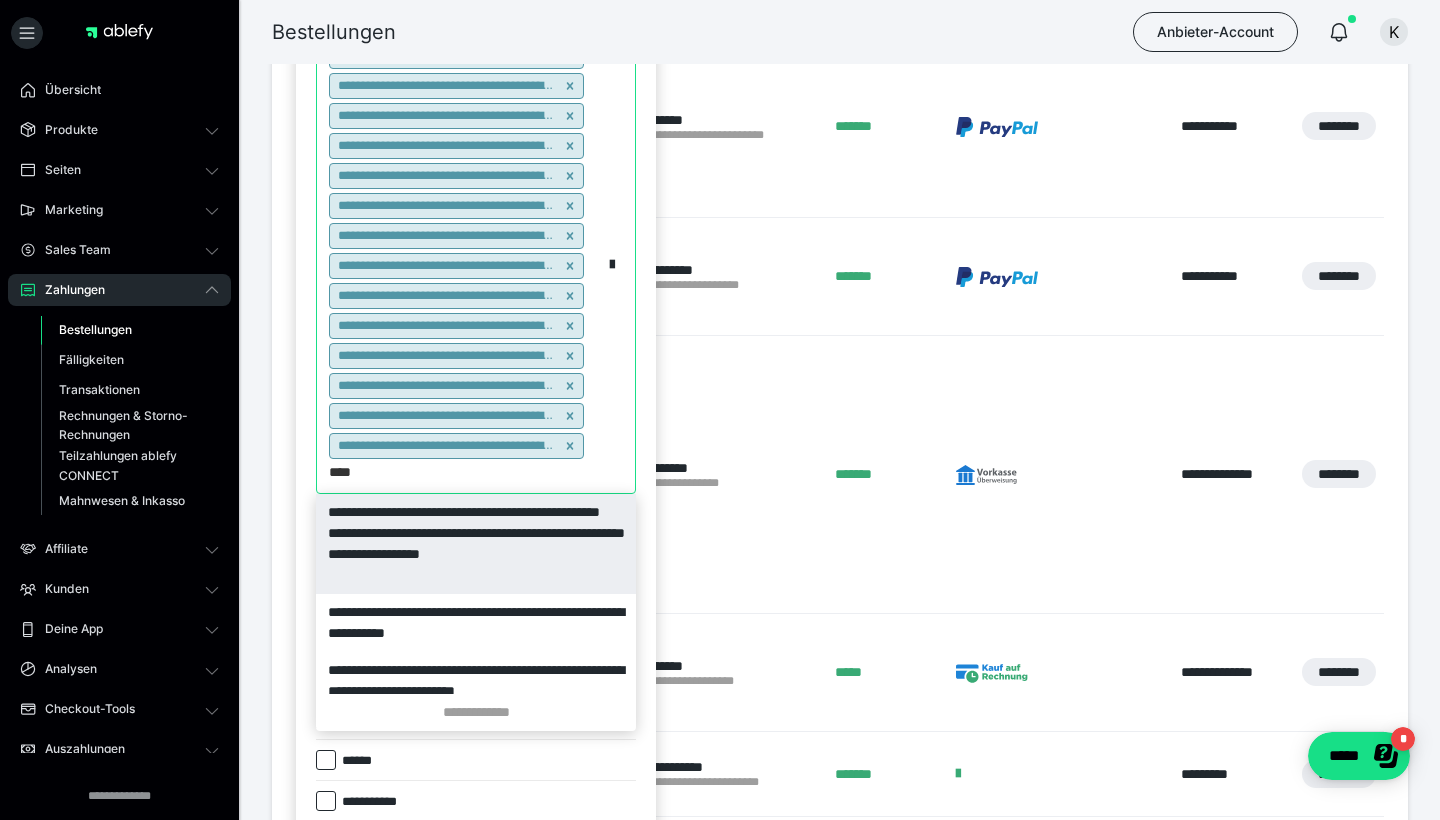 scroll, scrollTop: 0, scrollLeft: 0, axis: both 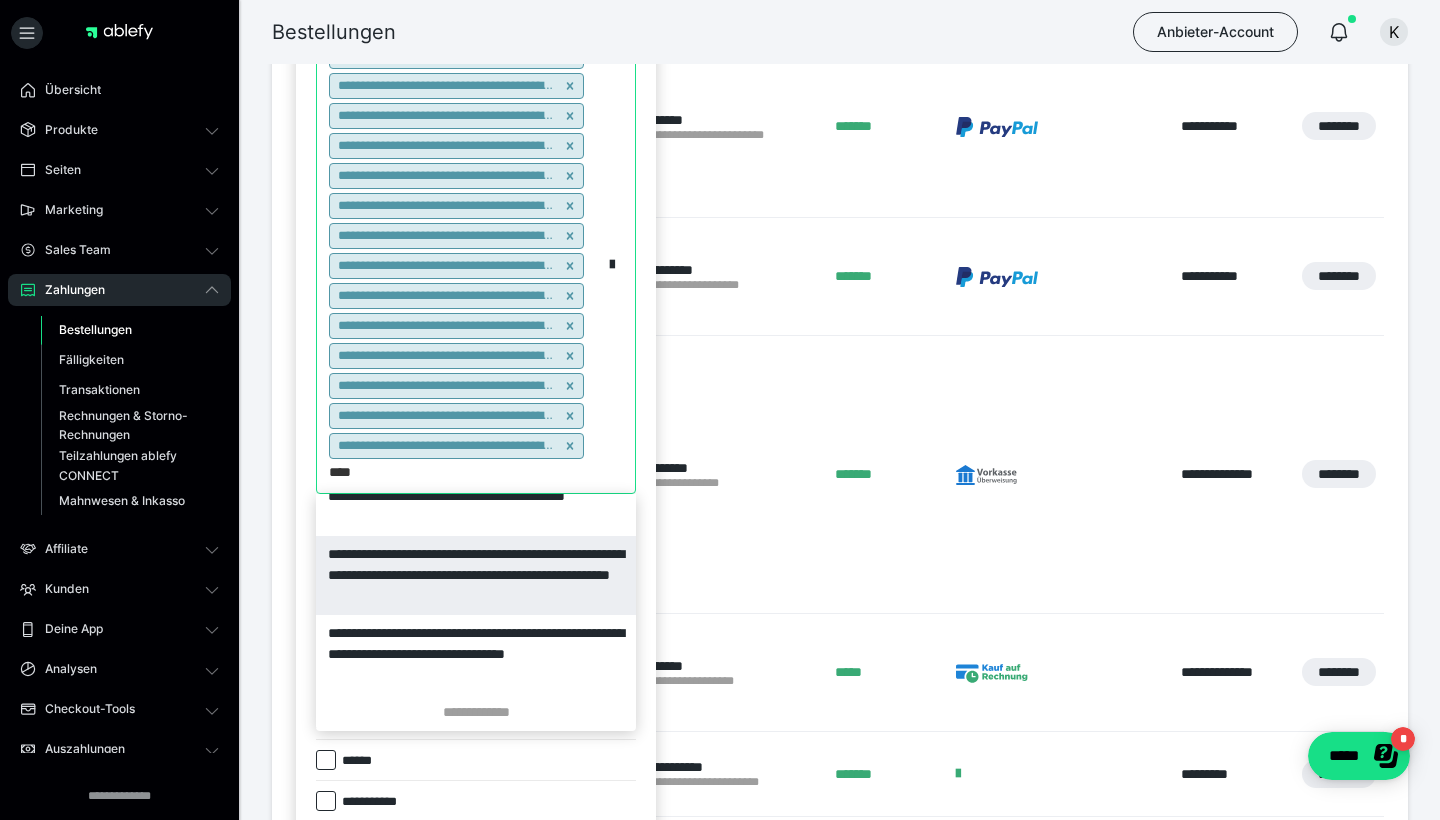 type 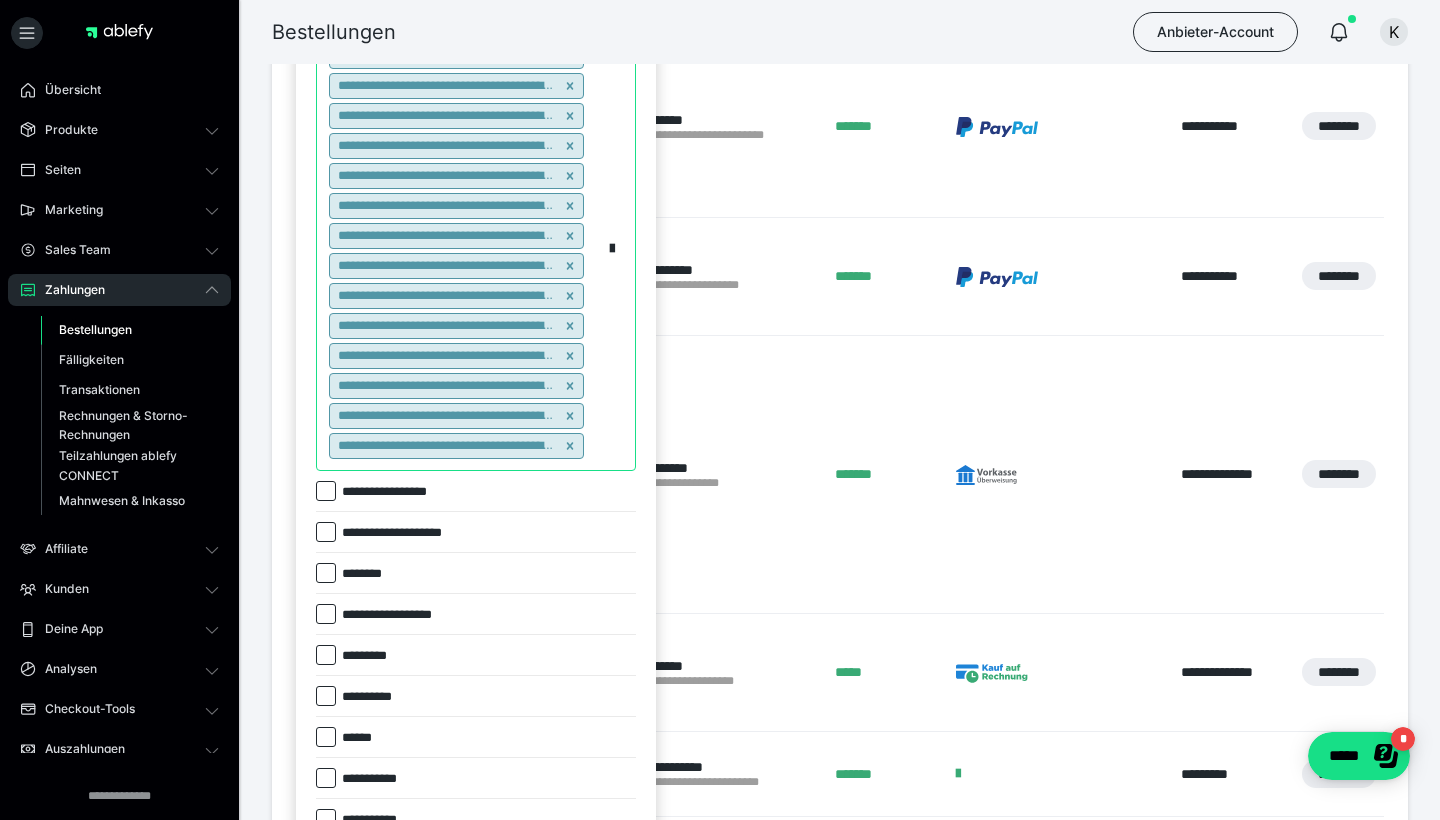 click at bounding box center (618, 251) 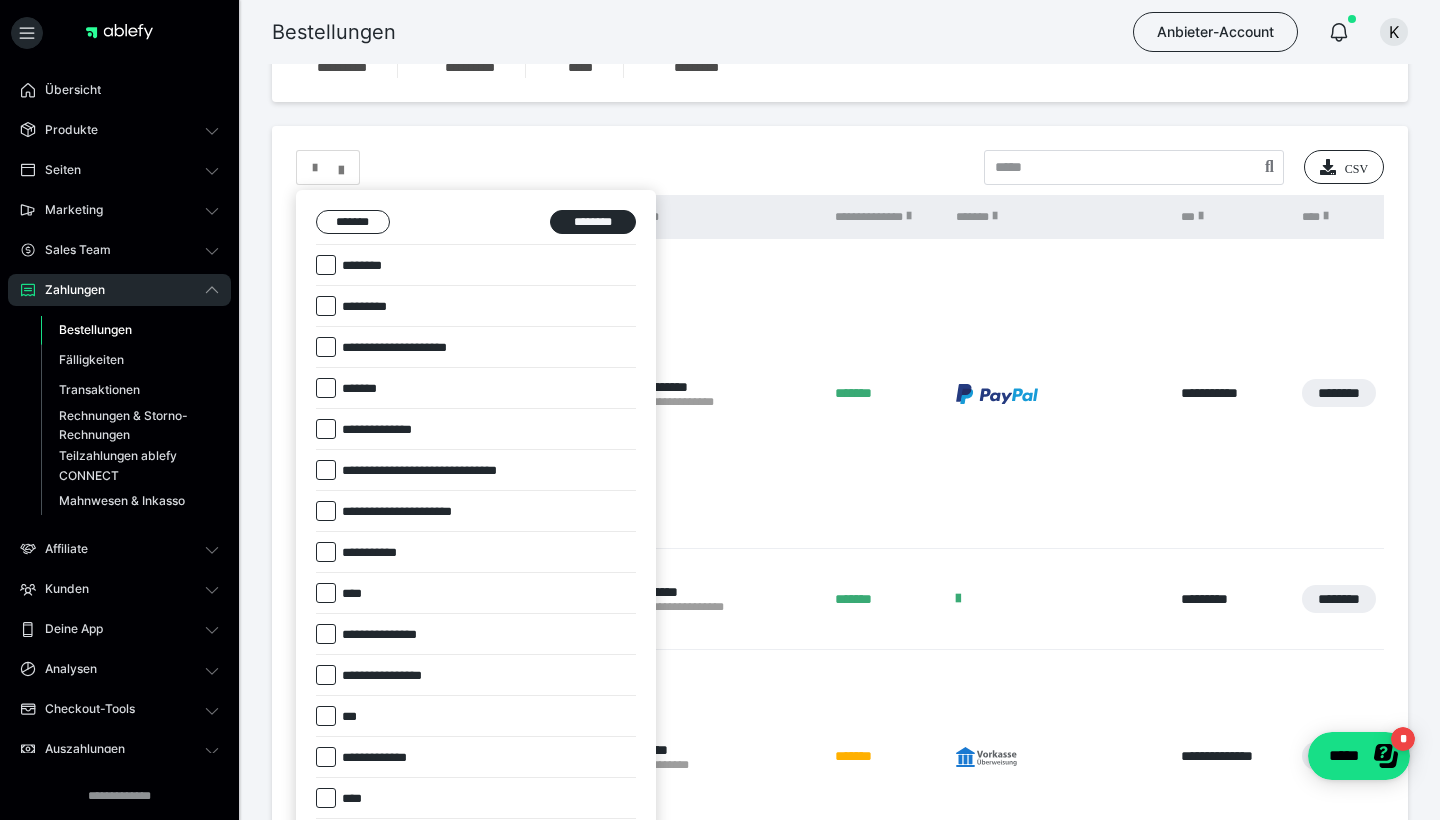 scroll, scrollTop: 55, scrollLeft: 0, axis: vertical 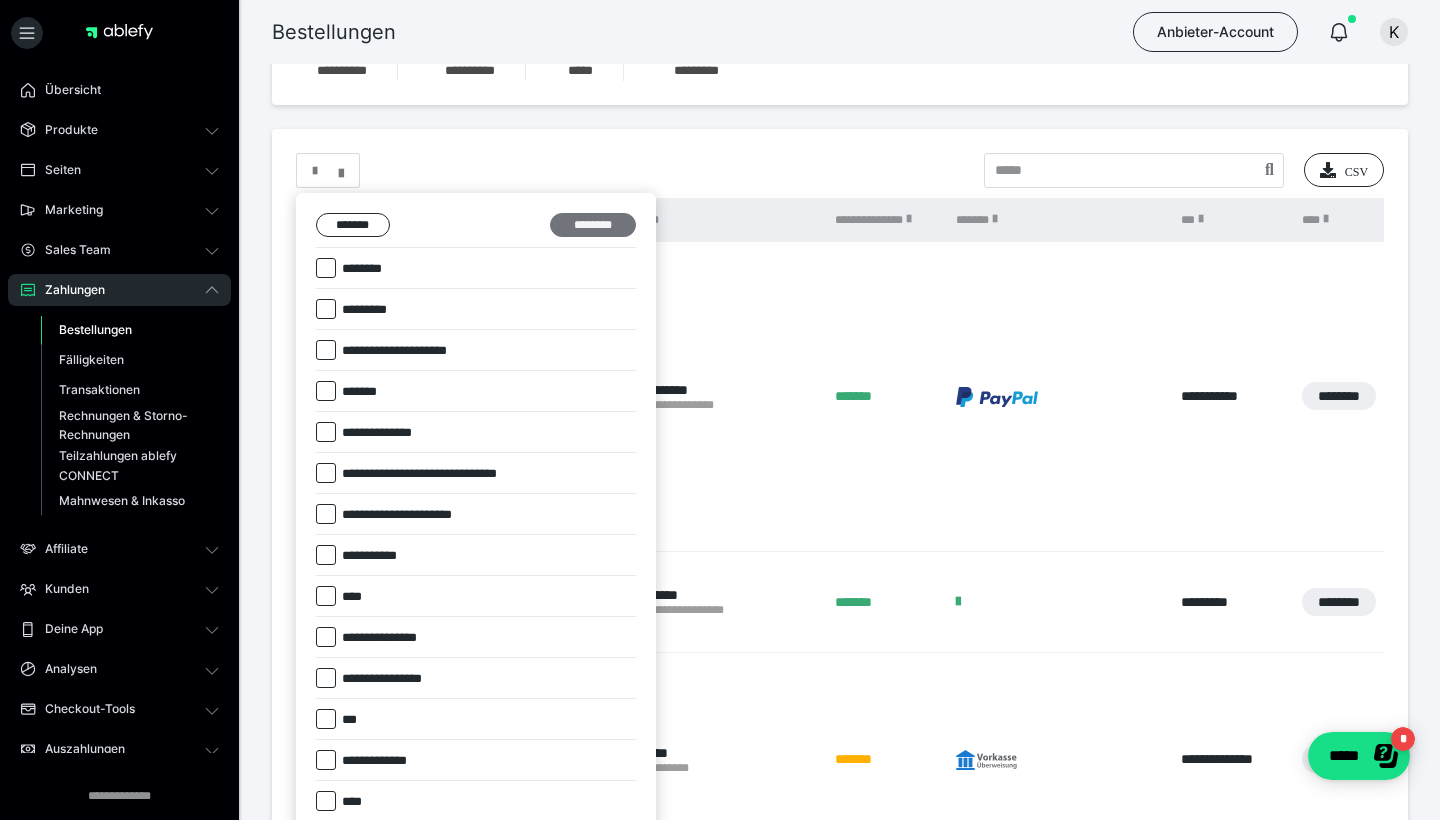 click on "********" at bounding box center [593, 225] 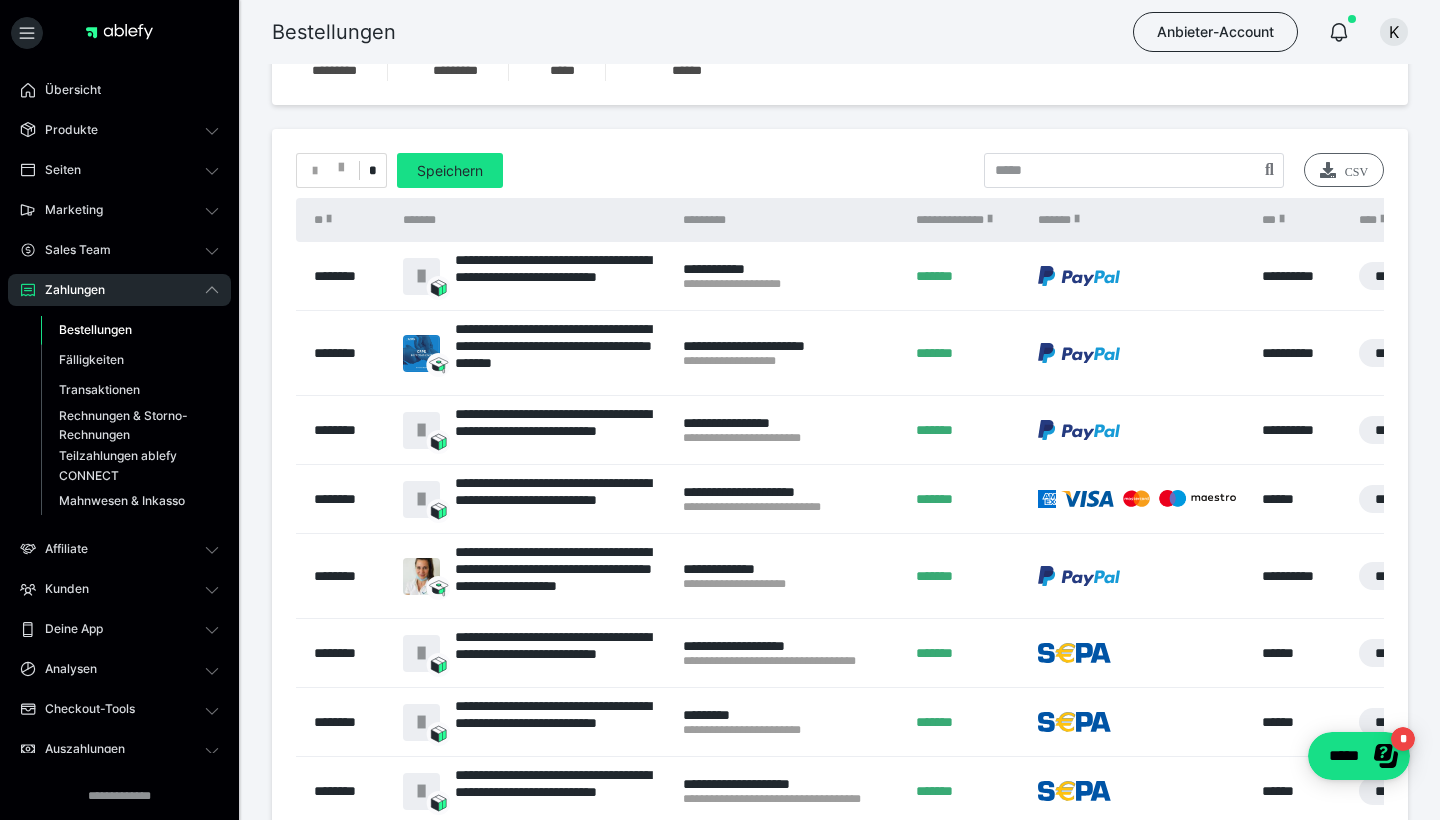 click on "CSV" at bounding box center (1344, 170) 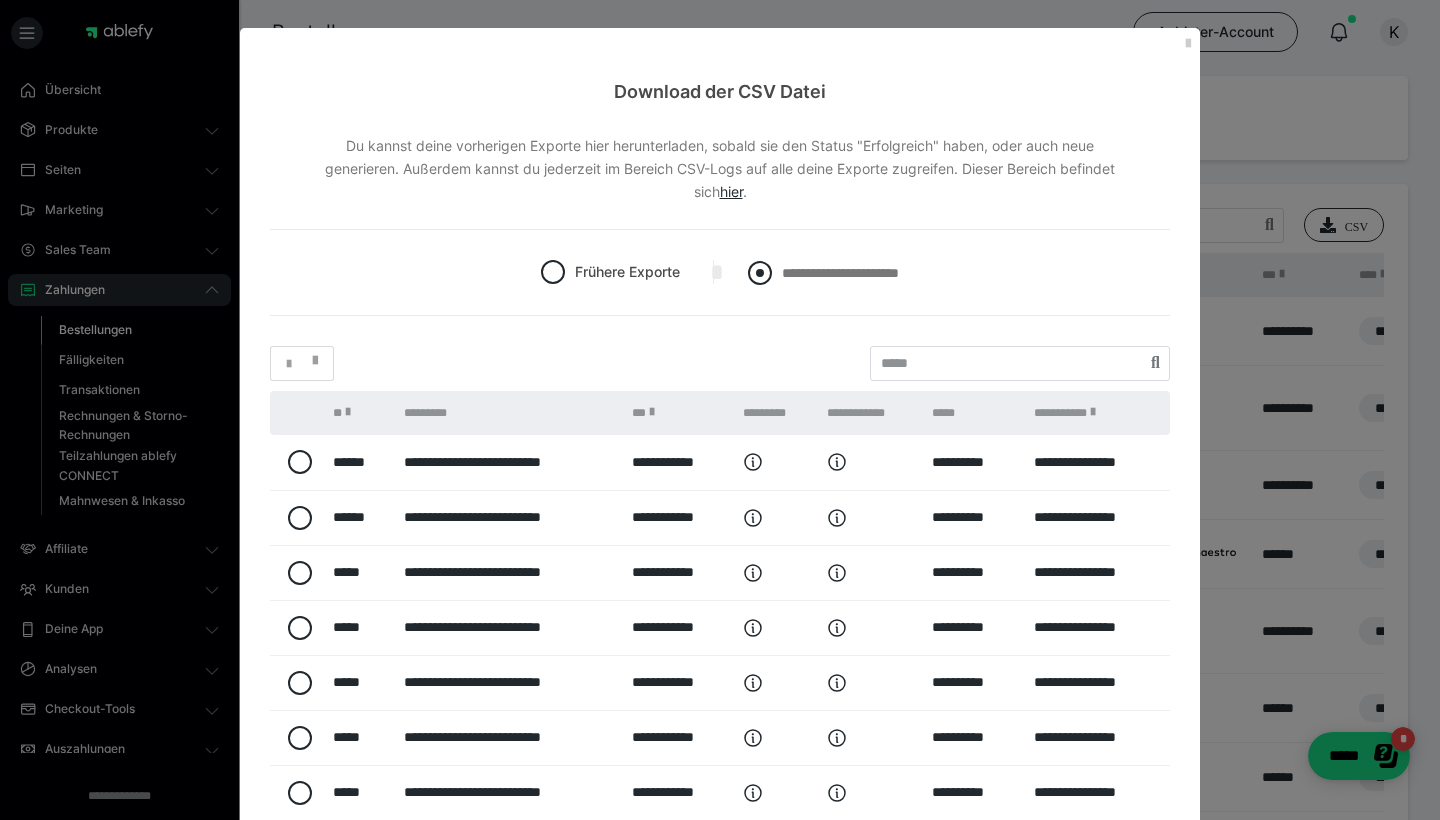 click on "**********" at bounding box center (840, 273) 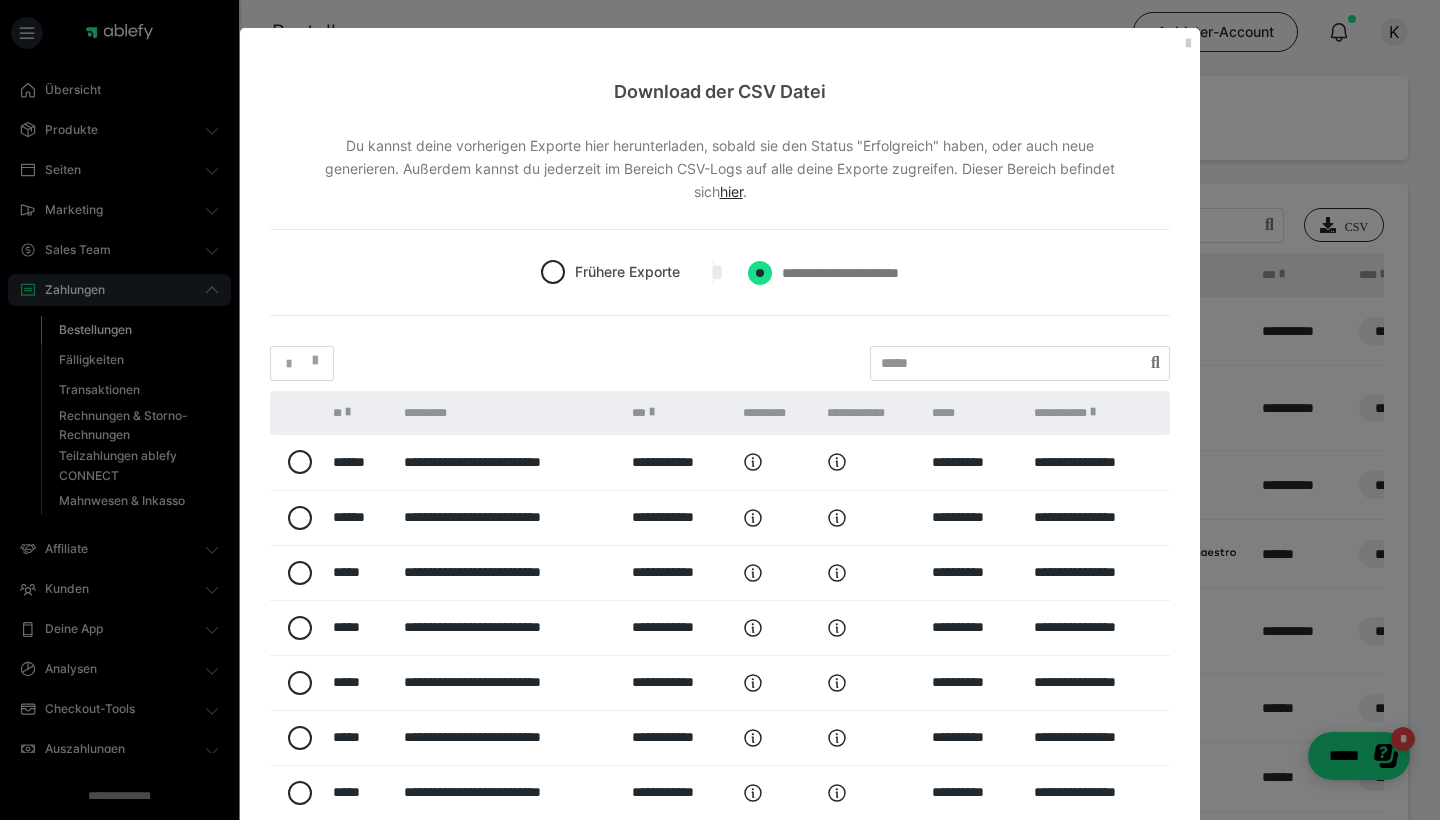 radio on "****" 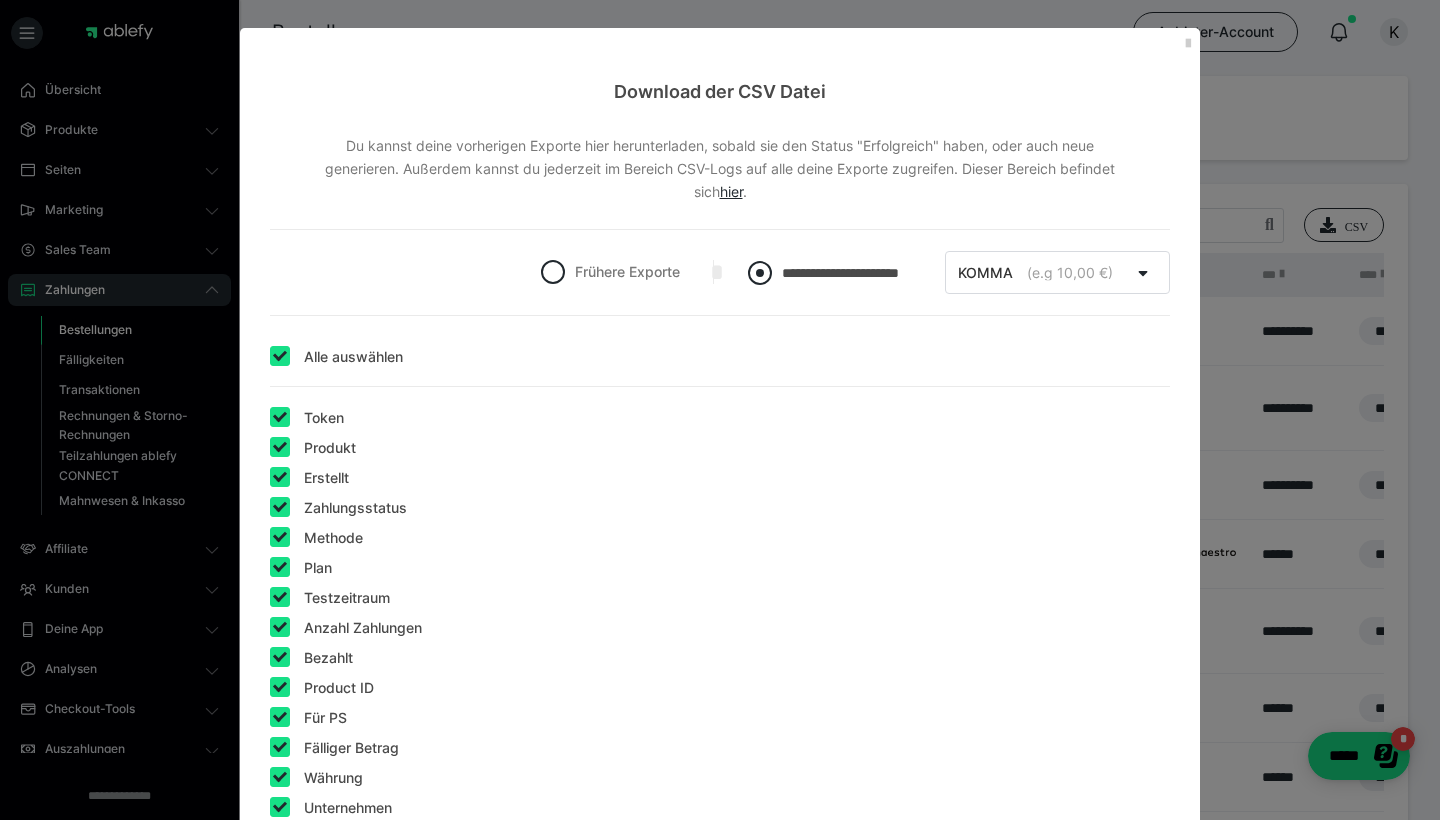 radio on "*****" 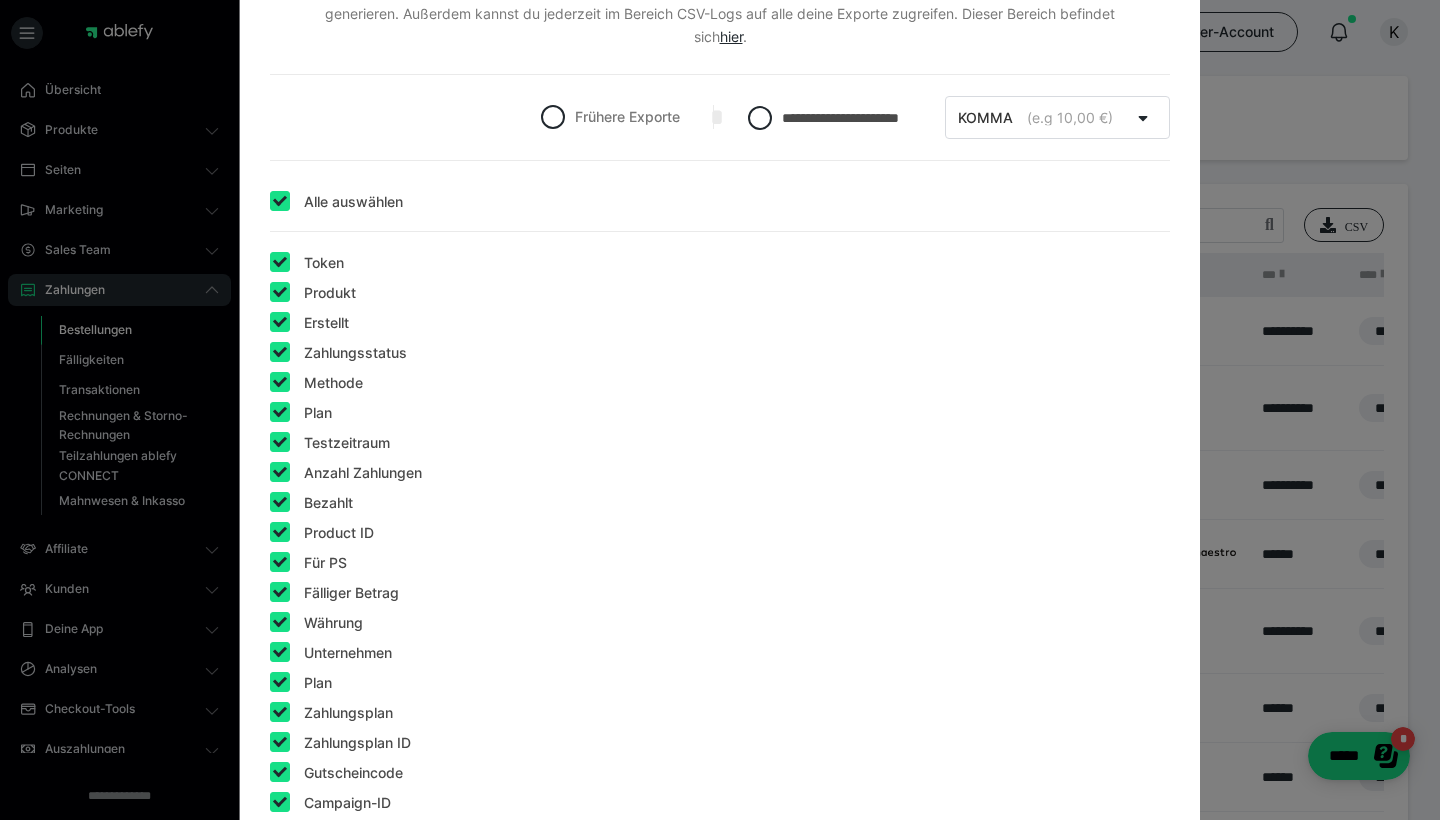scroll, scrollTop: 154, scrollLeft: 0, axis: vertical 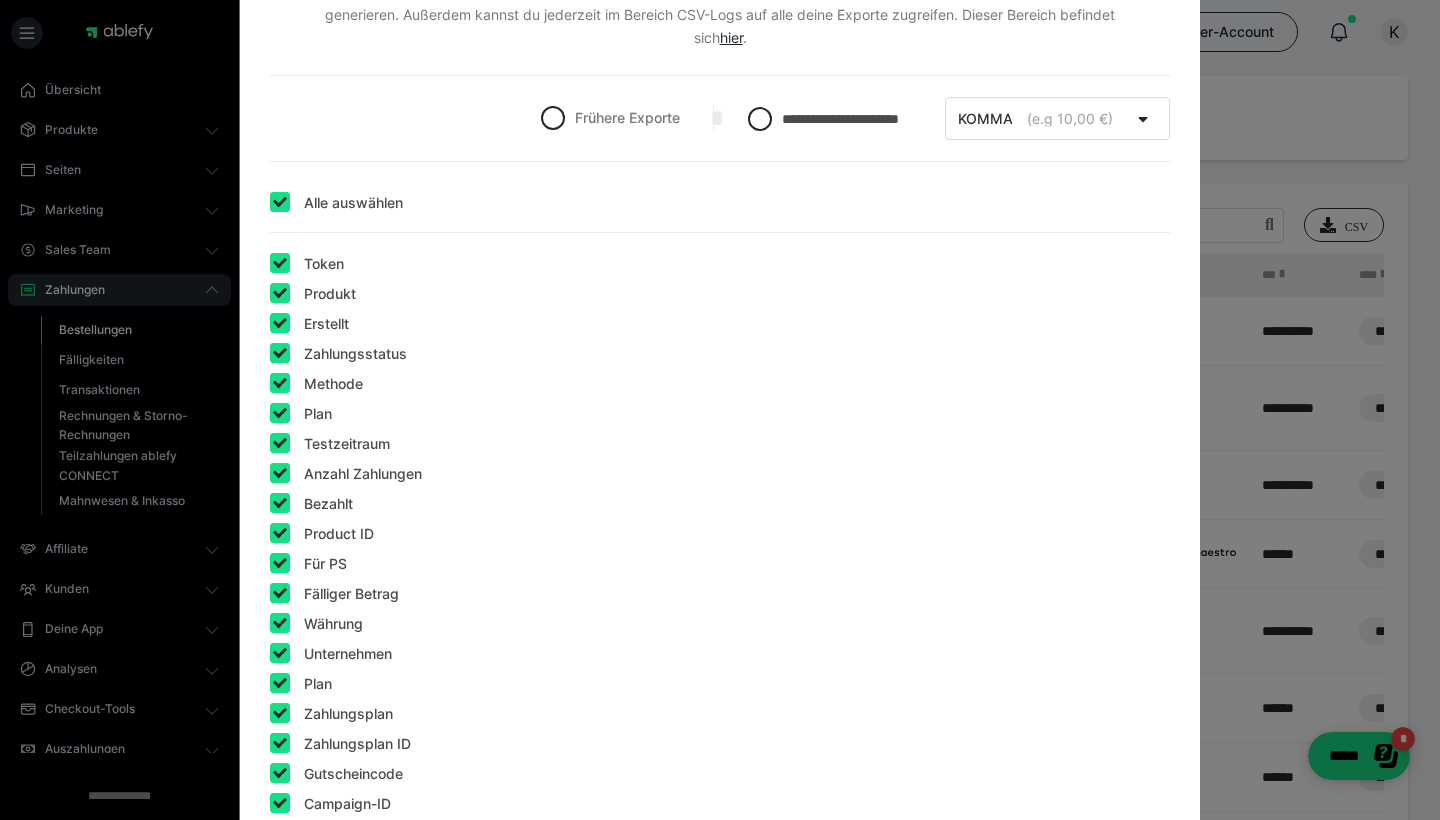 click on "Alle auswählen" at bounding box center [353, 203] 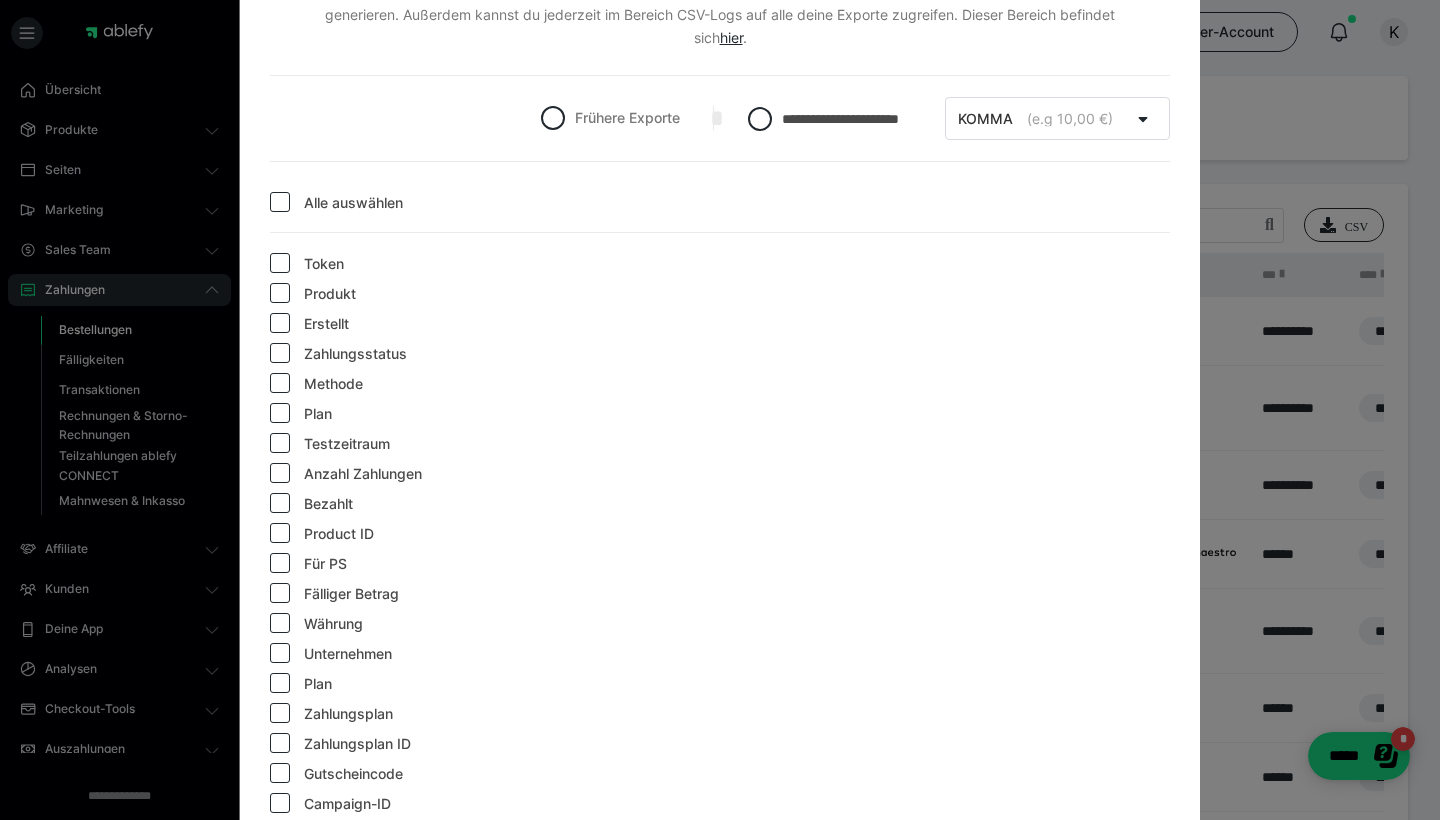 checkbox on "false" 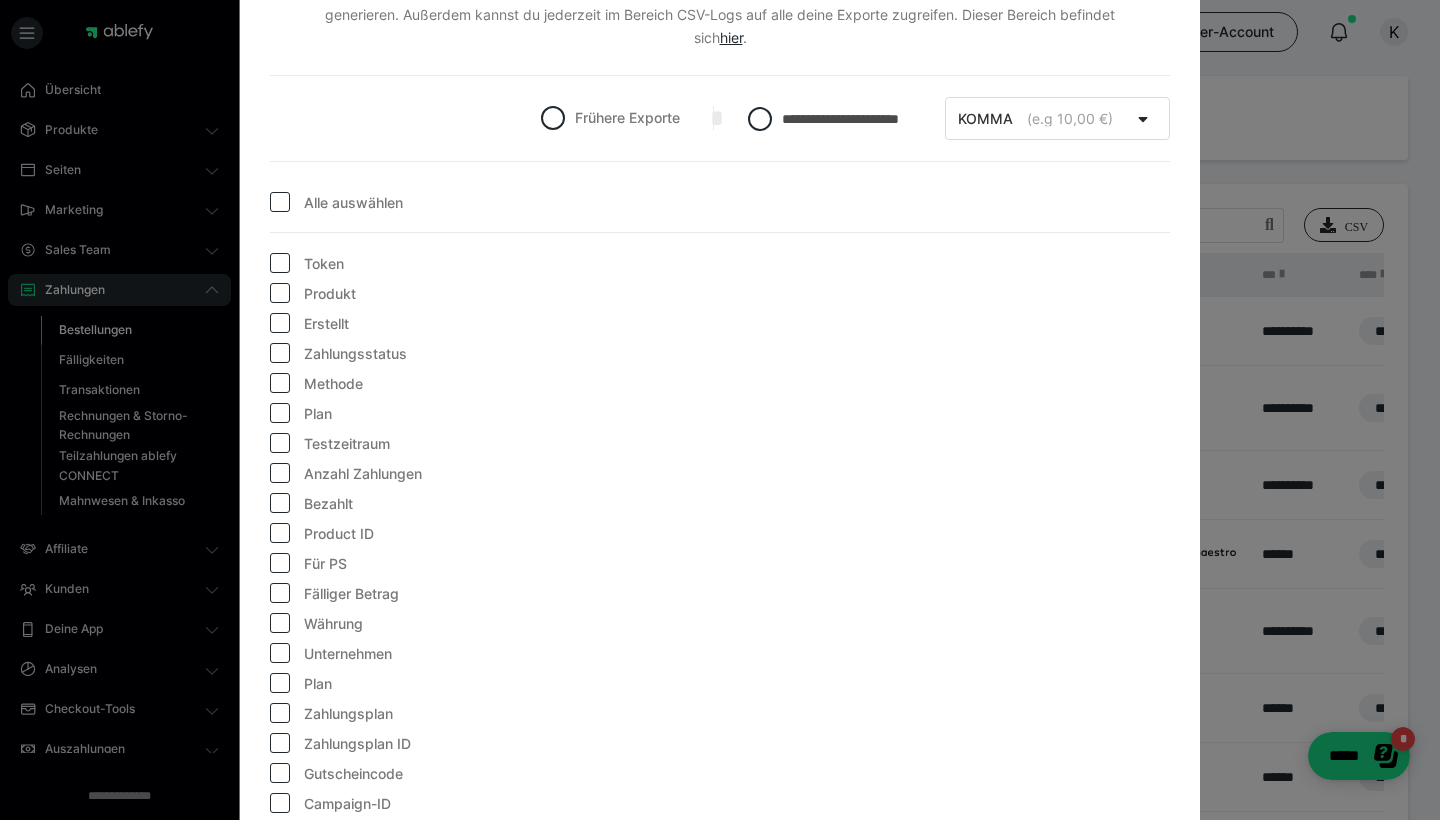 click on "Produkt" at bounding box center (330, 294) 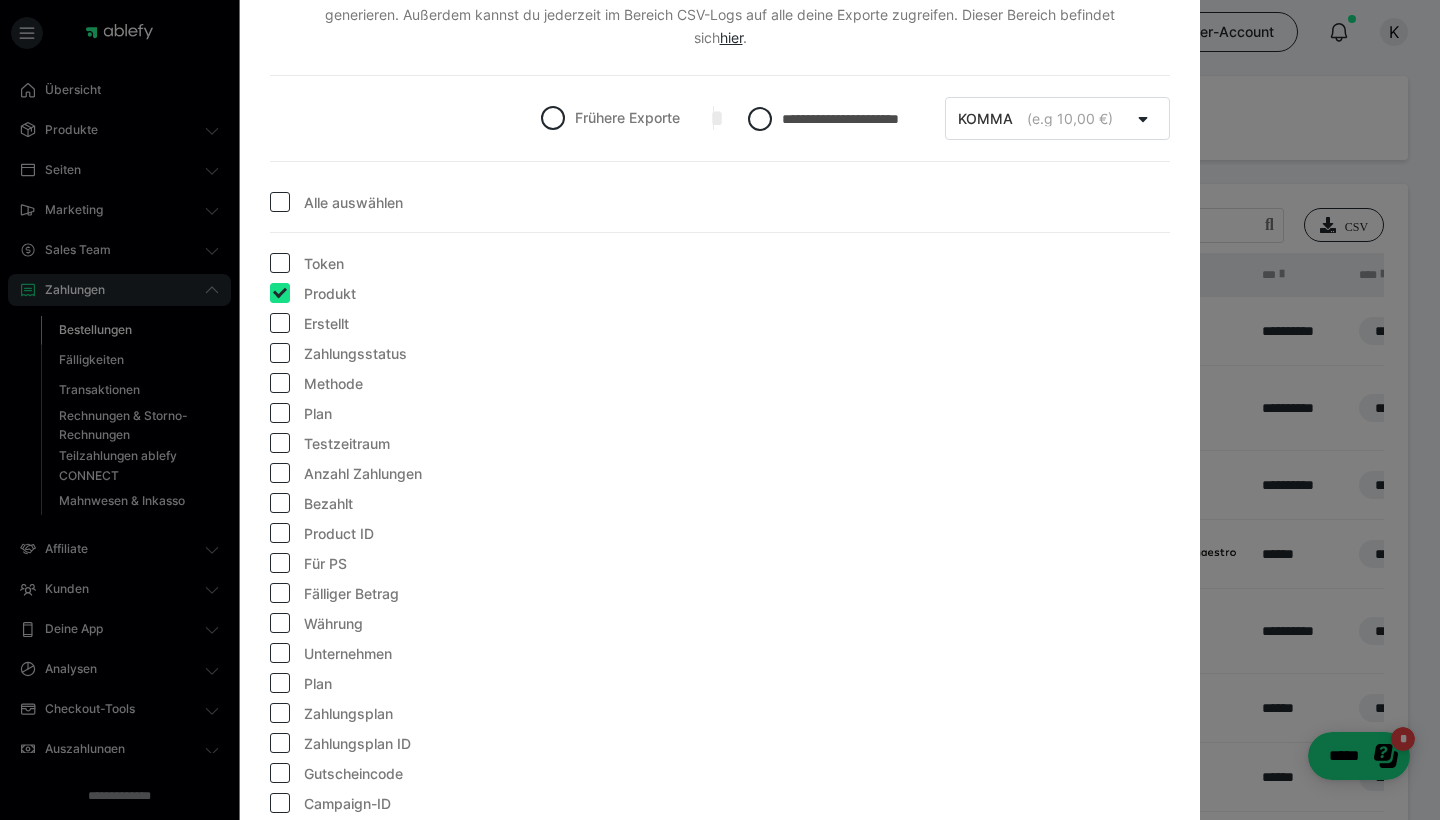 checkbox on "true" 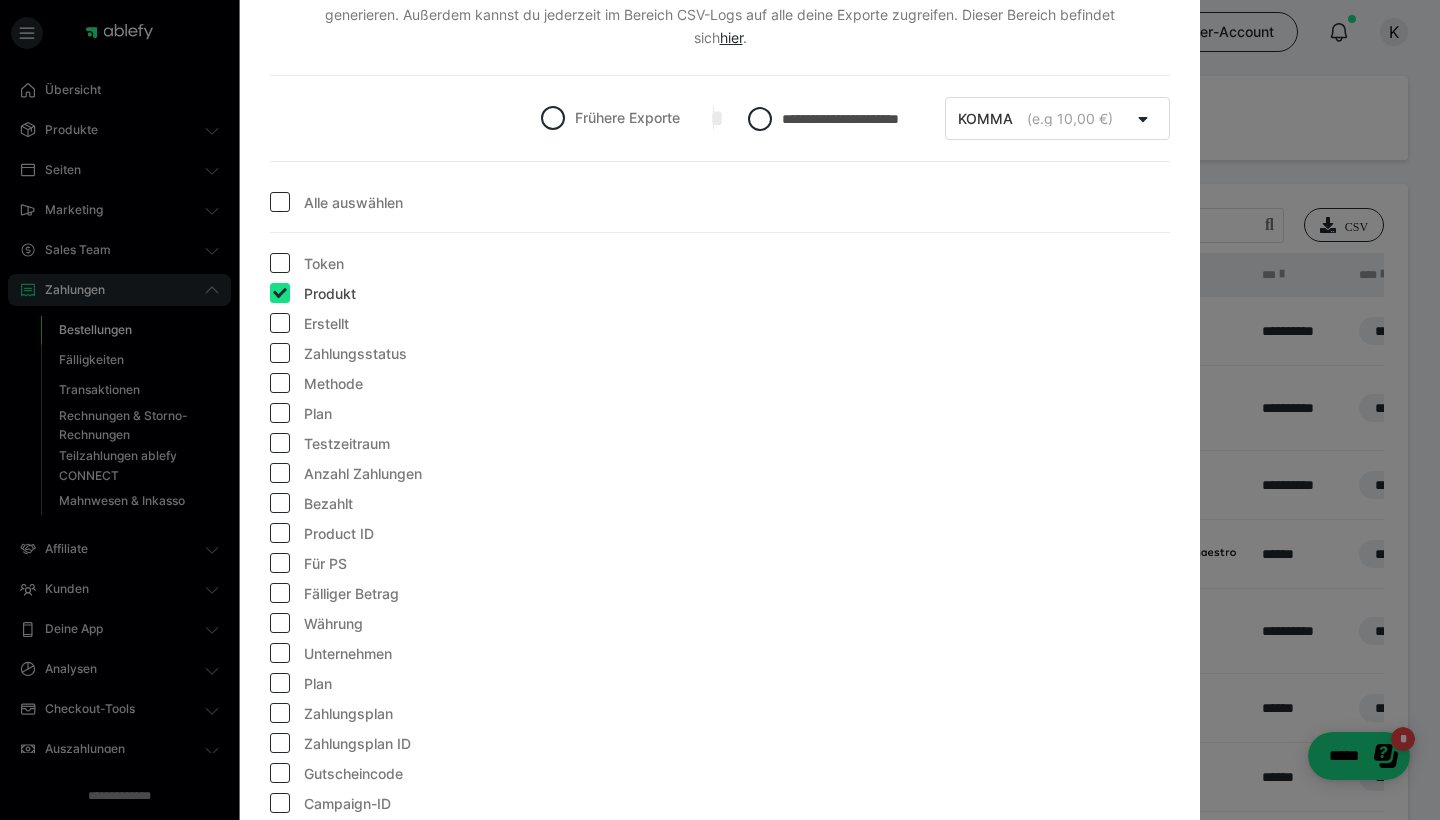 click on "Erstellt" at bounding box center [326, 324] 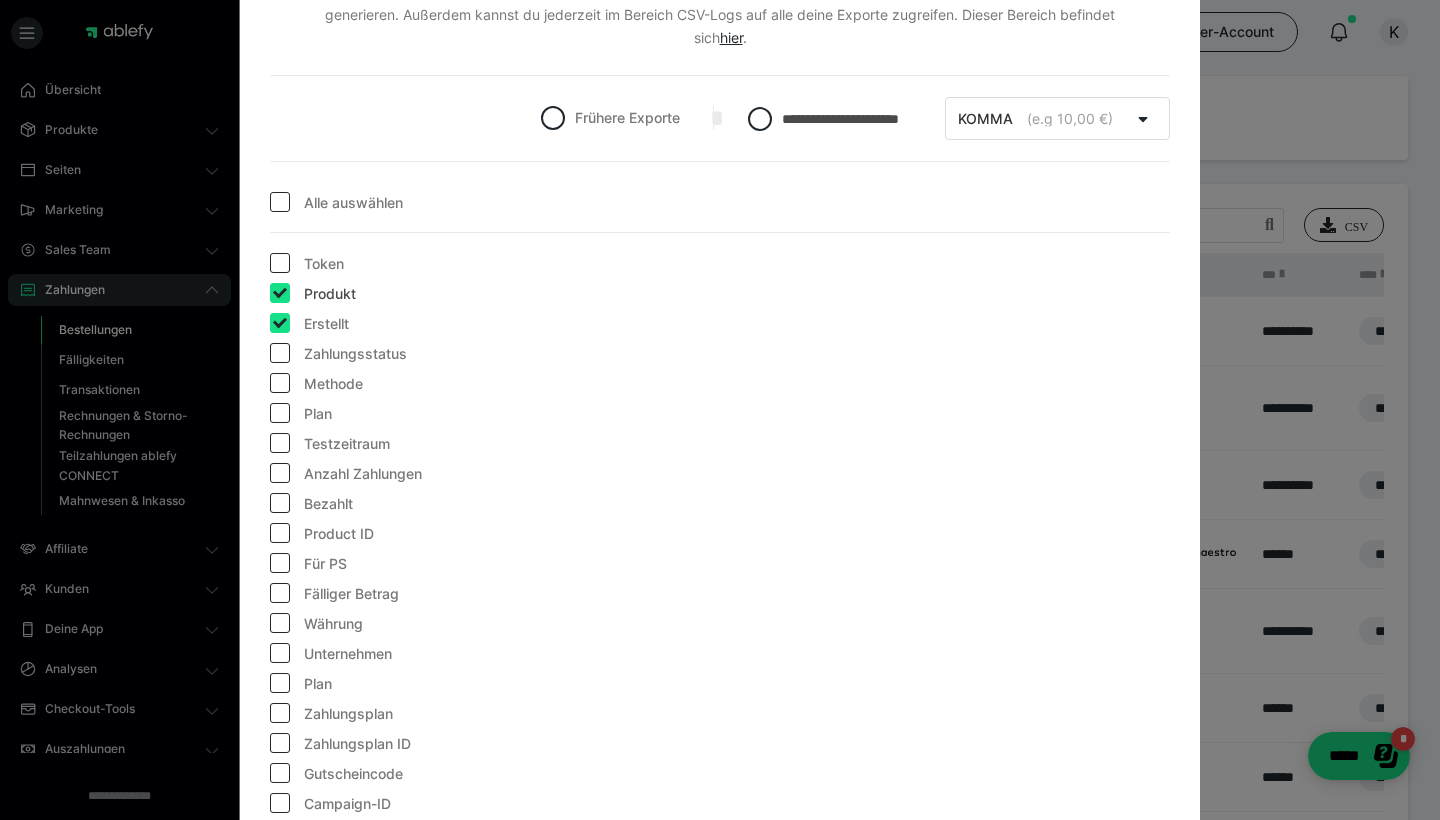 checkbox on "true" 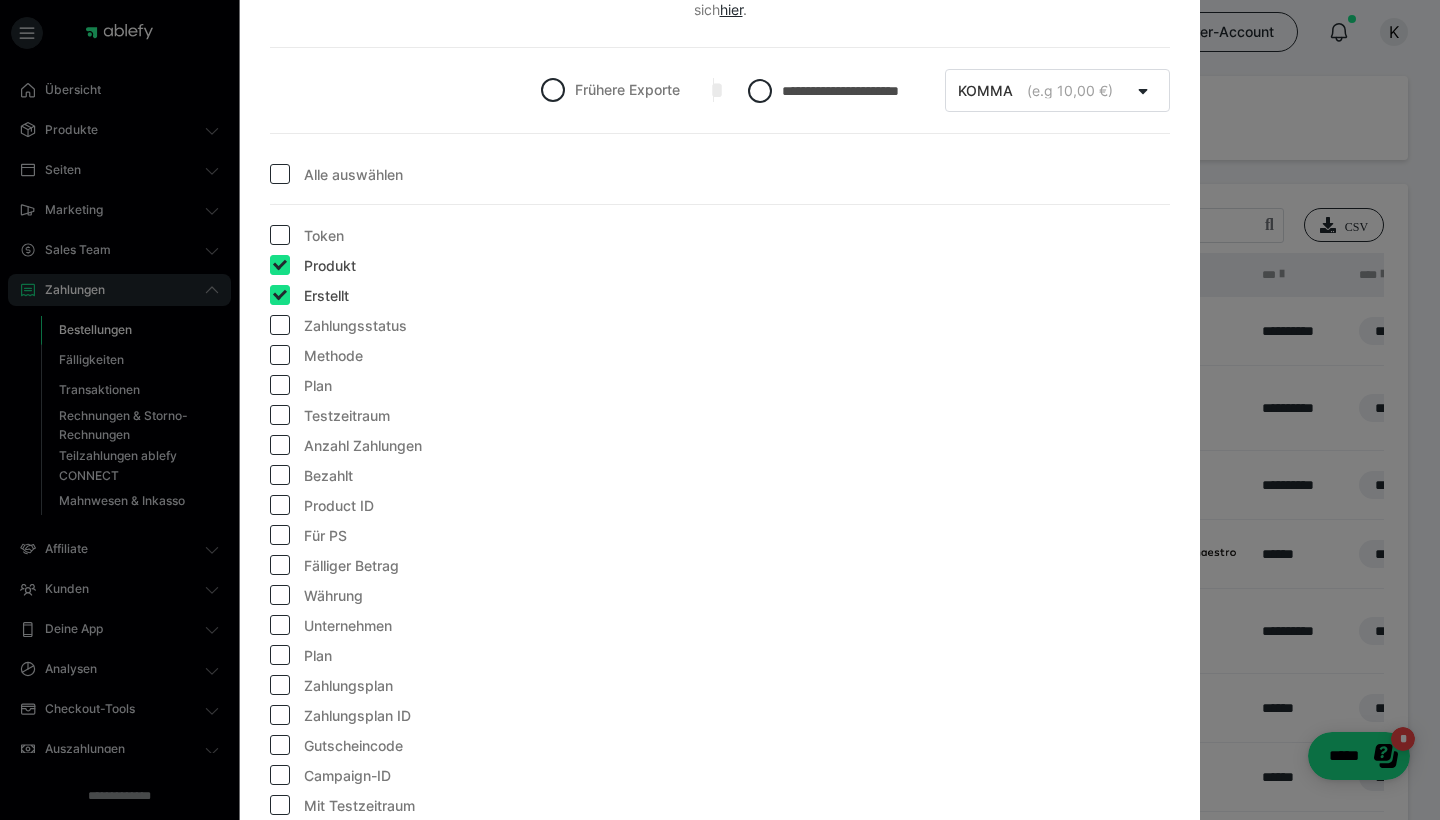 scroll, scrollTop: 186, scrollLeft: 0, axis: vertical 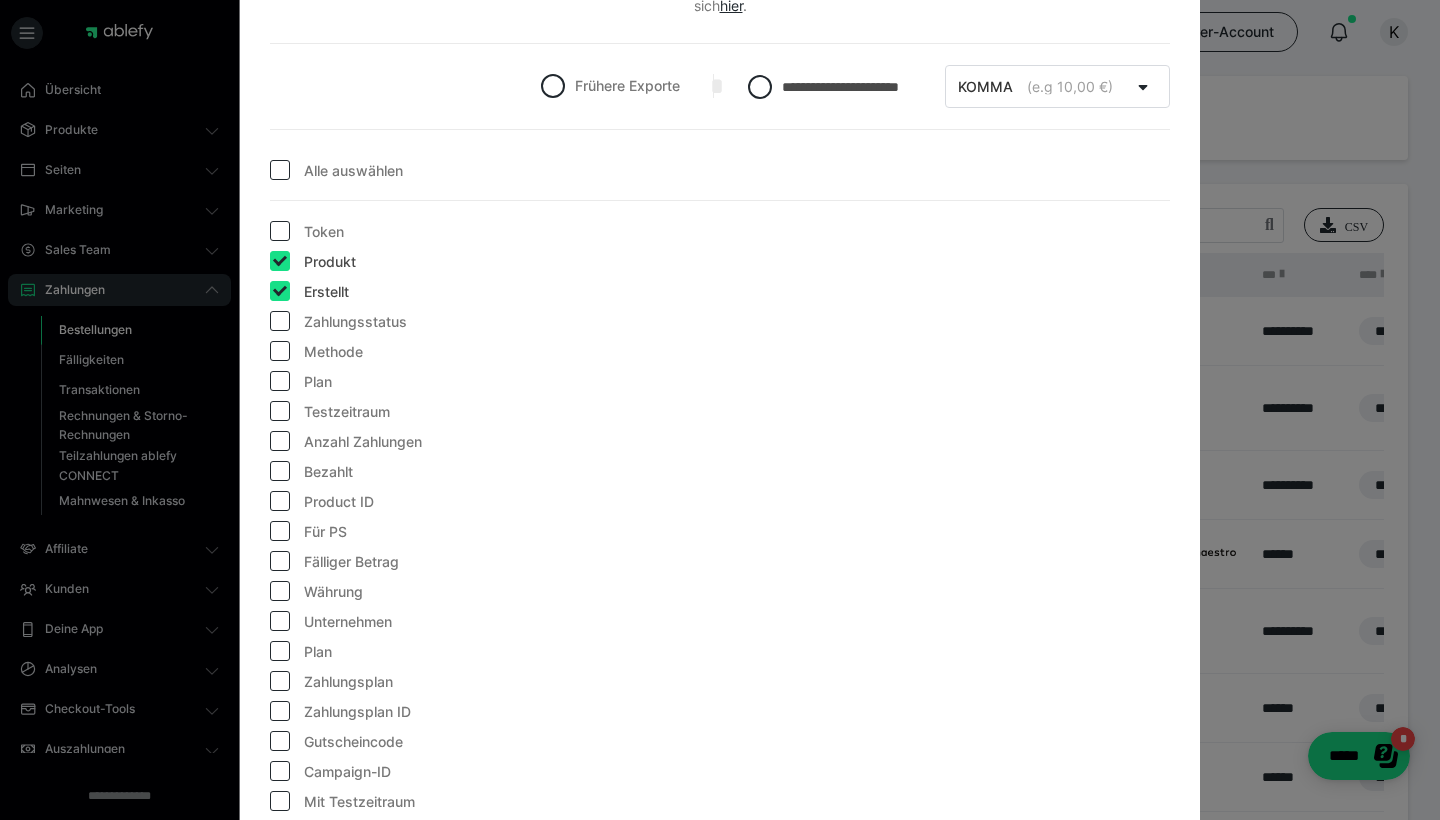 click on "Zahlungsstatus" at bounding box center [355, 322] 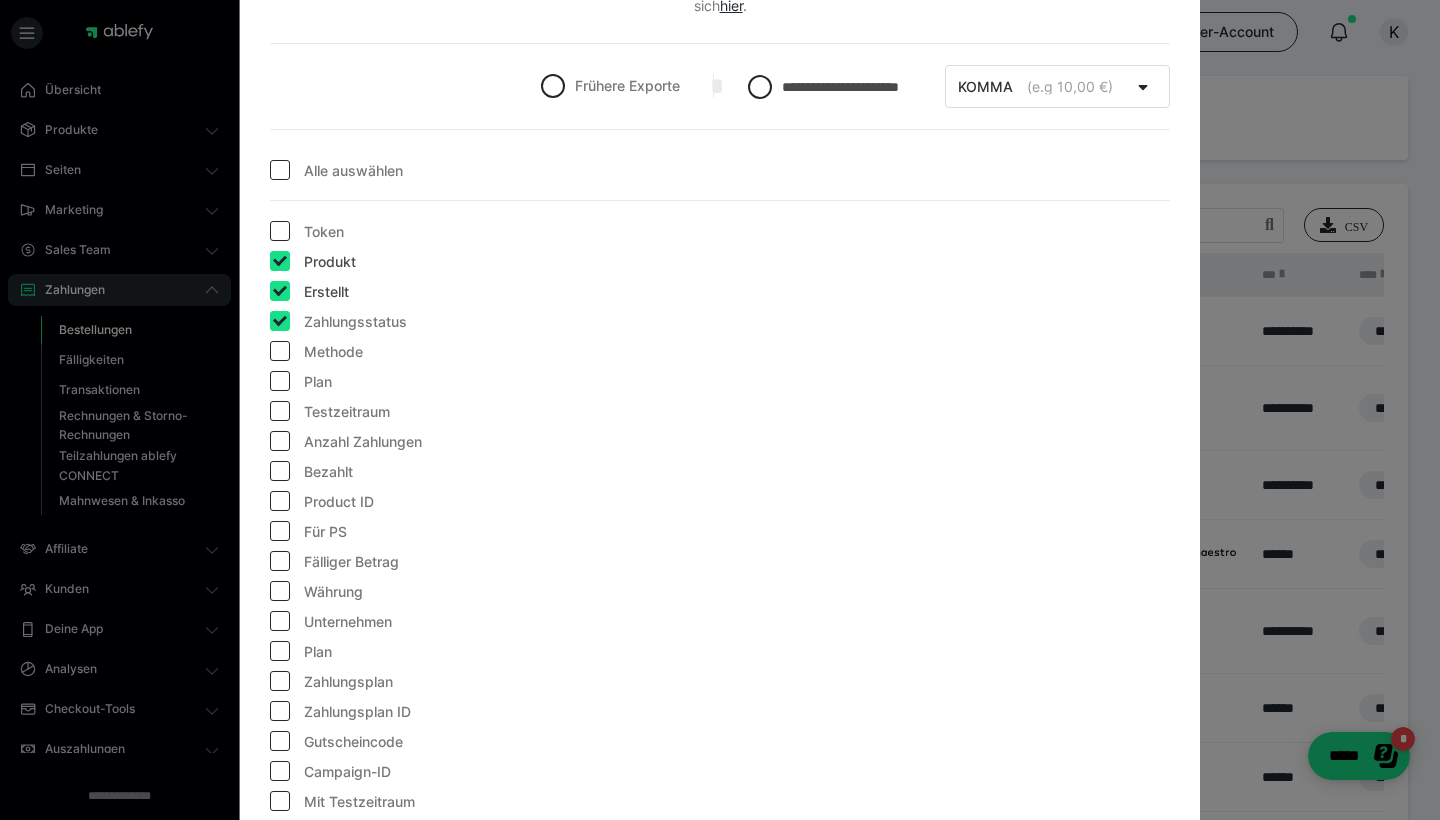checkbox on "true" 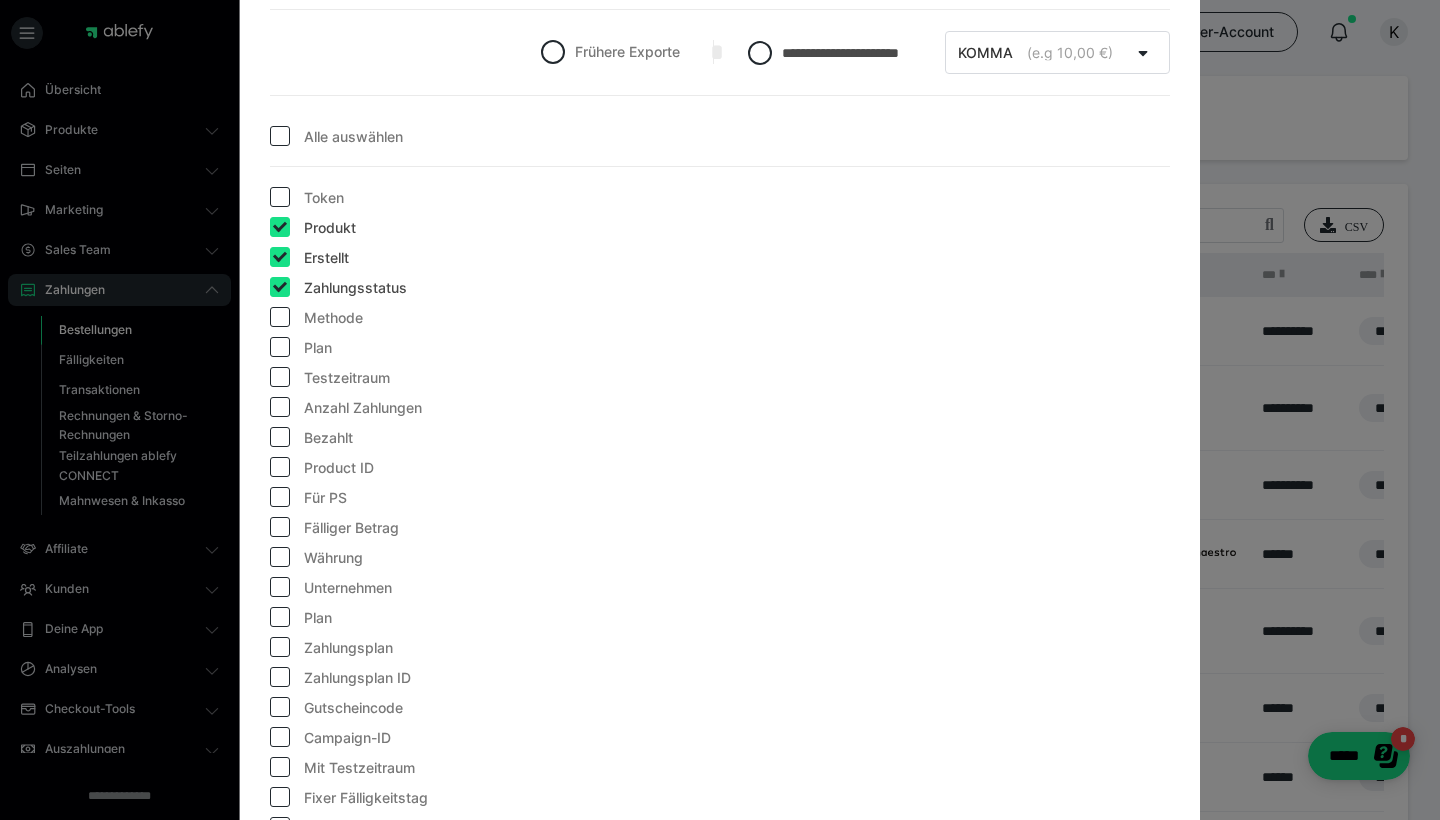click on "Plan" at bounding box center [318, 348] 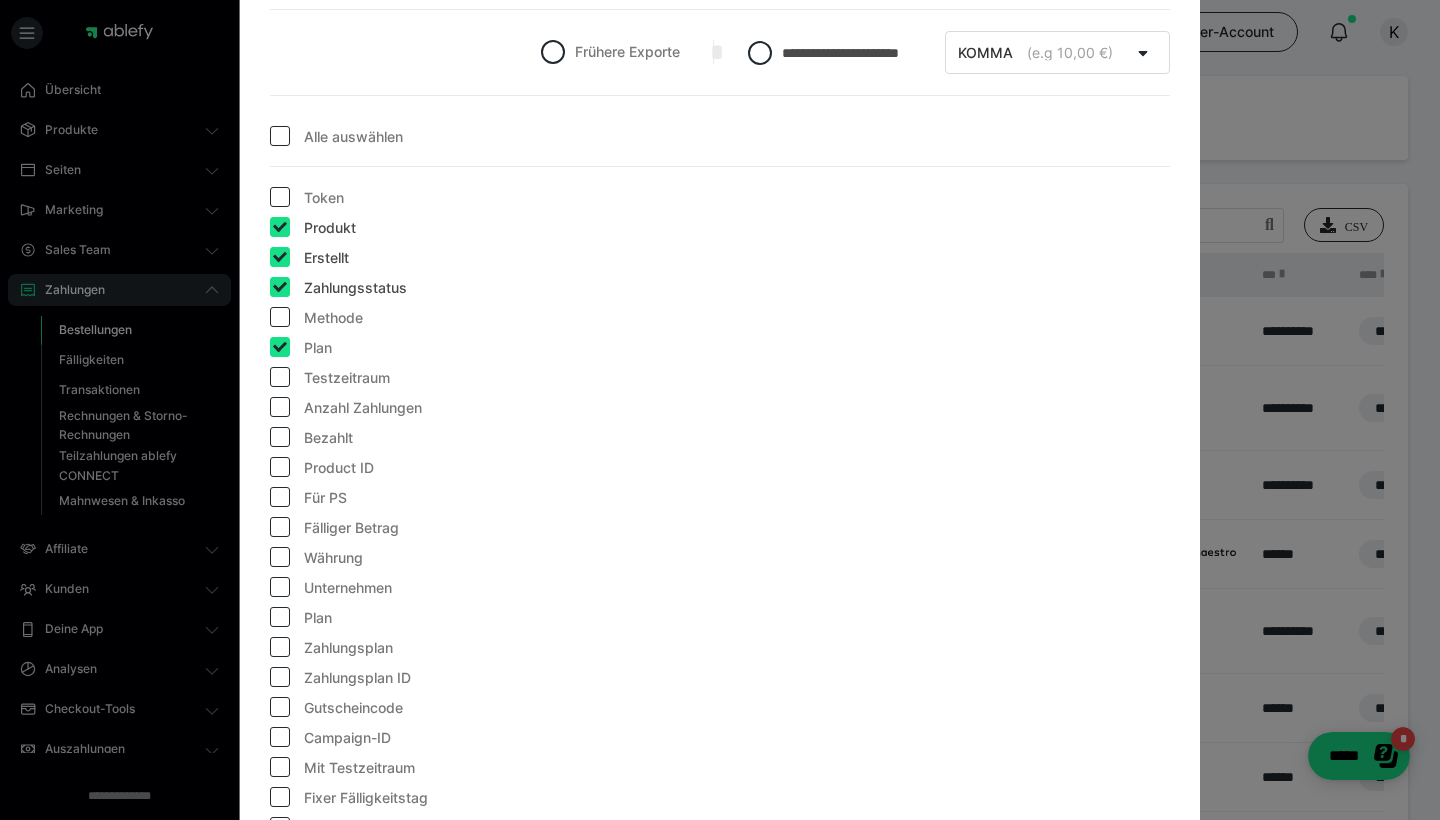 checkbox on "true" 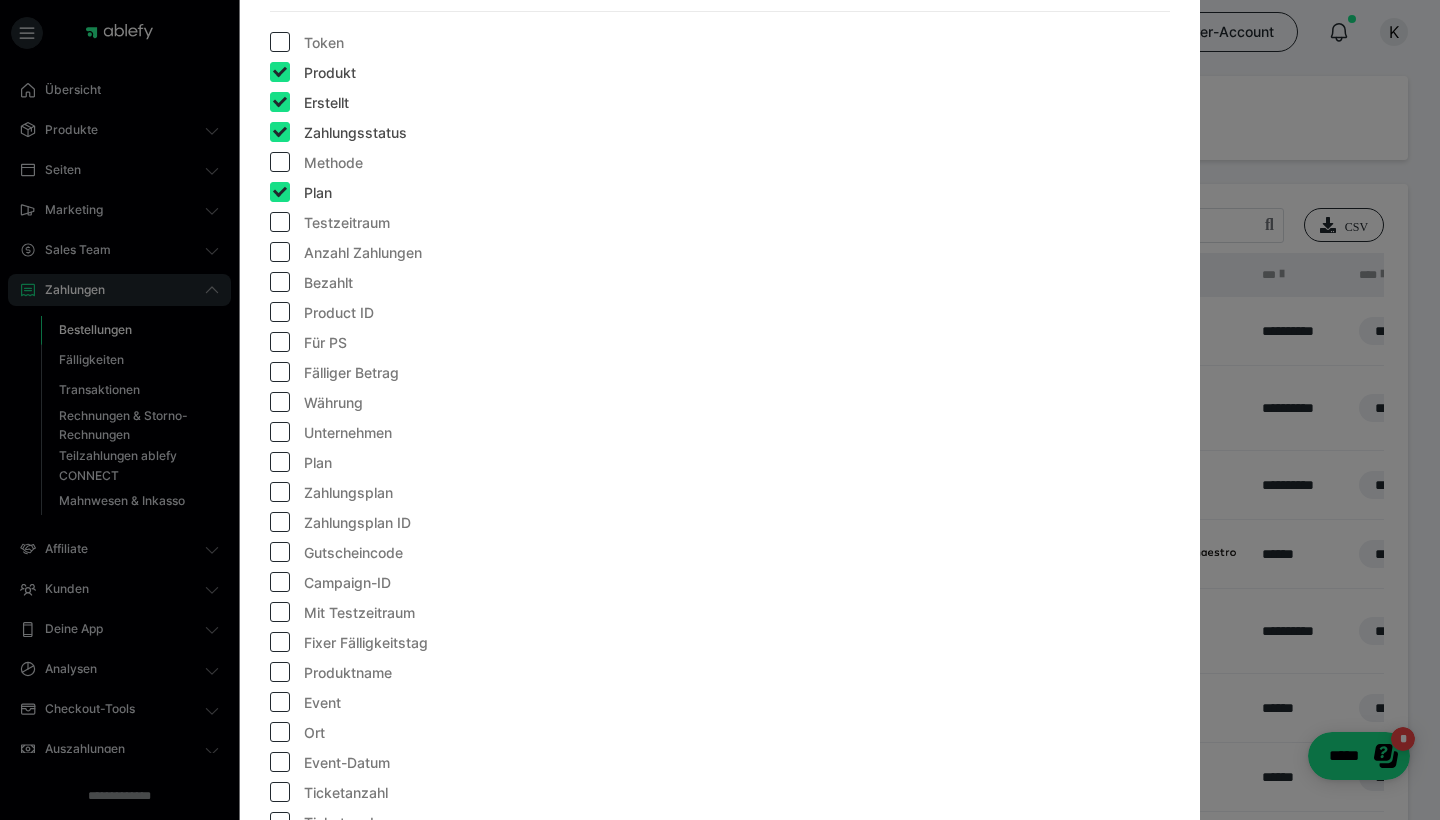 scroll, scrollTop: 382, scrollLeft: 0, axis: vertical 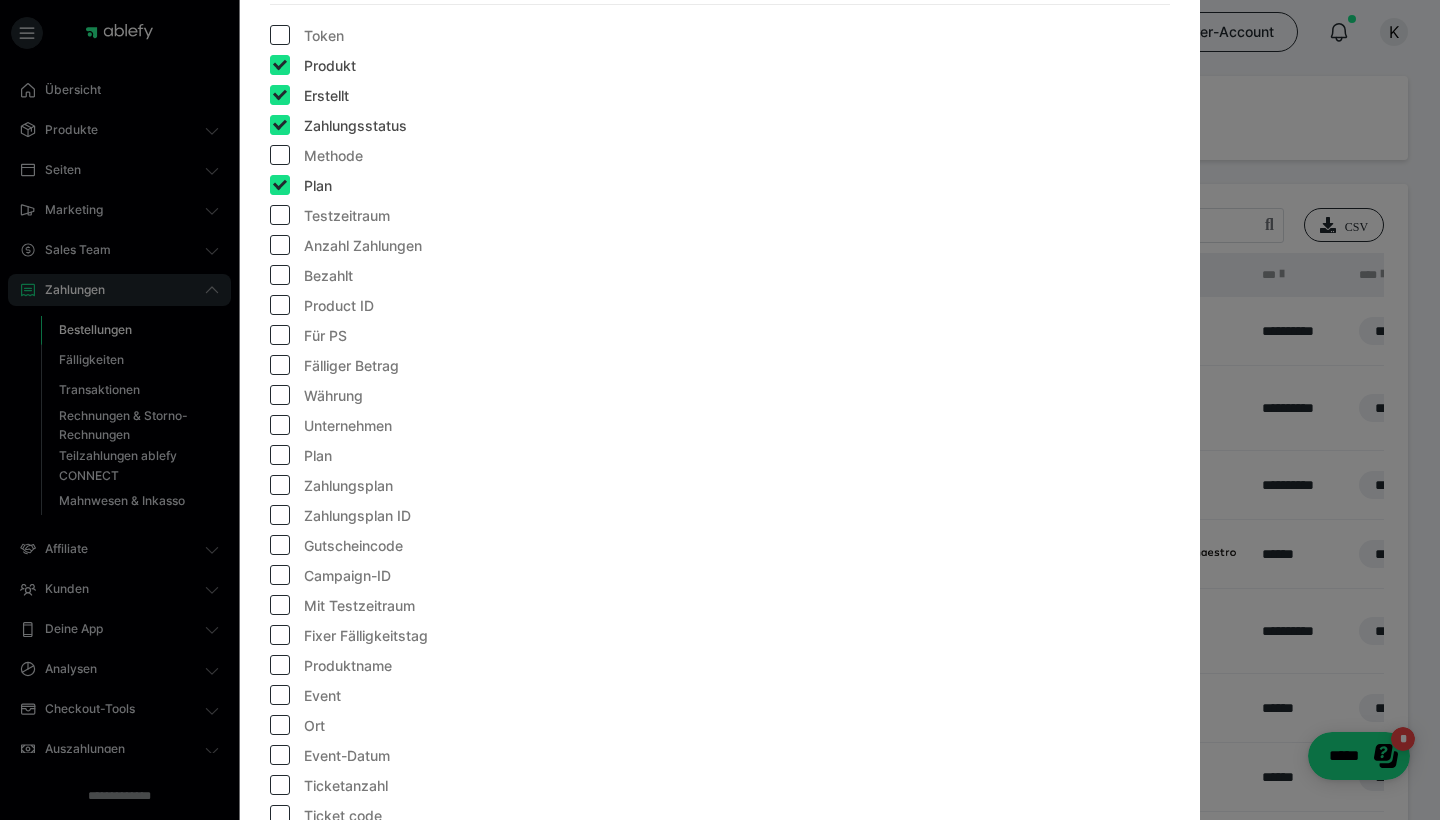 click on "Product ID" at bounding box center [339, 306] 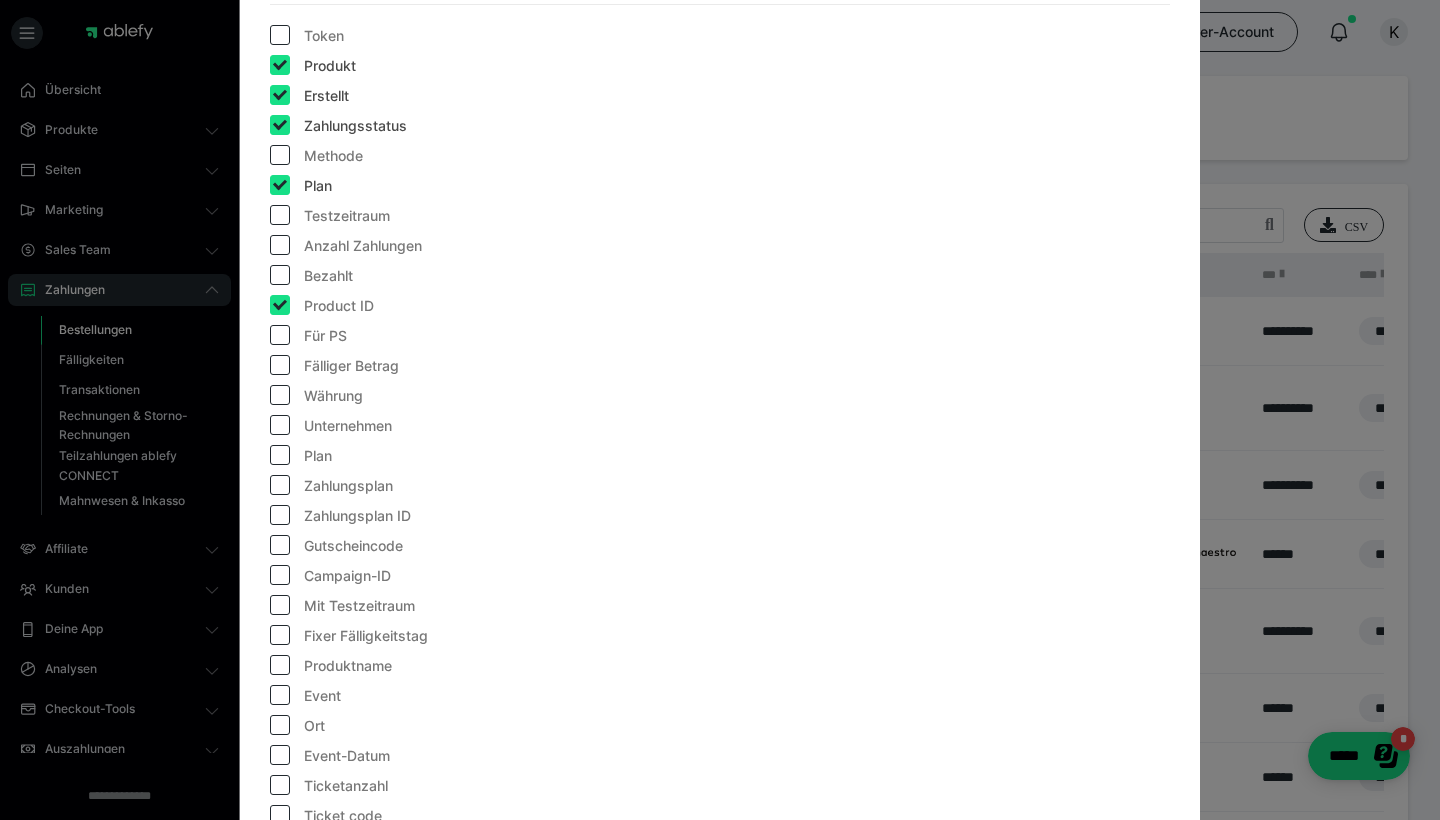 checkbox on "true" 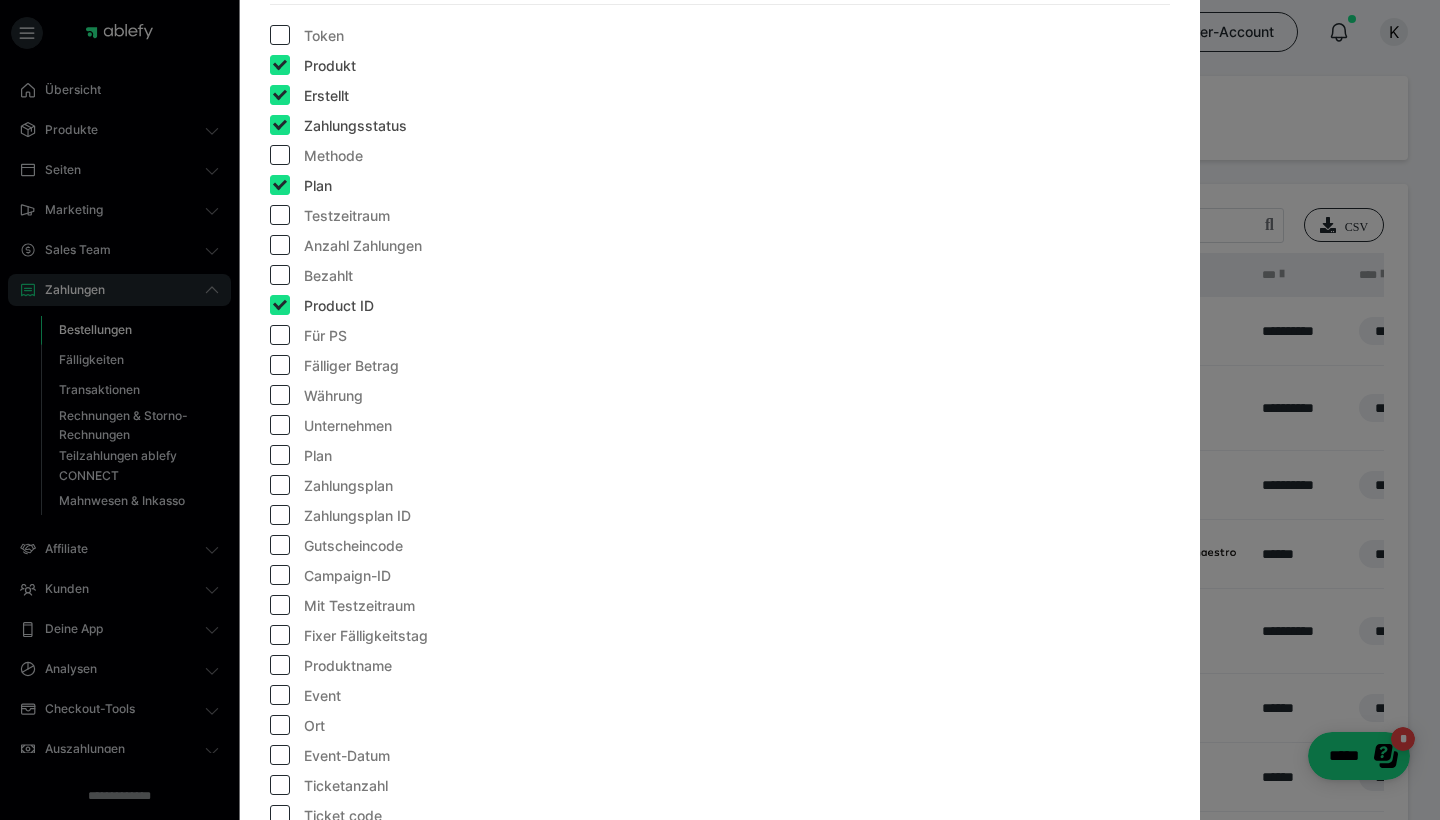 click on "Fälliger Betrag" at bounding box center [351, 366] 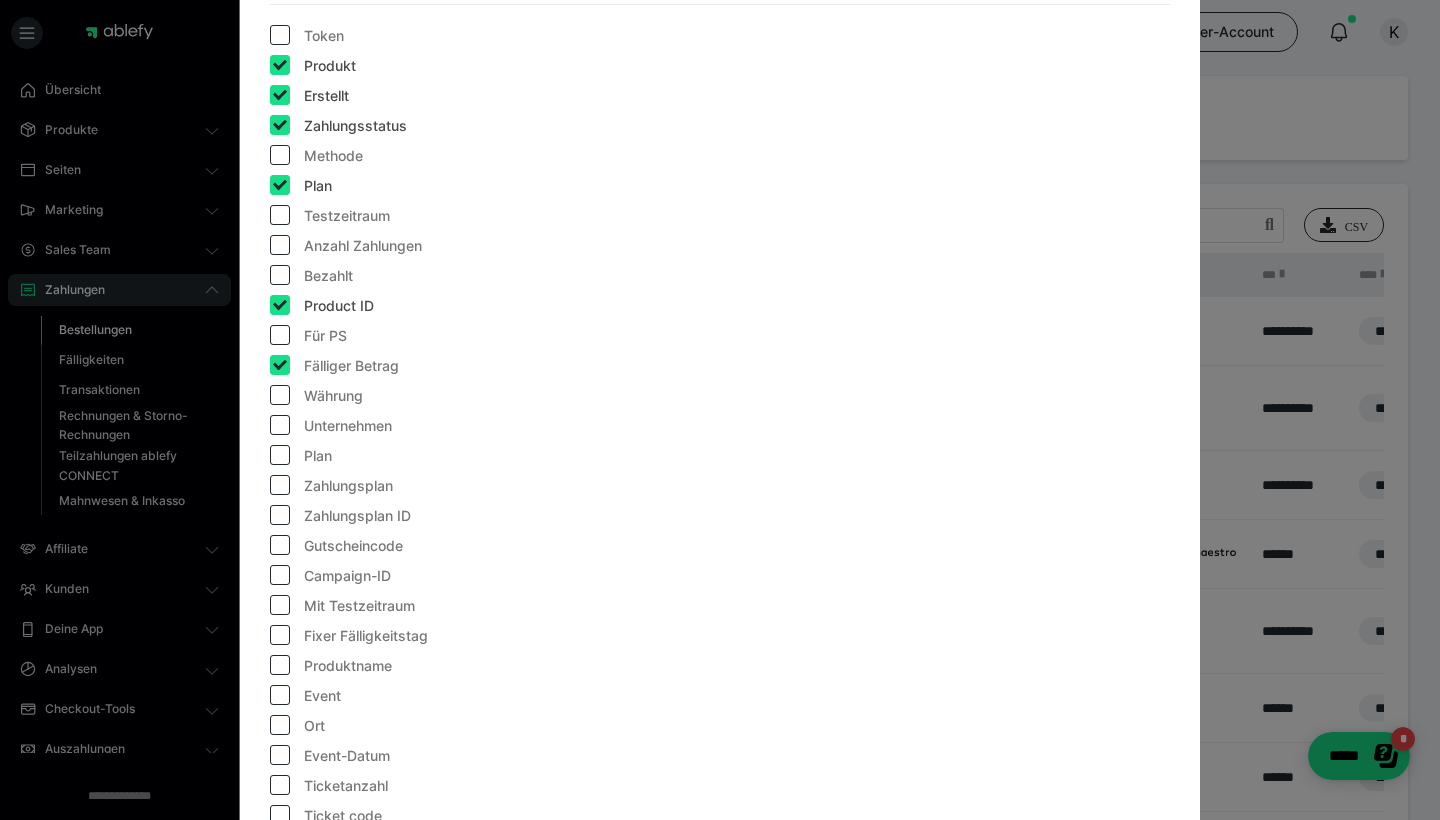 checkbox on "true" 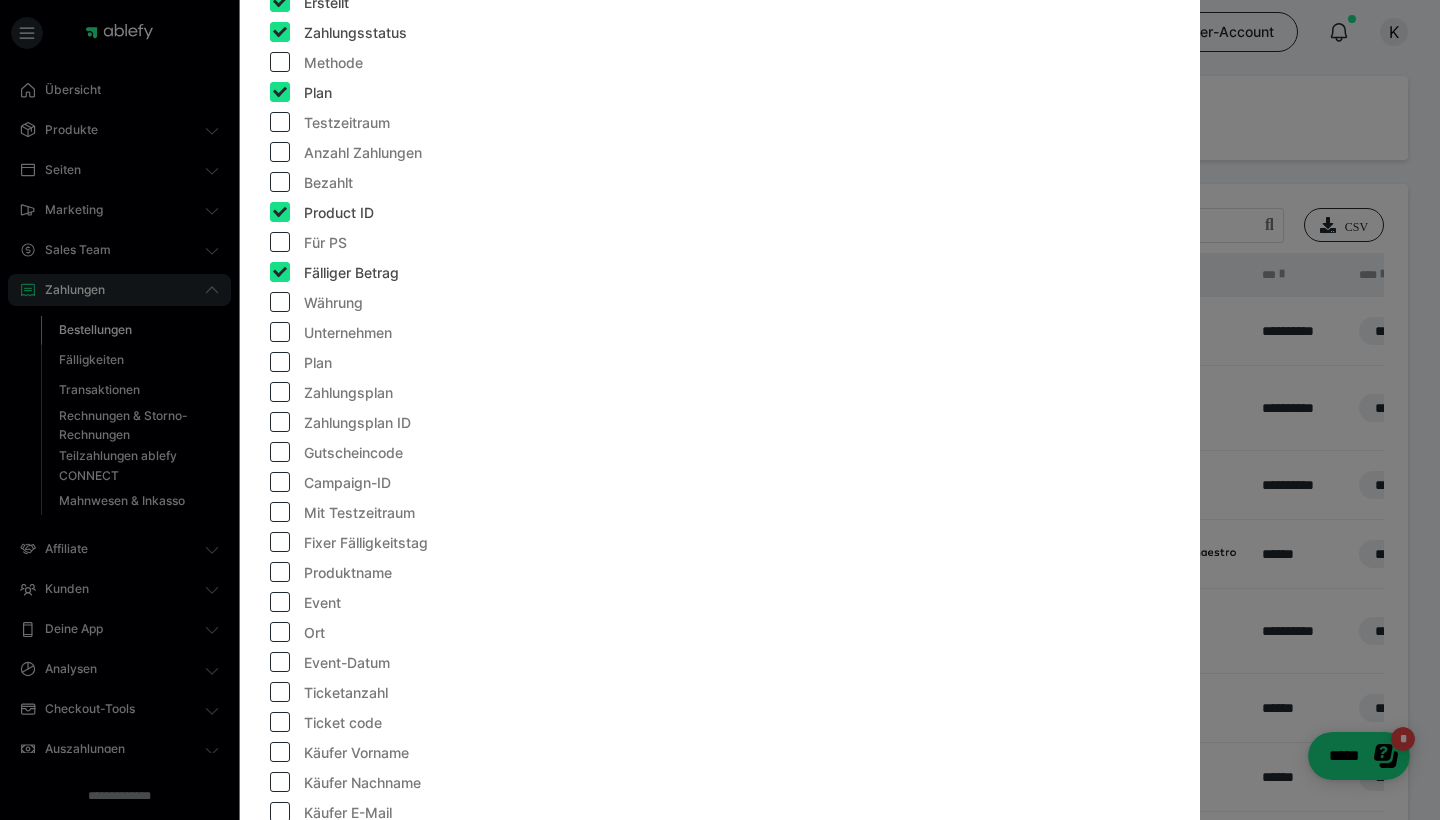 scroll, scrollTop: 480, scrollLeft: 0, axis: vertical 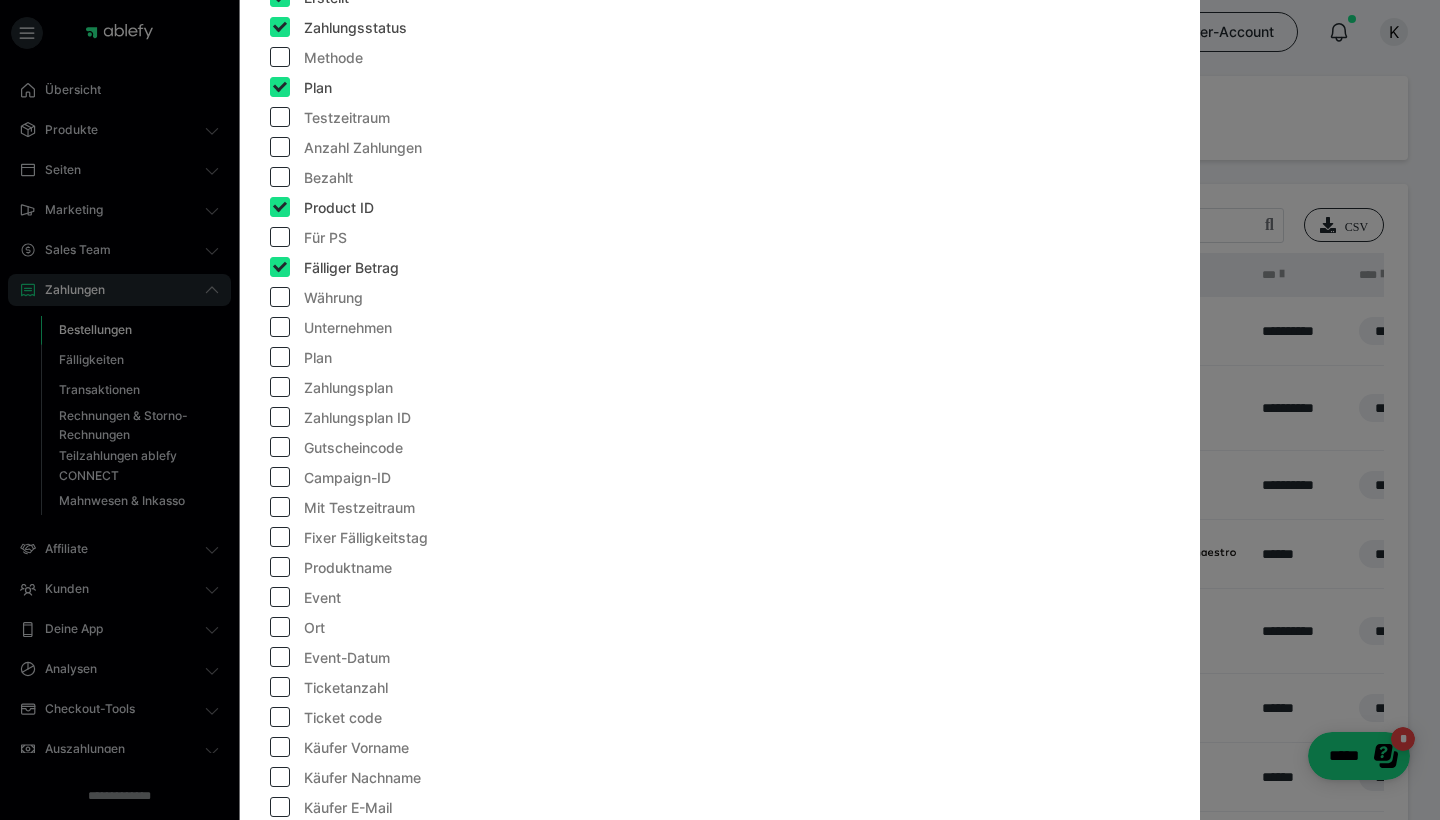 click on "Zahlungsplan" at bounding box center (348, 388) 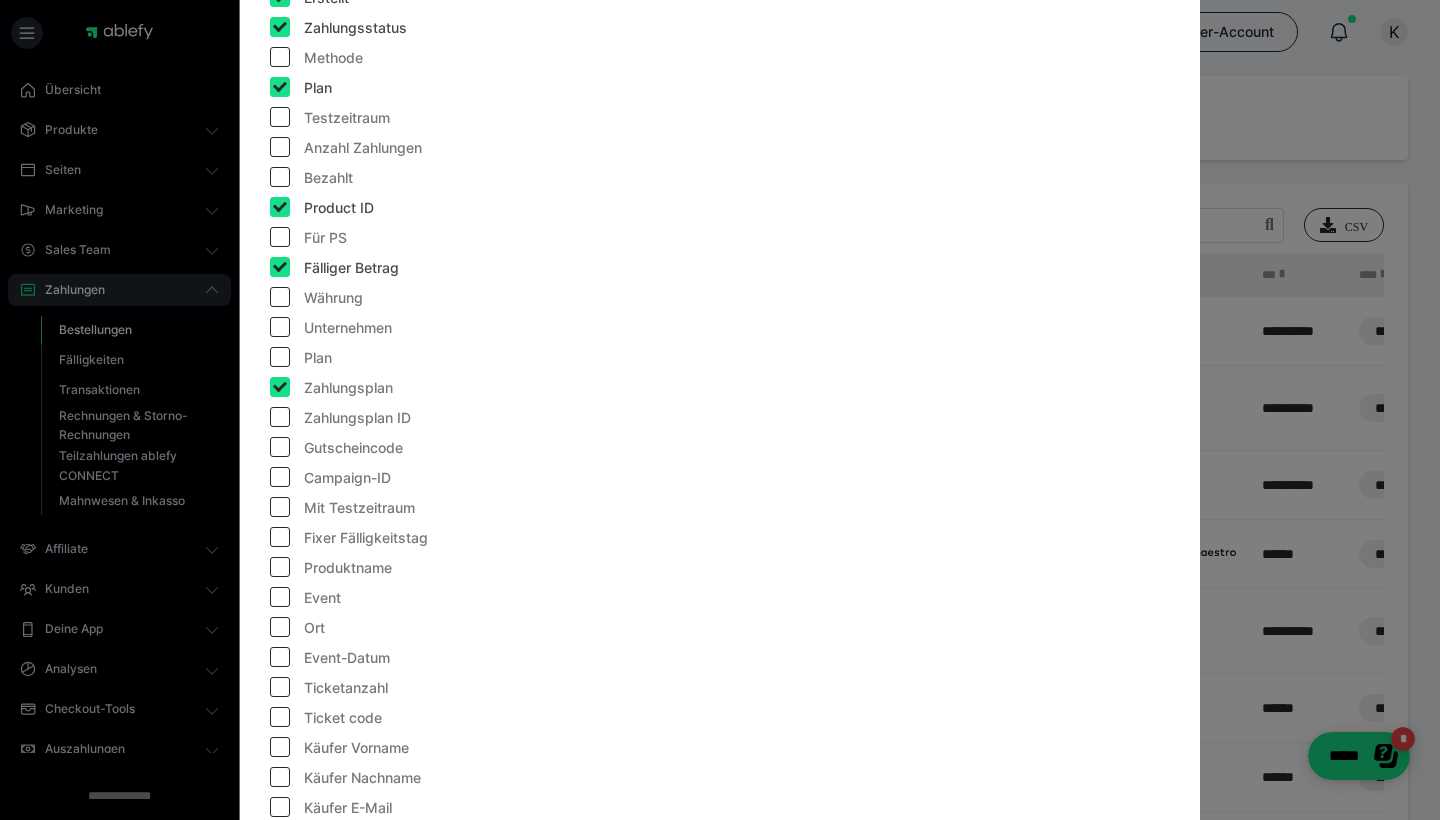 checkbox on "true" 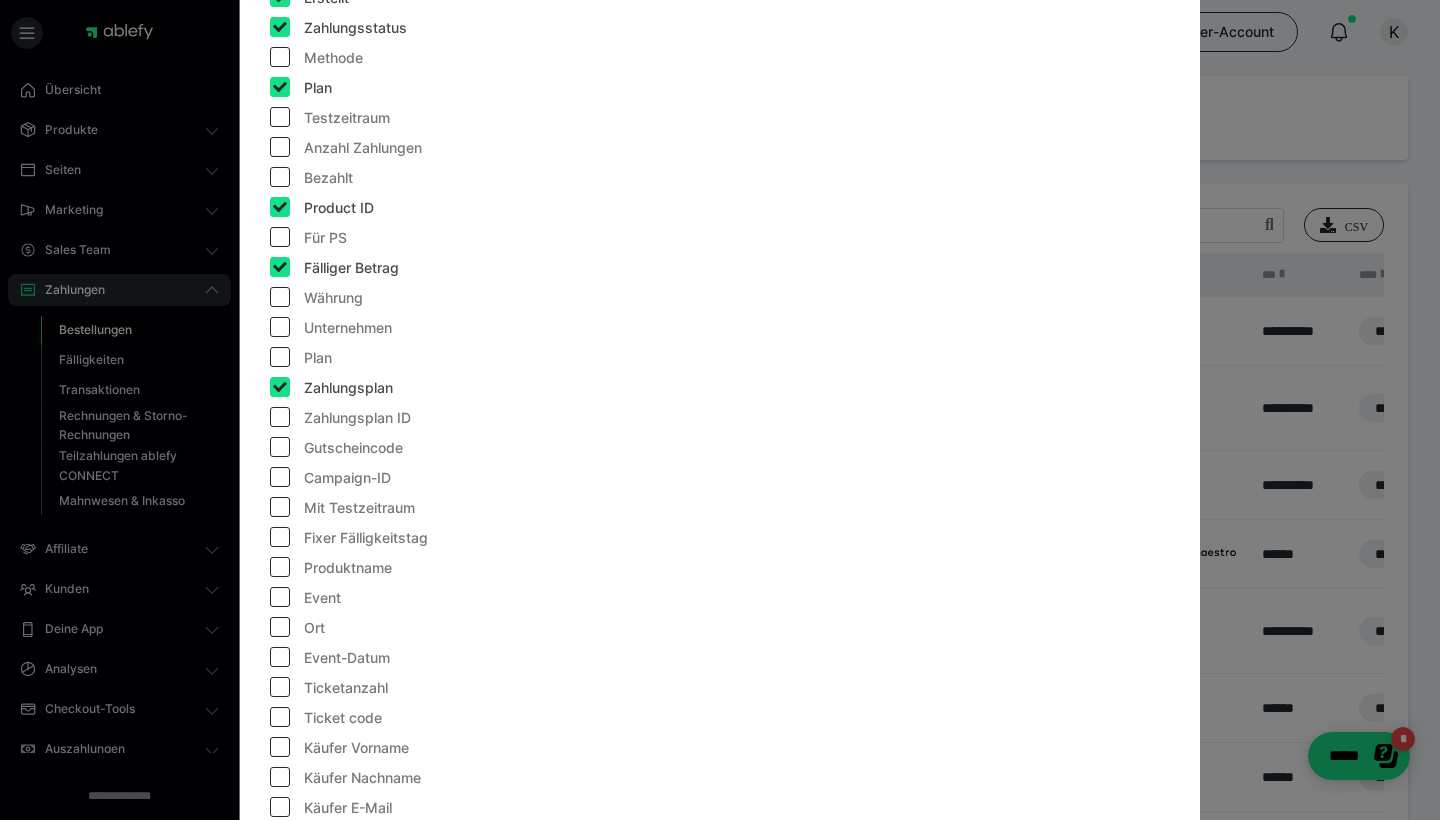click on "Zahlungsplan ID" at bounding box center [357, 418] 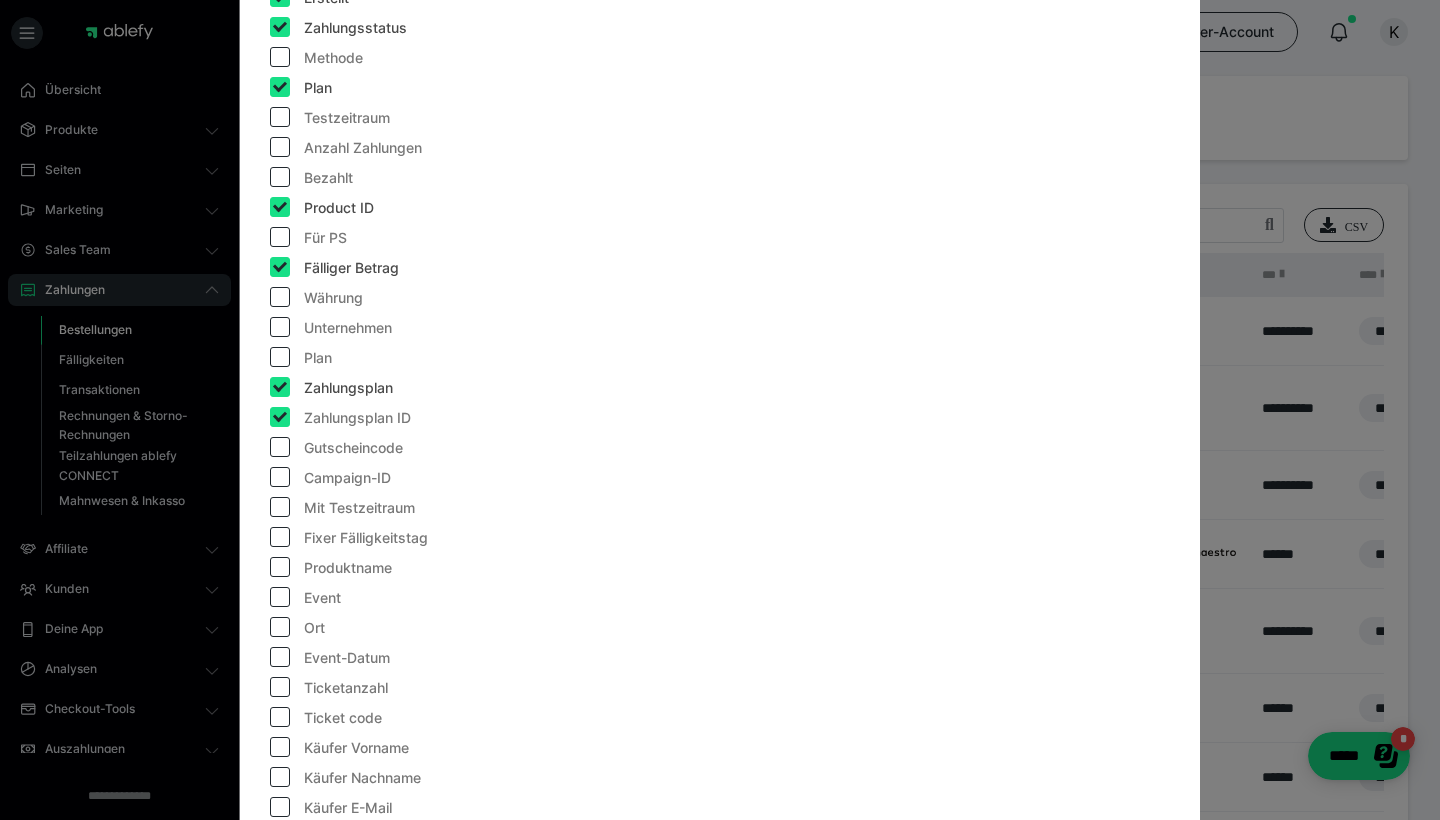 checkbox on "true" 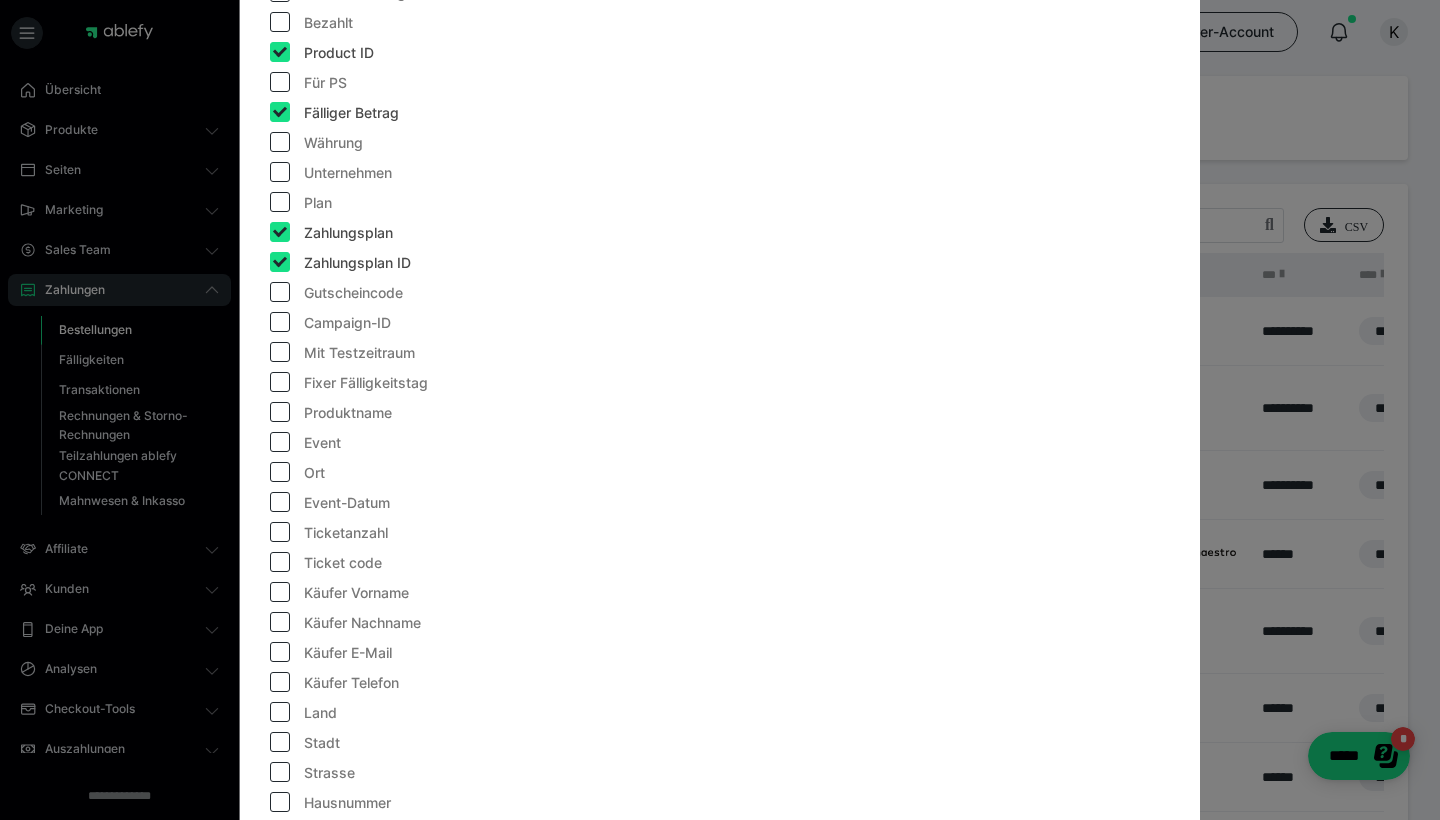 scroll, scrollTop: 640, scrollLeft: 0, axis: vertical 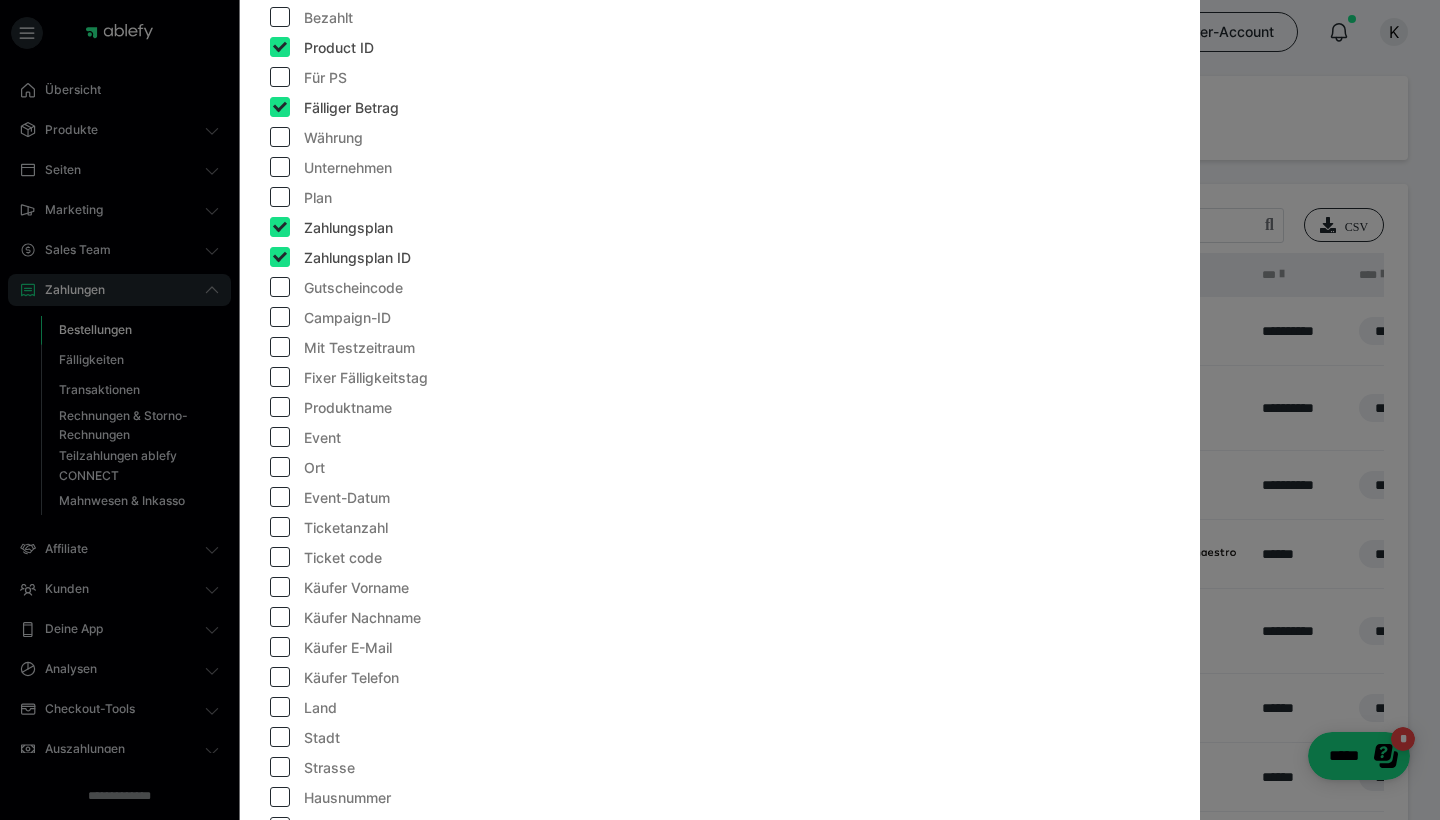 click on "Fixer Fälligkeitstag" at bounding box center [366, 378] 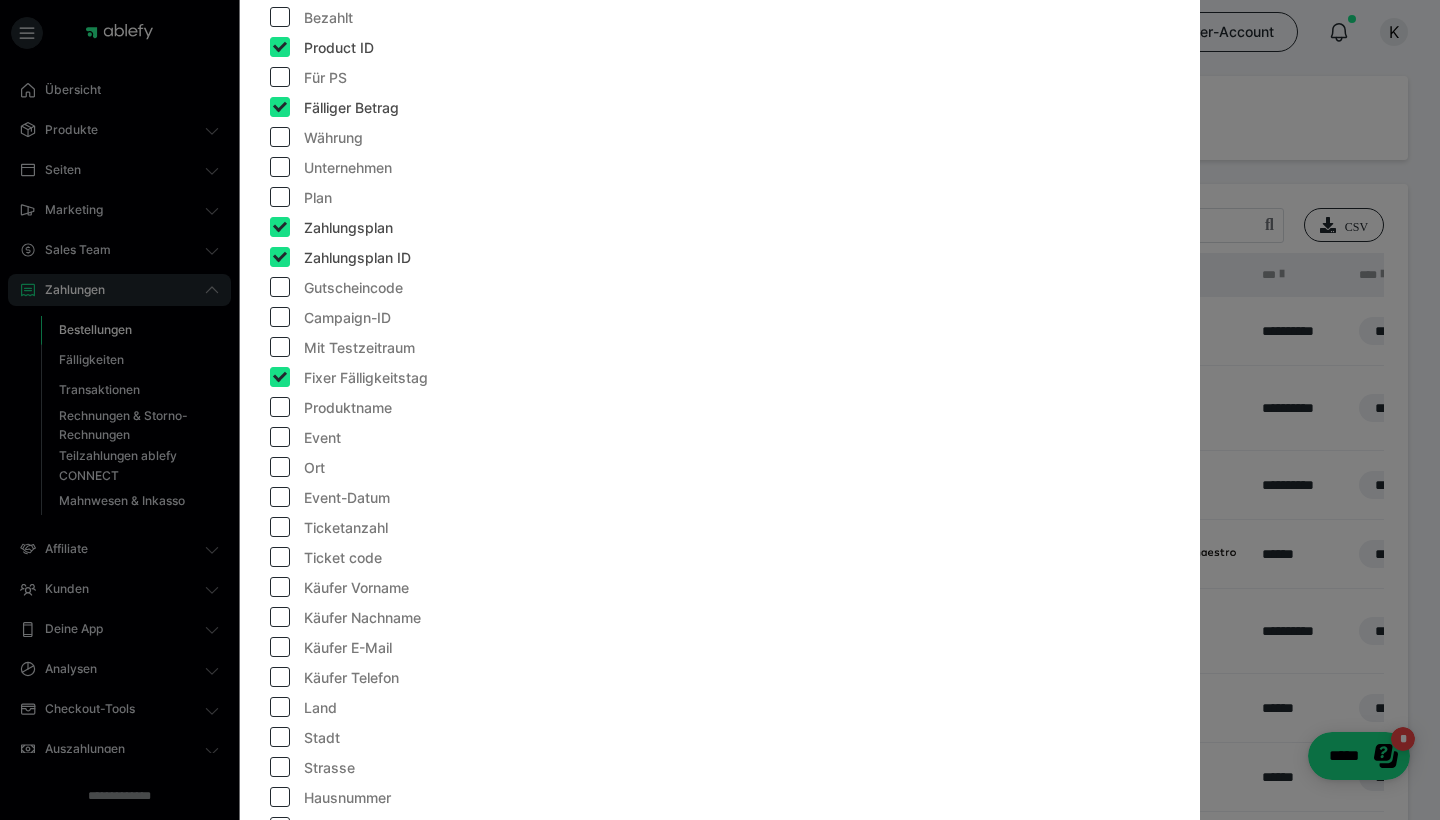 checkbox on "true" 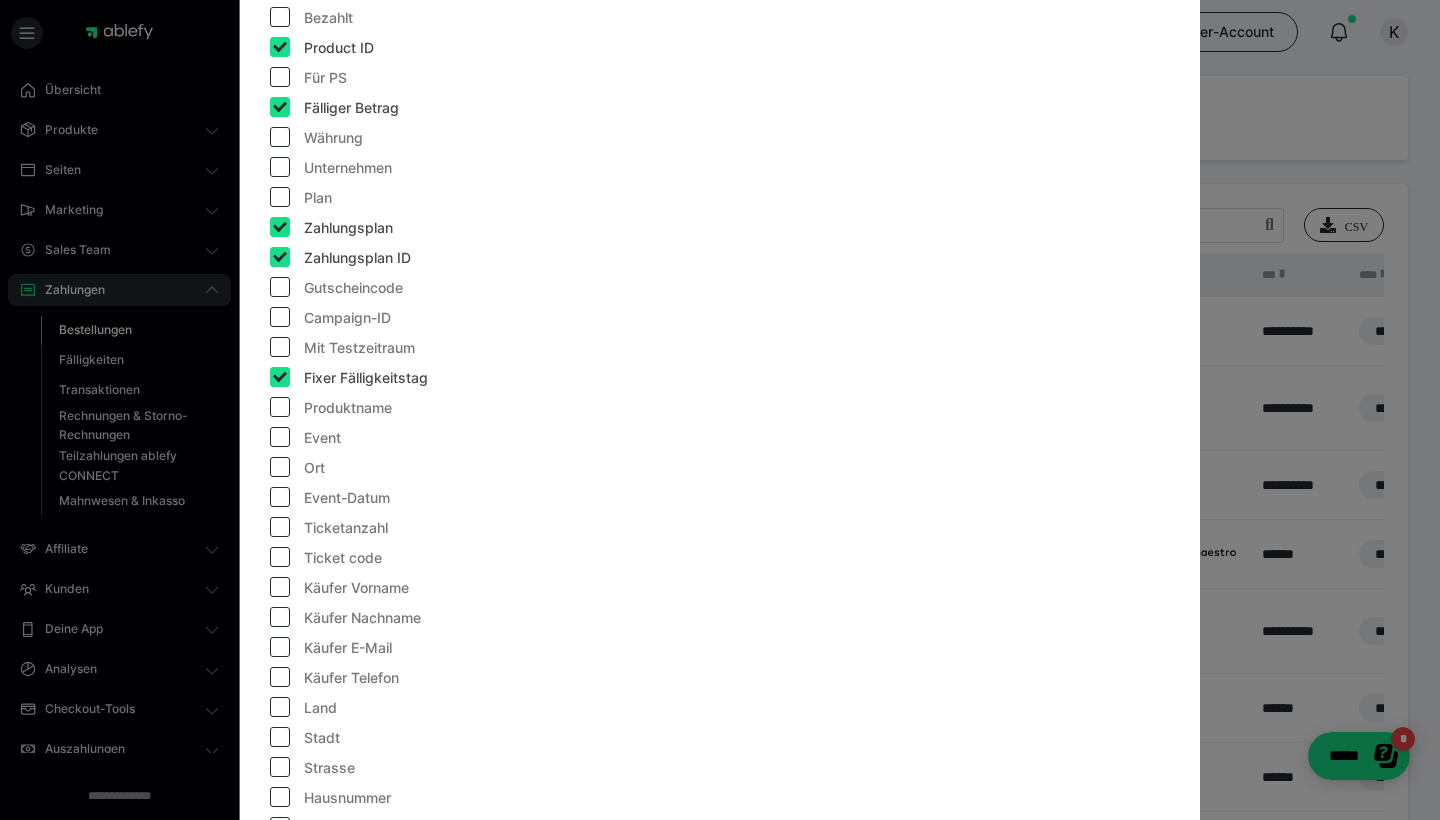 click on "Produktname" at bounding box center (348, 408) 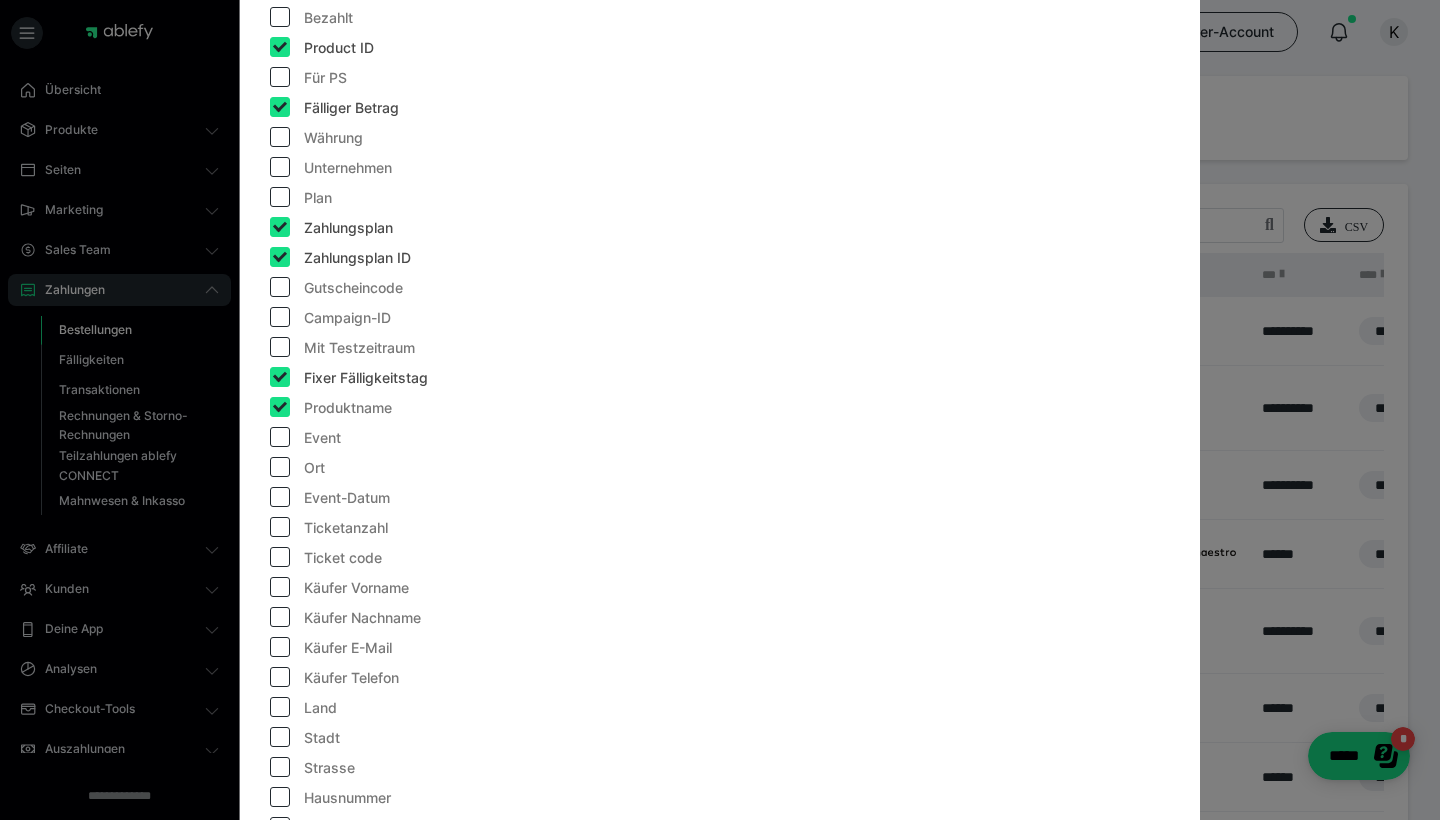 checkbox on "true" 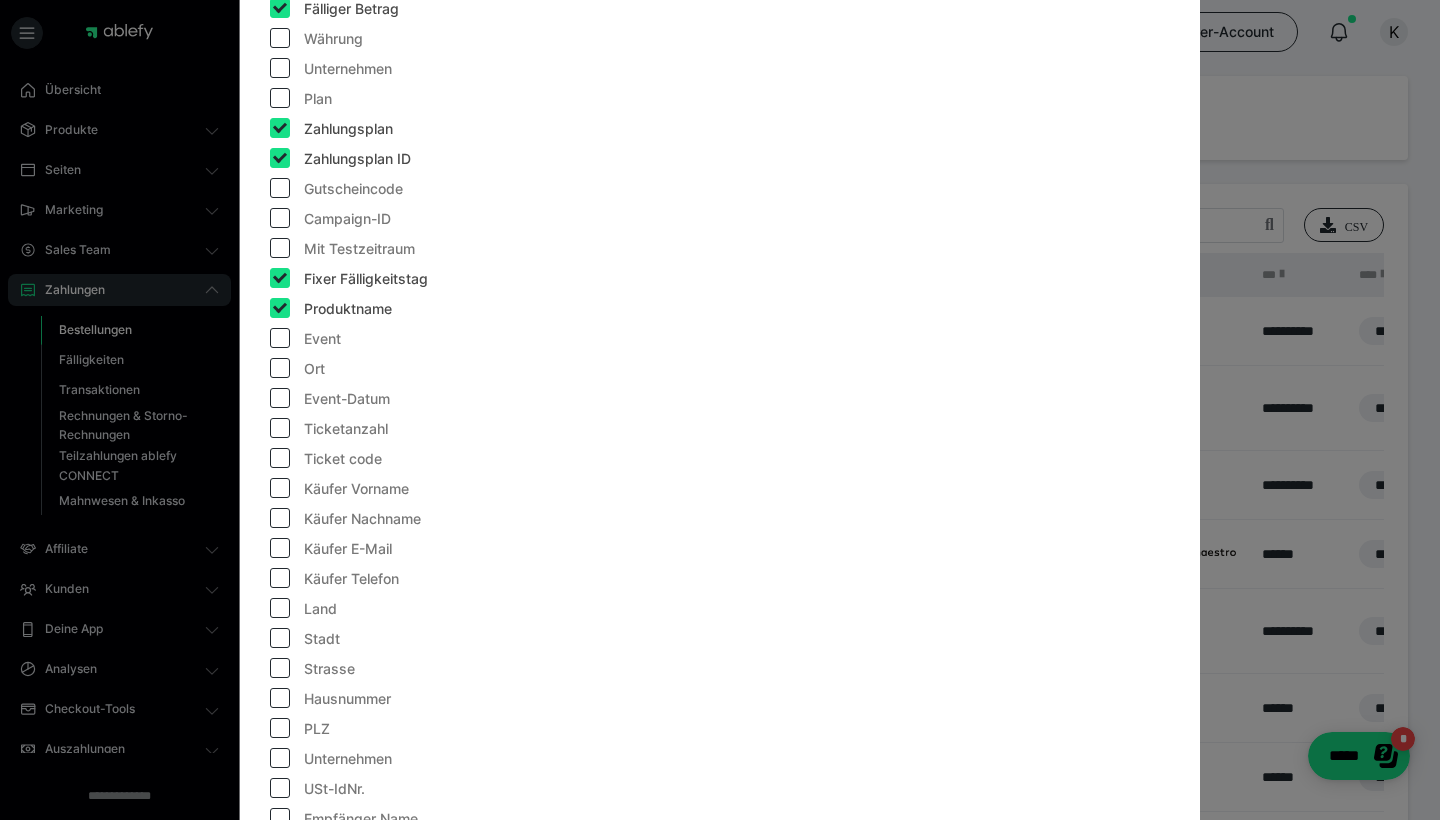scroll, scrollTop: 740, scrollLeft: 0, axis: vertical 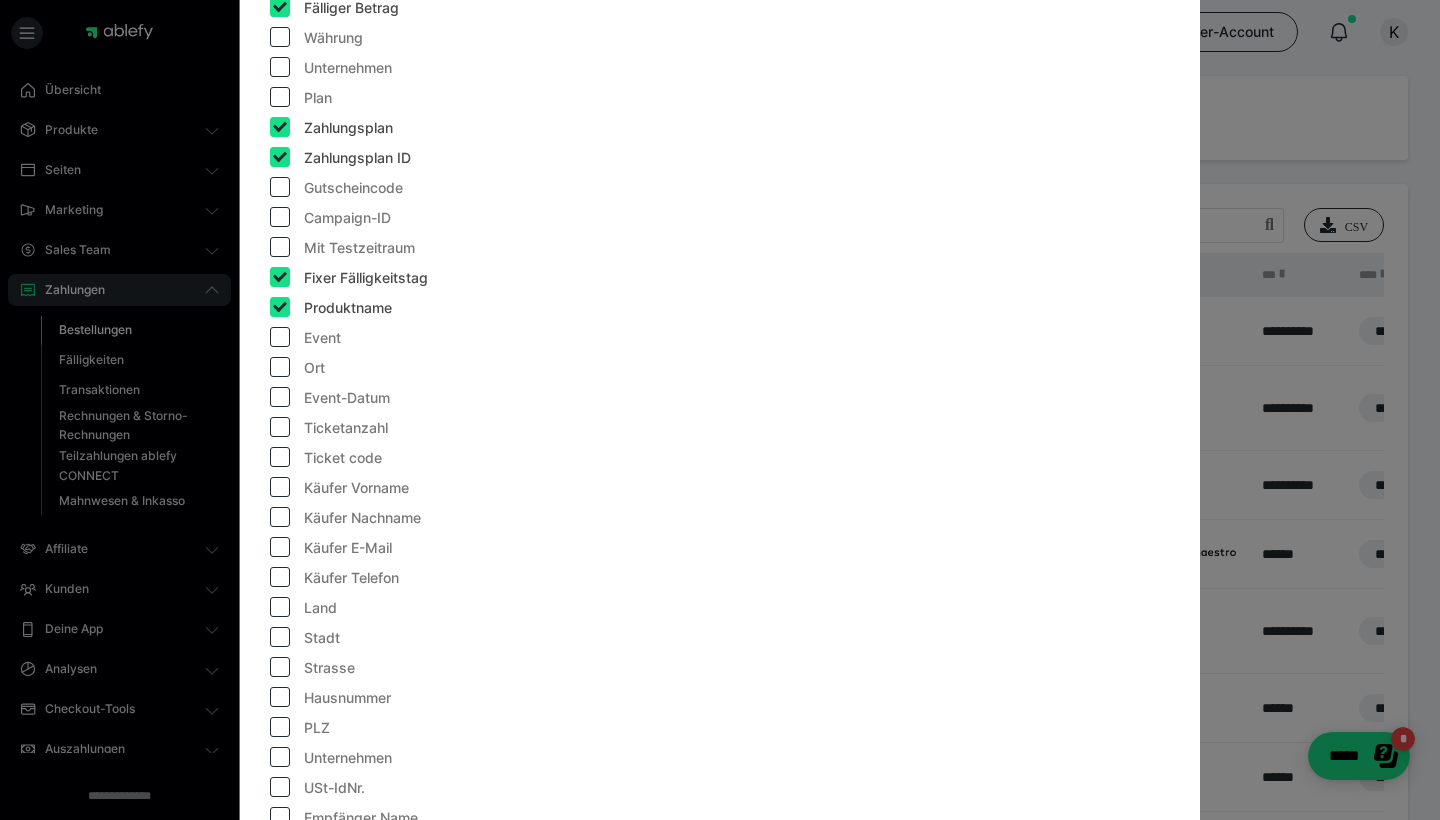 click on "Event-Datum" at bounding box center [347, 398] 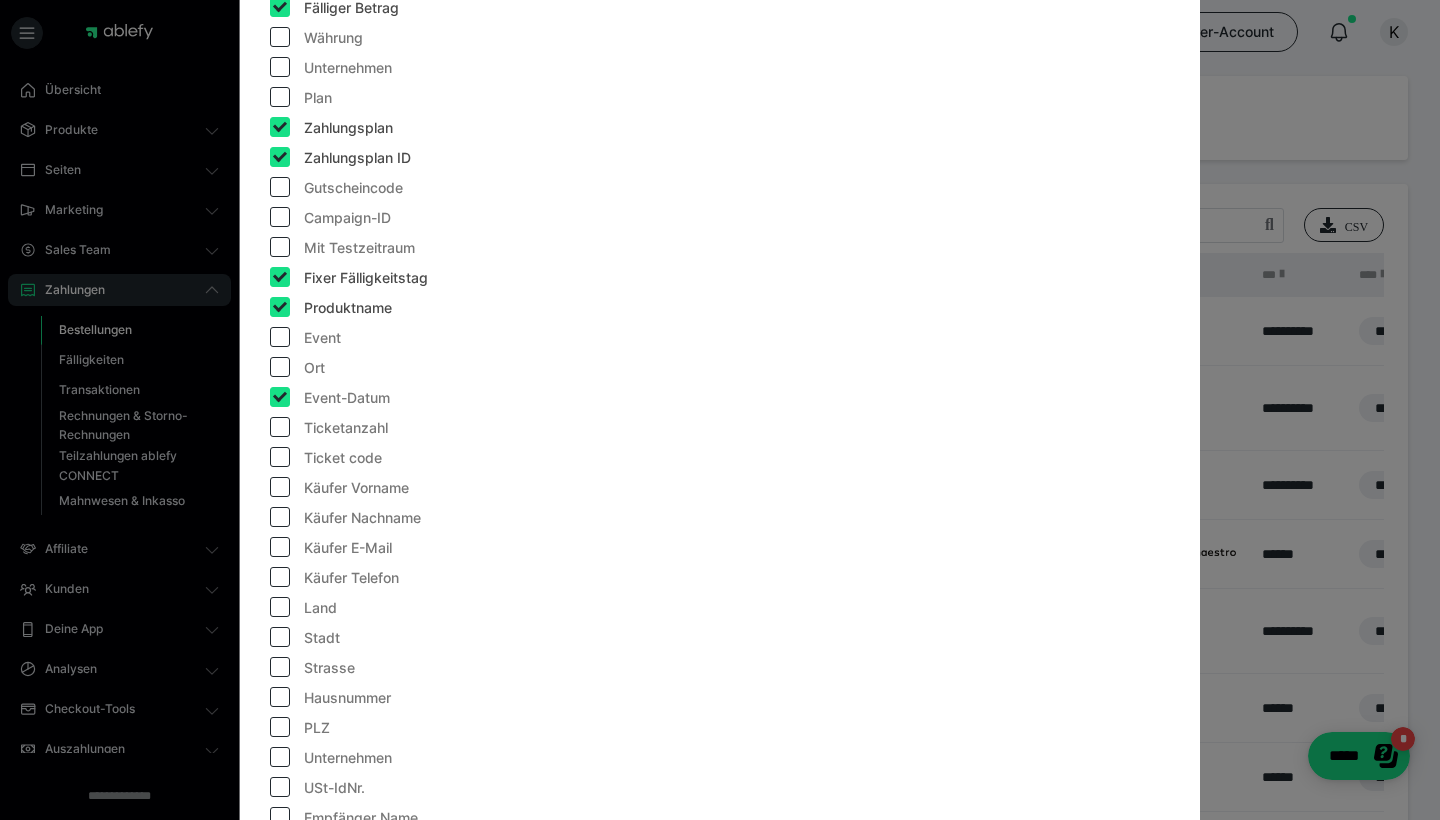 checkbox on "true" 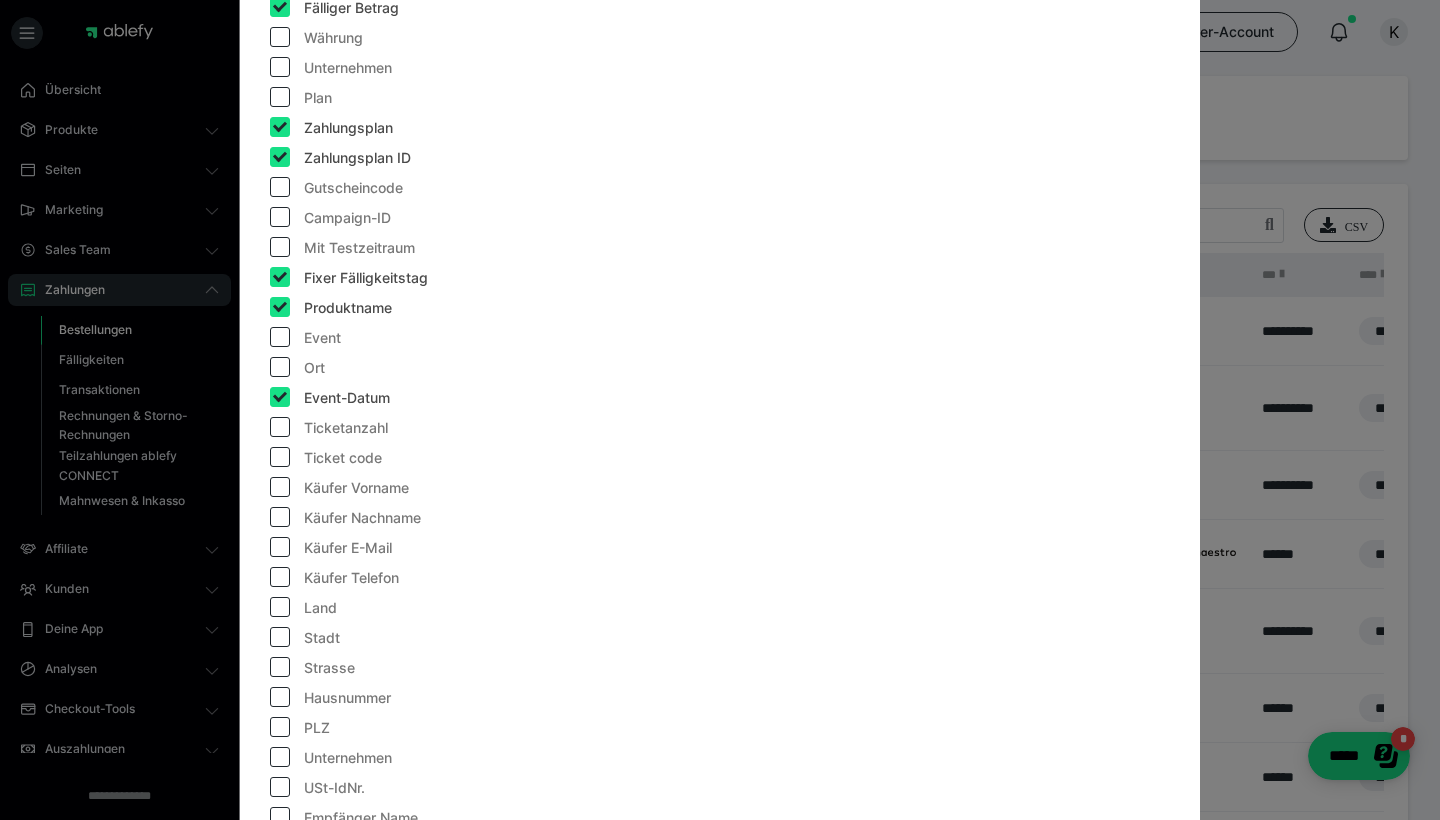 click on "Event" at bounding box center (322, 338) 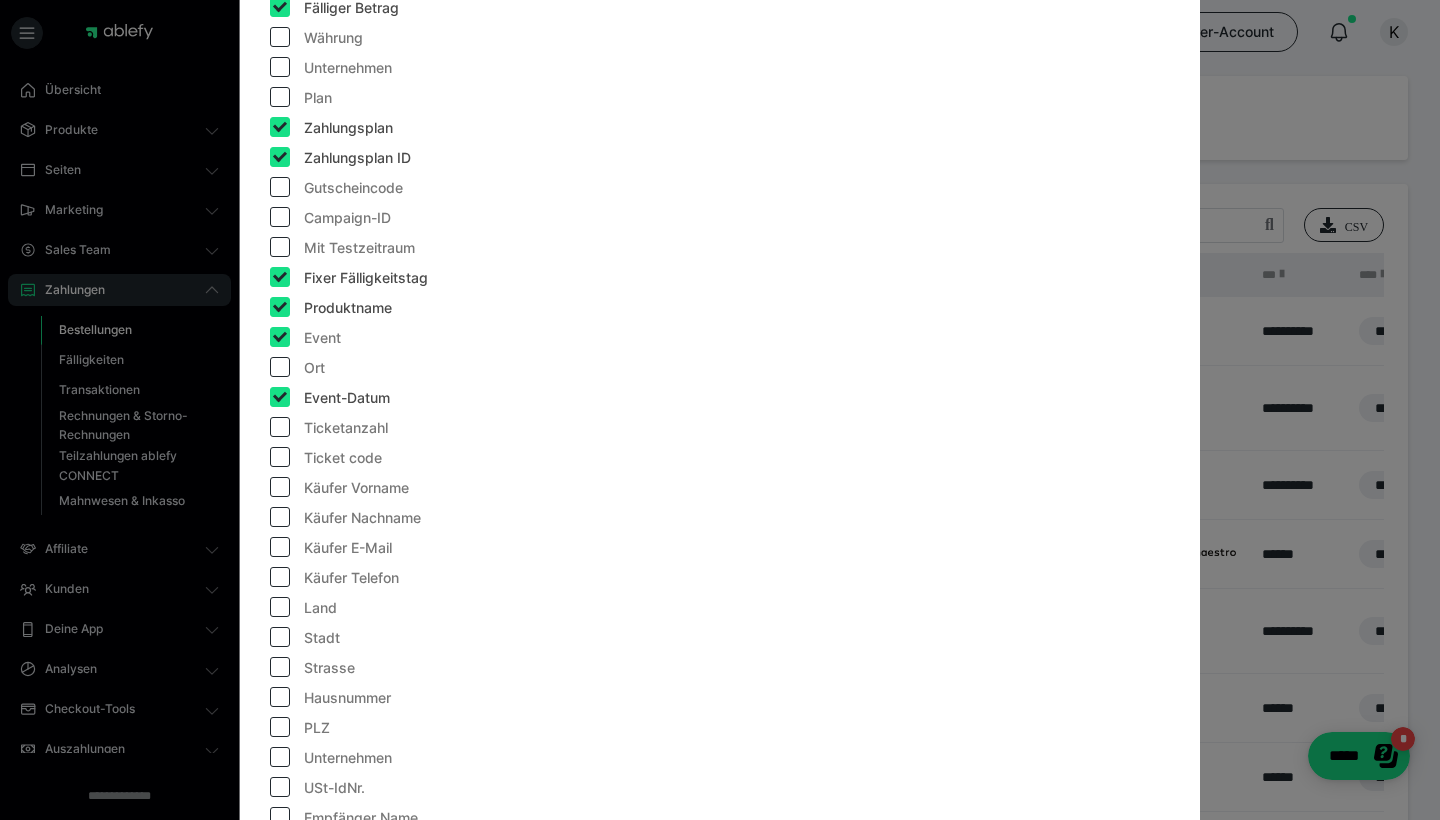checkbox on "true" 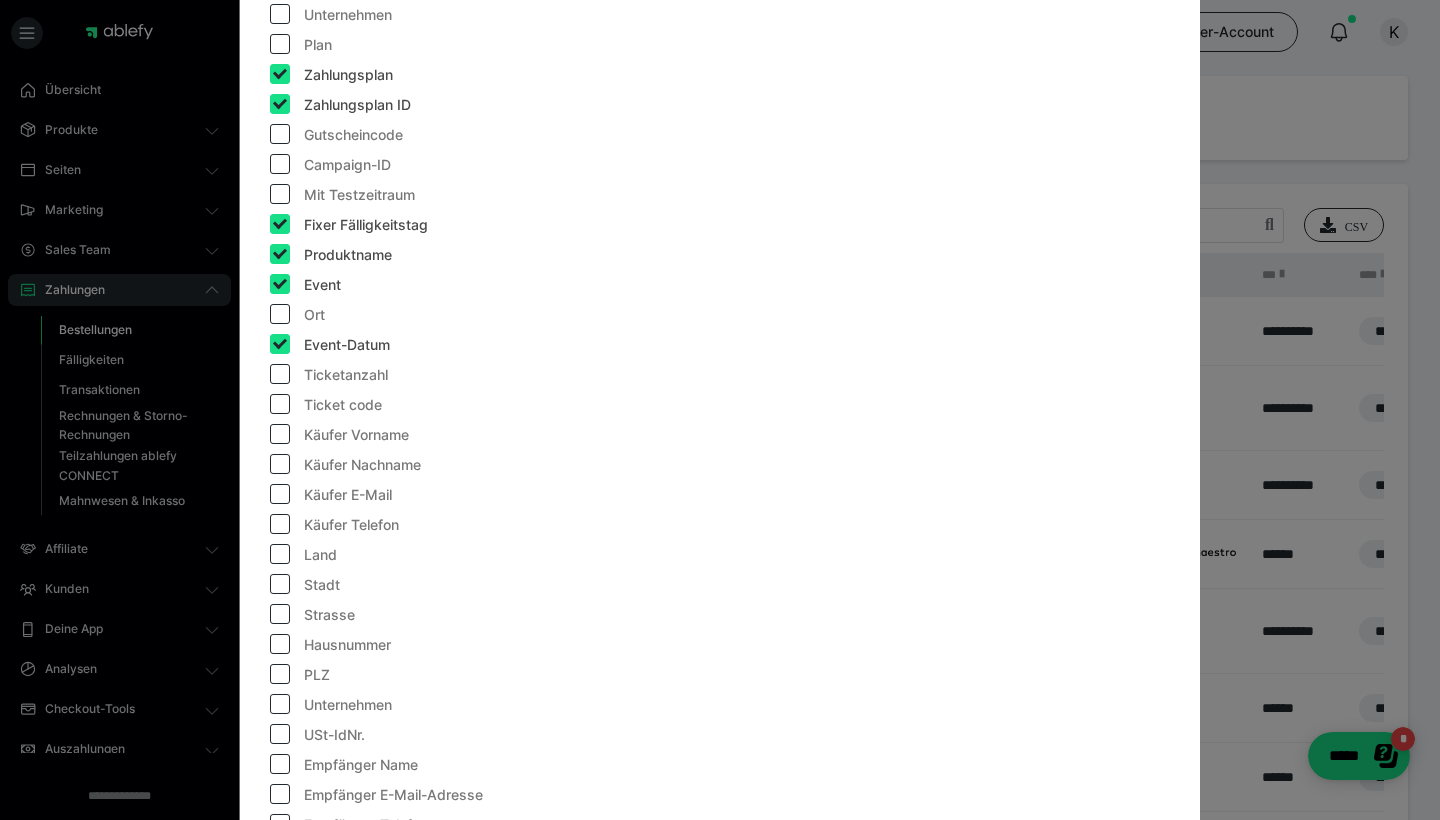scroll, scrollTop: 795, scrollLeft: 0, axis: vertical 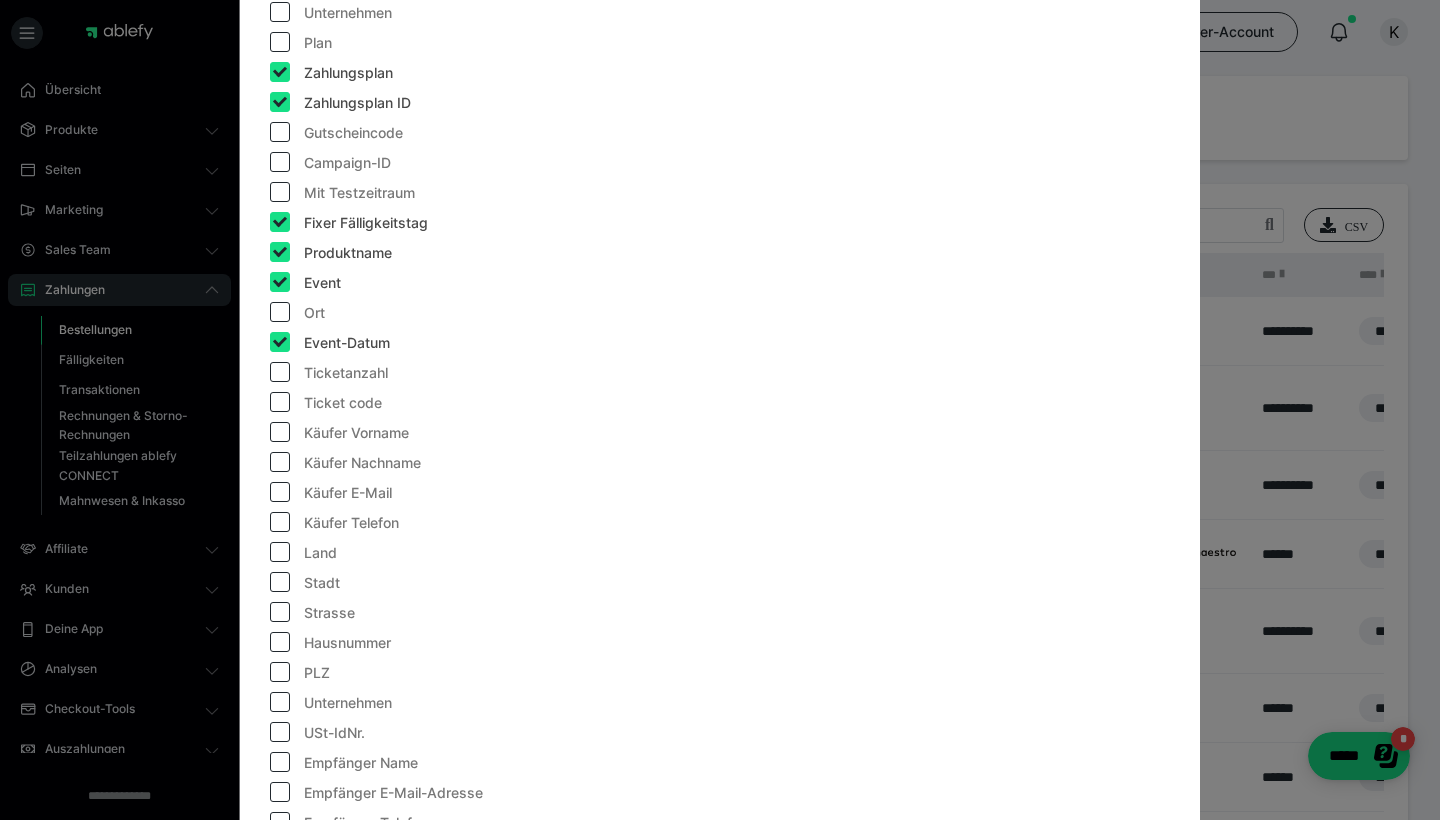 click on "Ticketanzahl" at bounding box center (346, 373) 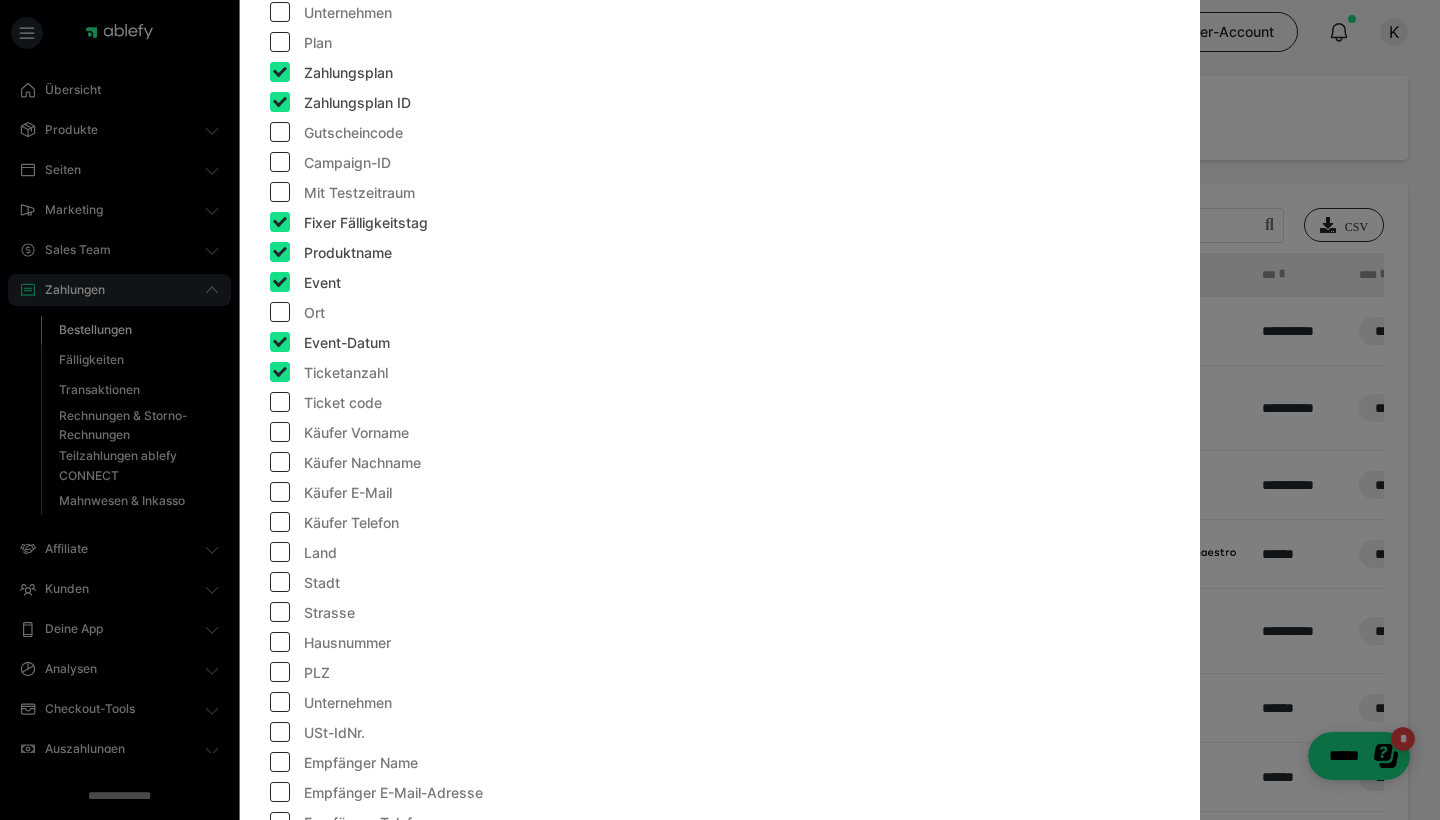 checkbox on "true" 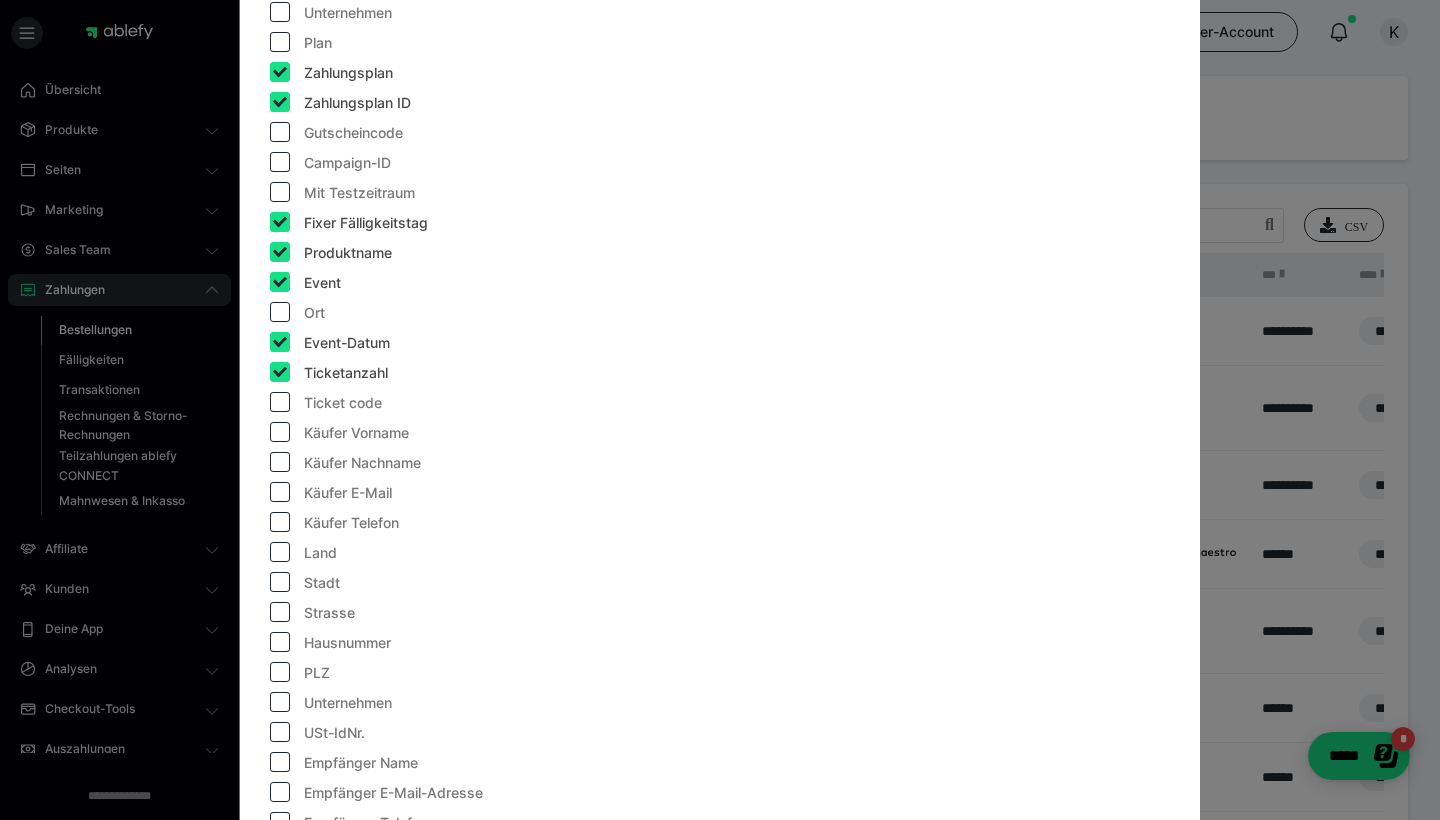 click on "Käufer Vorname" at bounding box center [356, 433] 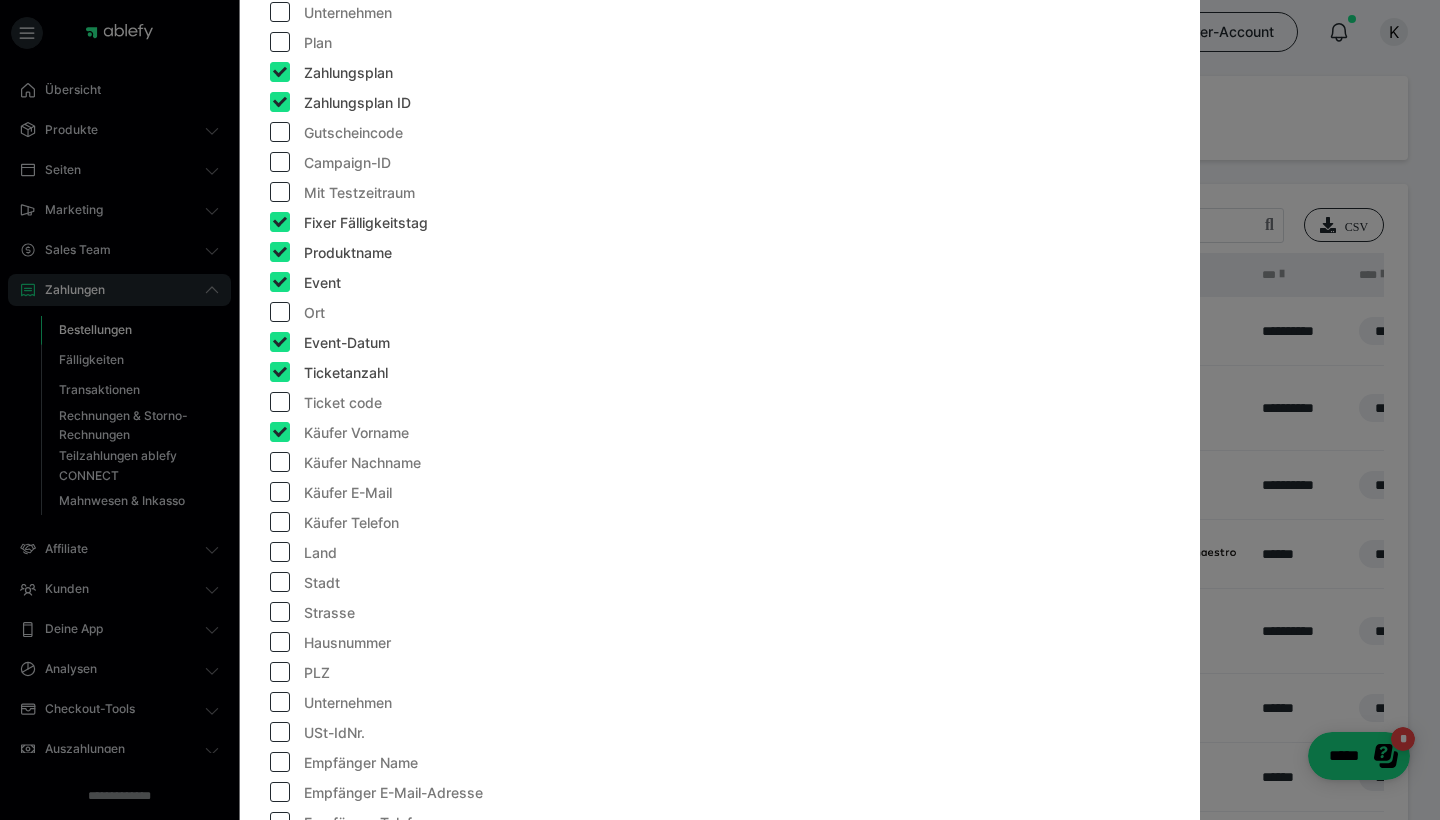 checkbox on "true" 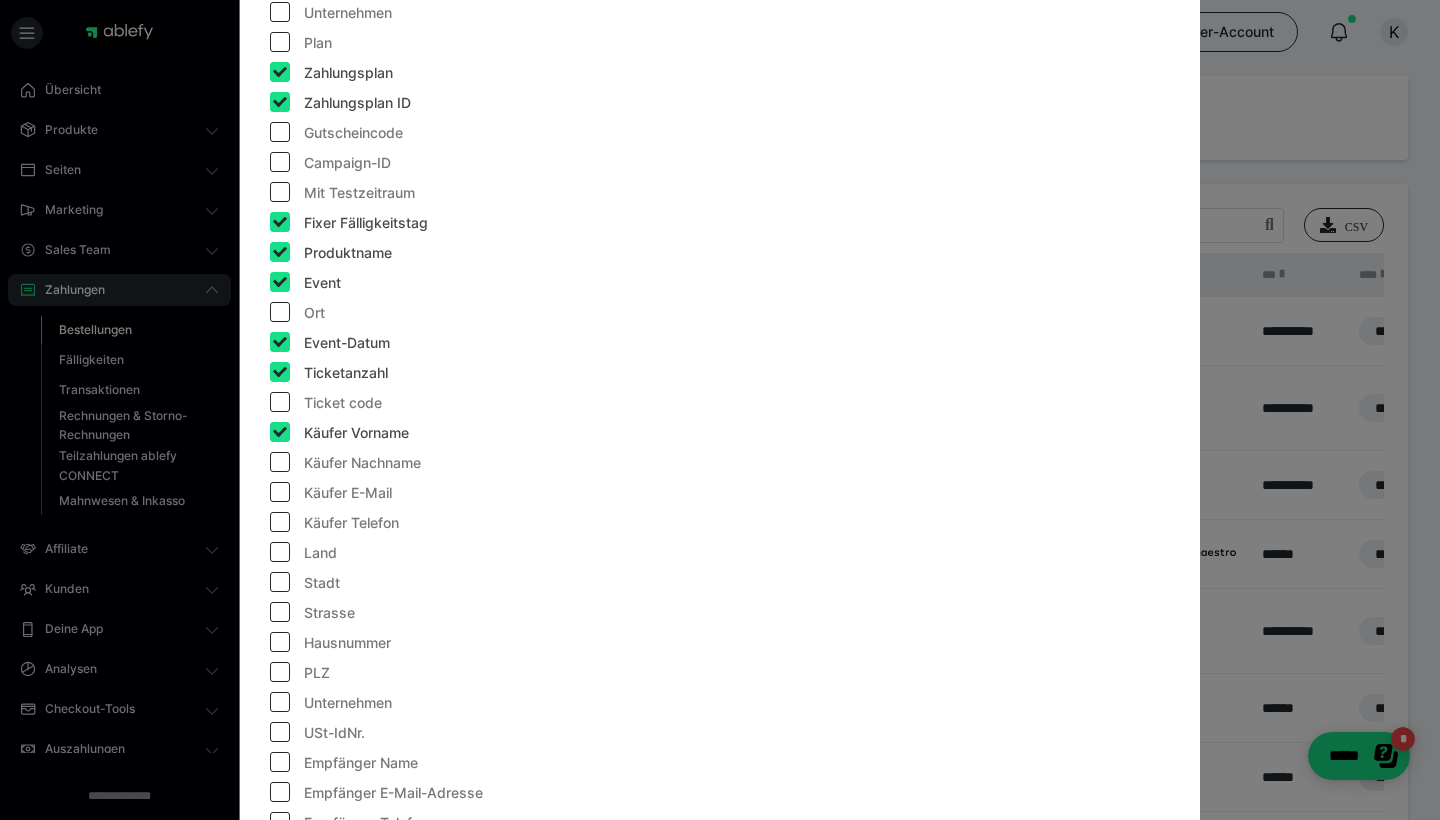 click on "Käufer Nachname" at bounding box center [362, 463] 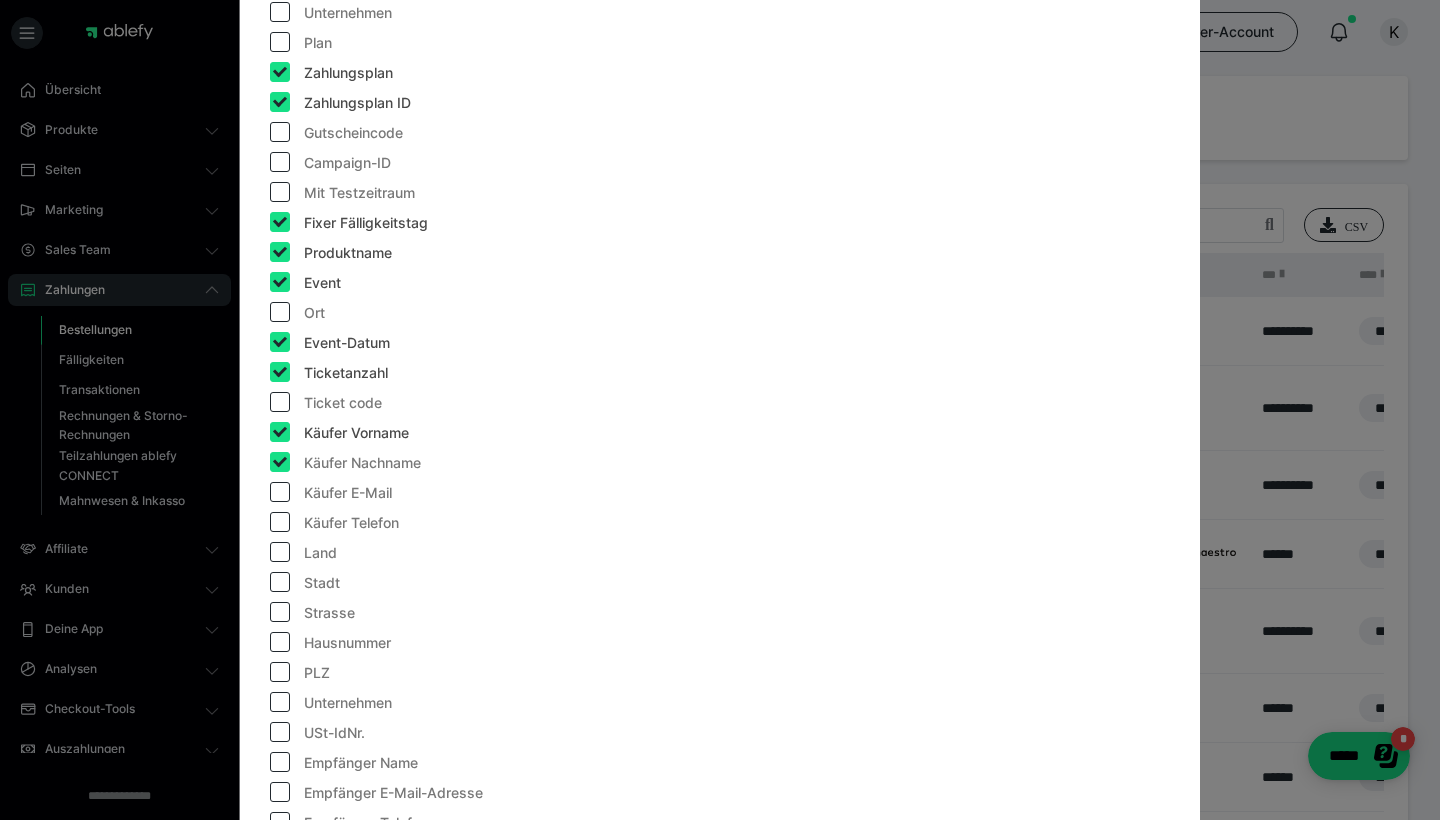 checkbox on "true" 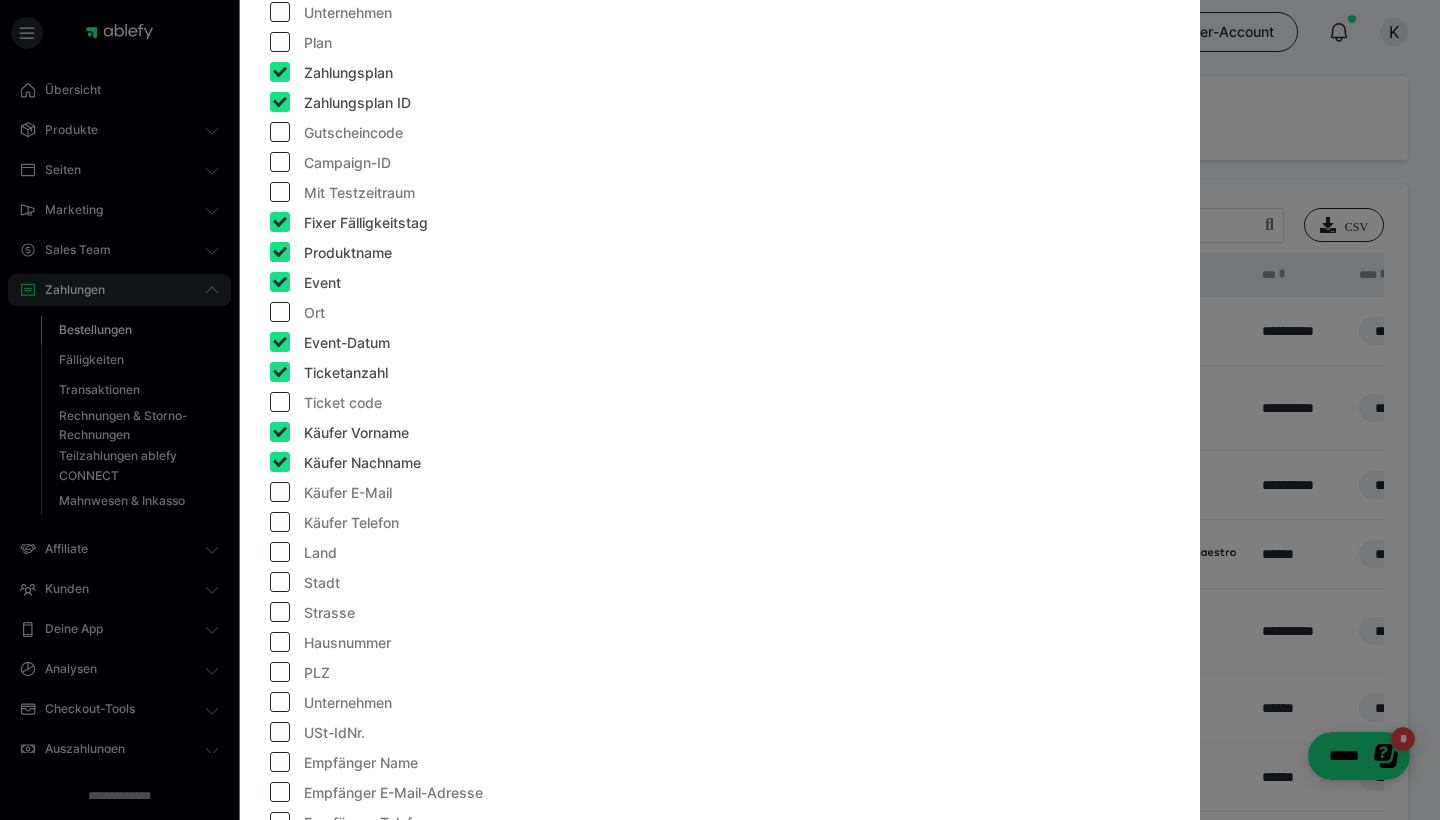 click on "Käufer E-Mail" at bounding box center (348, 493) 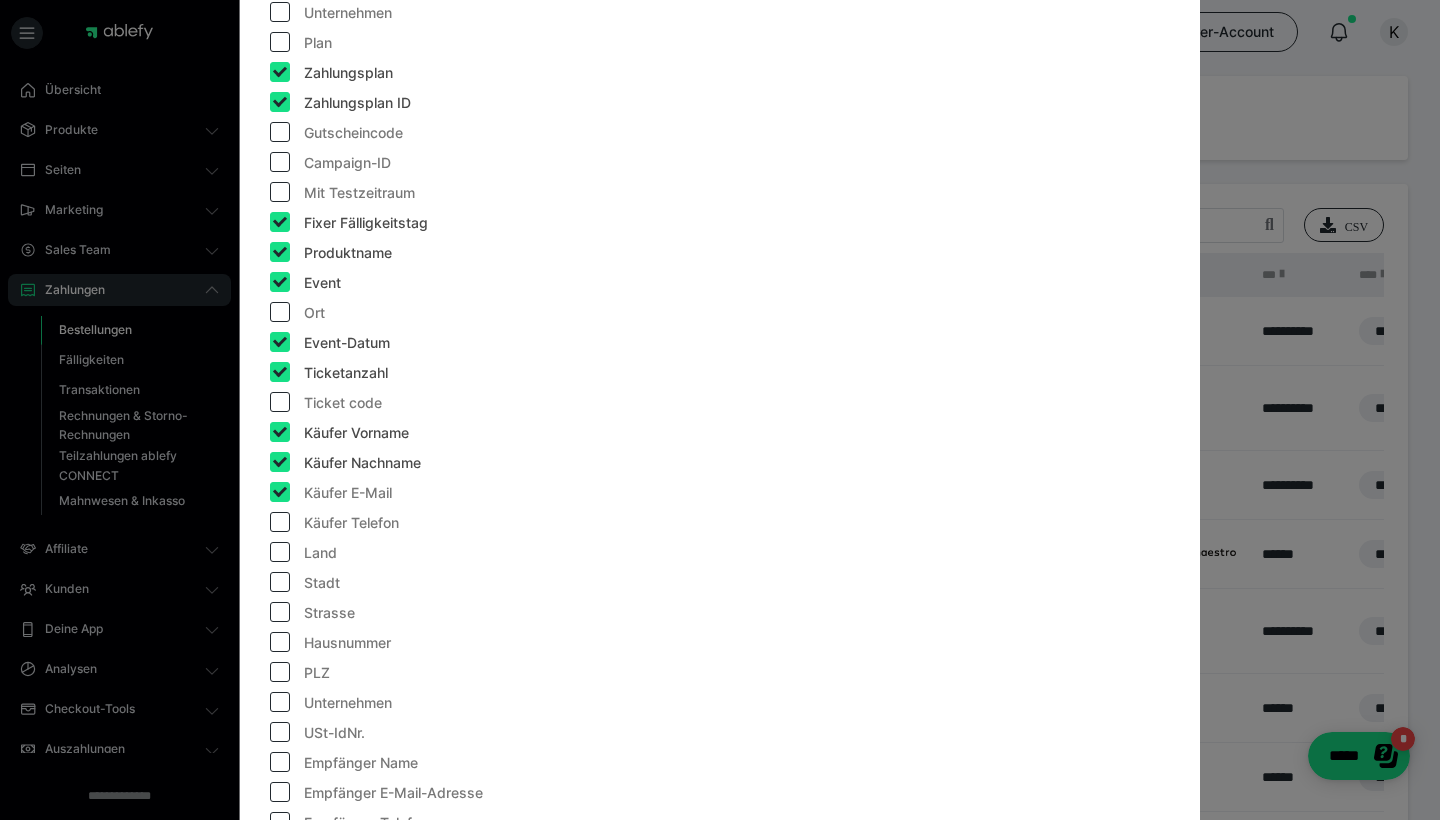 checkbox on "true" 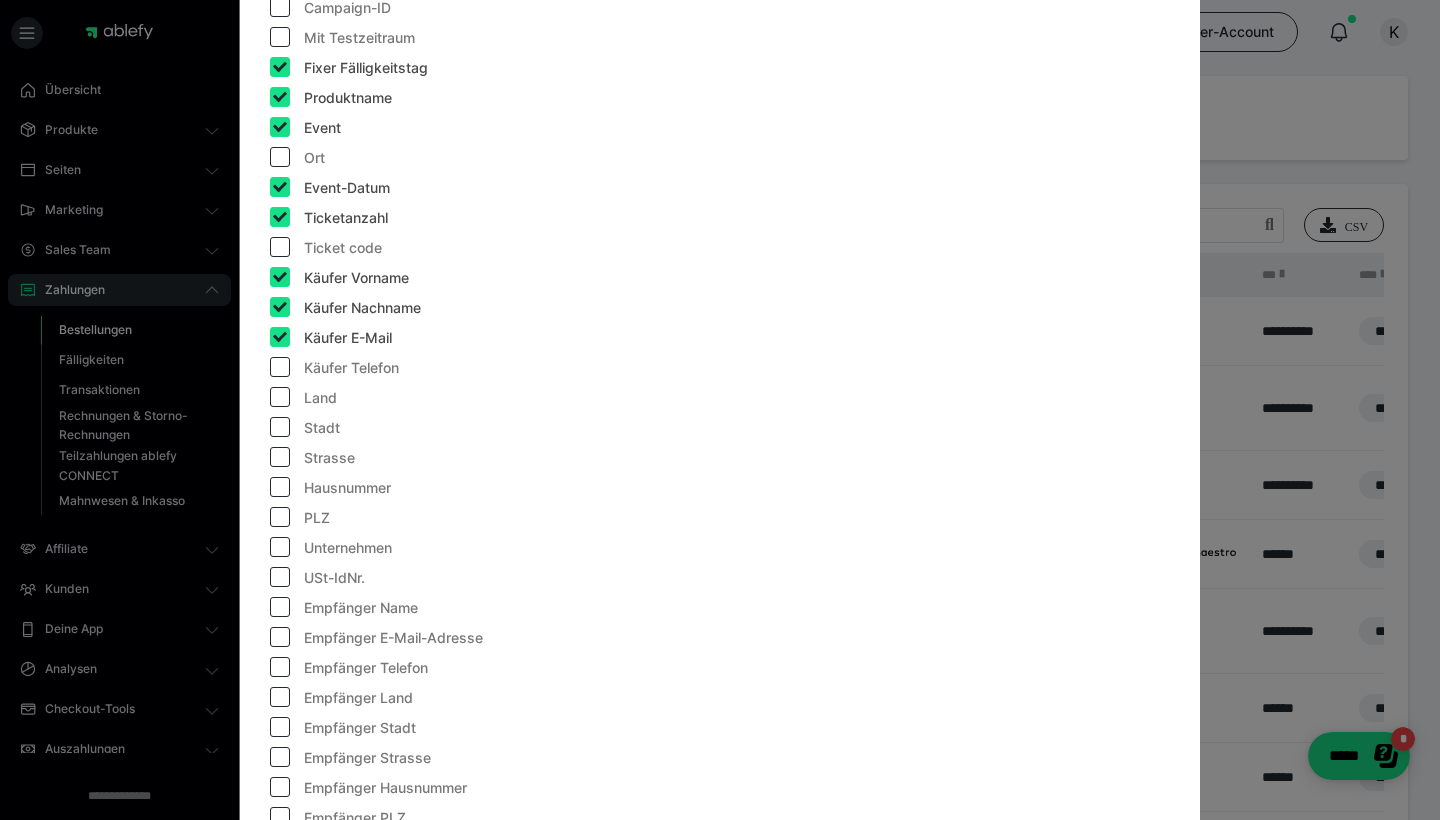 scroll, scrollTop: 952, scrollLeft: 0, axis: vertical 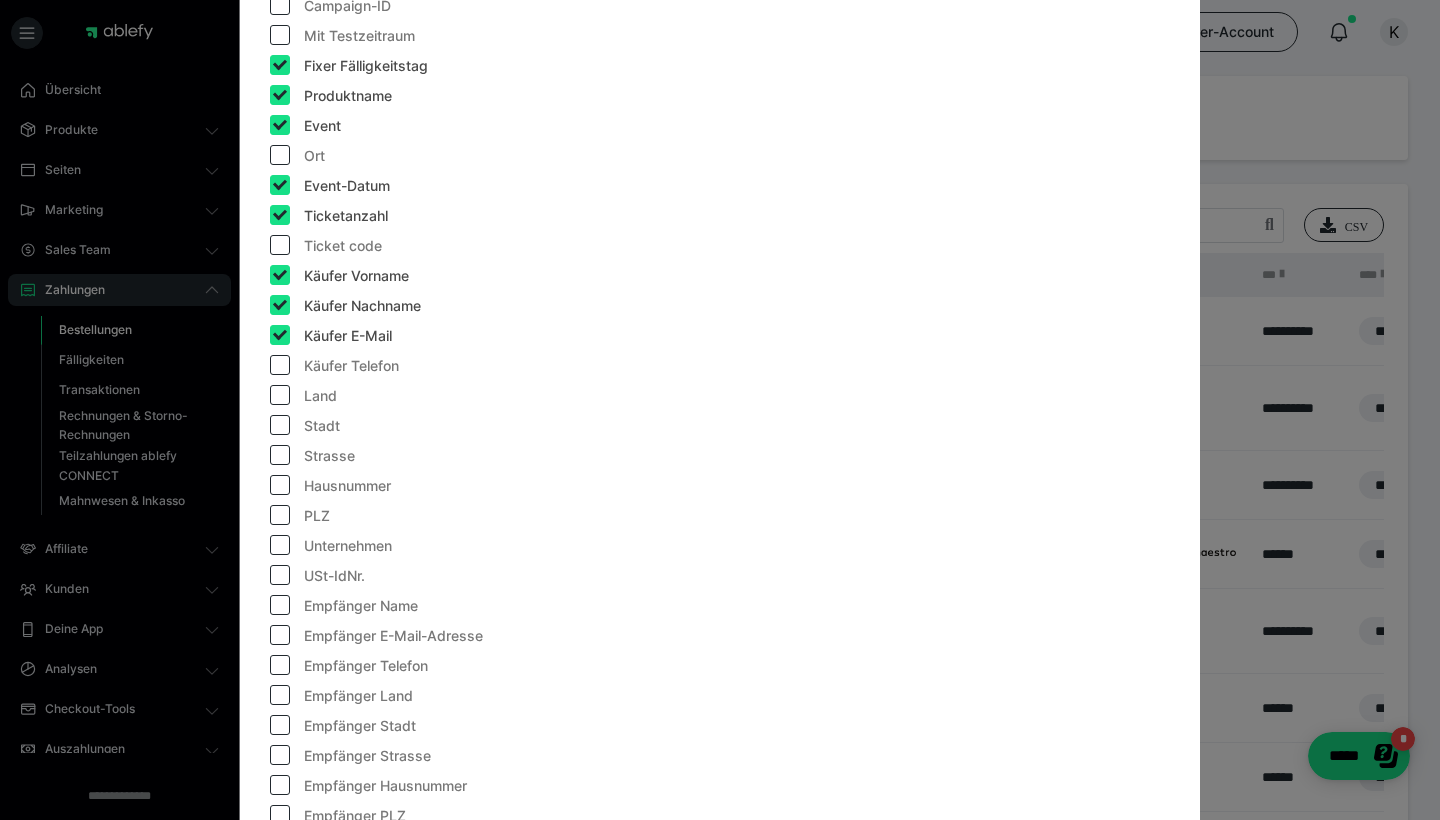 click on "Käufer Telefon" at bounding box center (351, 366) 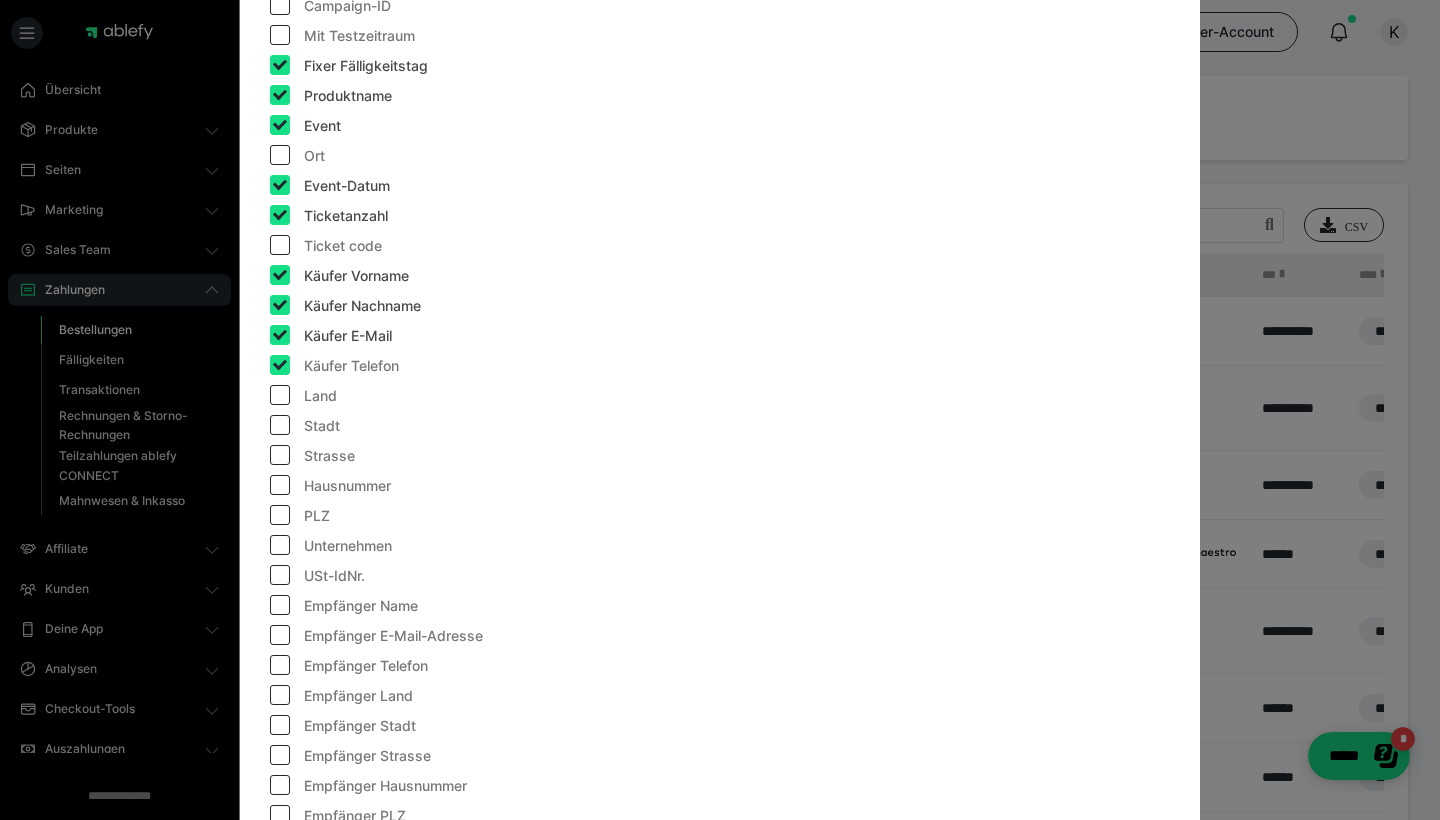 checkbox on "true" 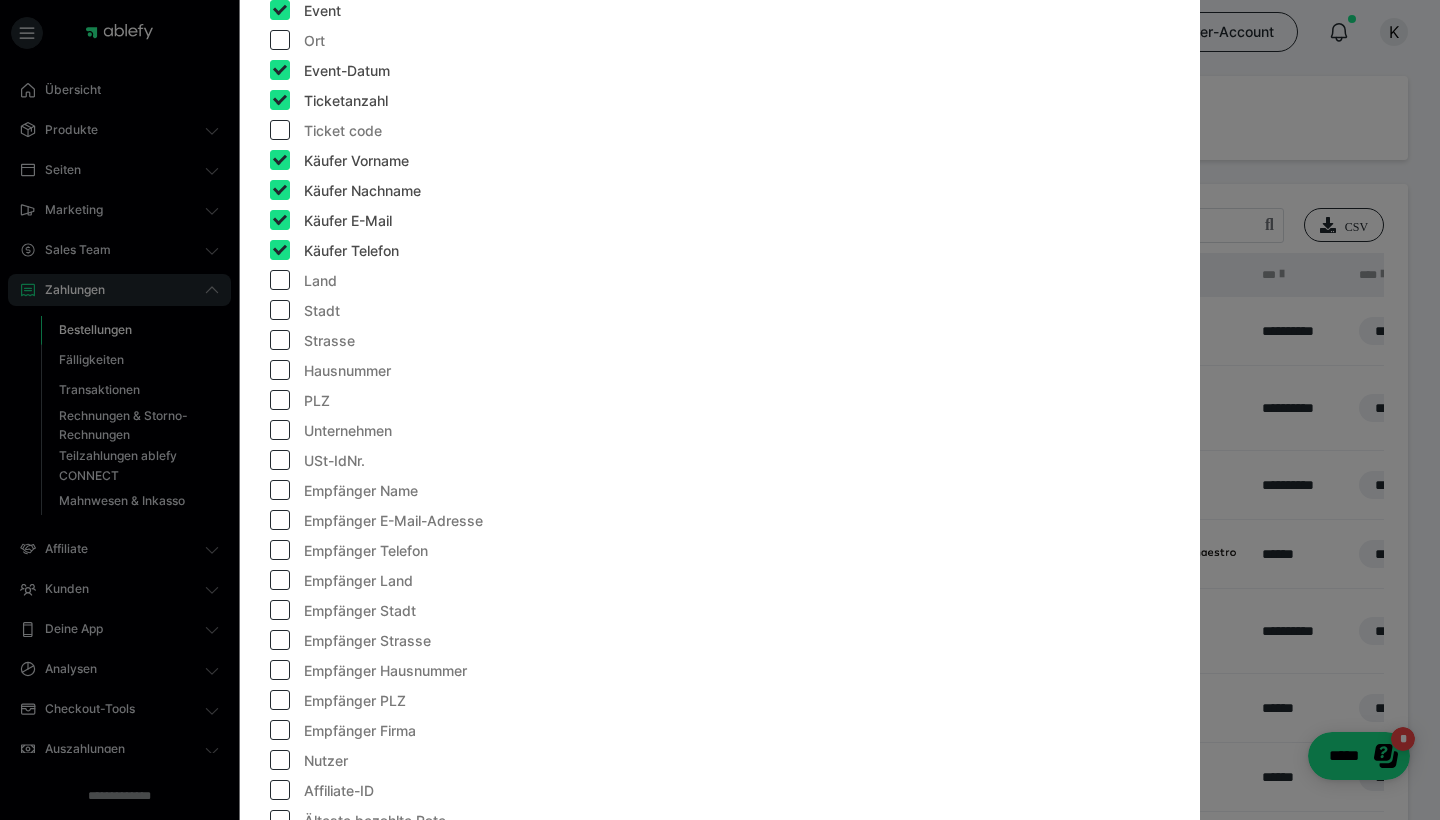 scroll, scrollTop: 1069, scrollLeft: 0, axis: vertical 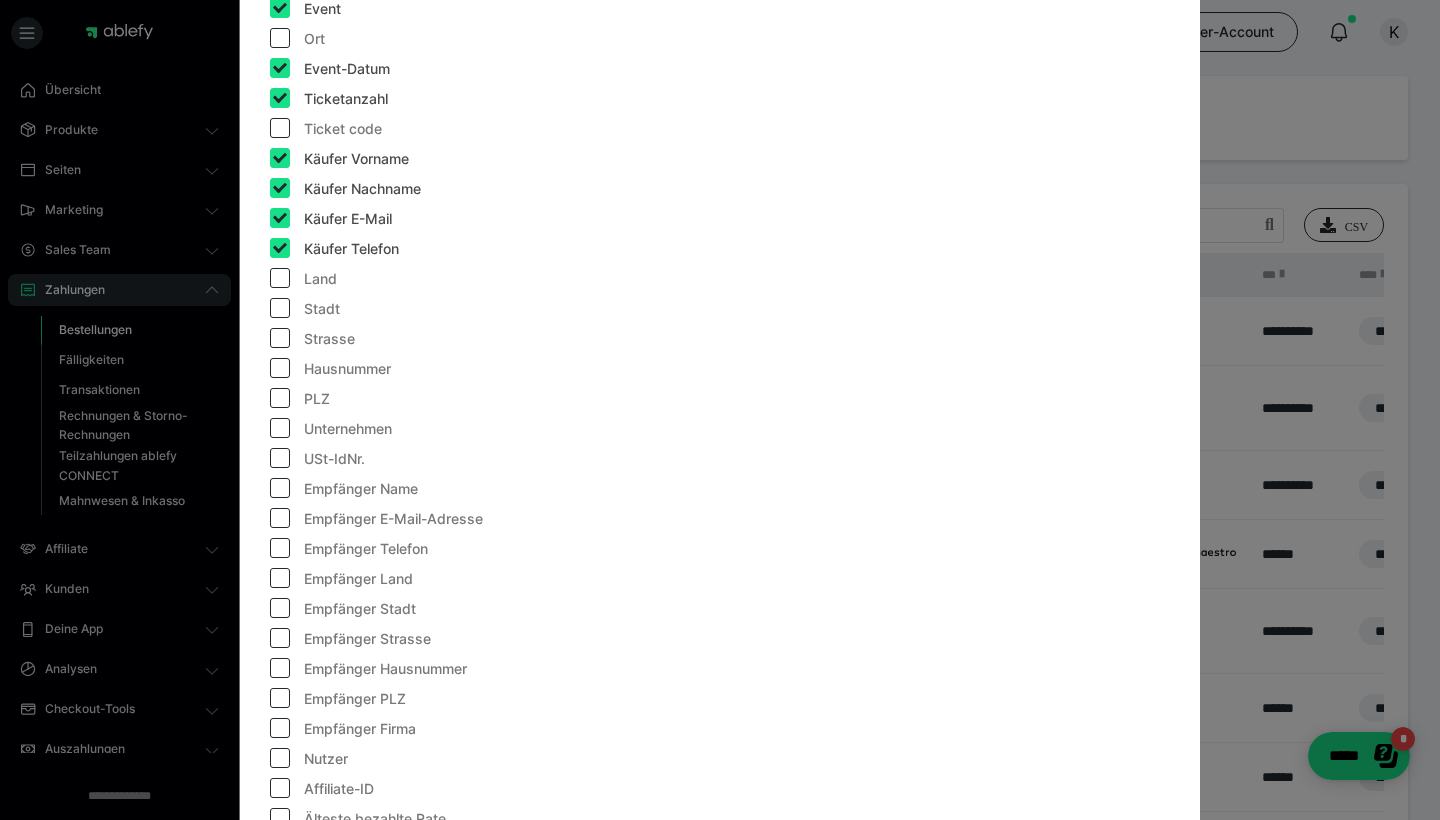 click on "Unternehmen" at bounding box center [348, 429] 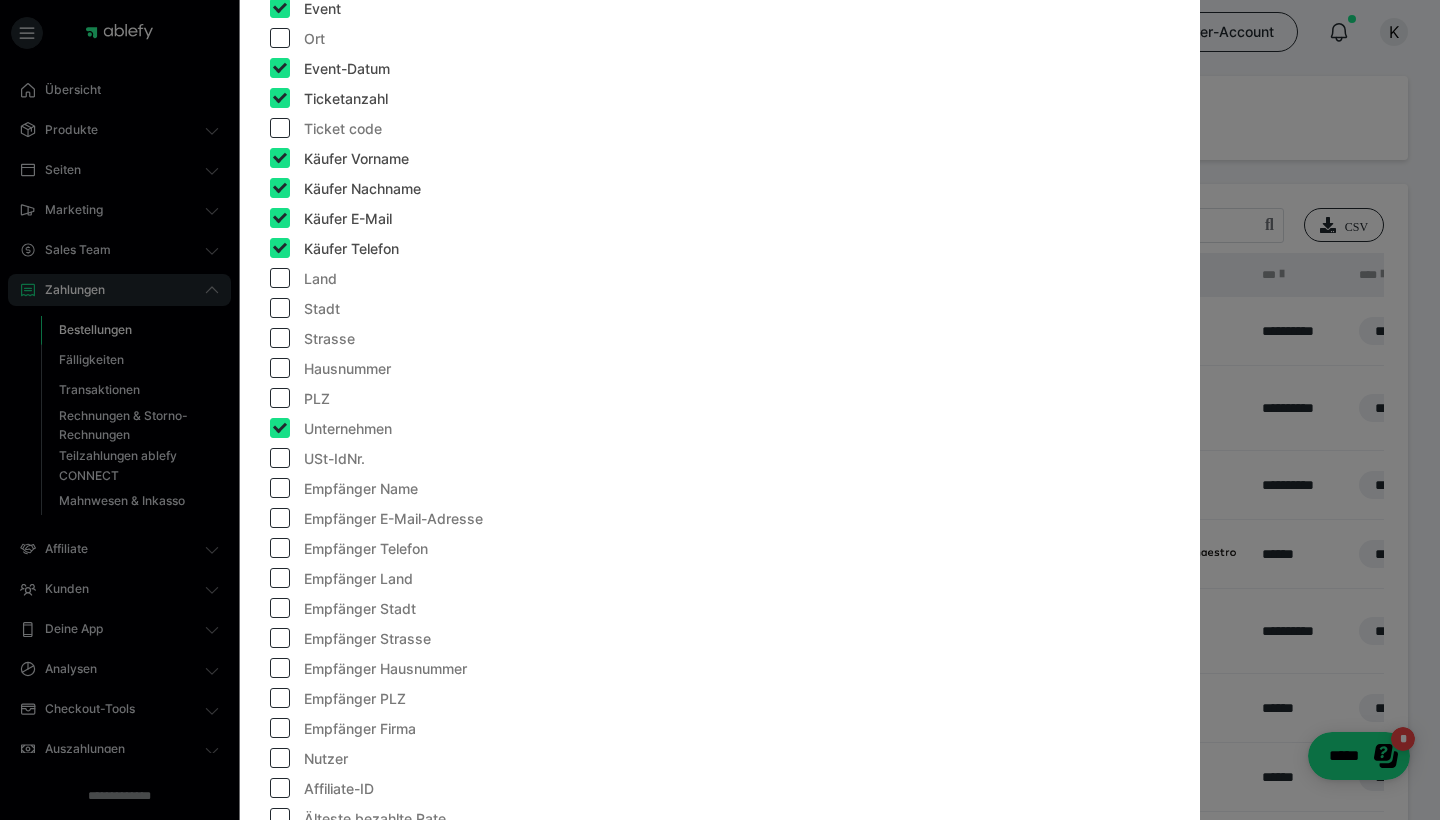 checkbox on "true" 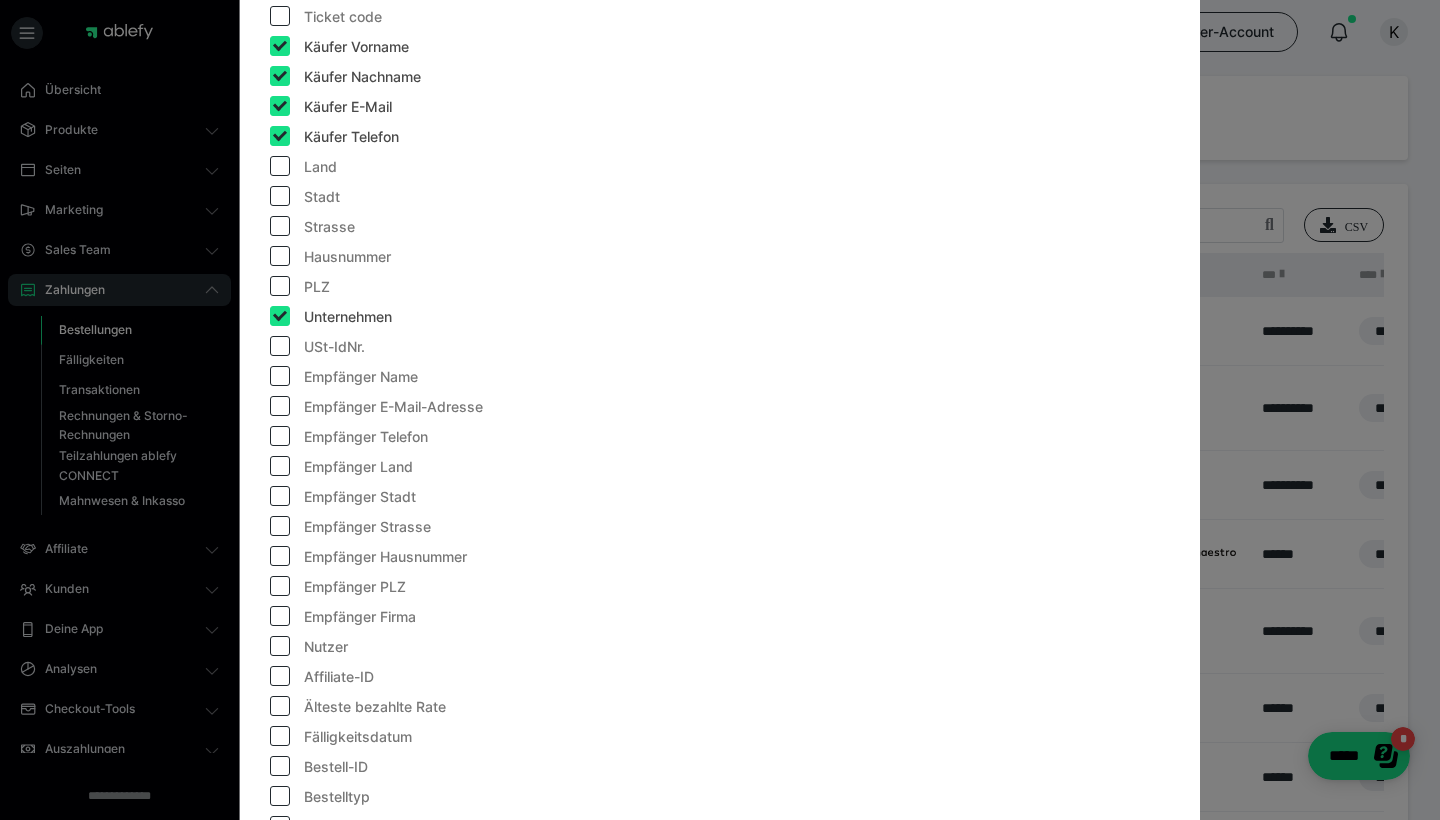 scroll, scrollTop: 1183, scrollLeft: 0, axis: vertical 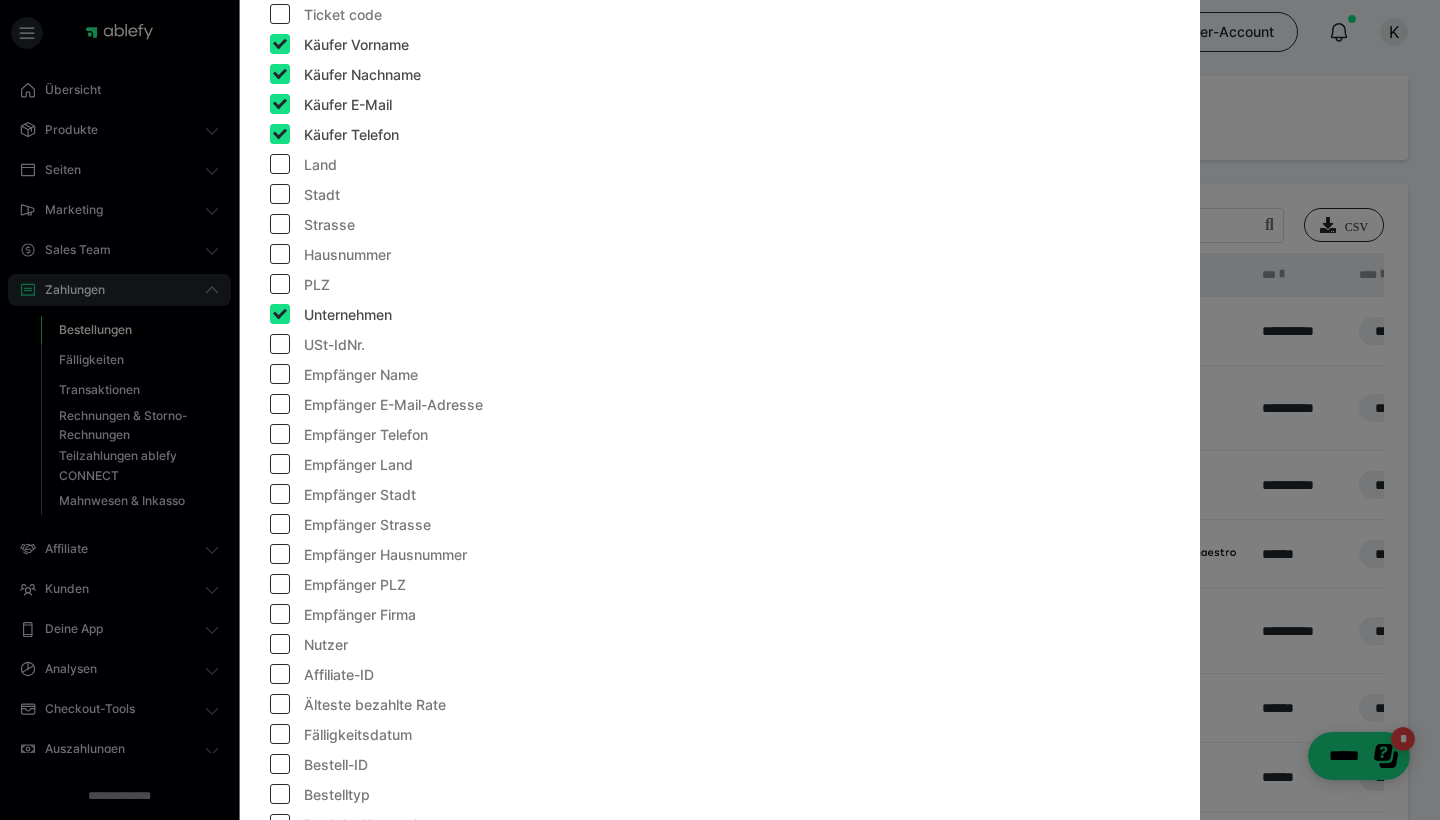 click on "Empfänger Name" at bounding box center [361, 375] 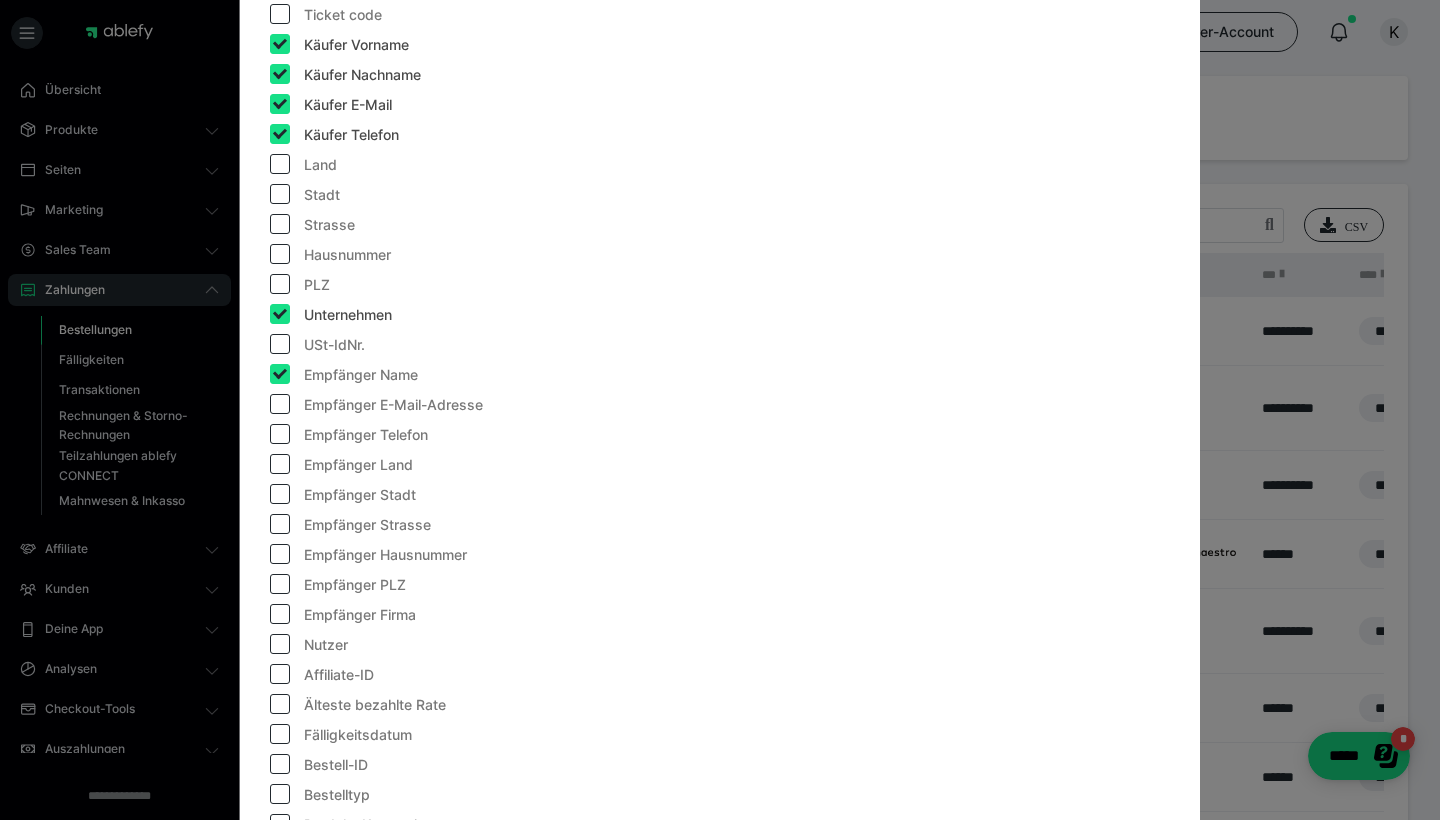 checkbox on "true" 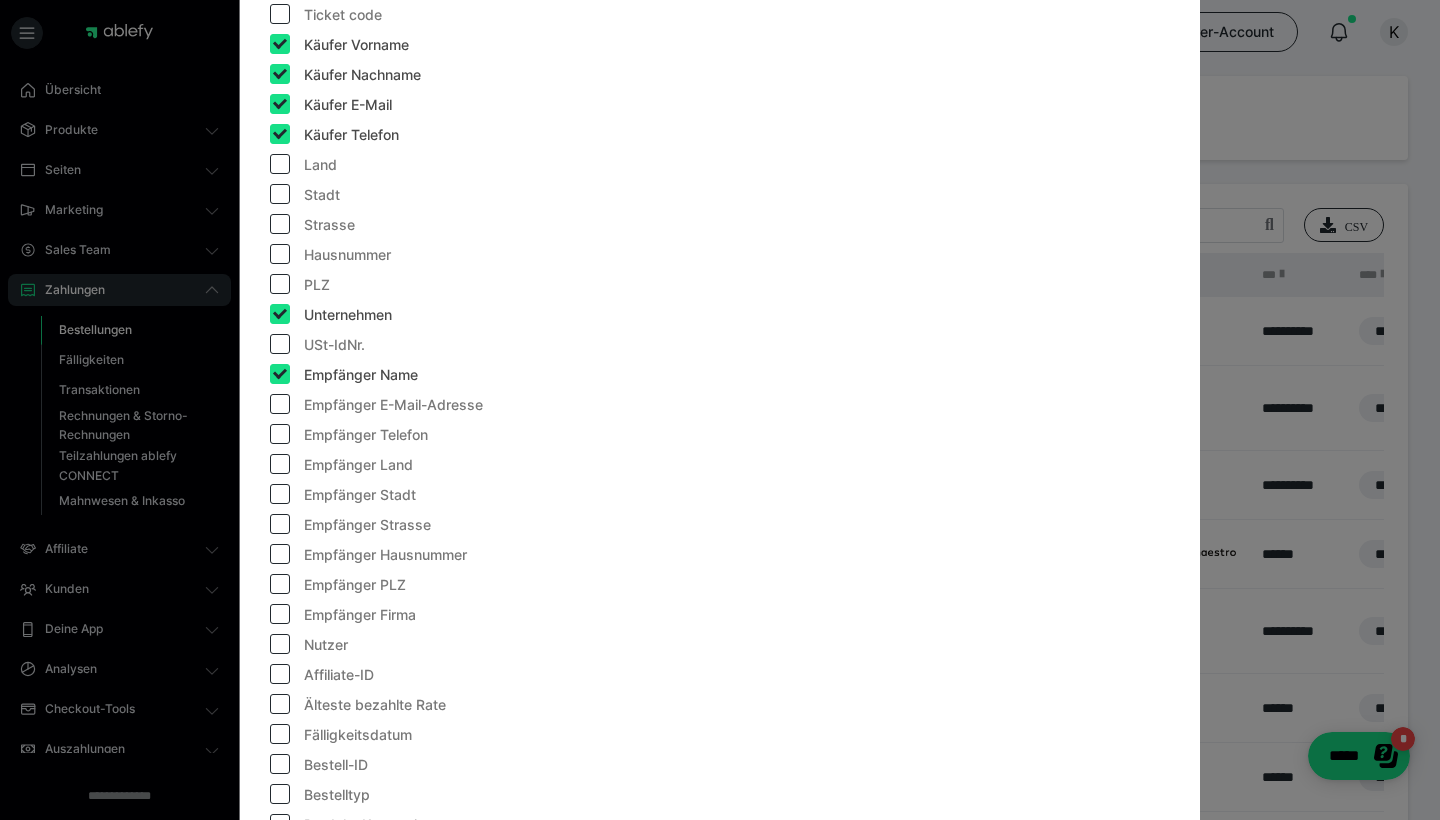 click on "Empfänger E-Mail-Adresse" at bounding box center [393, 405] 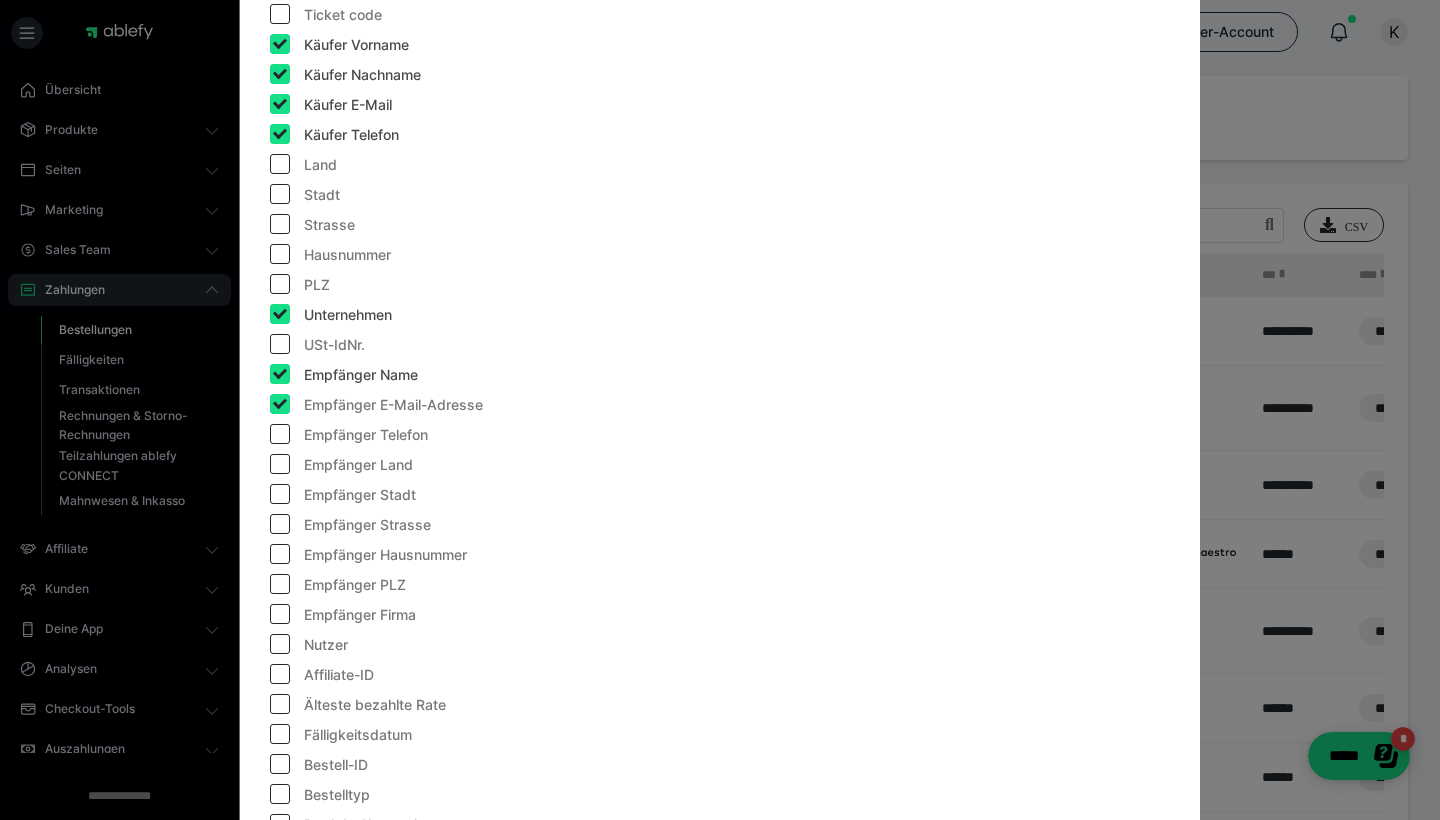 checkbox on "true" 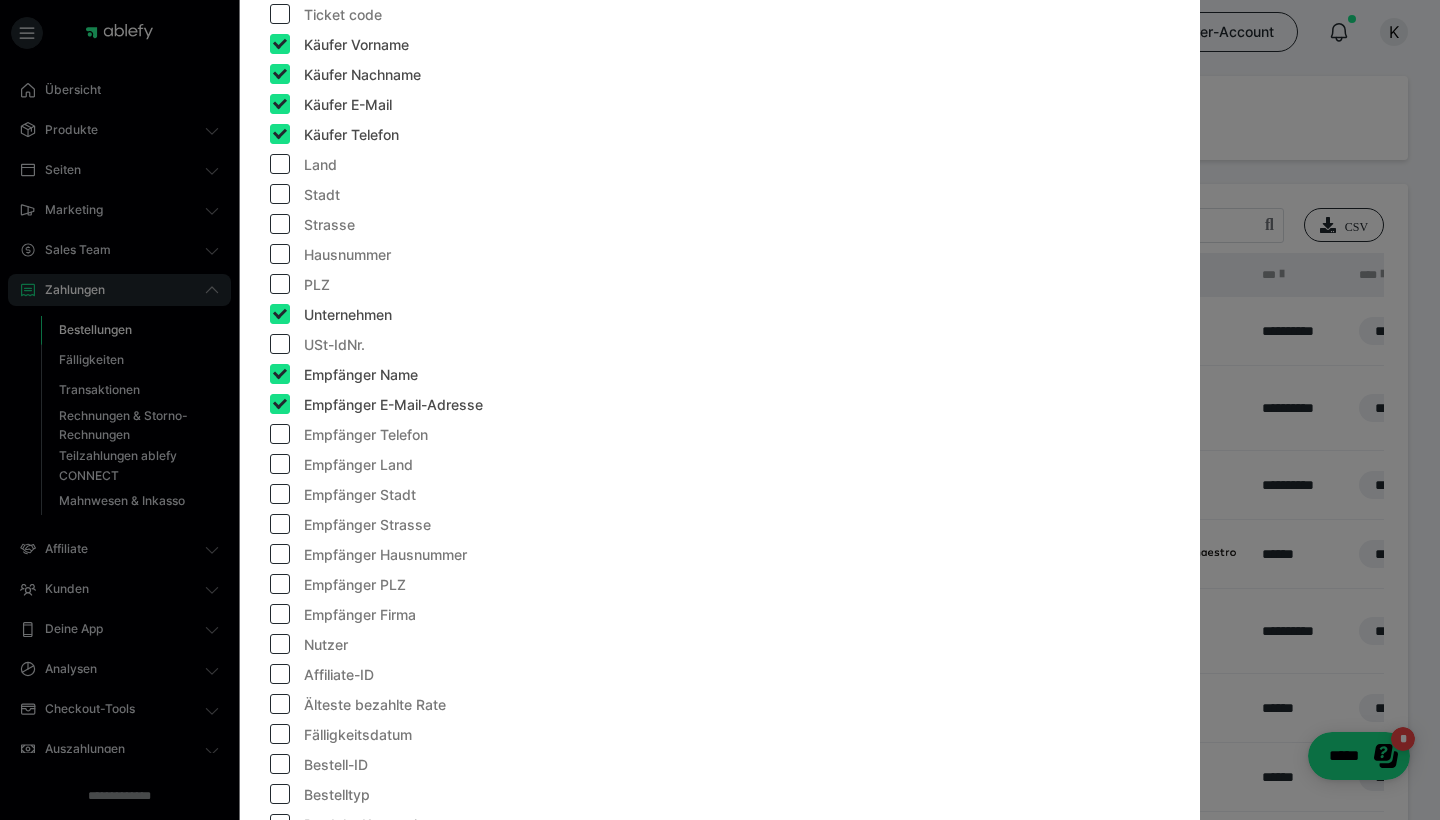 click on "Empfänger Telefon" at bounding box center [366, 435] 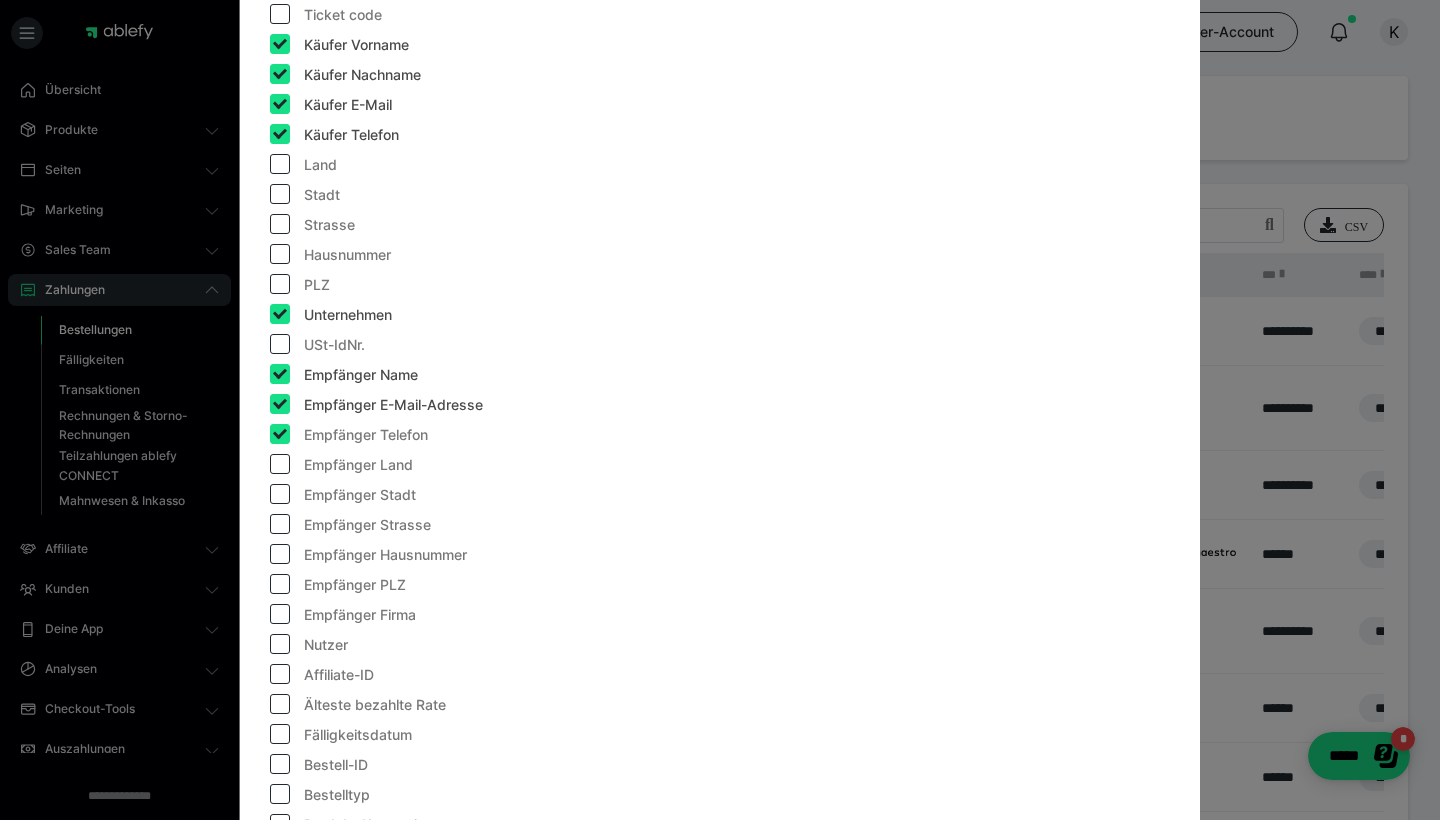 checkbox on "true" 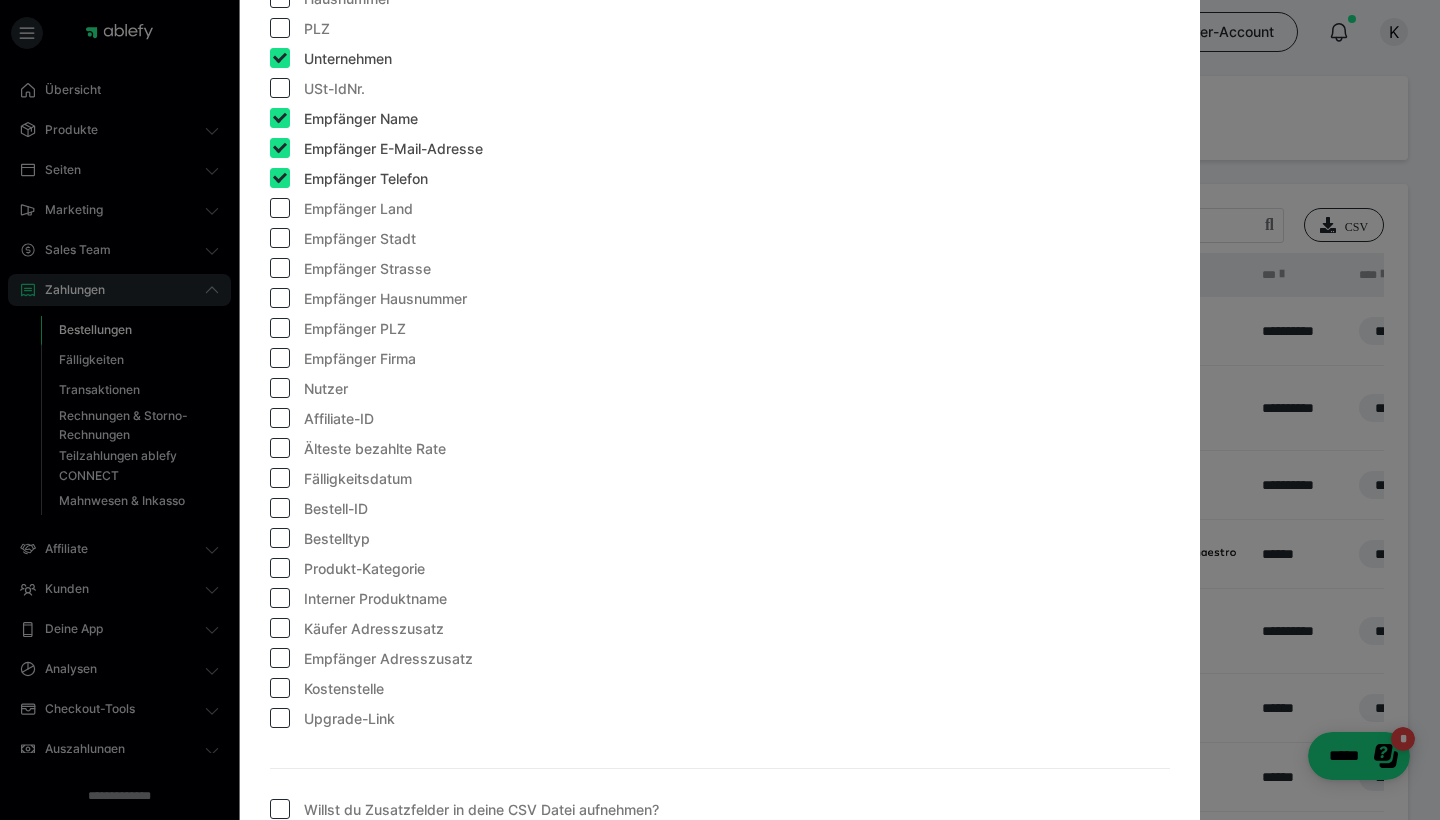 scroll, scrollTop: 1440, scrollLeft: 0, axis: vertical 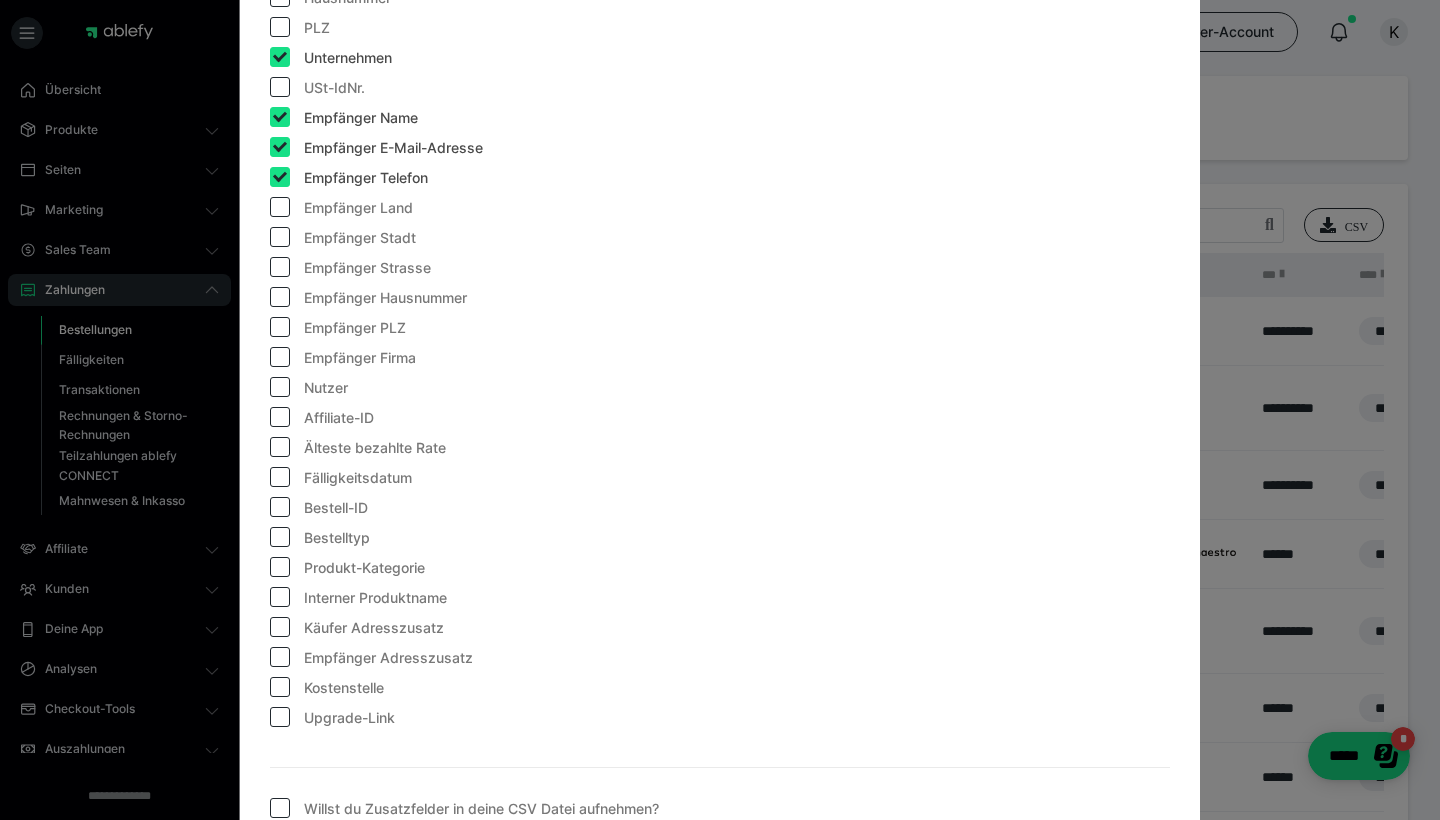 click on "Fälligkeitsdatum" at bounding box center (358, 478) 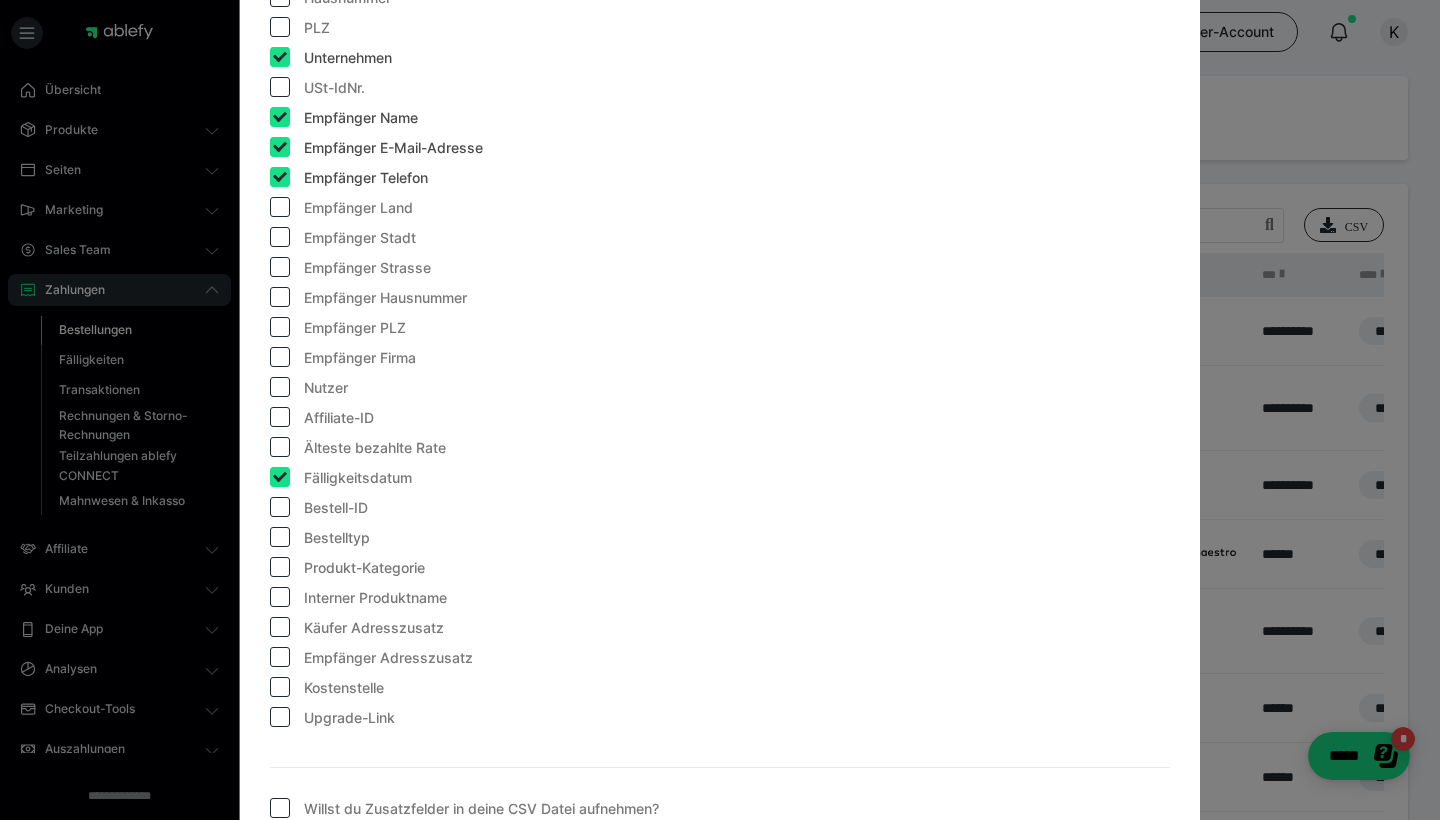 checkbox on "true" 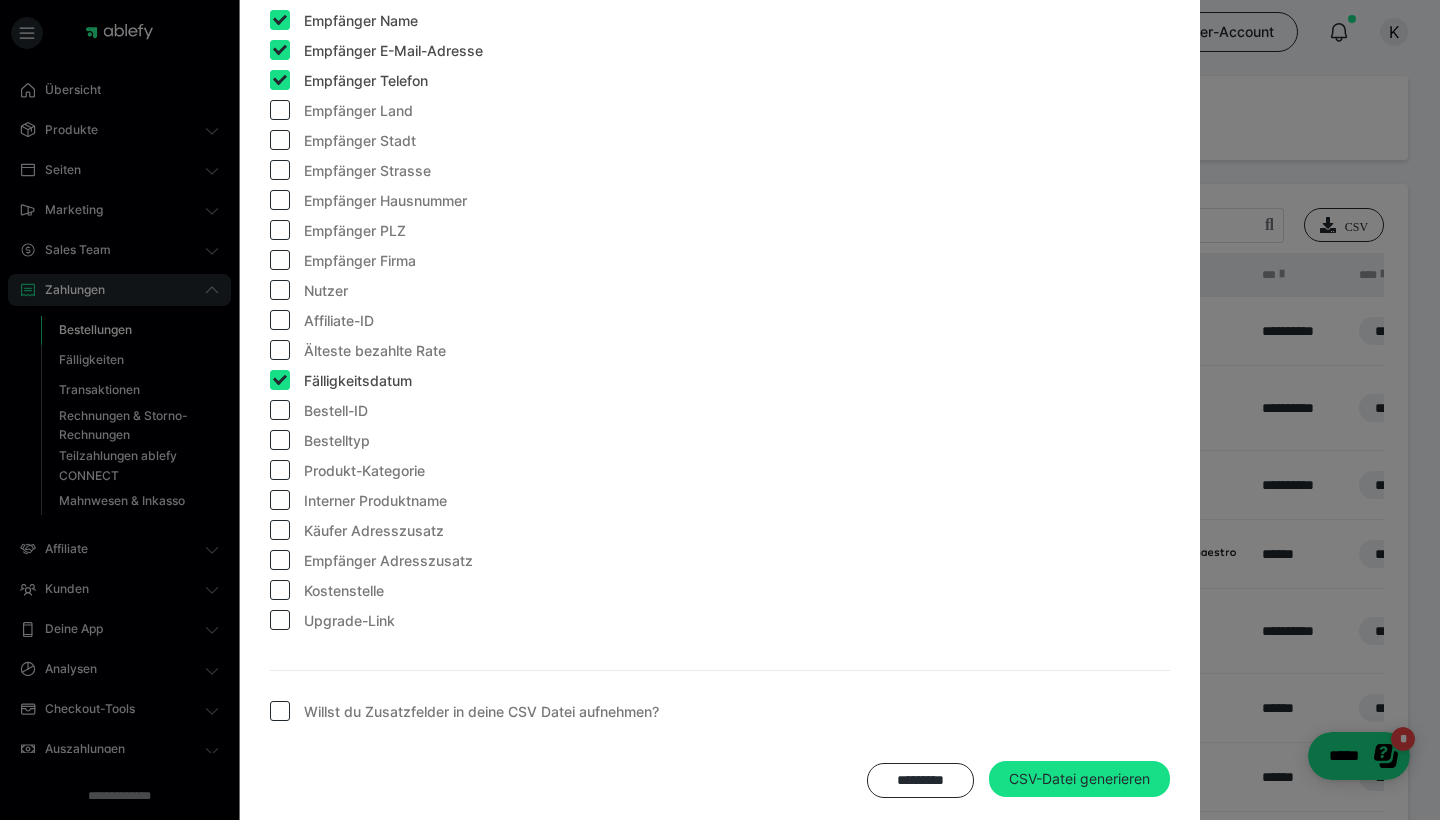 scroll, scrollTop: 1544, scrollLeft: 0, axis: vertical 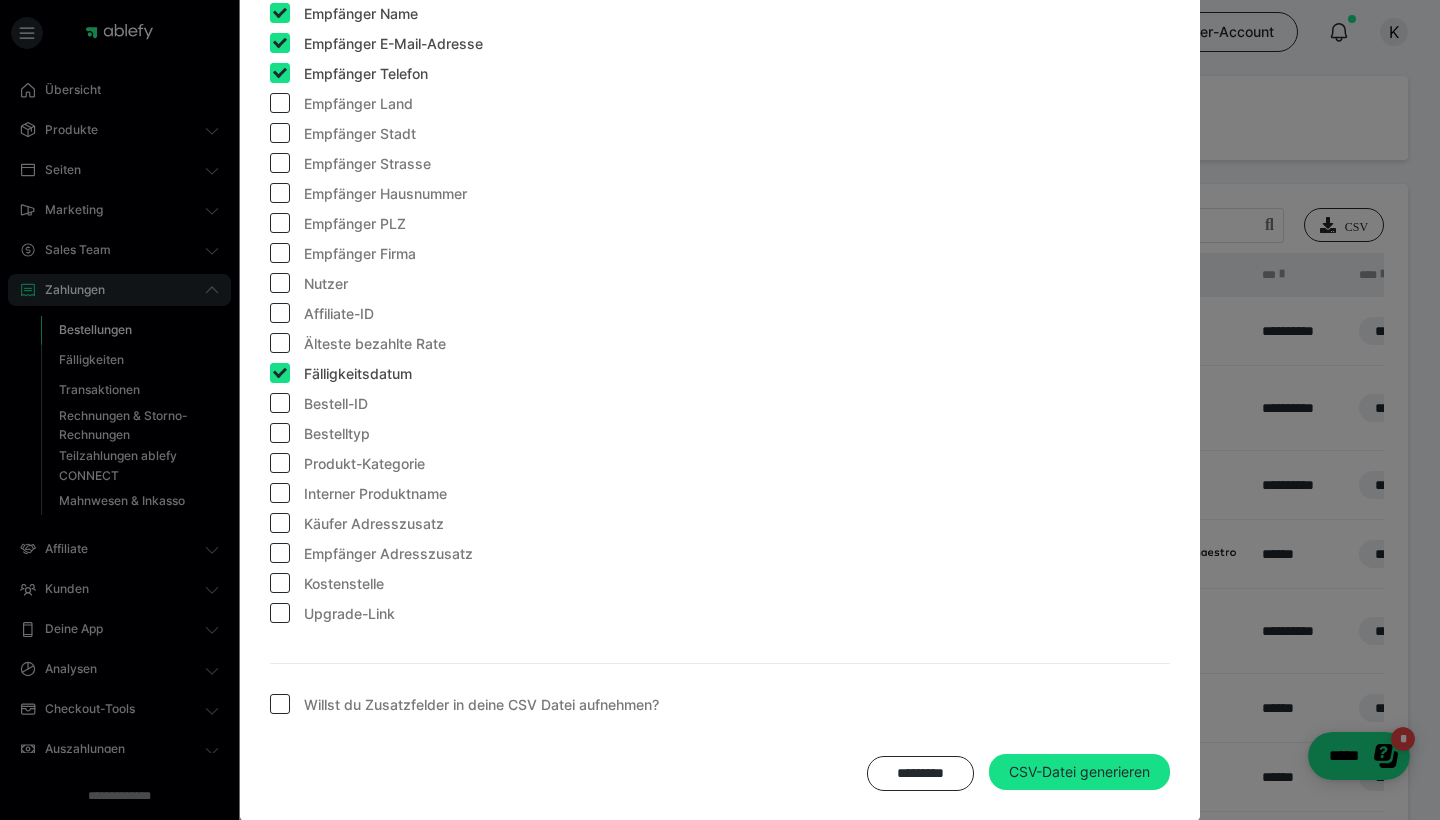 click on "Interner Produktname" at bounding box center [375, 494] 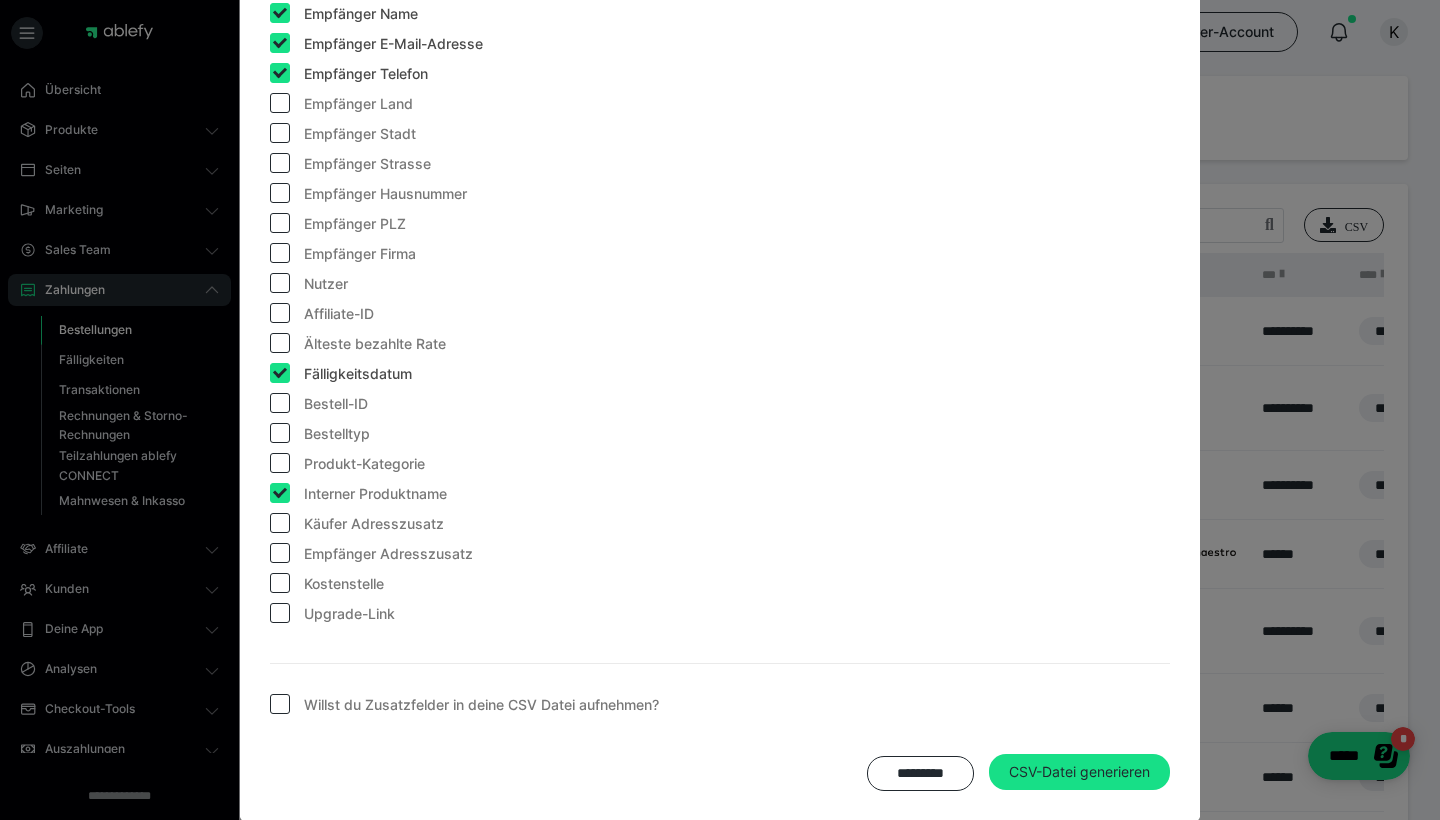 checkbox on "true" 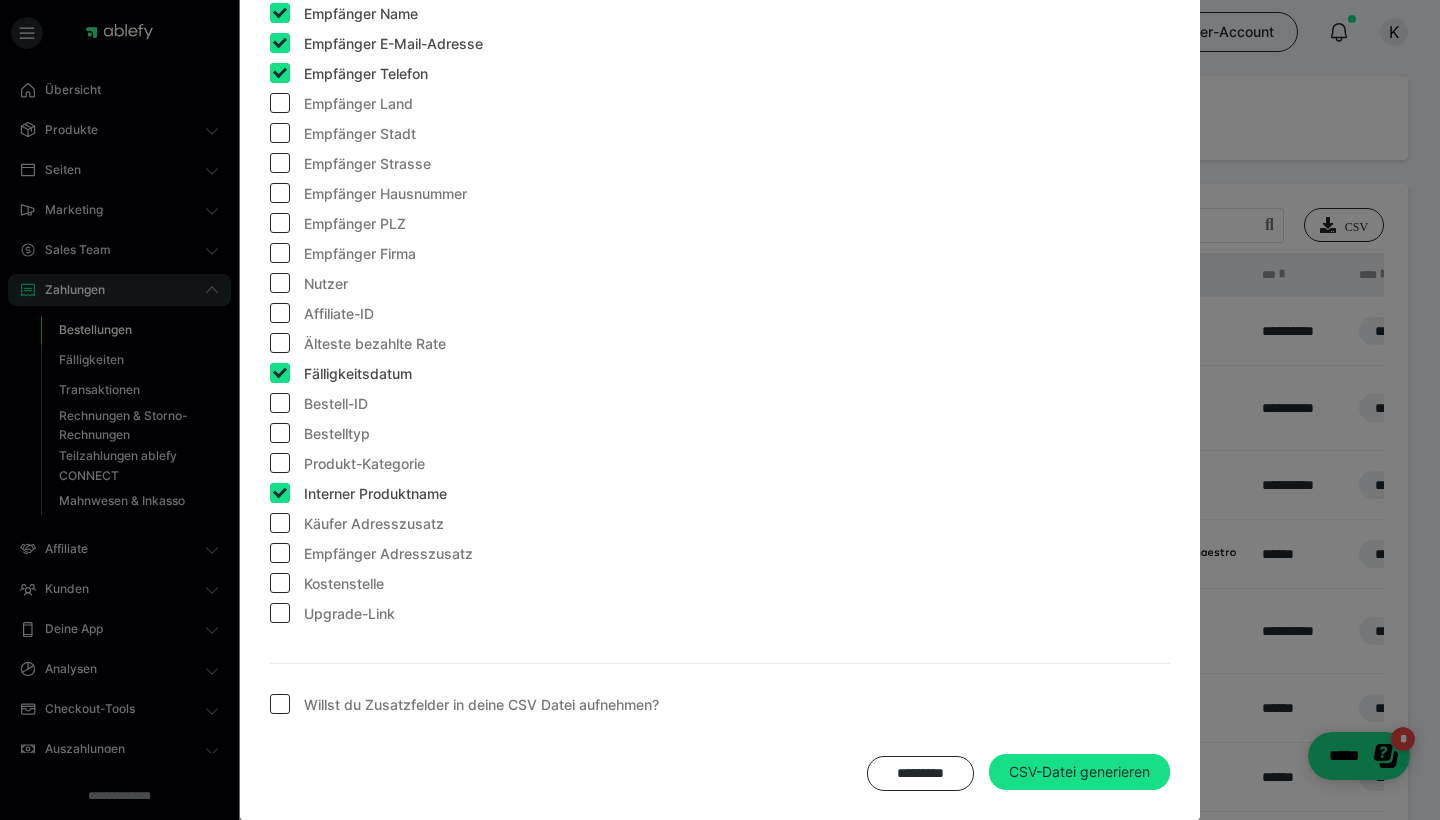 click on "Bestell-ID" at bounding box center (336, 404) 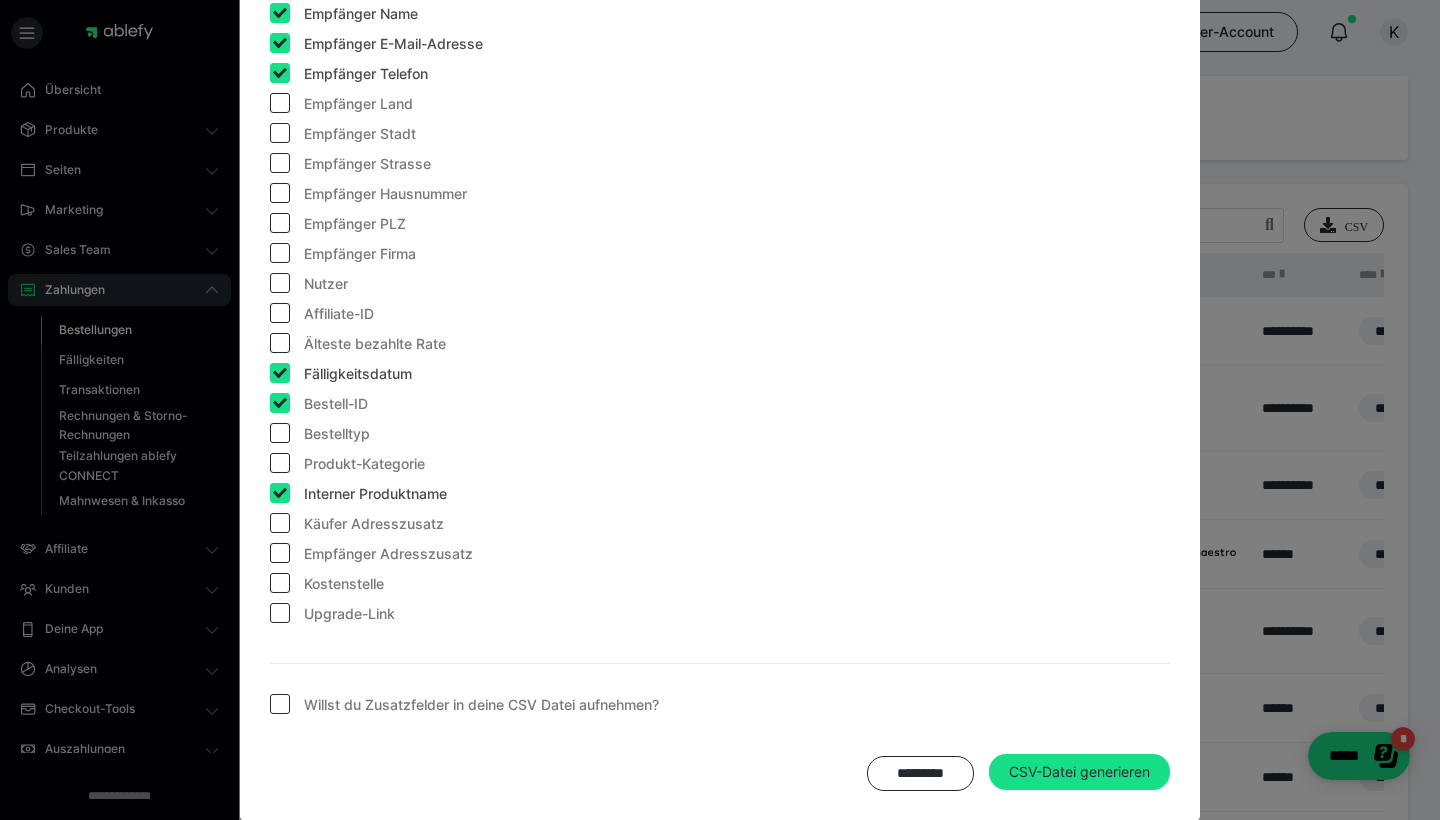 checkbox on "true" 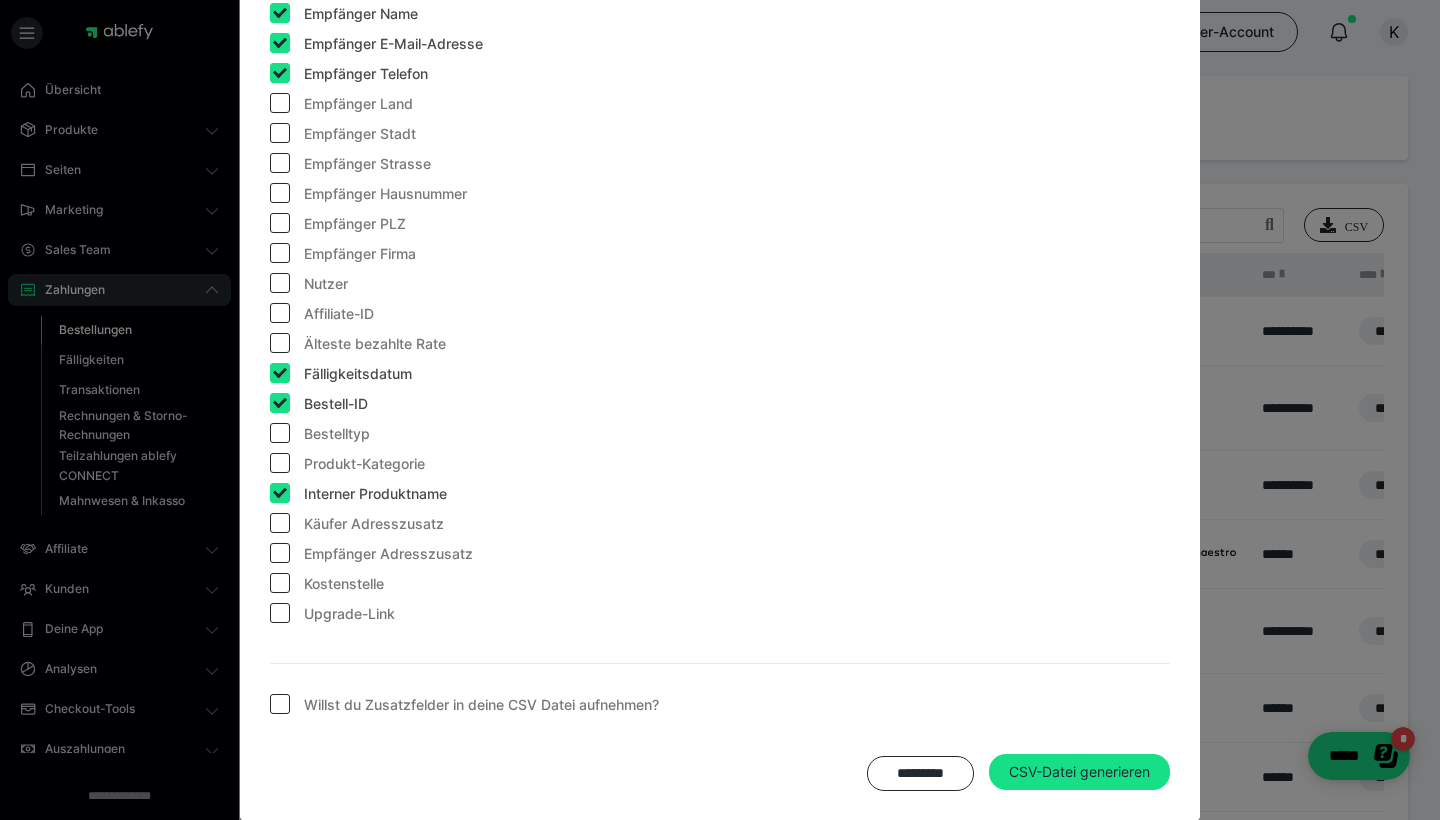 click on "Bestelltyp" at bounding box center (337, 434) 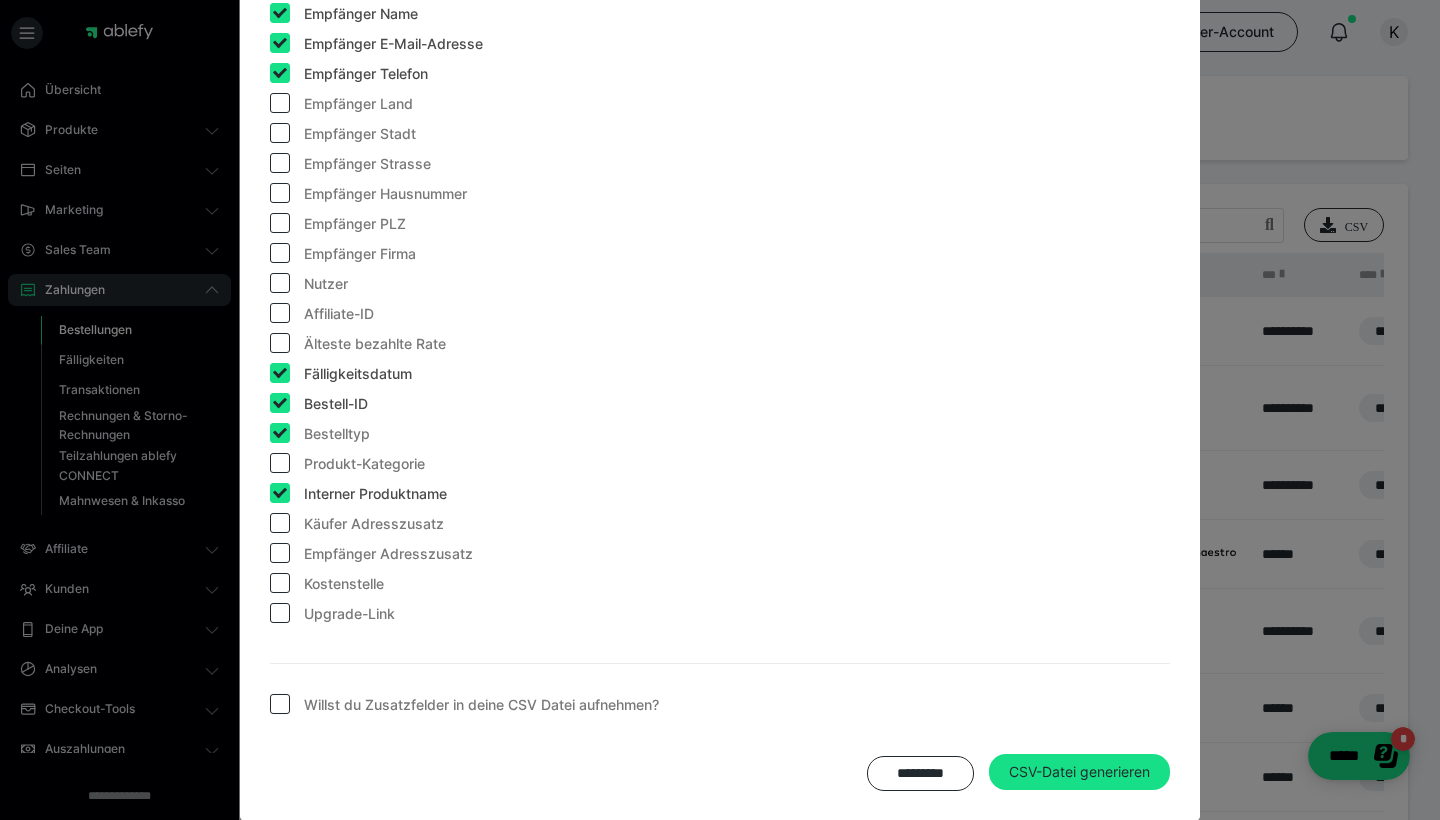 checkbox on "true" 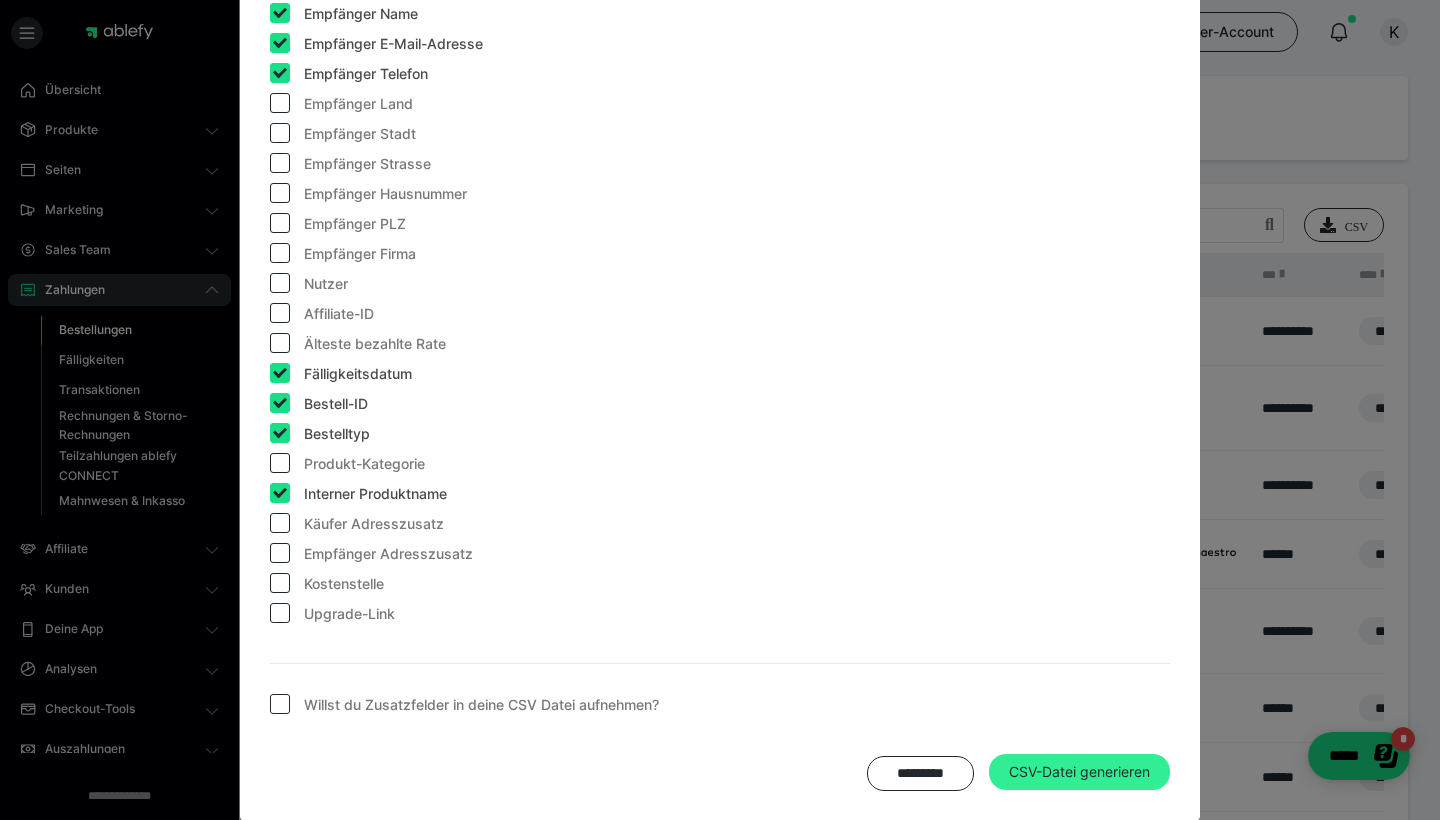 click on "CSV-Datei generieren" at bounding box center [1079, 772] 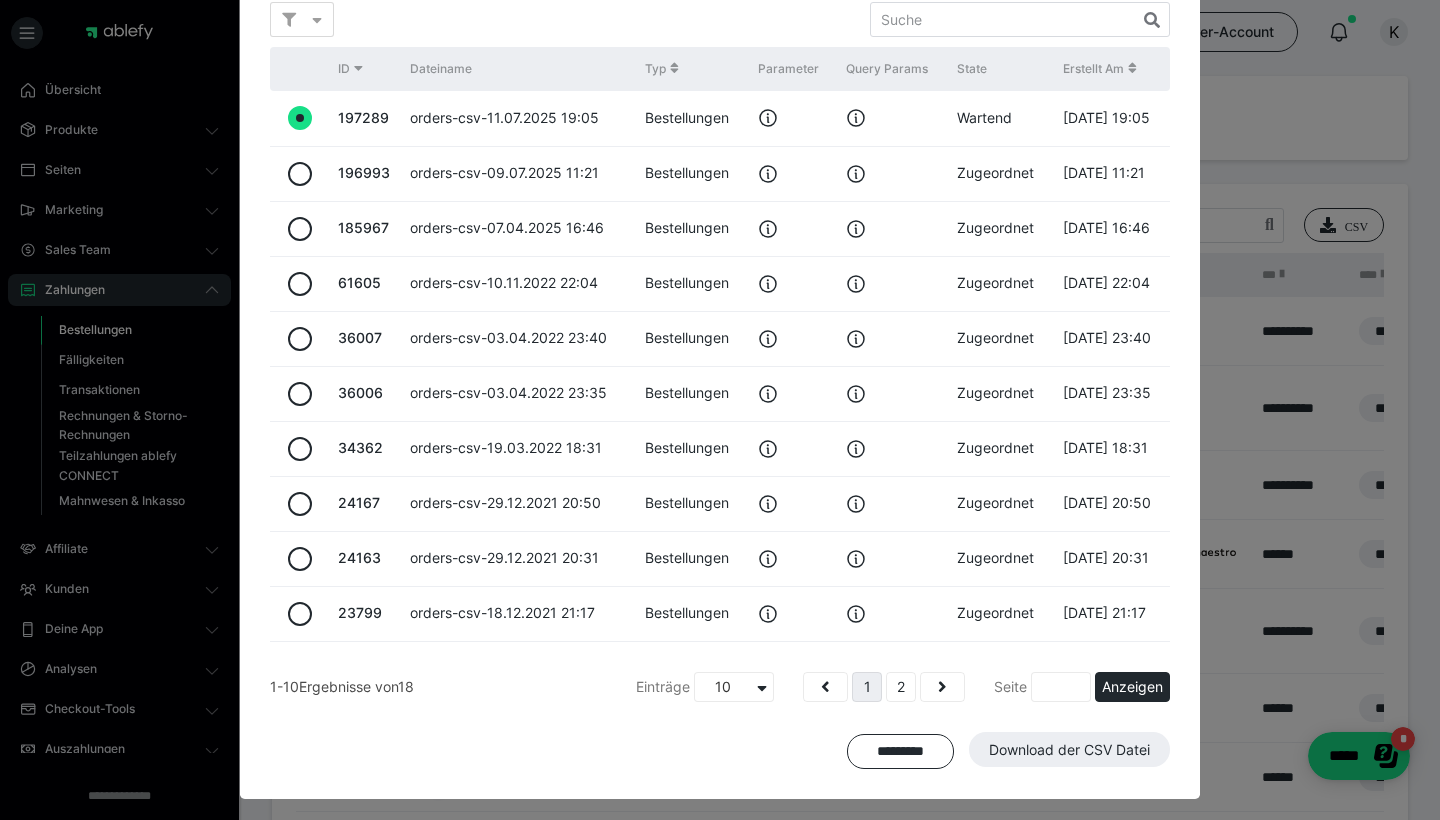 scroll, scrollTop: 342, scrollLeft: 0, axis: vertical 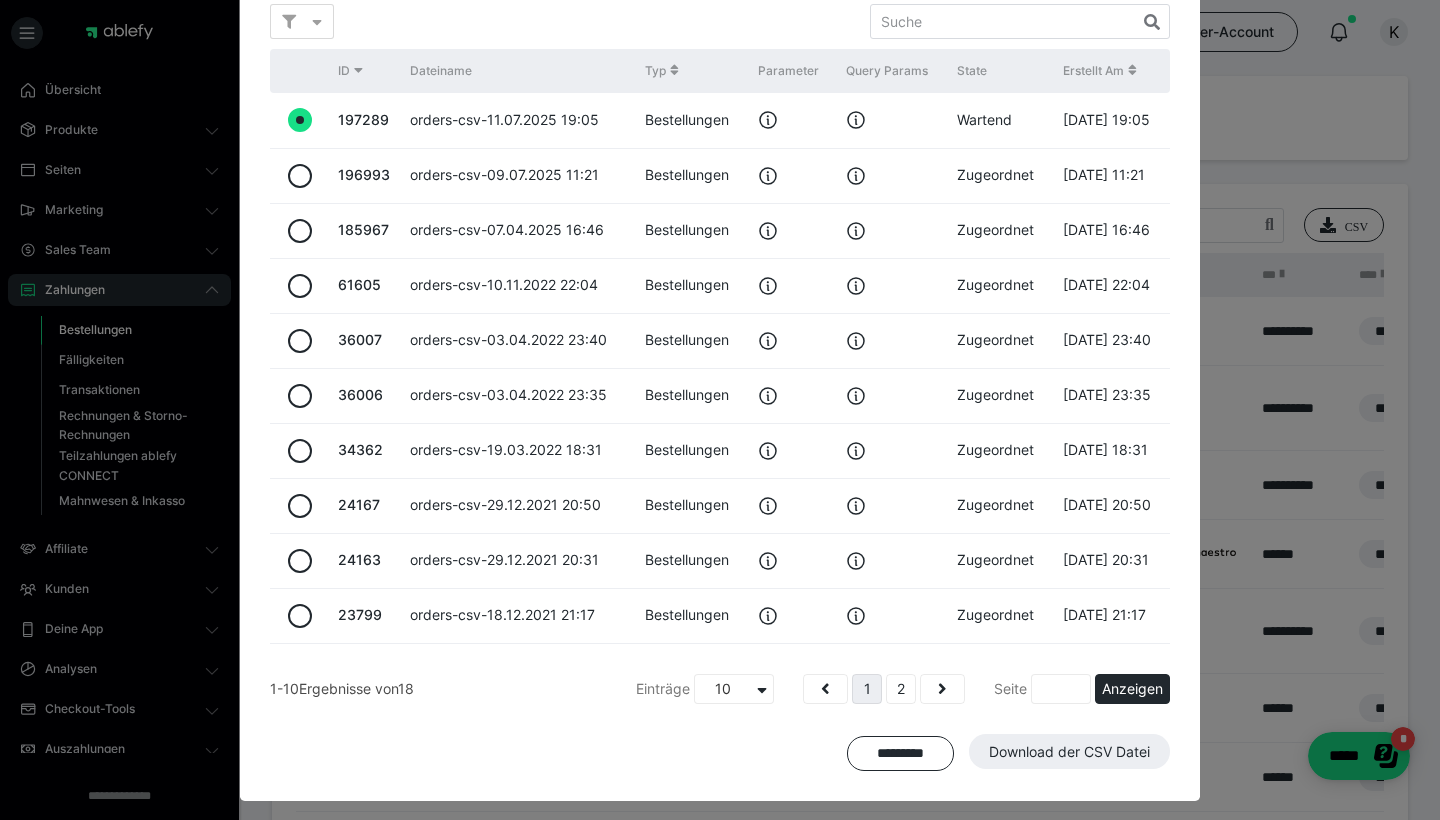 click on "********* Download der CSV Datei" at bounding box center [720, 752] 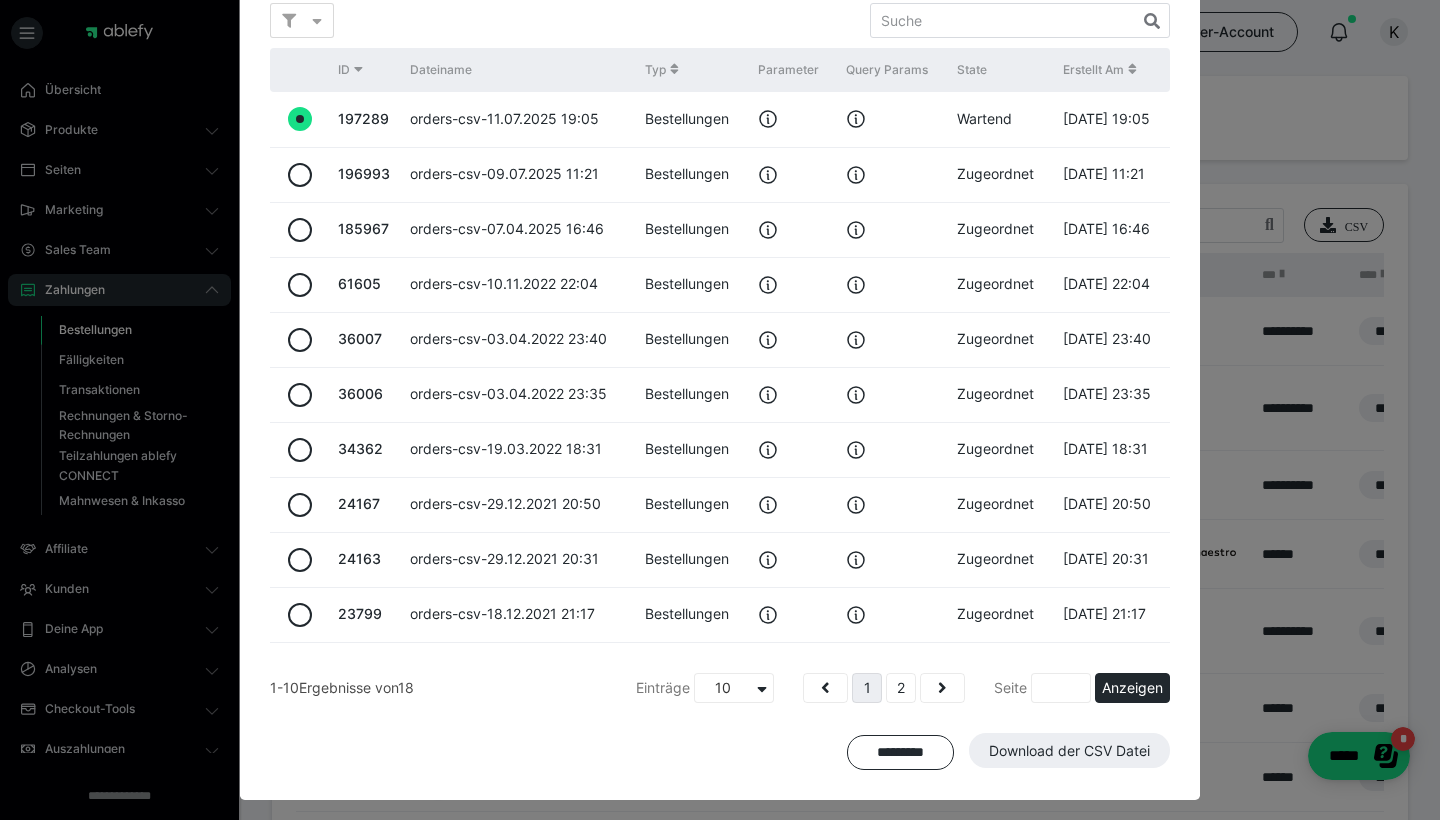 scroll, scrollTop: 342, scrollLeft: 0, axis: vertical 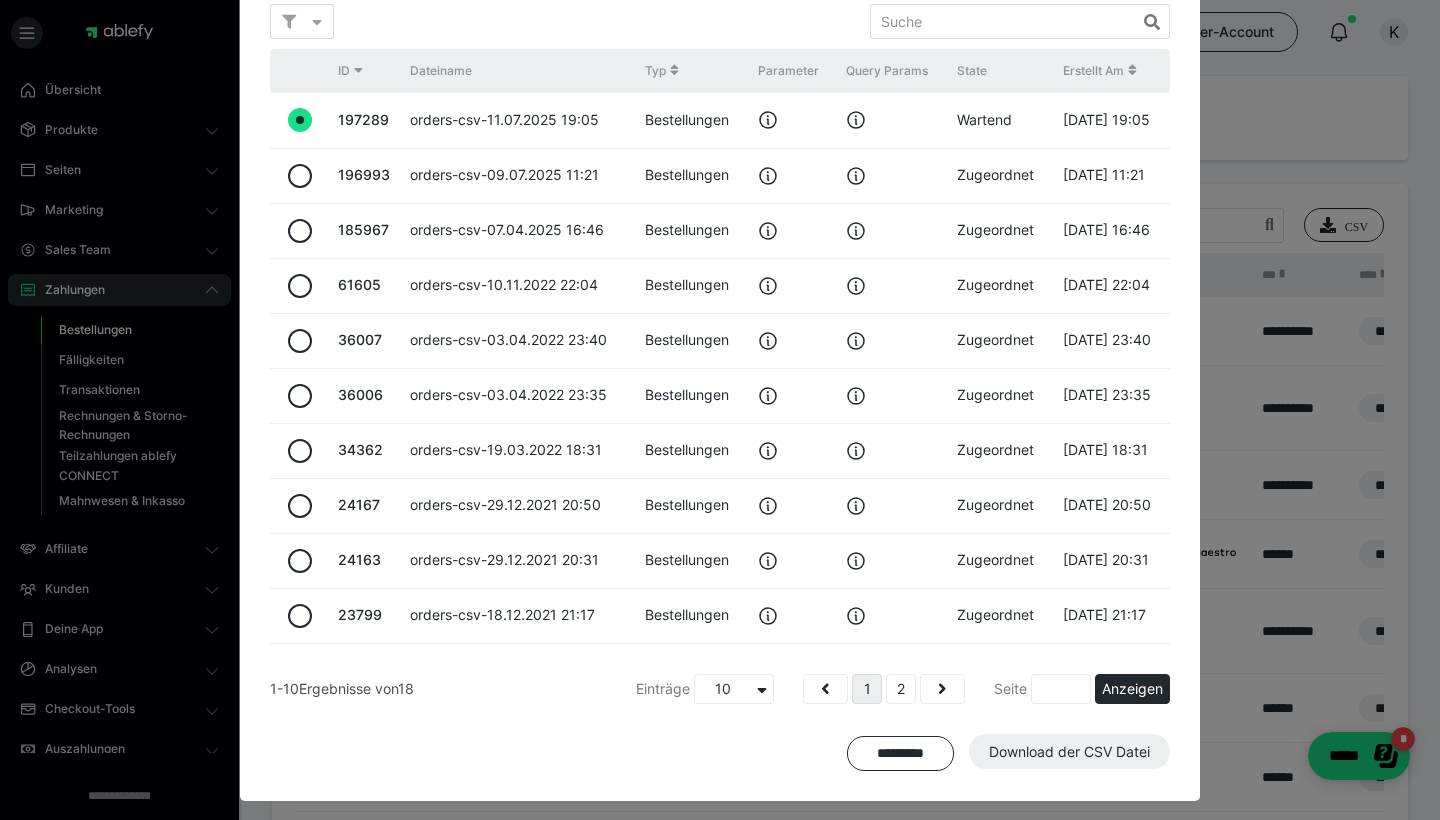 click on "********* Download der CSV Datei" at bounding box center (720, 752) 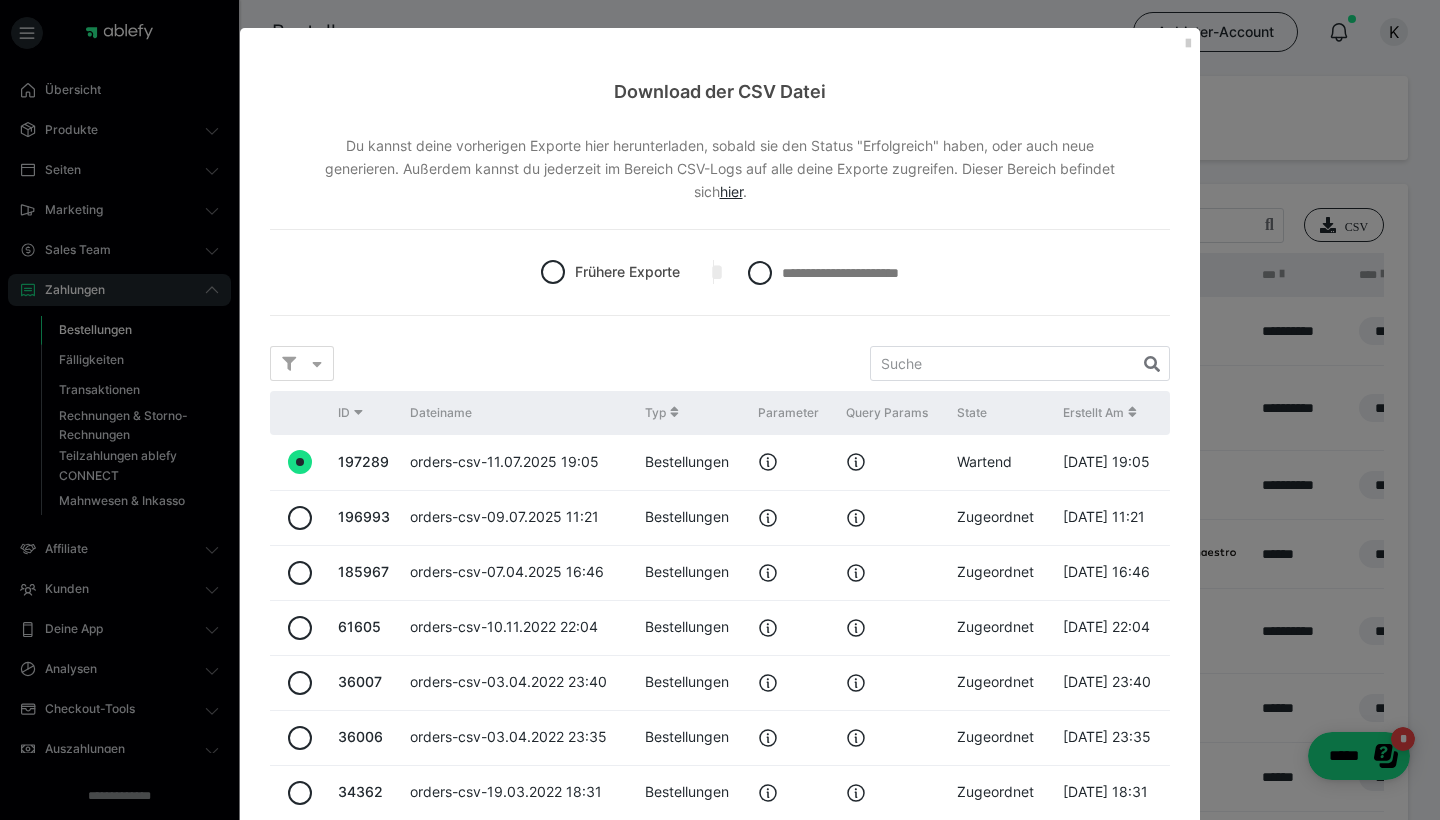 scroll, scrollTop: 0, scrollLeft: 0, axis: both 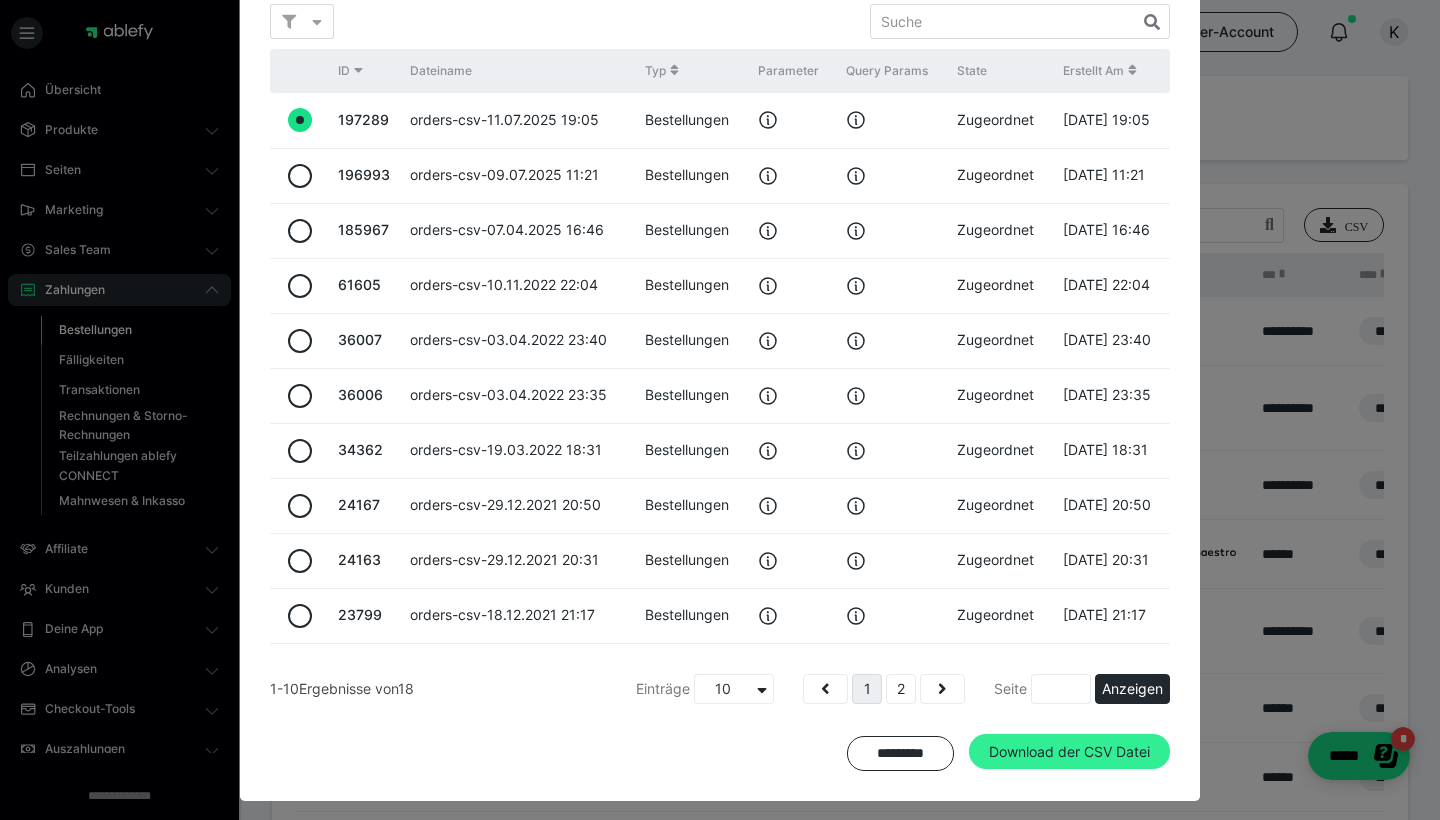 click on "Download der CSV Datei" at bounding box center (1069, 752) 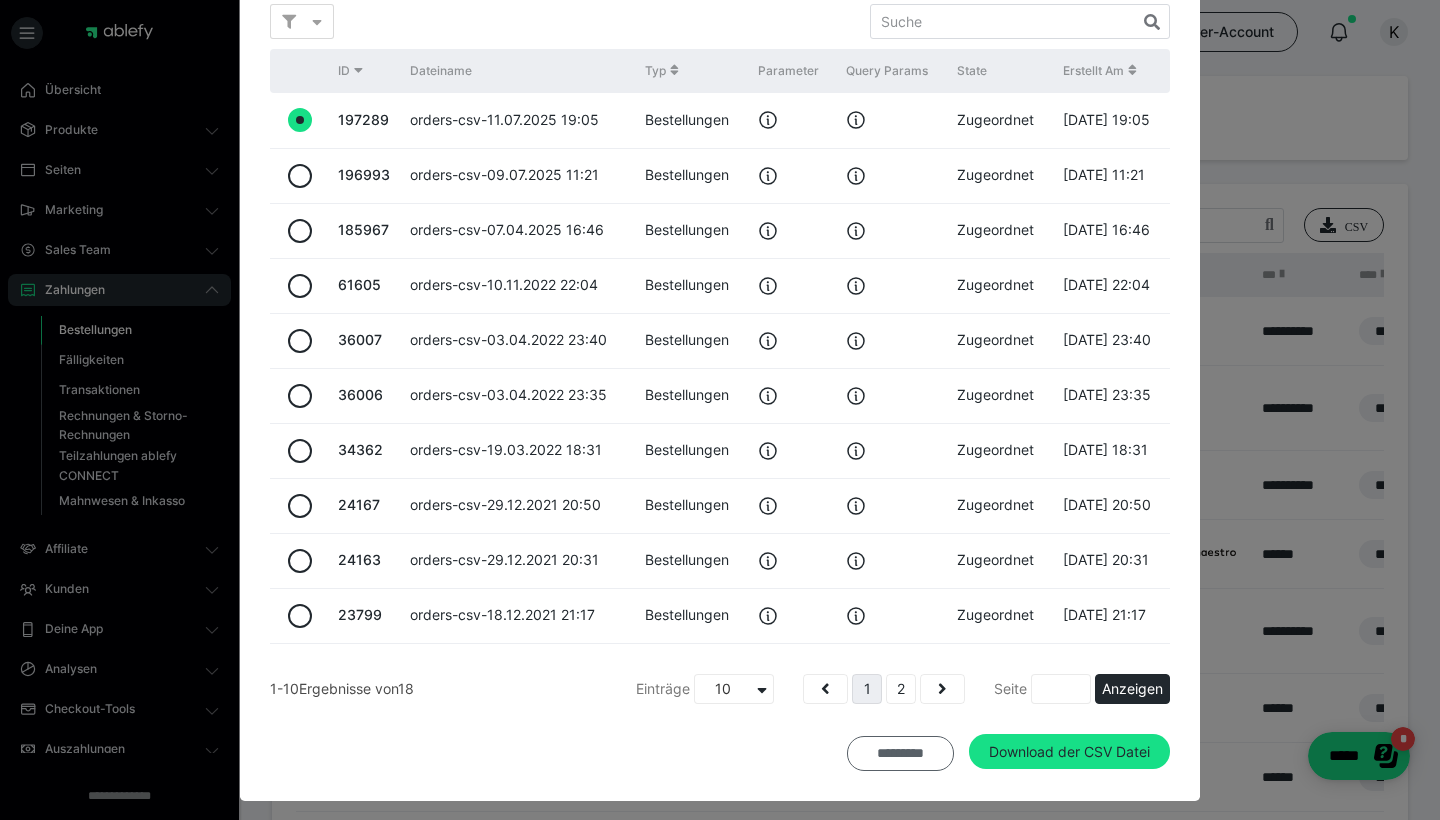 click on "*********" at bounding box center (900, 753) 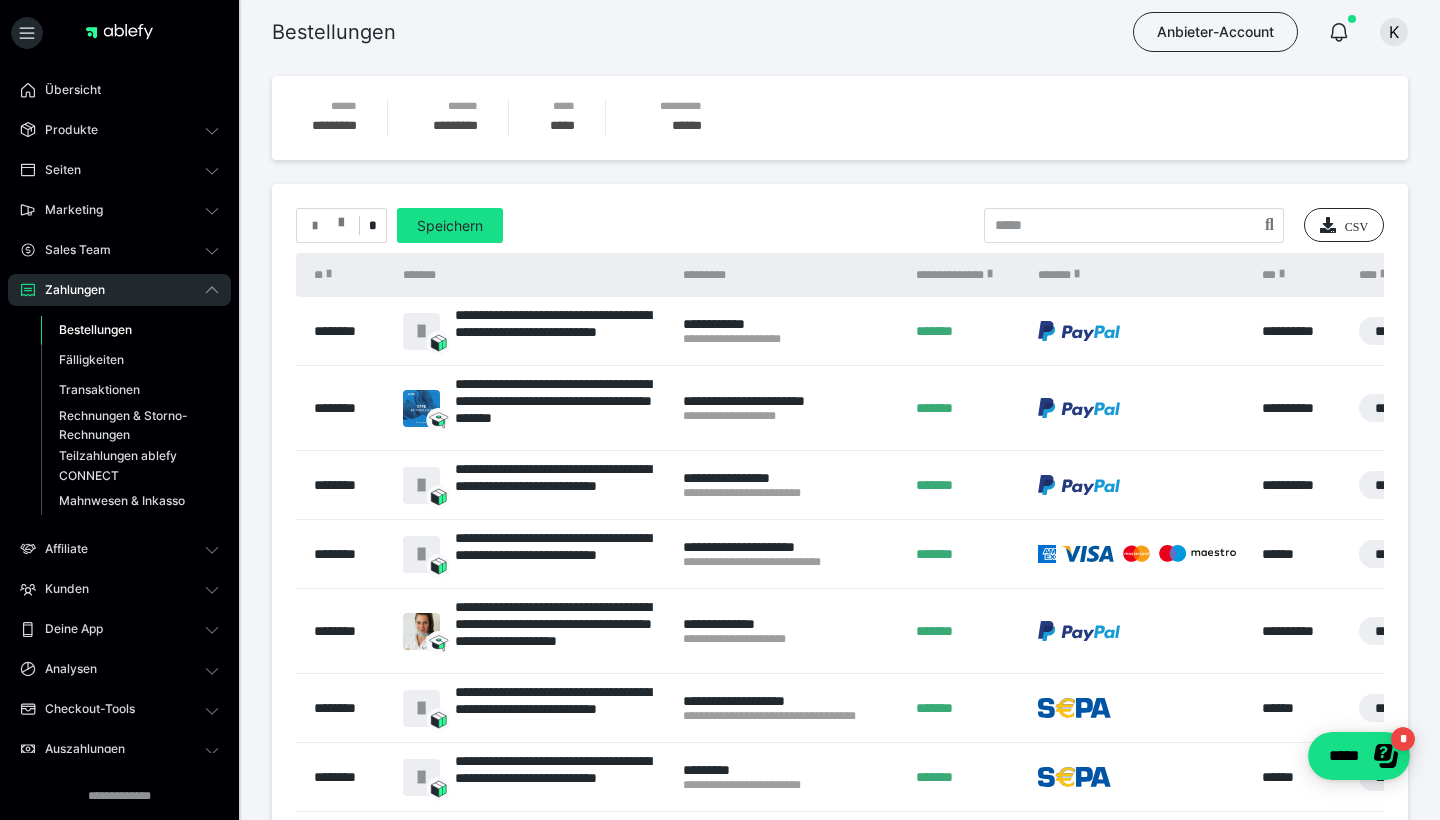 click at bounding box center (328, 226) 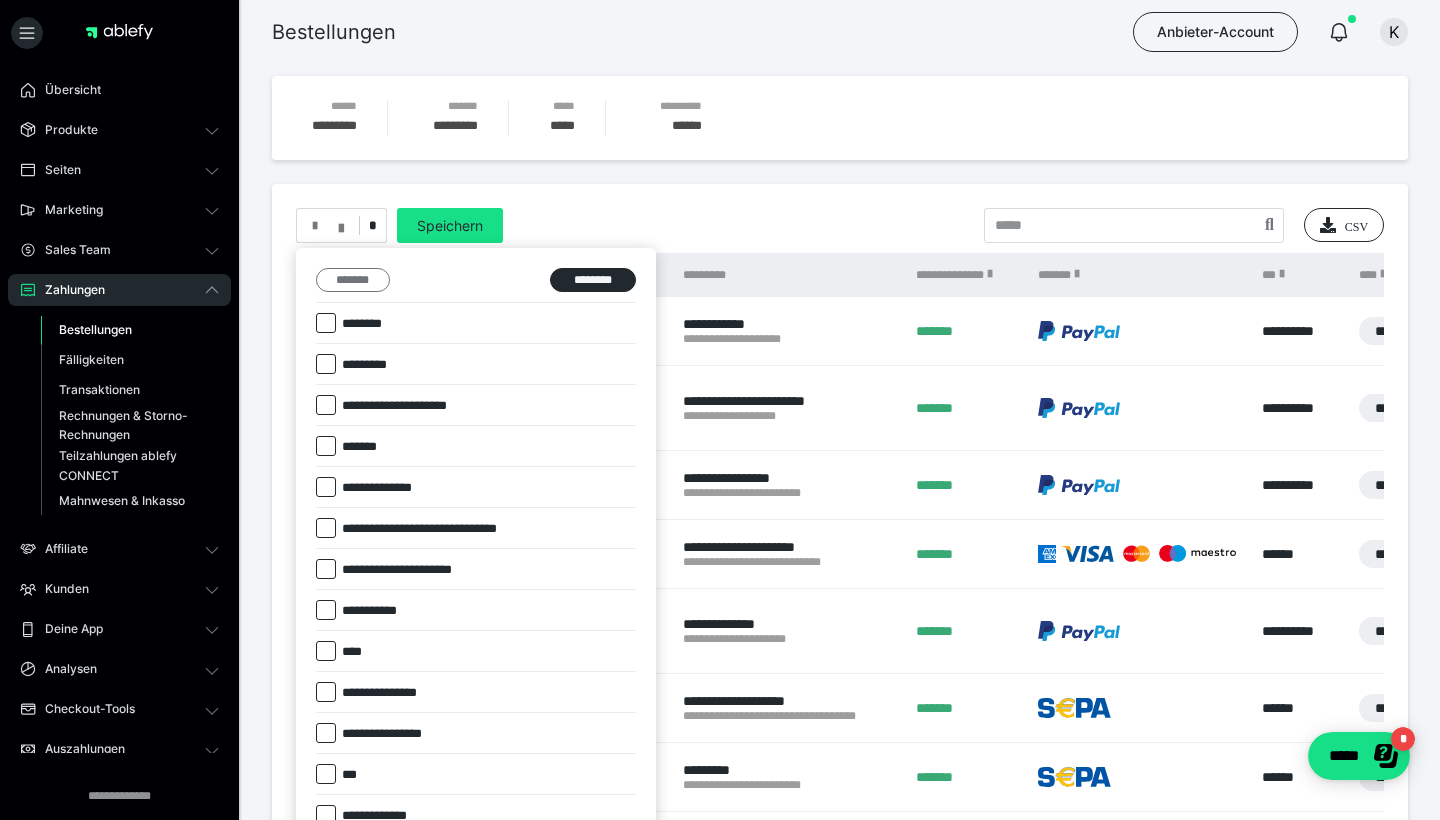 click on "*******" at bounding box center (353, 280) 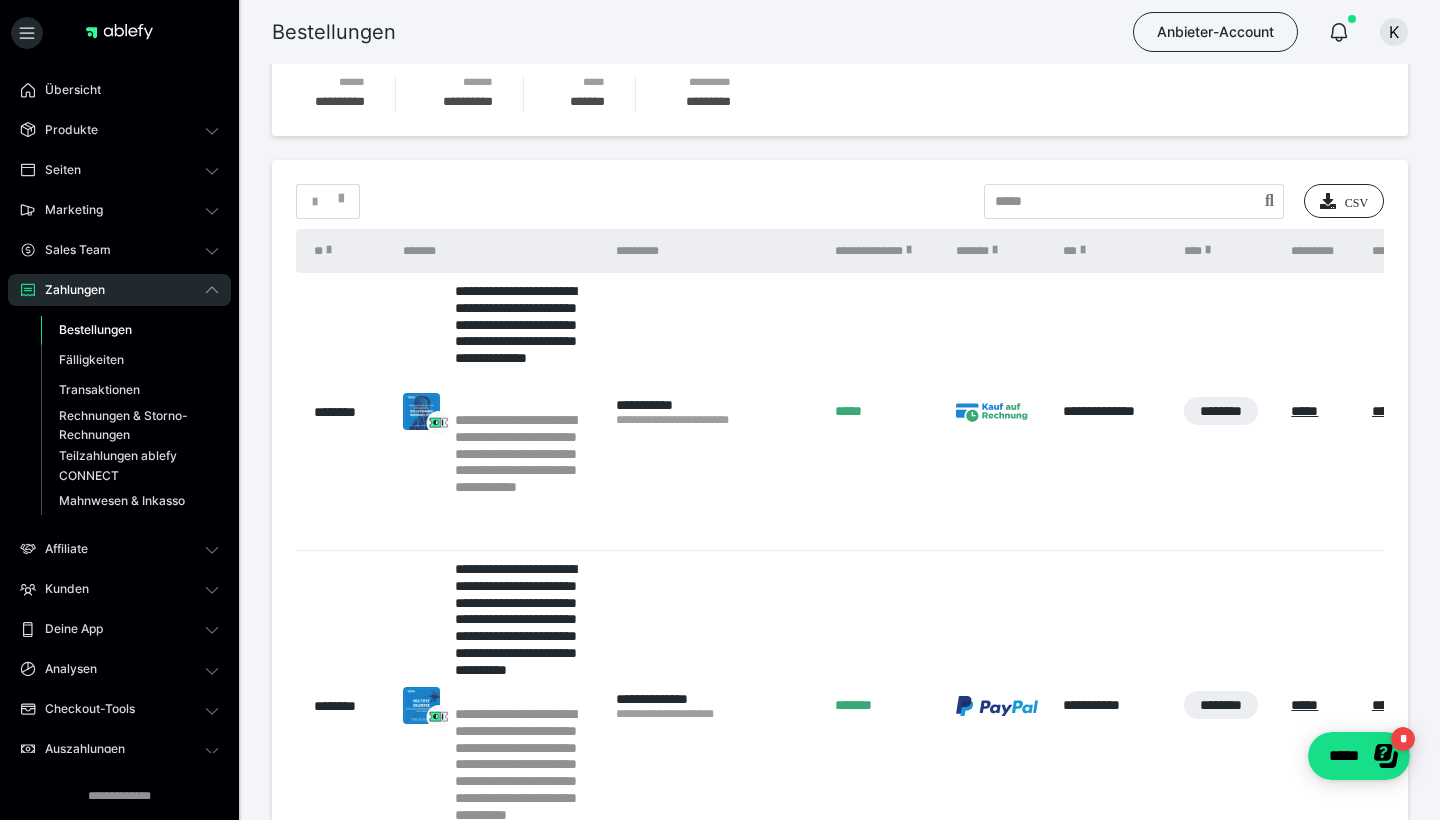 scroll, scrollTop: 22, scrollLeft: 0, axis: vertical 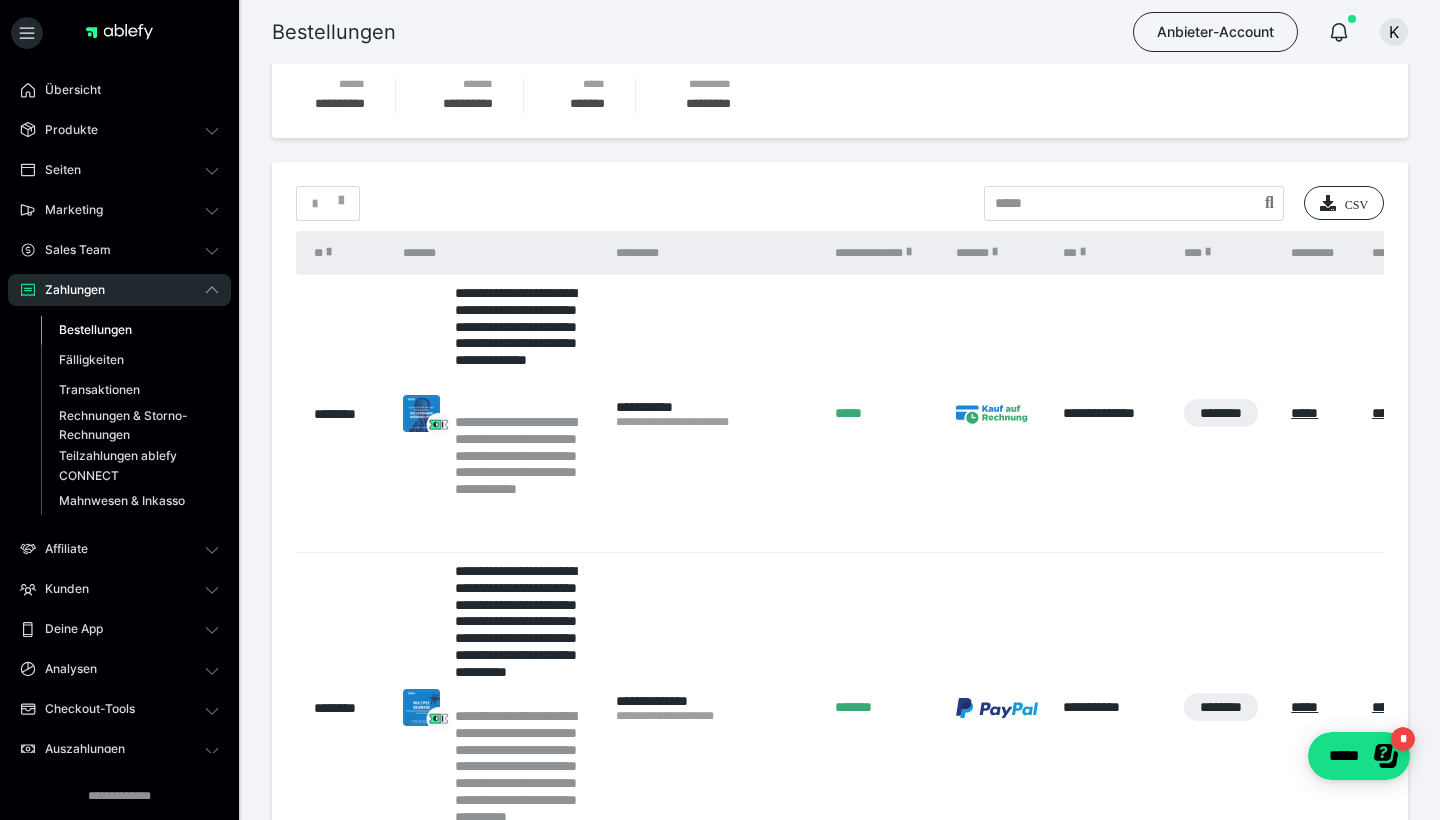 click on "*" at bounding box center (328, 203) 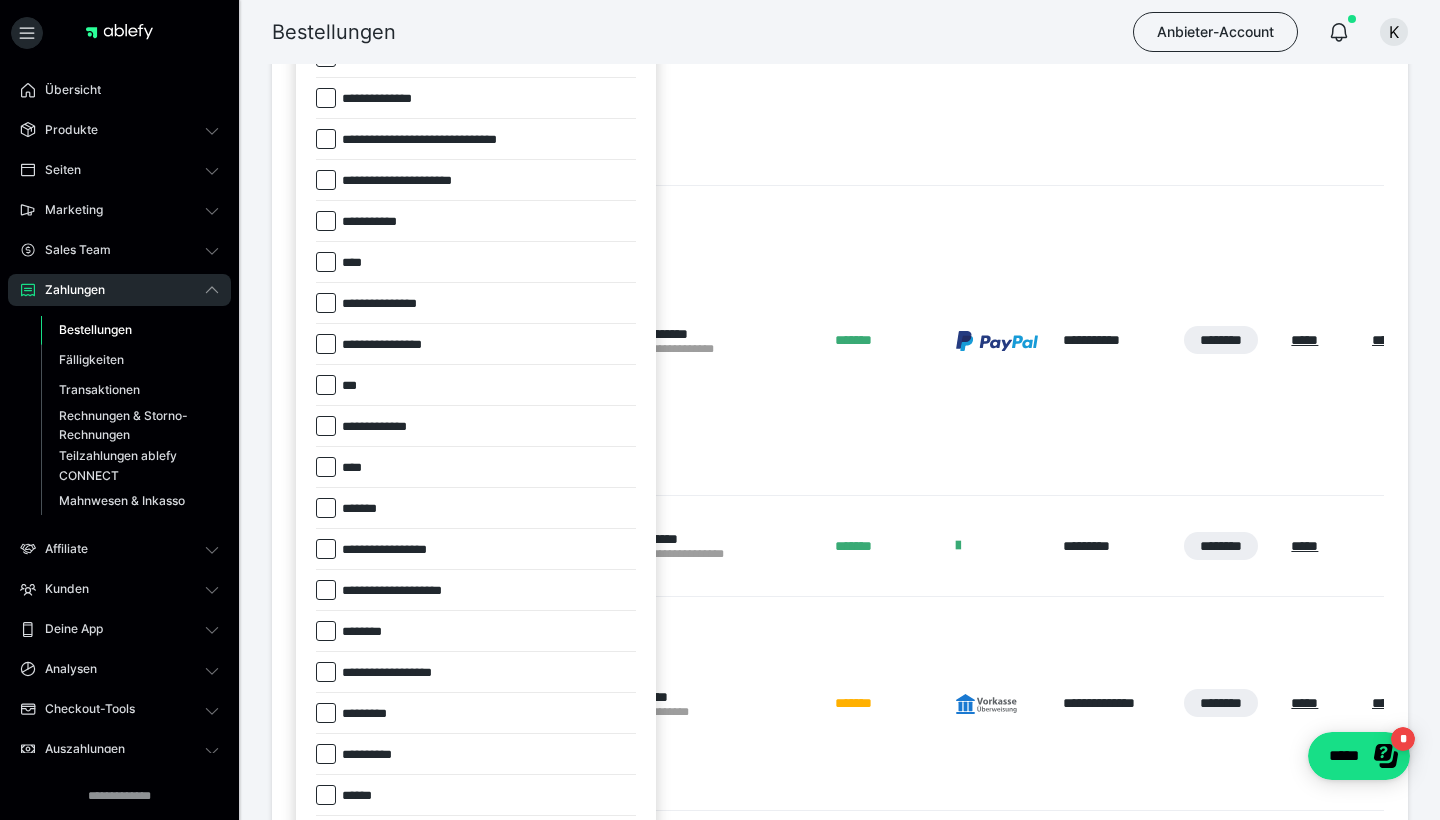 scroll, scrollTop: 417, scrollLeft: 0, axis: vertical 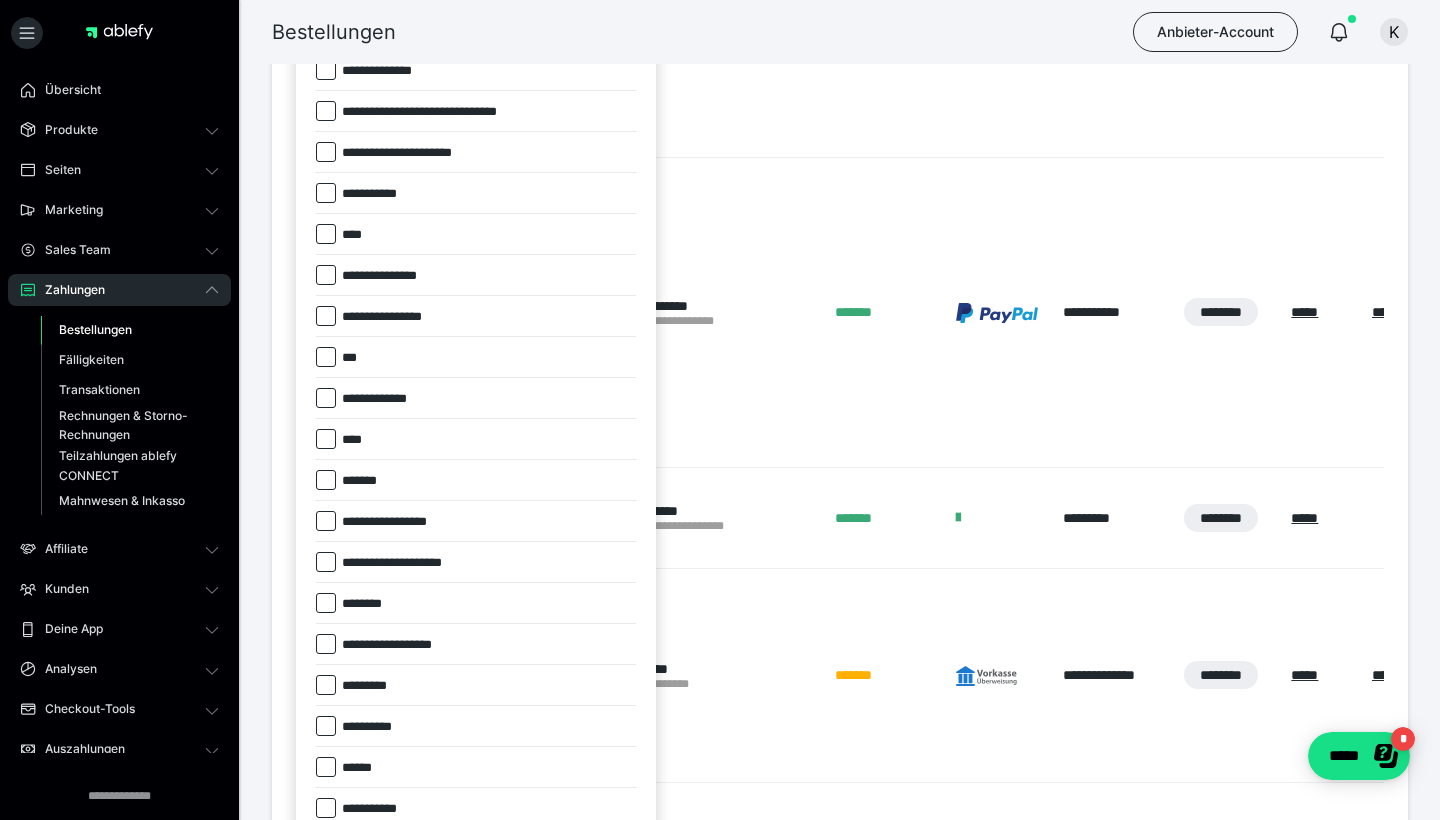 click on "*******" at bounding box center (476, 480) 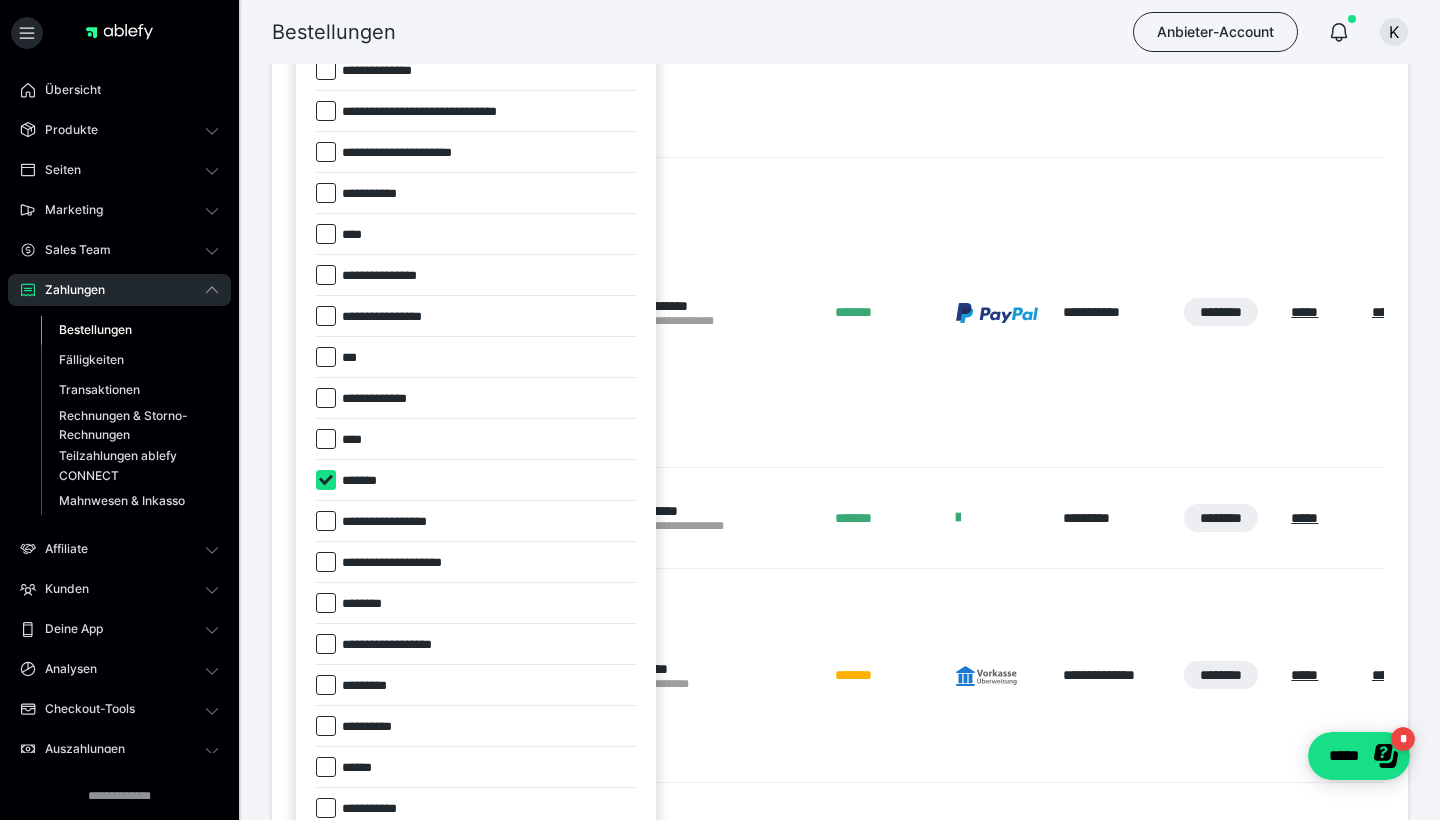 checkbox on "****" 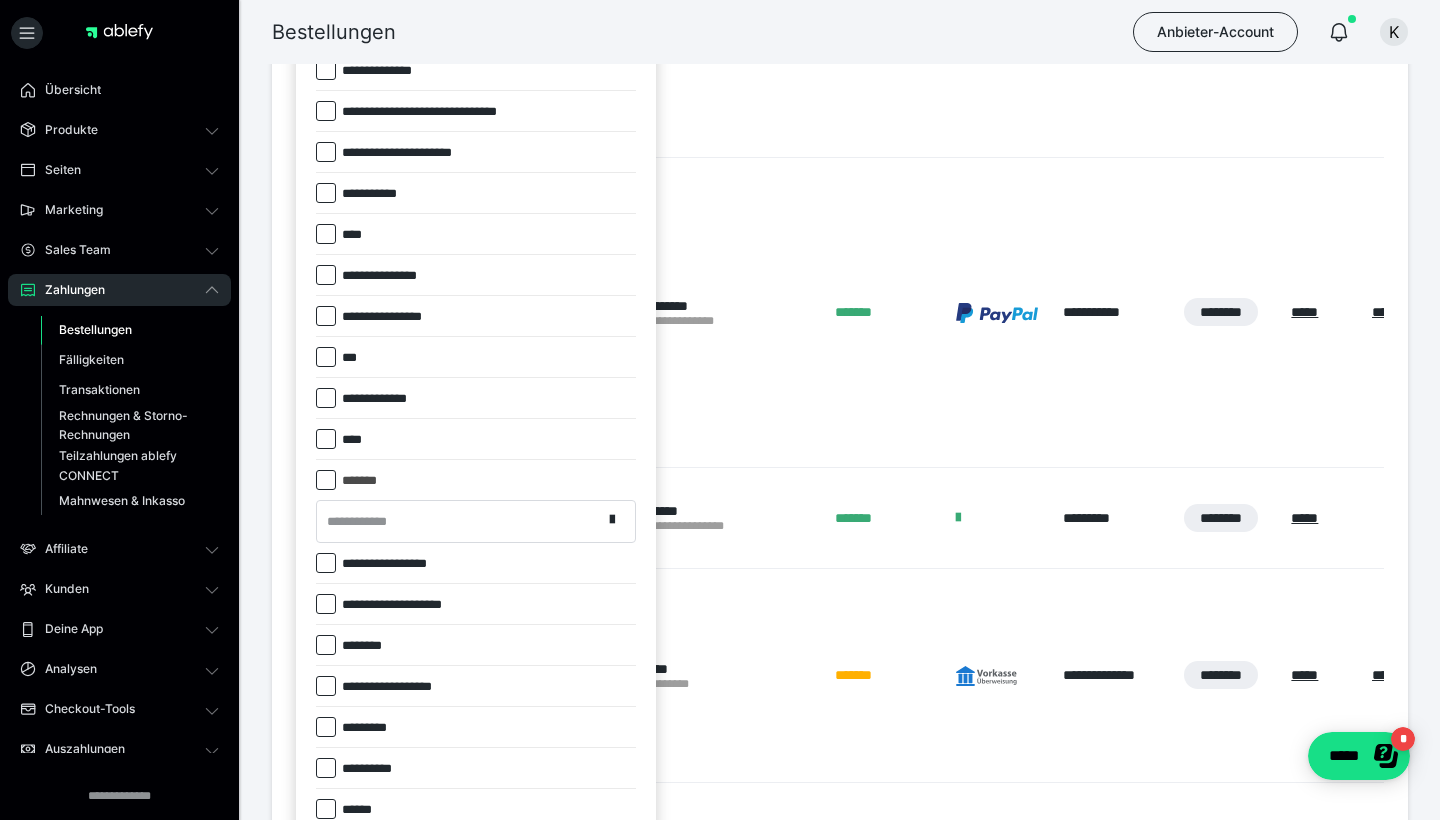 click on "**********" at bounding box center [459, 521] 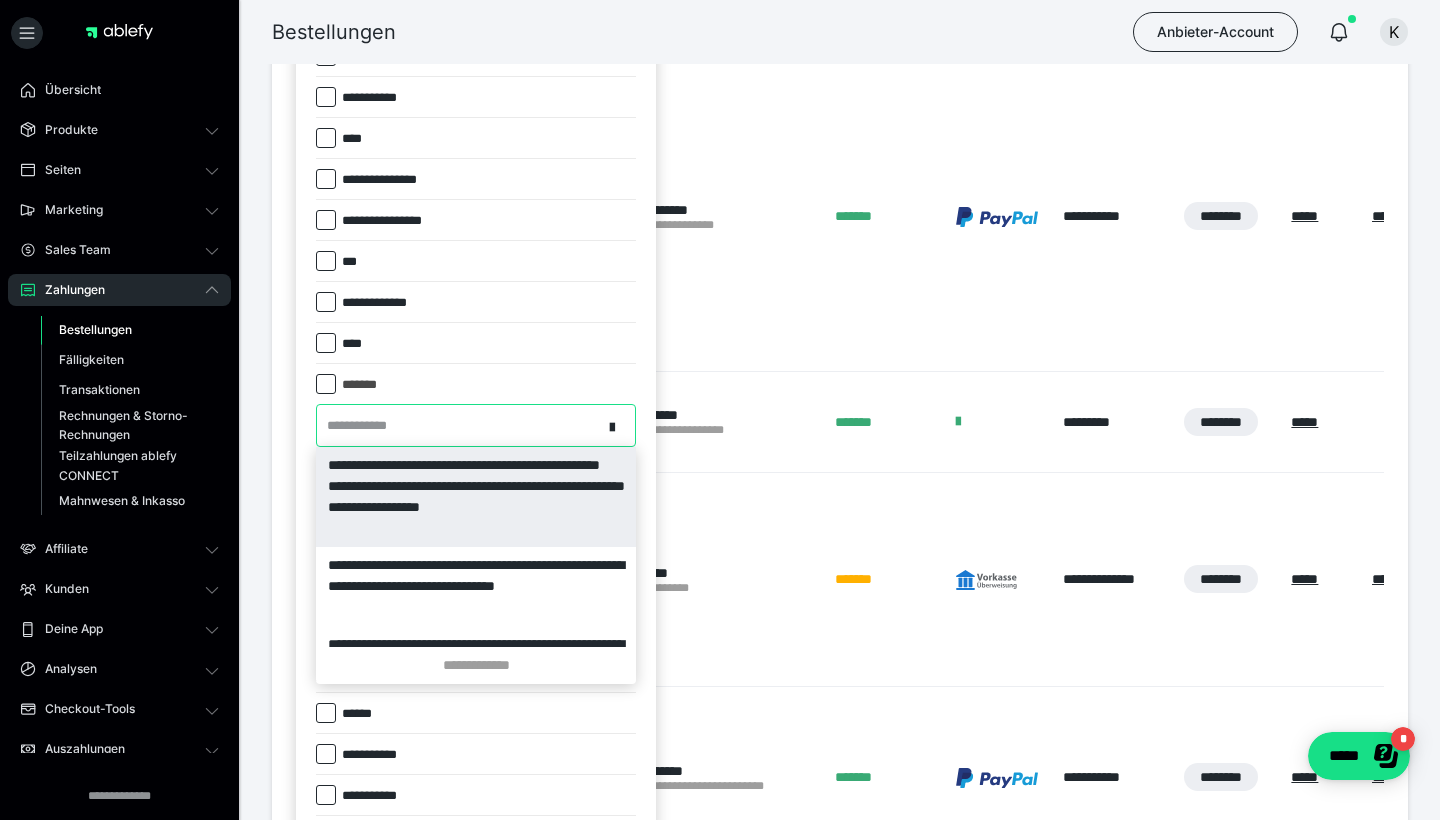 scroll, scrollTop: 525, scrollLeft: 0, axis: vertical 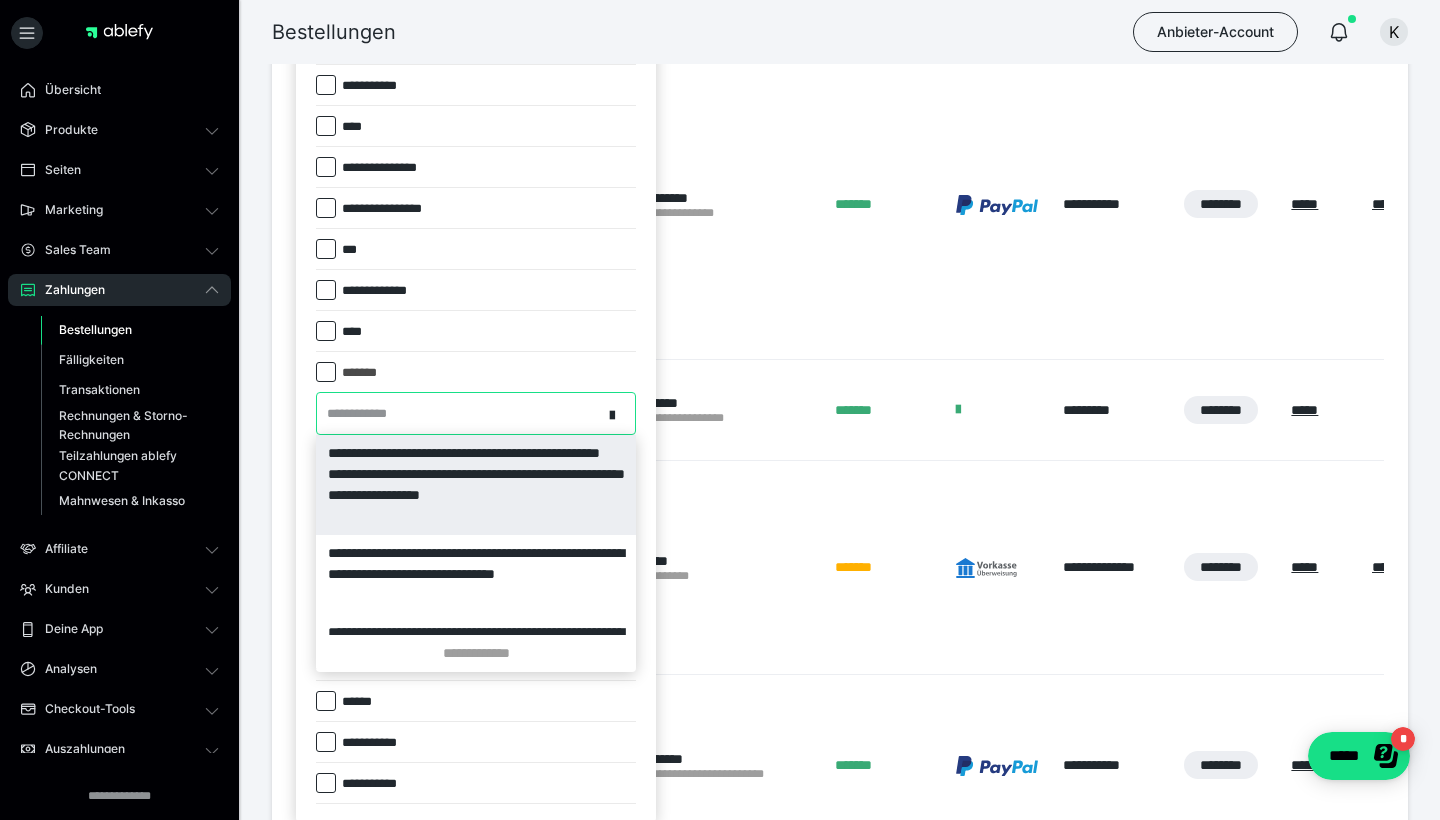 paste on "******" 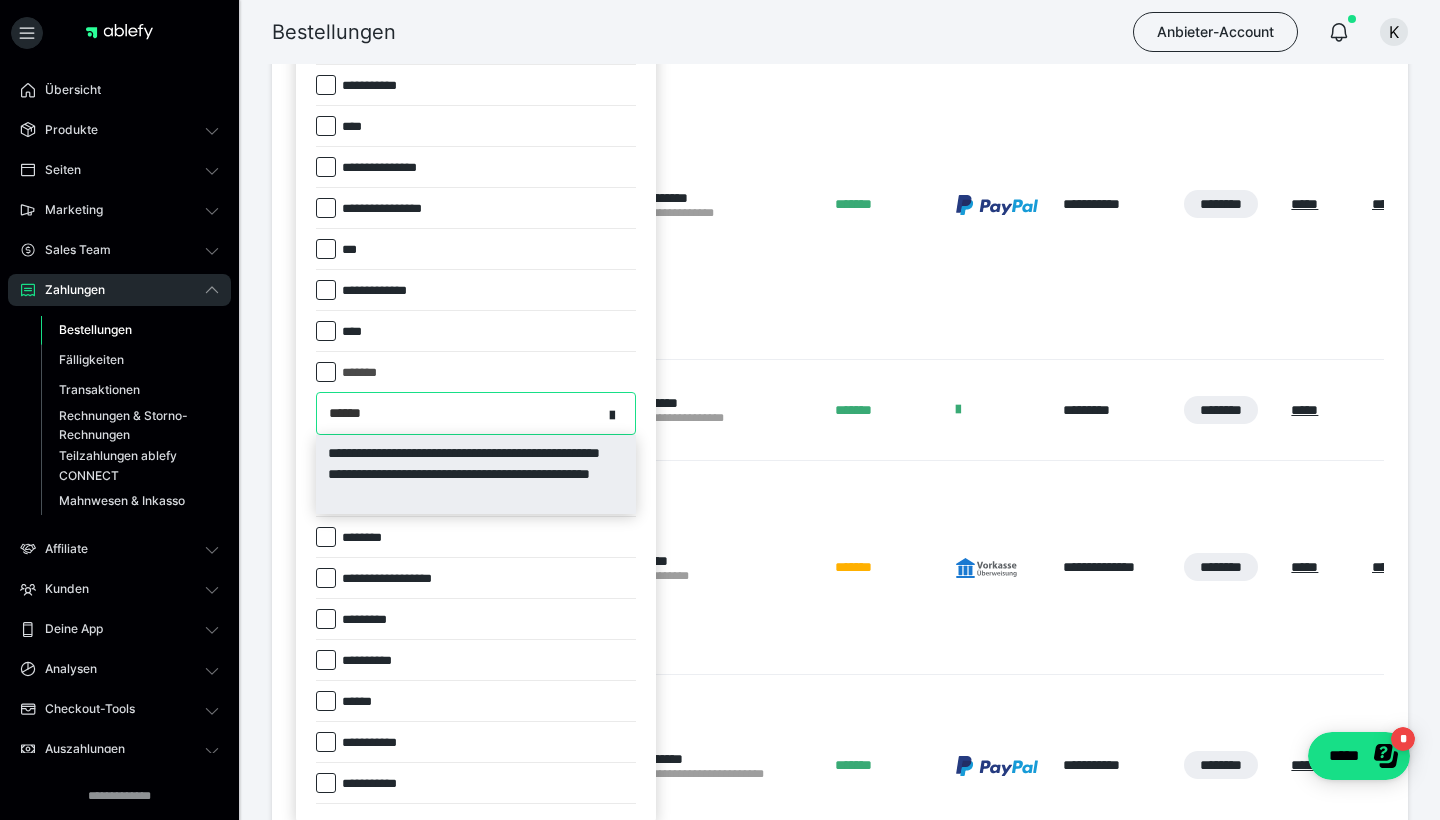 click on "**********" at bounding box center (476, 474) 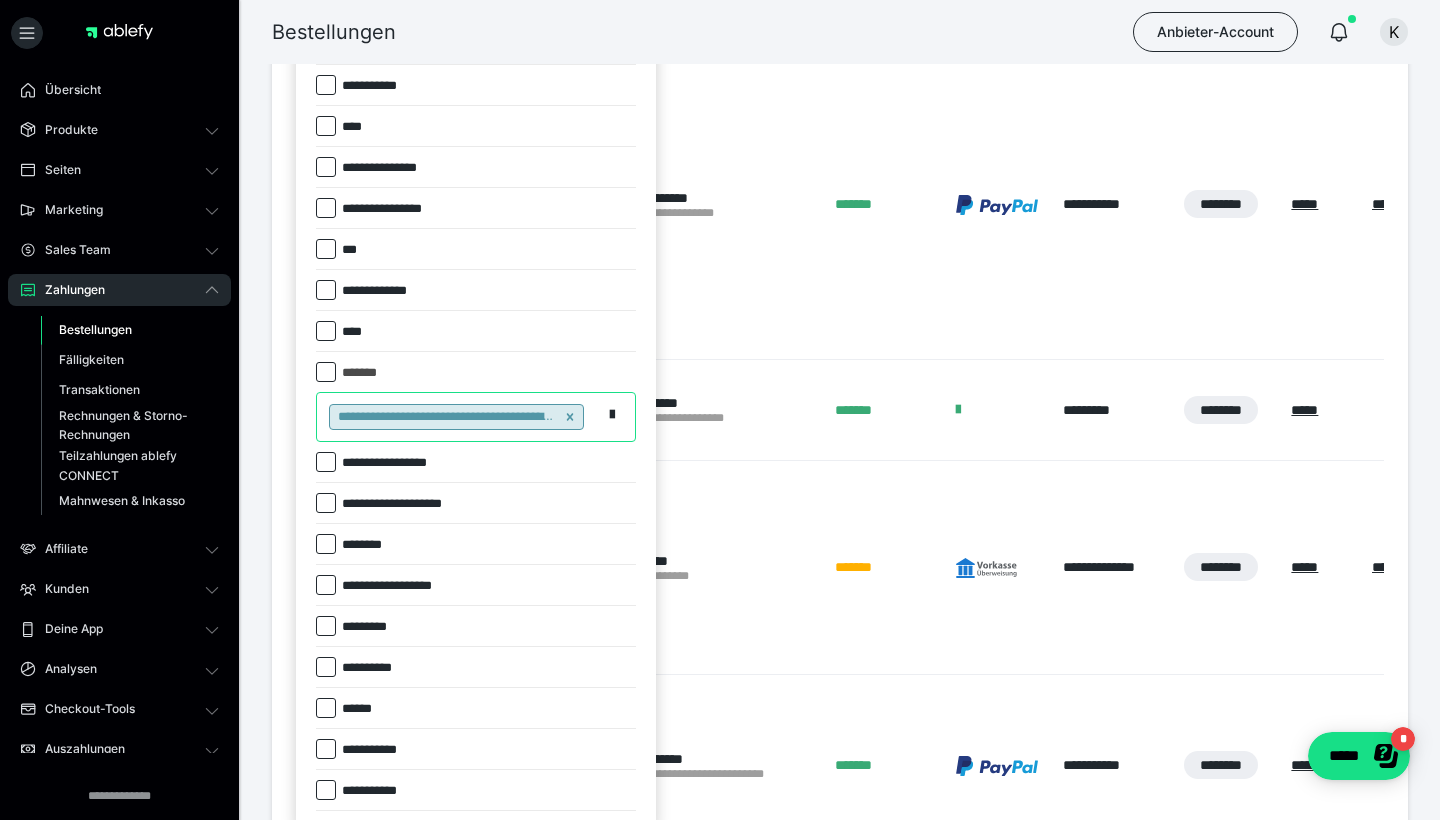 paste on "******" 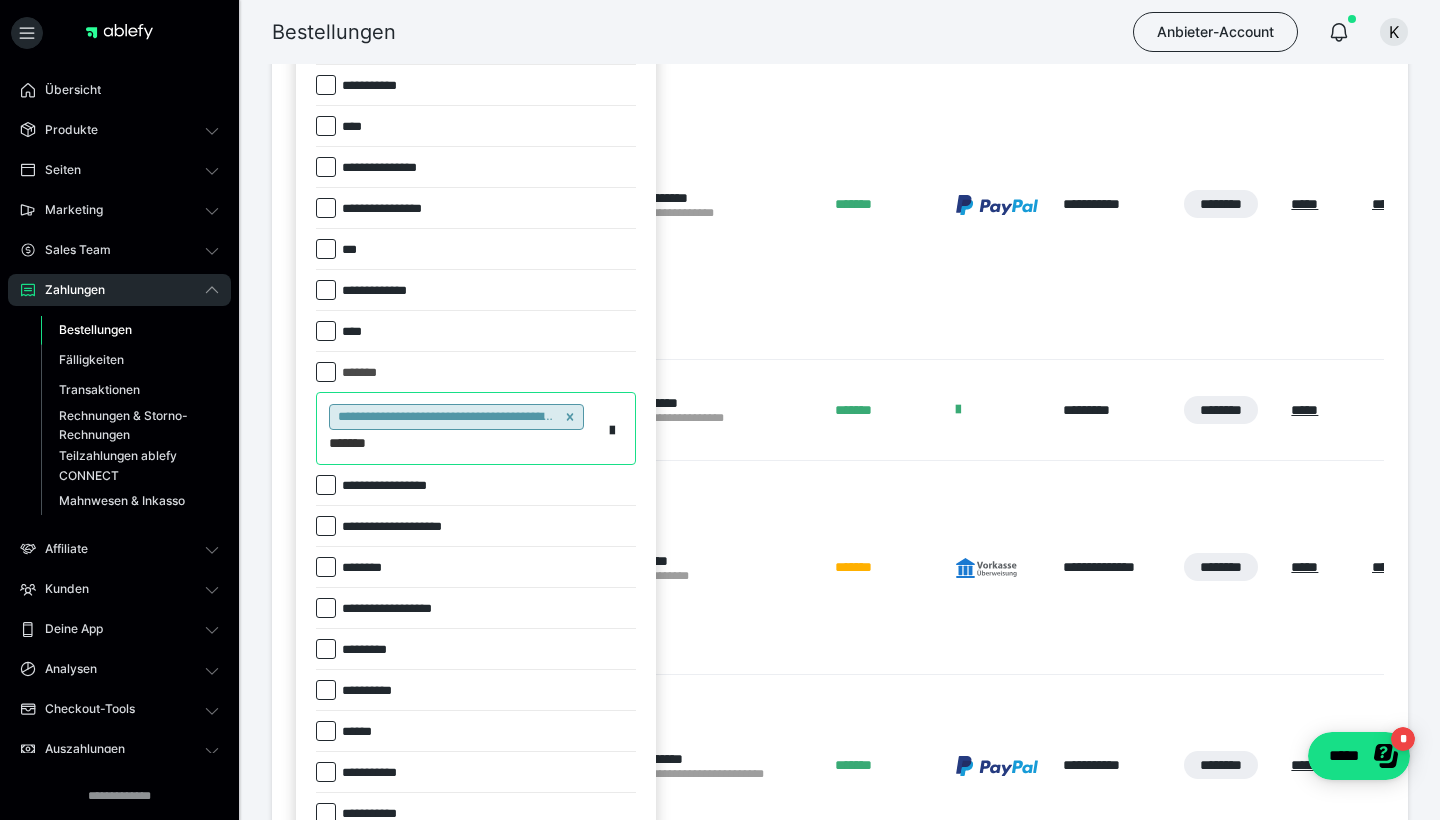 type on "******" 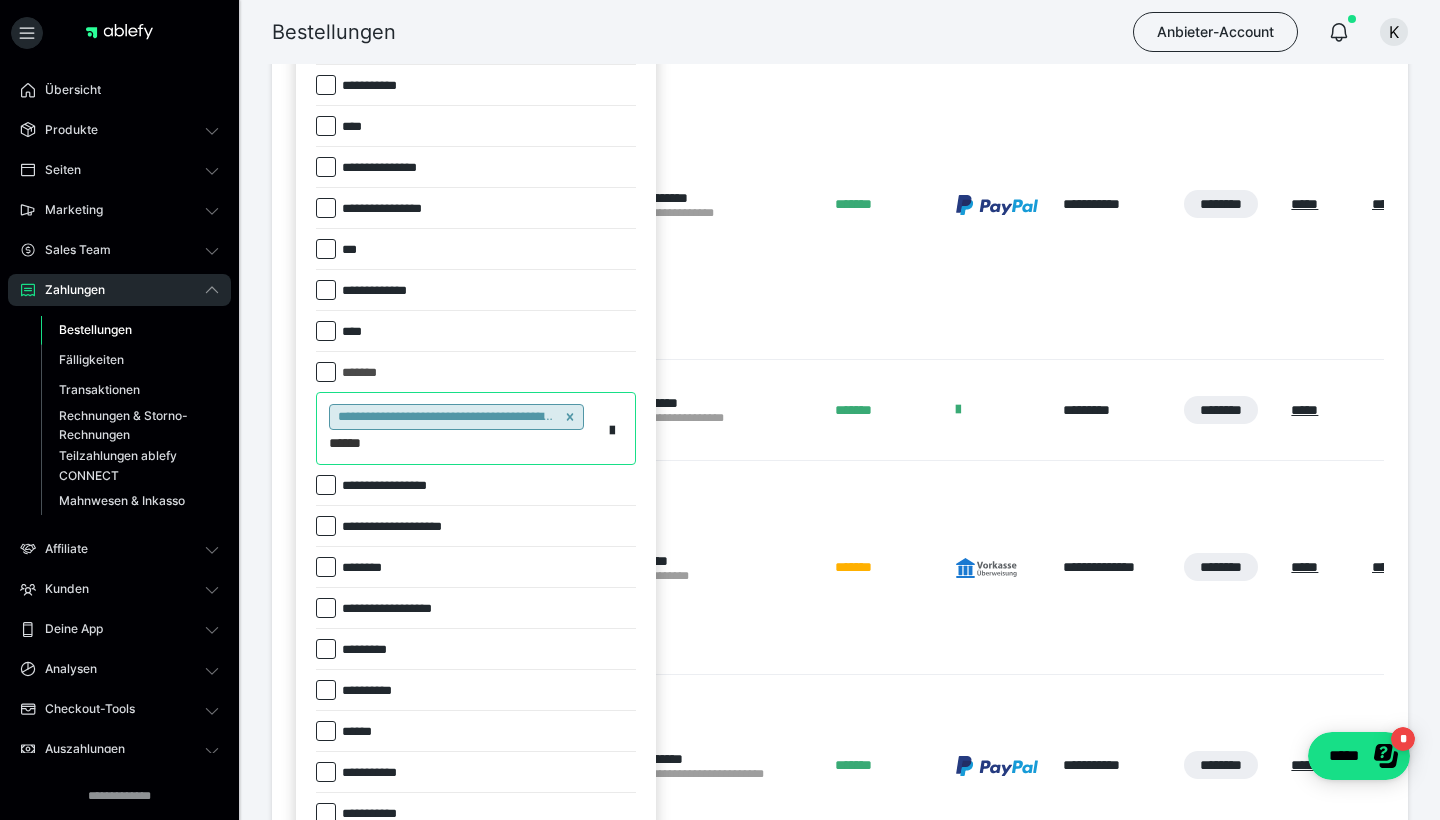 type 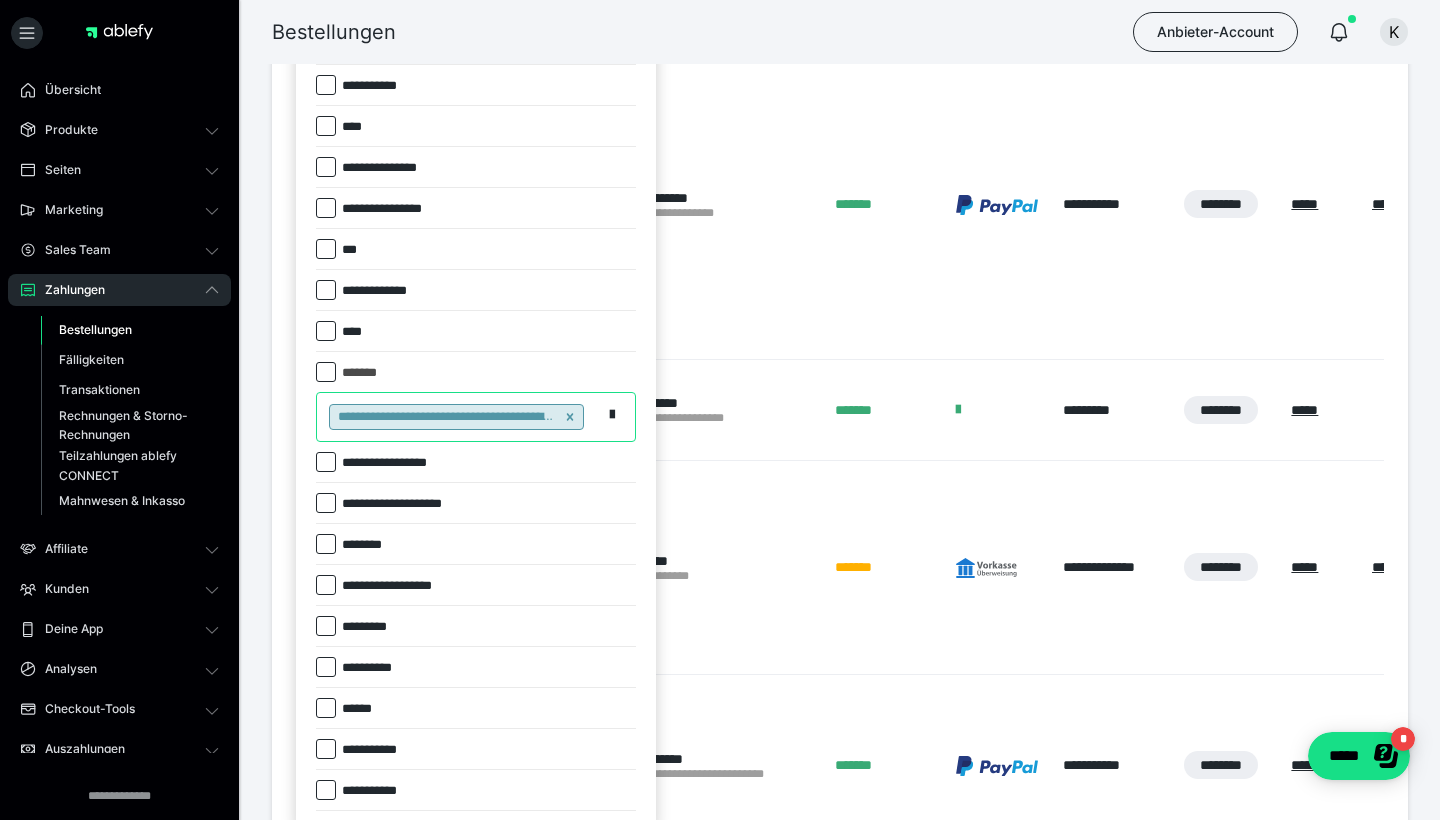 drag, startPoint x: 426, startPoint y: 452, endPoint x: 316, endPoint y: 452, distance: 110 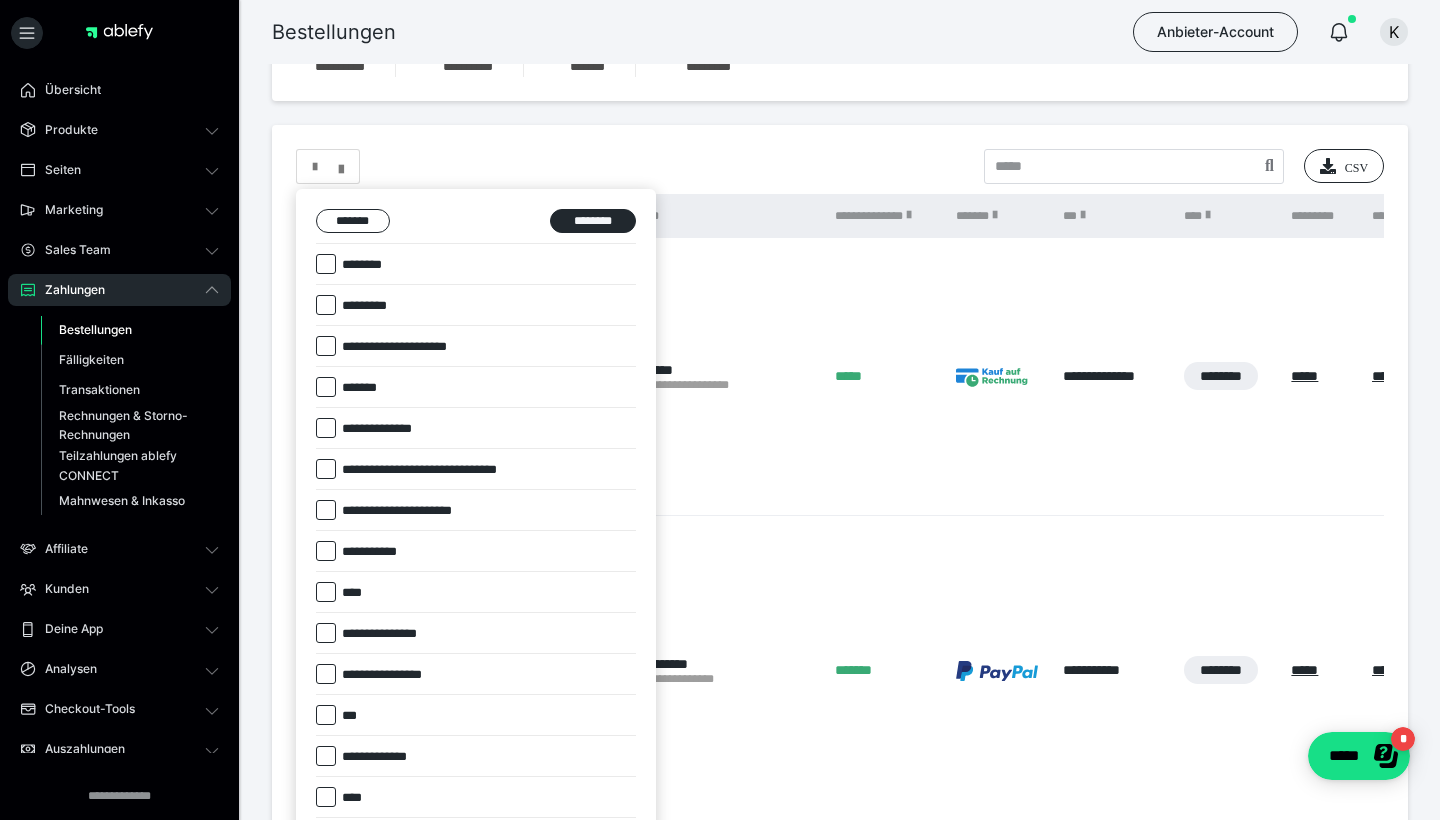 scroll, scrollTop: 0, scrollLeft: 0, axis: both 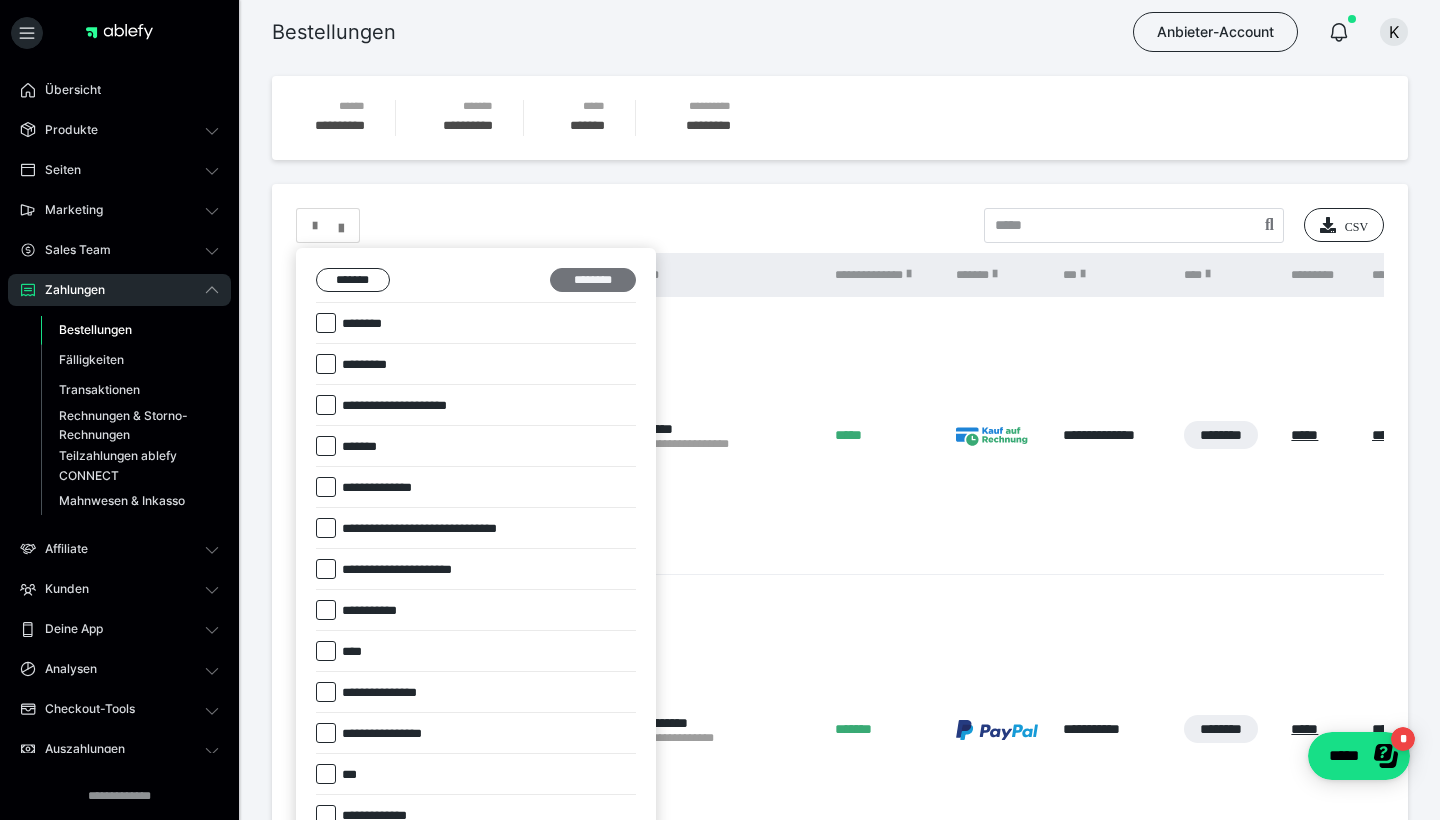 click on "********" at bounding box center (593, 280) 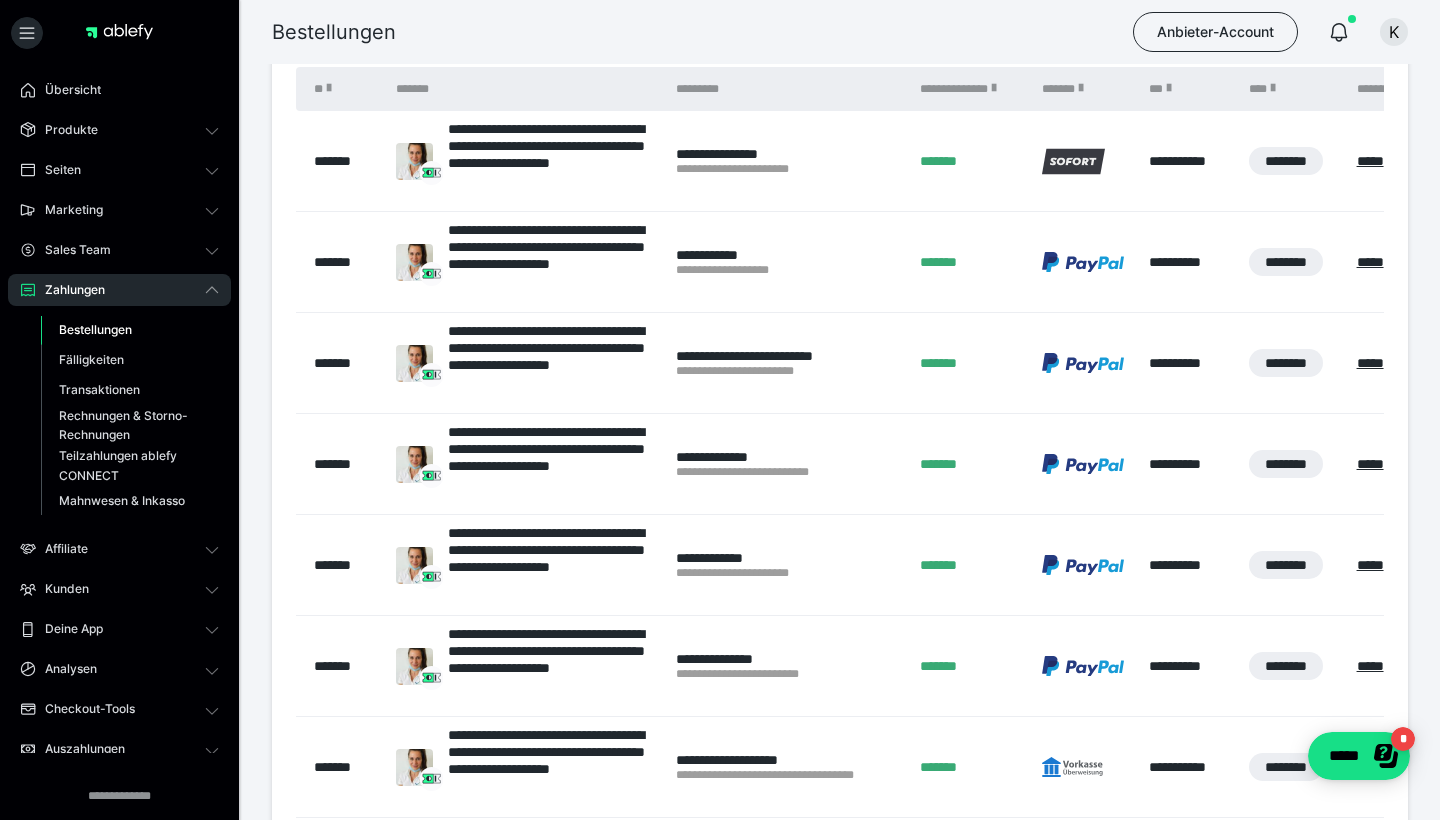 scroll, scrollTop: 187, scrollLeft: 0, axis: vertical 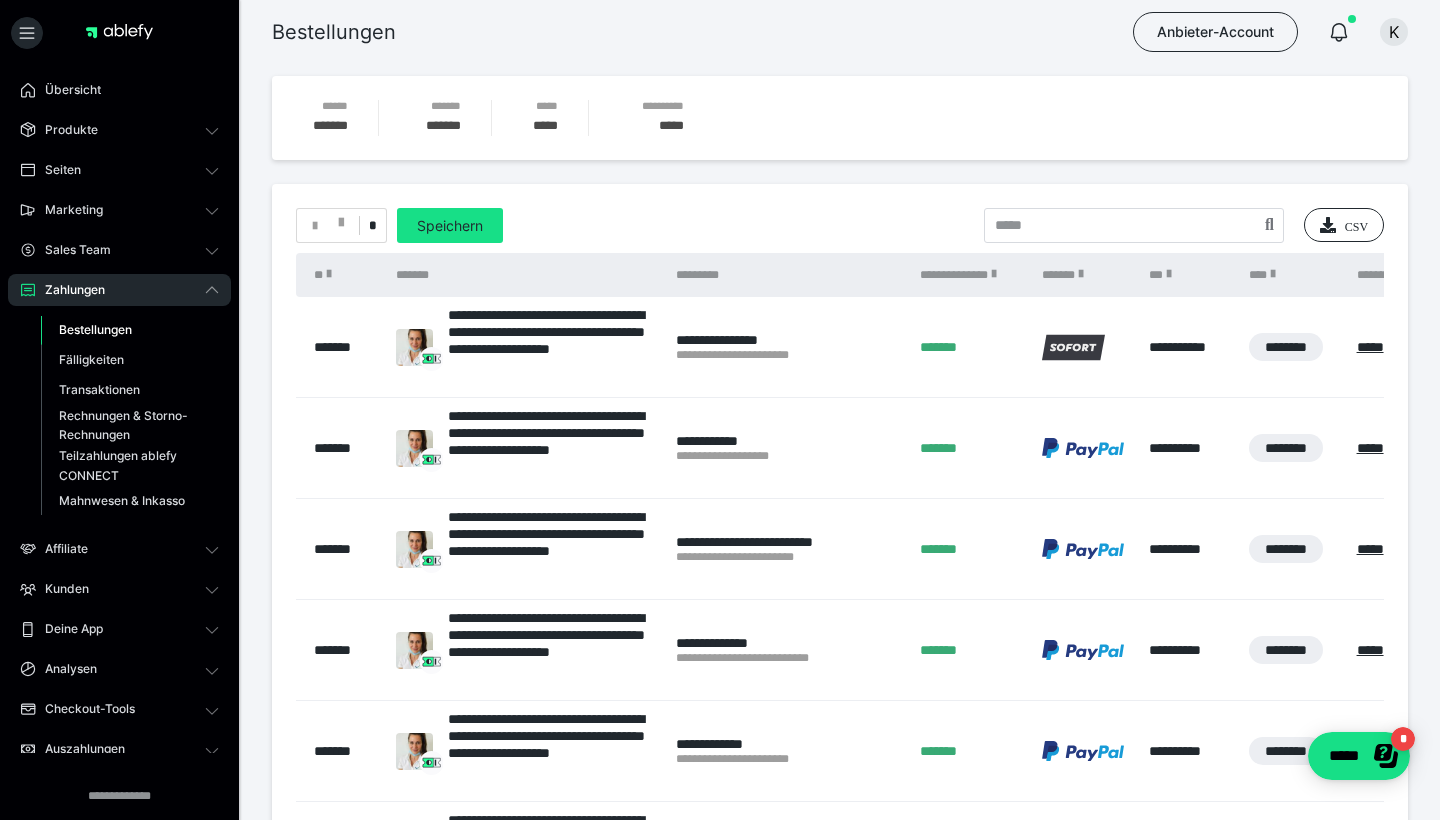 click on "*" at bounding box center (341, 225) 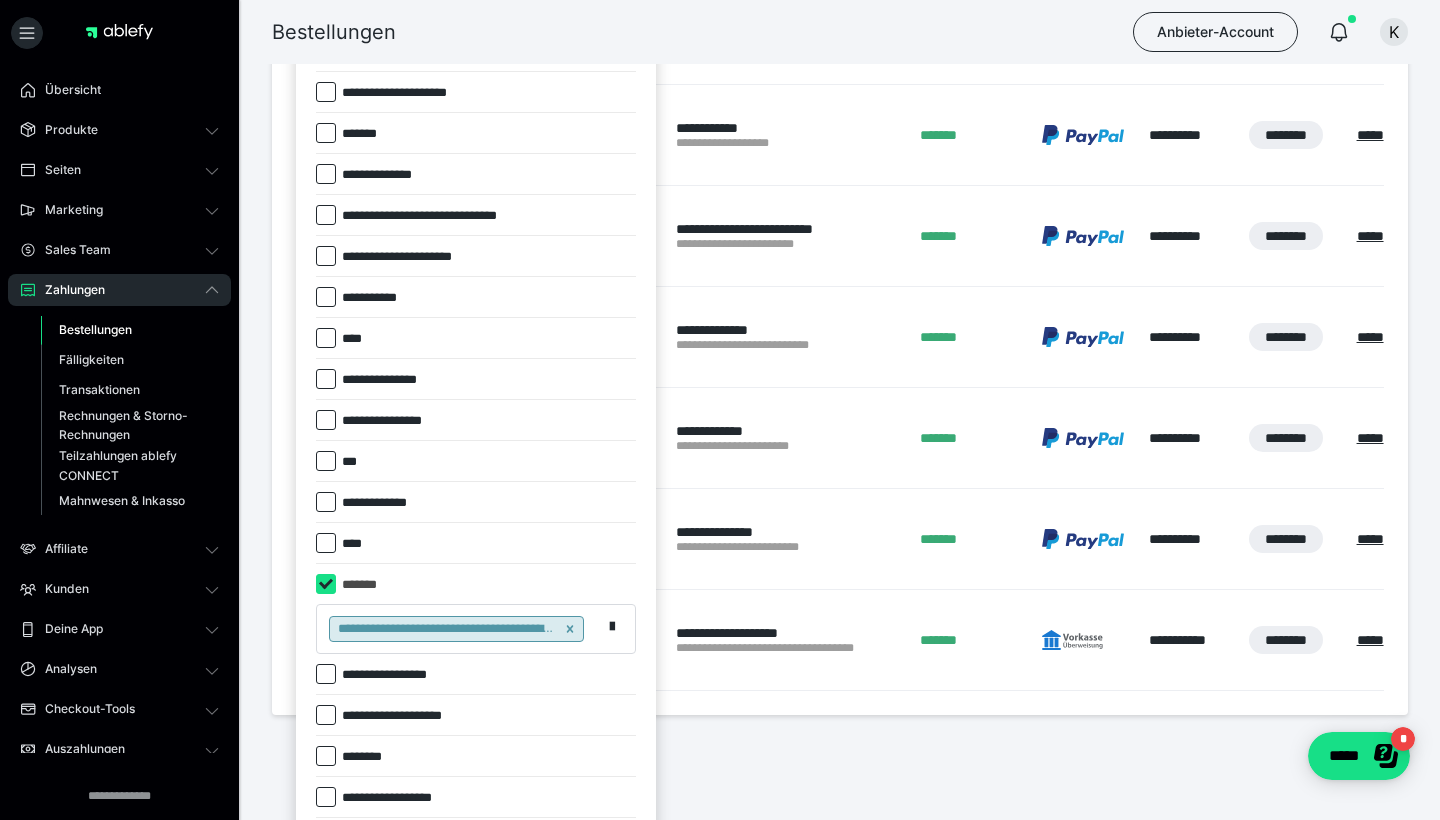 scroll, scrollTop: 316, scrollLeft: 0, axis: vertical 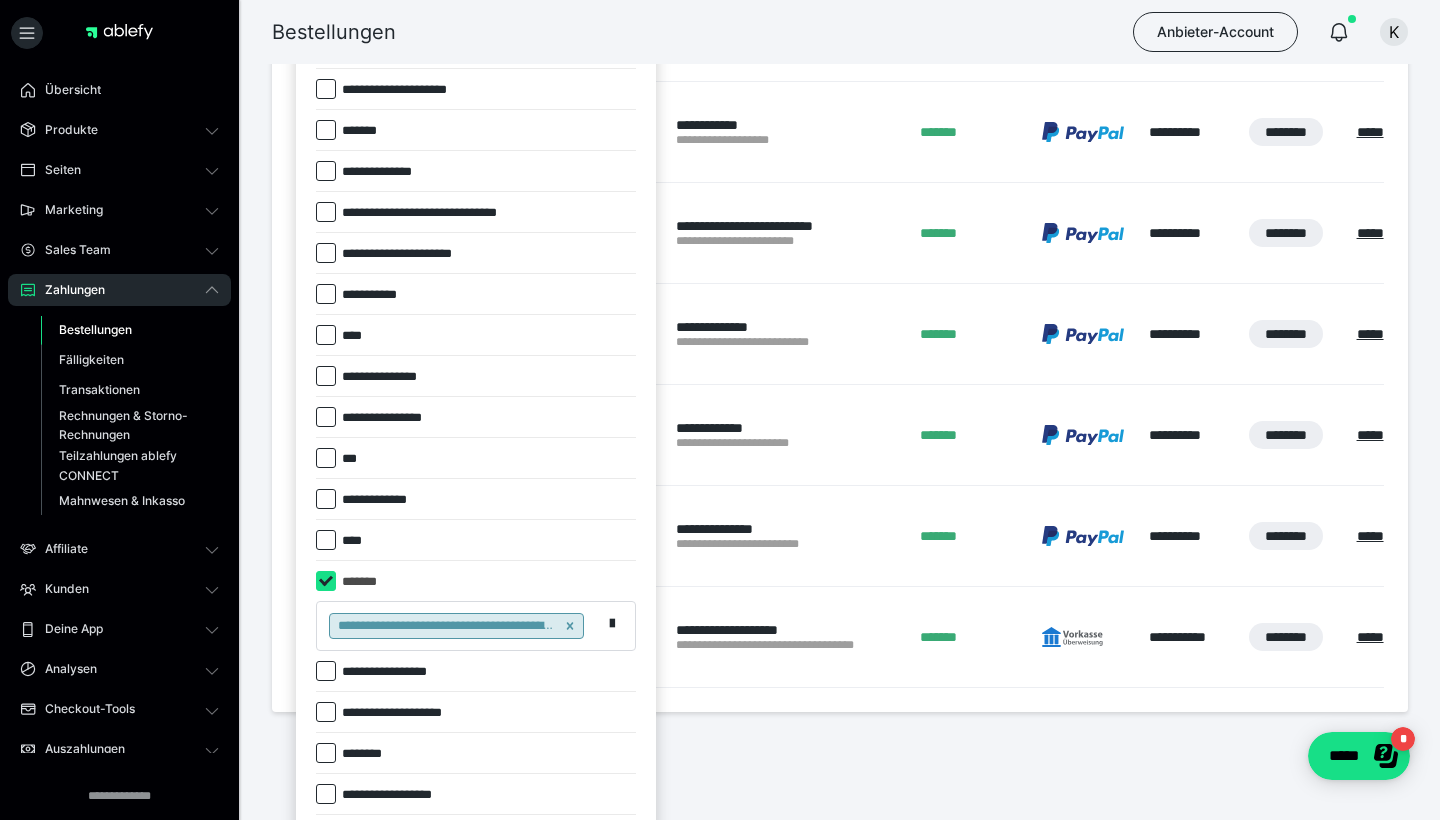 click on "**********" at bounding box center (459, 626) 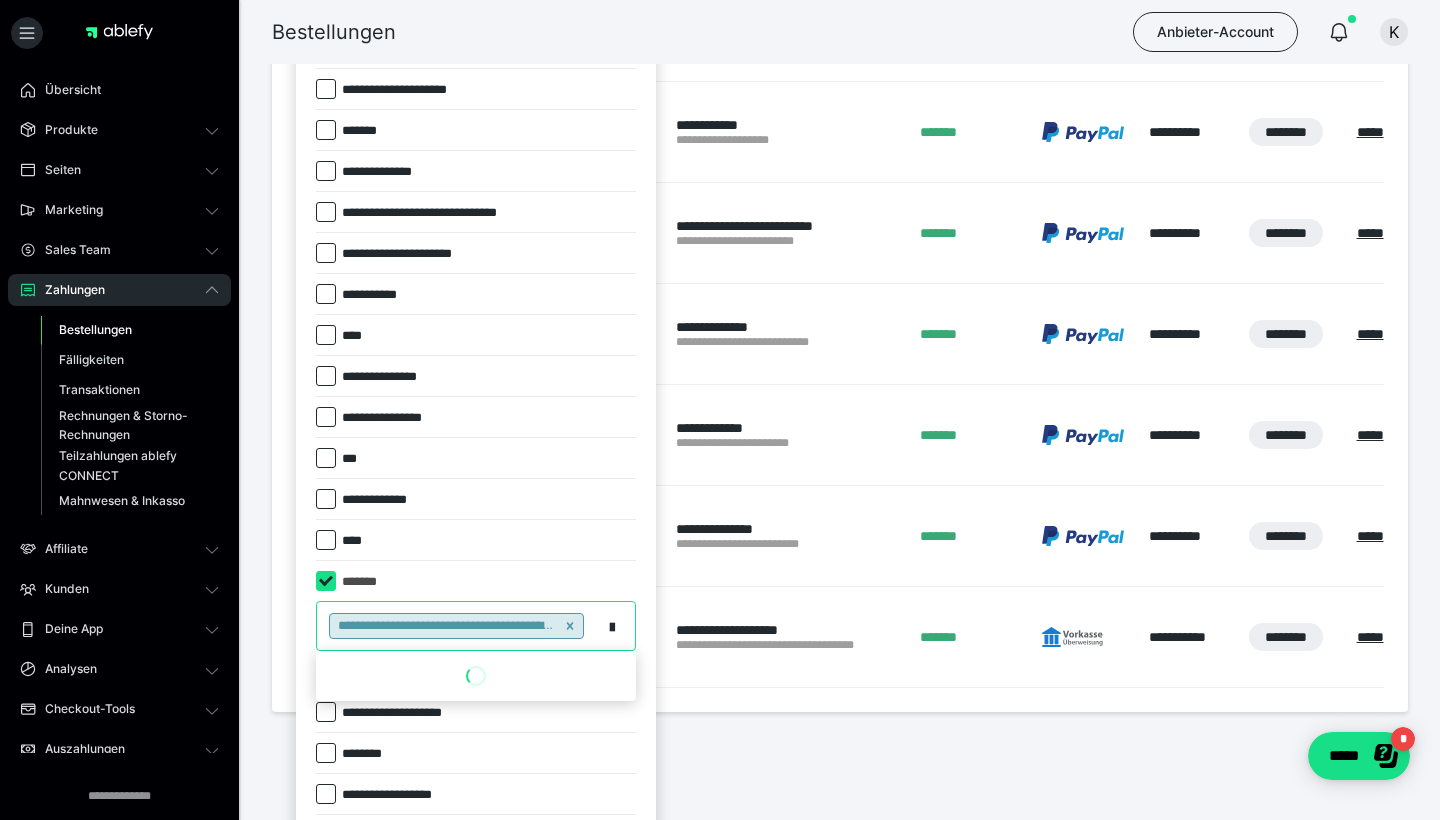 paste on "******" 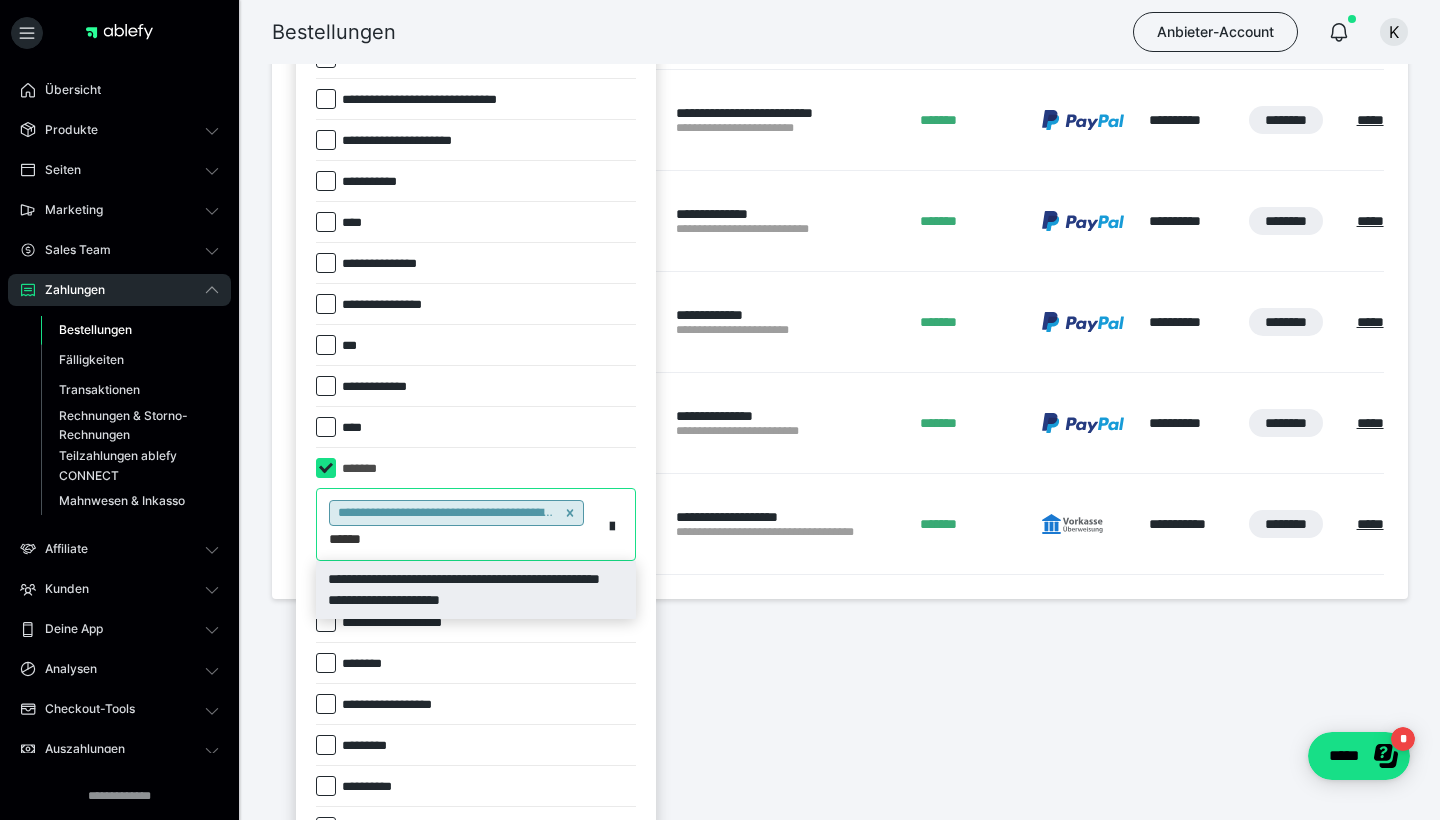 scroll, scrollTop: 430, scrollLeft: 0, axis: vertical 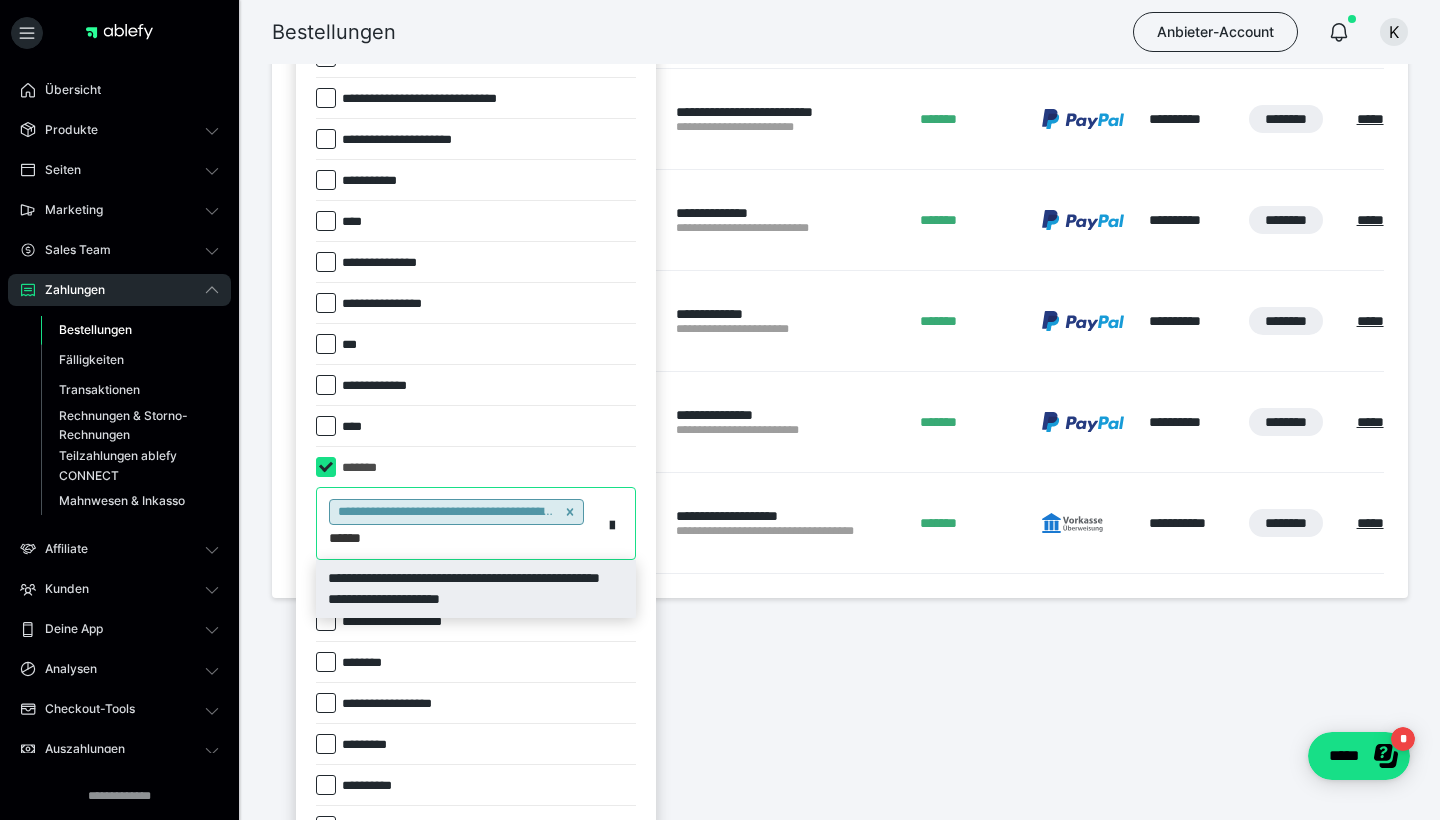 click on "**********" at bounding box center (476, 589) 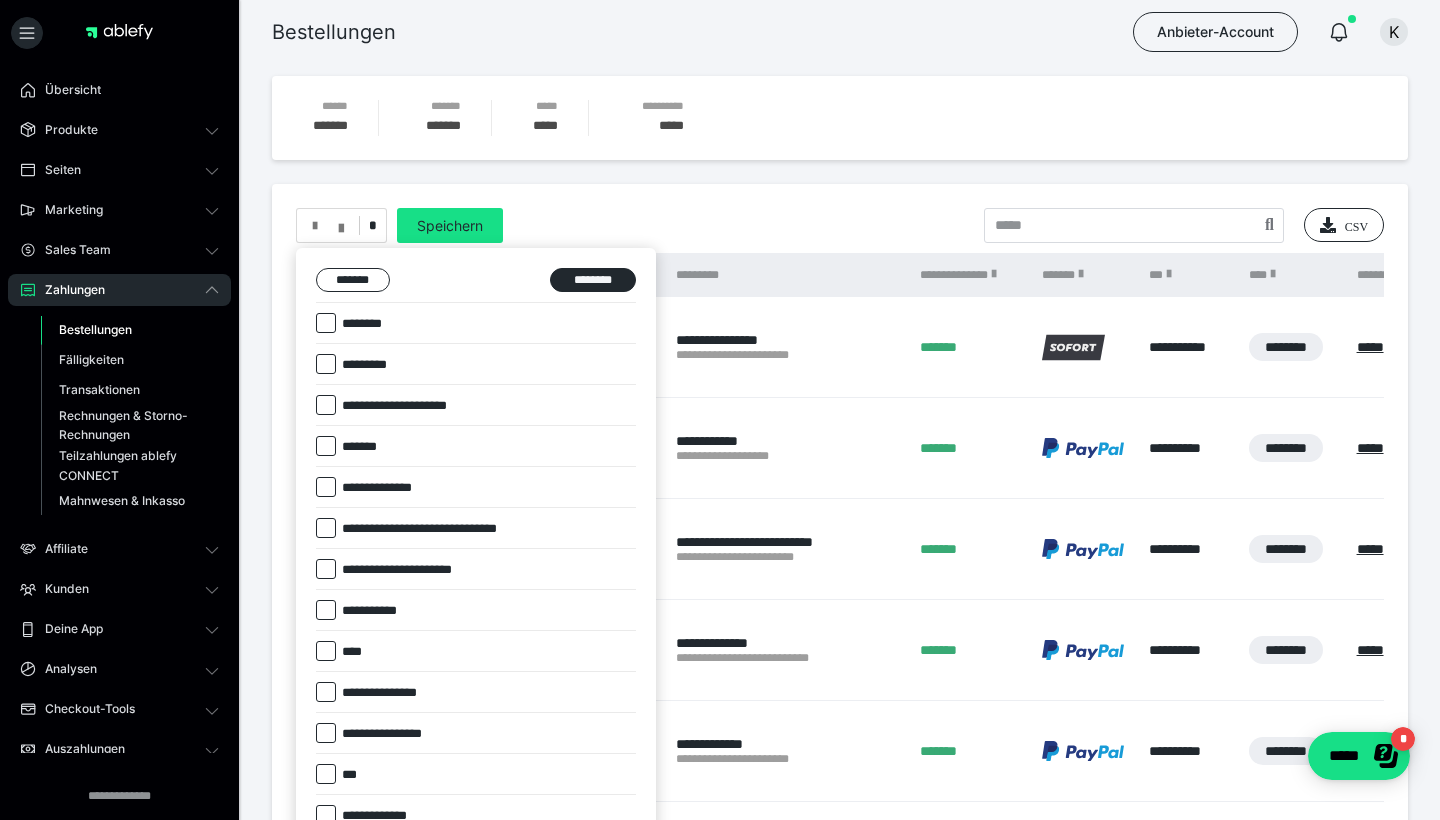 scroll, scrollTop: 0, scrollLeft: 0, axis: both 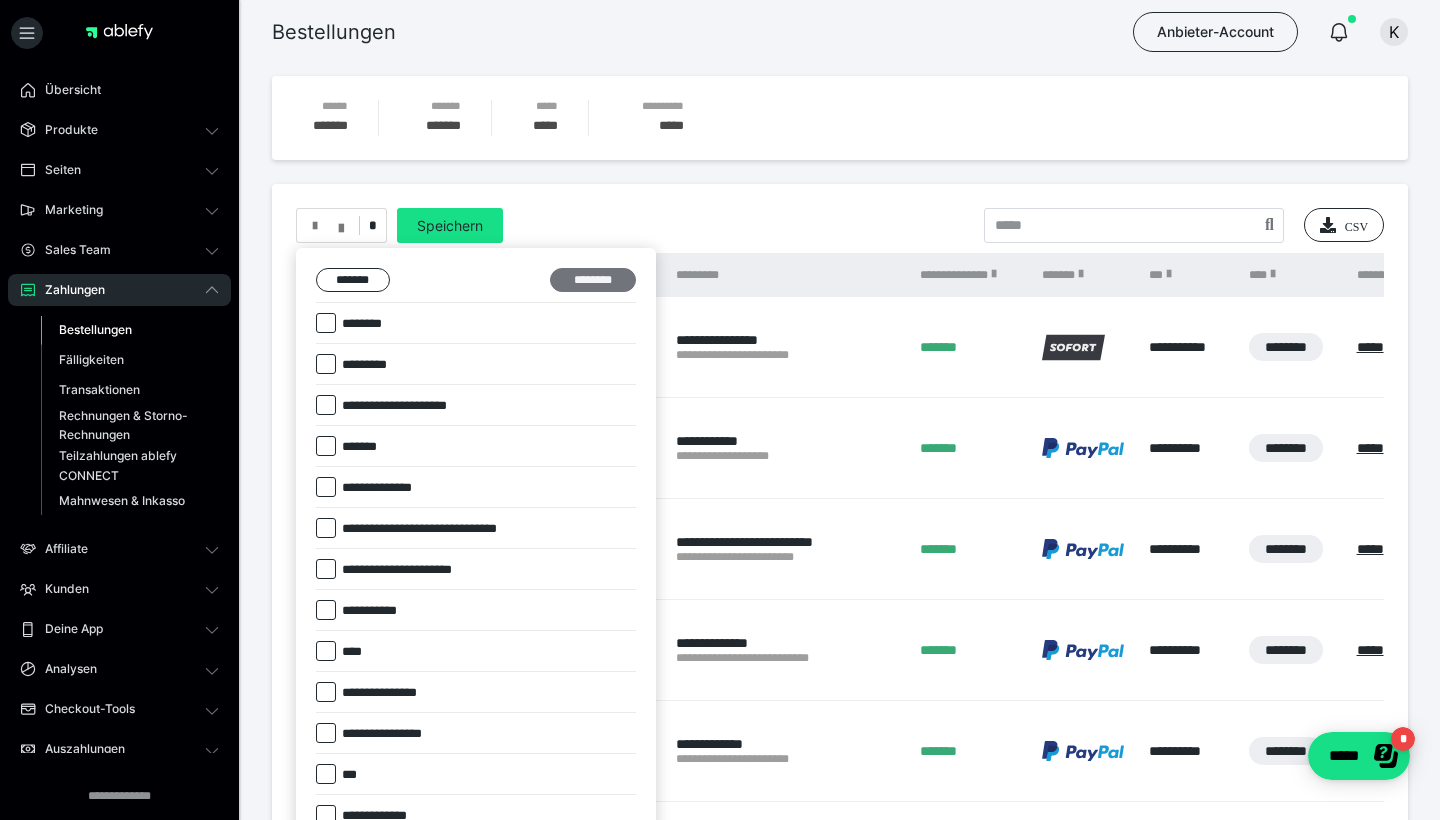 click on "********" at bounding box center [593, 280] 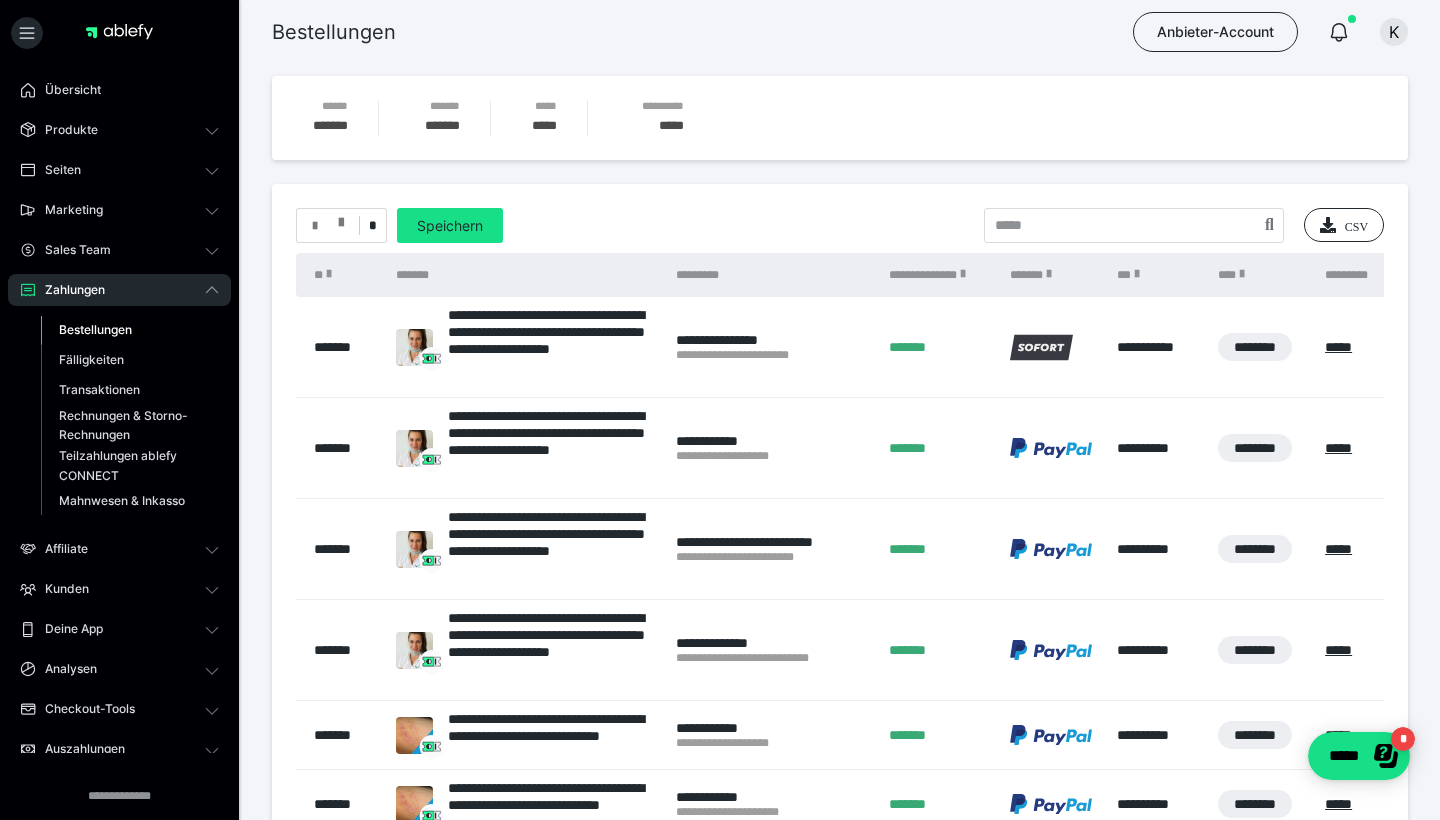click at bounding box center [341, 218] 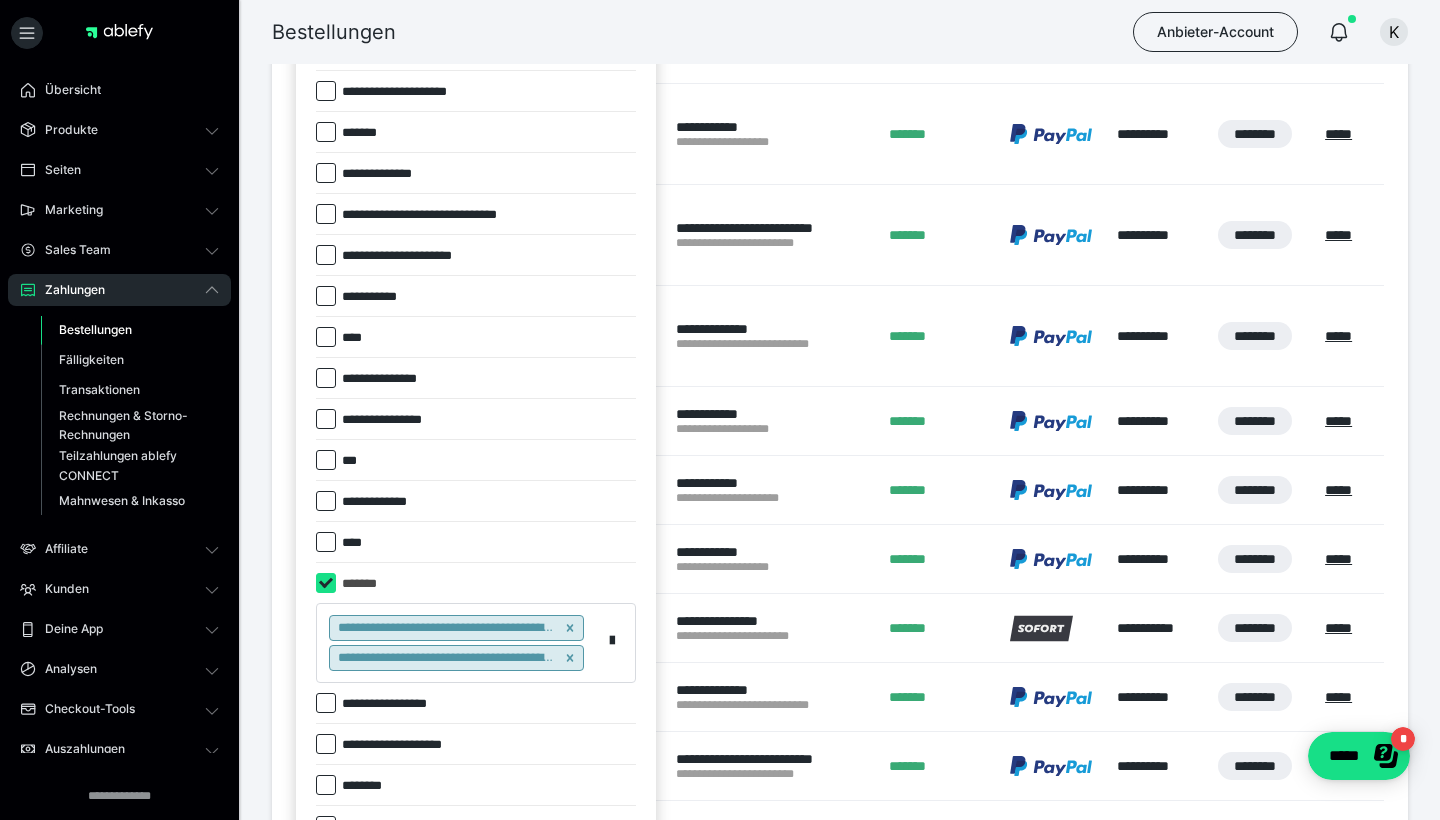 scroll, scrollTop: 329, scrollLeft: 0, axis: vertical 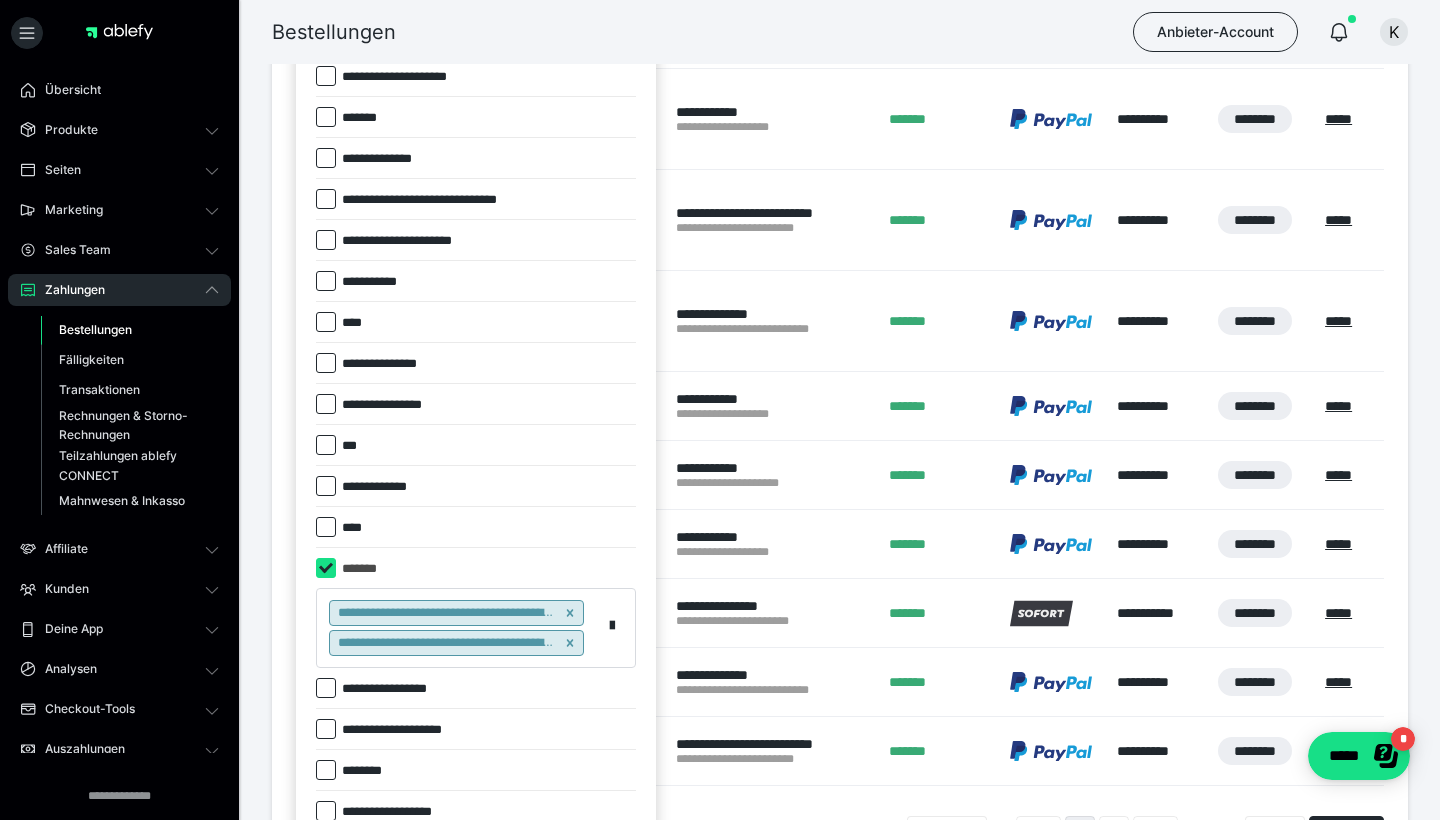 click on "**********" at bounding box center [459, 628] 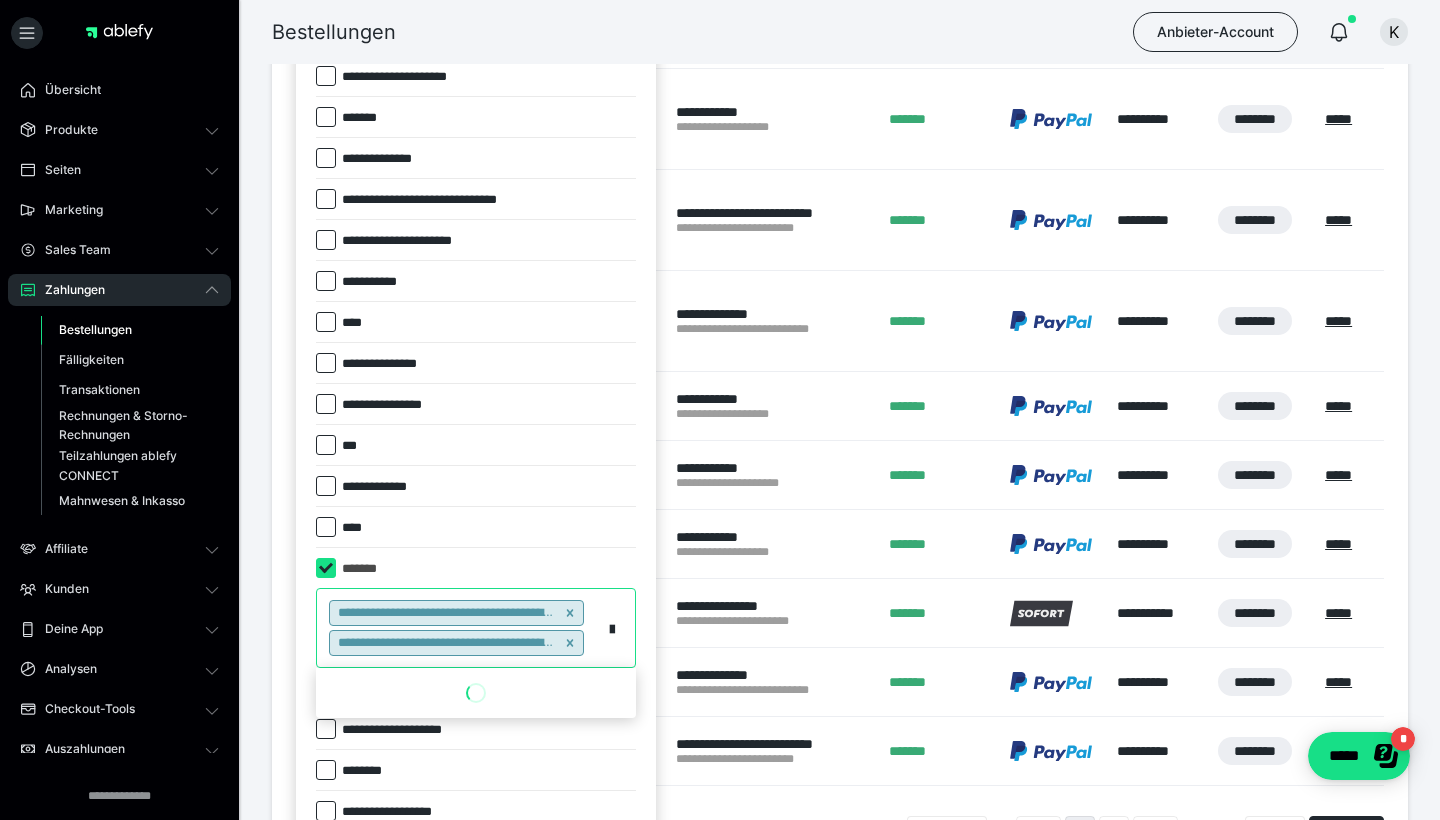 paste on "******" 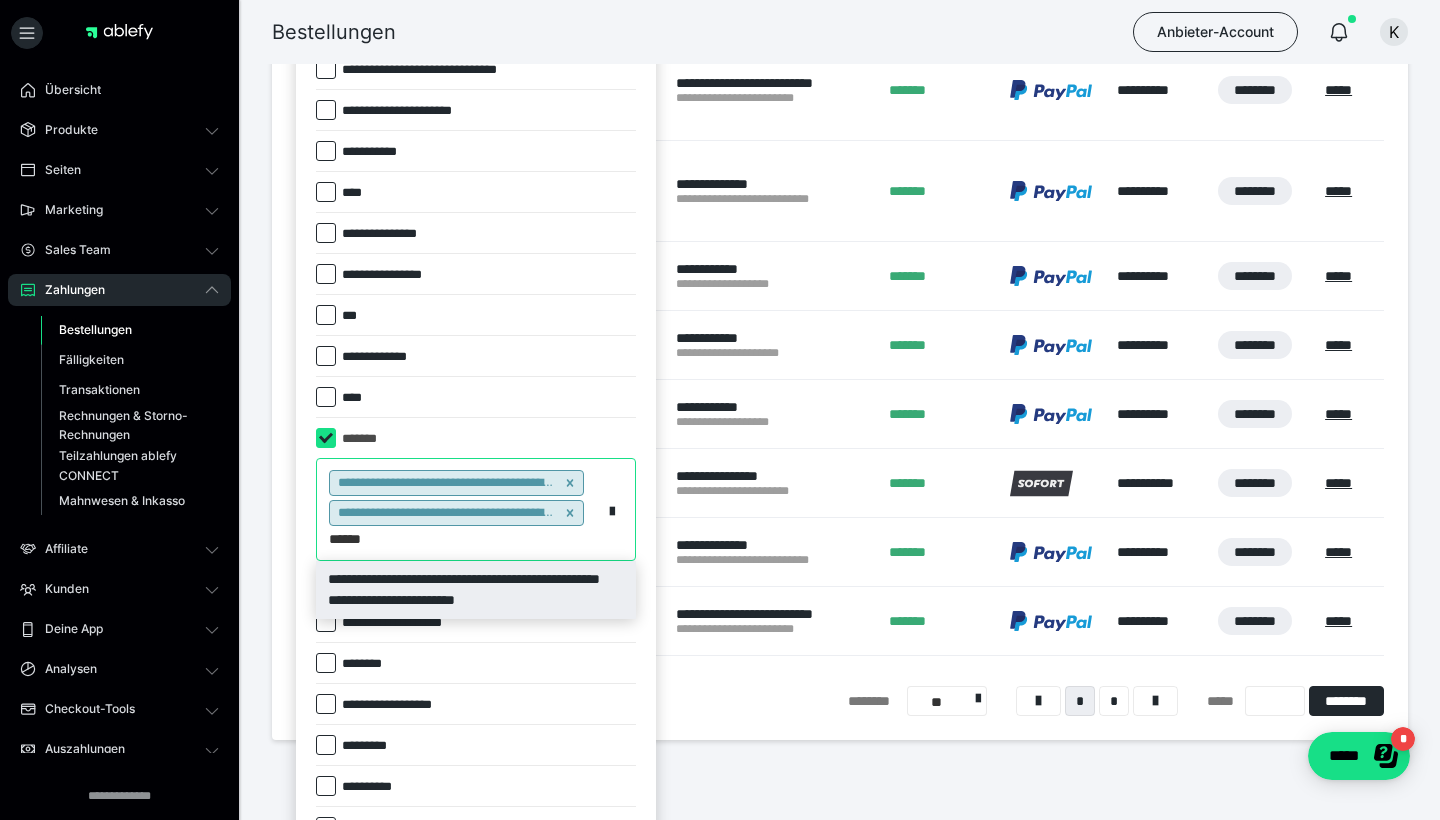 scroll, scrollTop: 460, scrollLeft: 0, axis: vertical 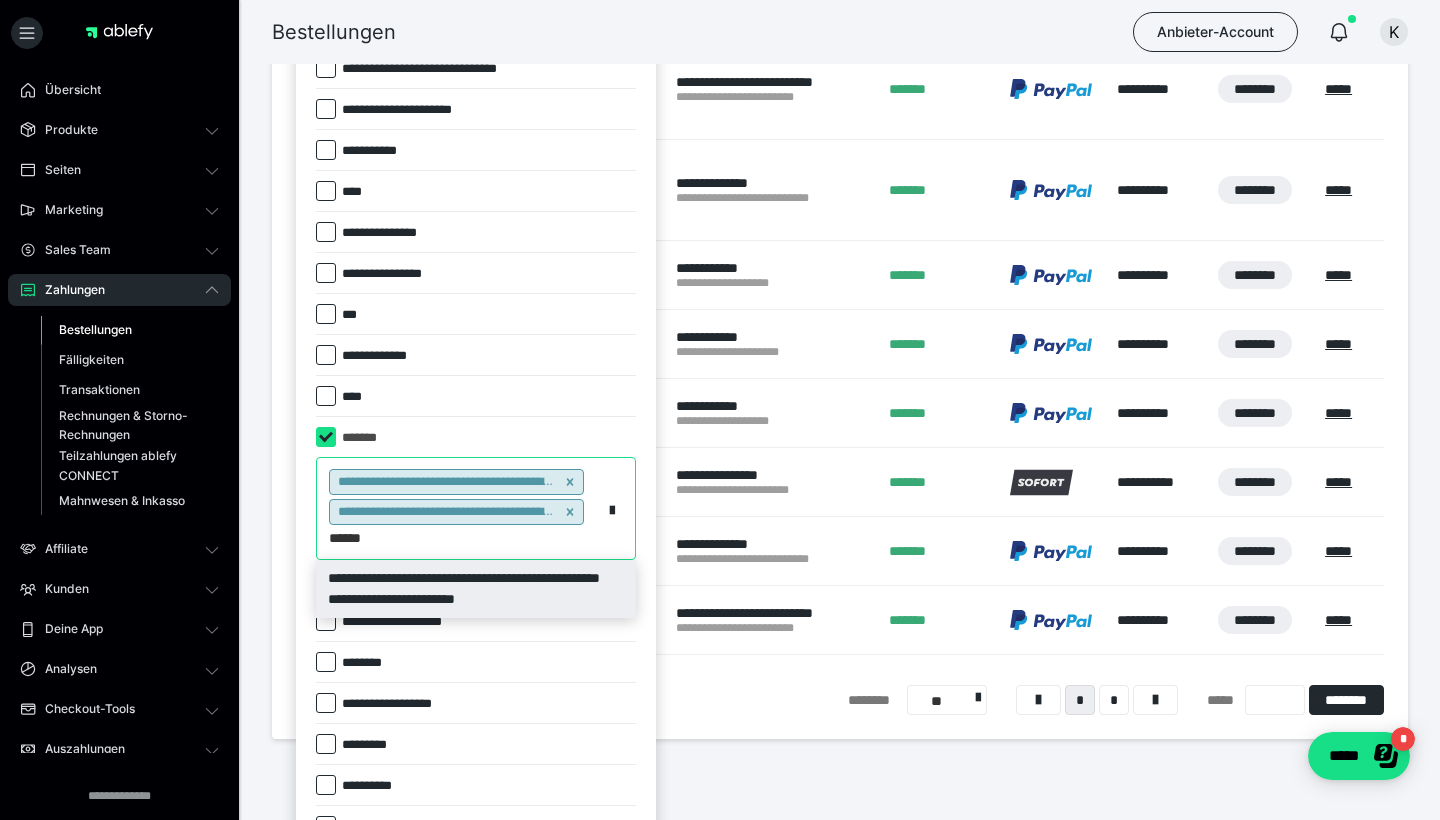 click on "**********" at bounding box center (476, 589) 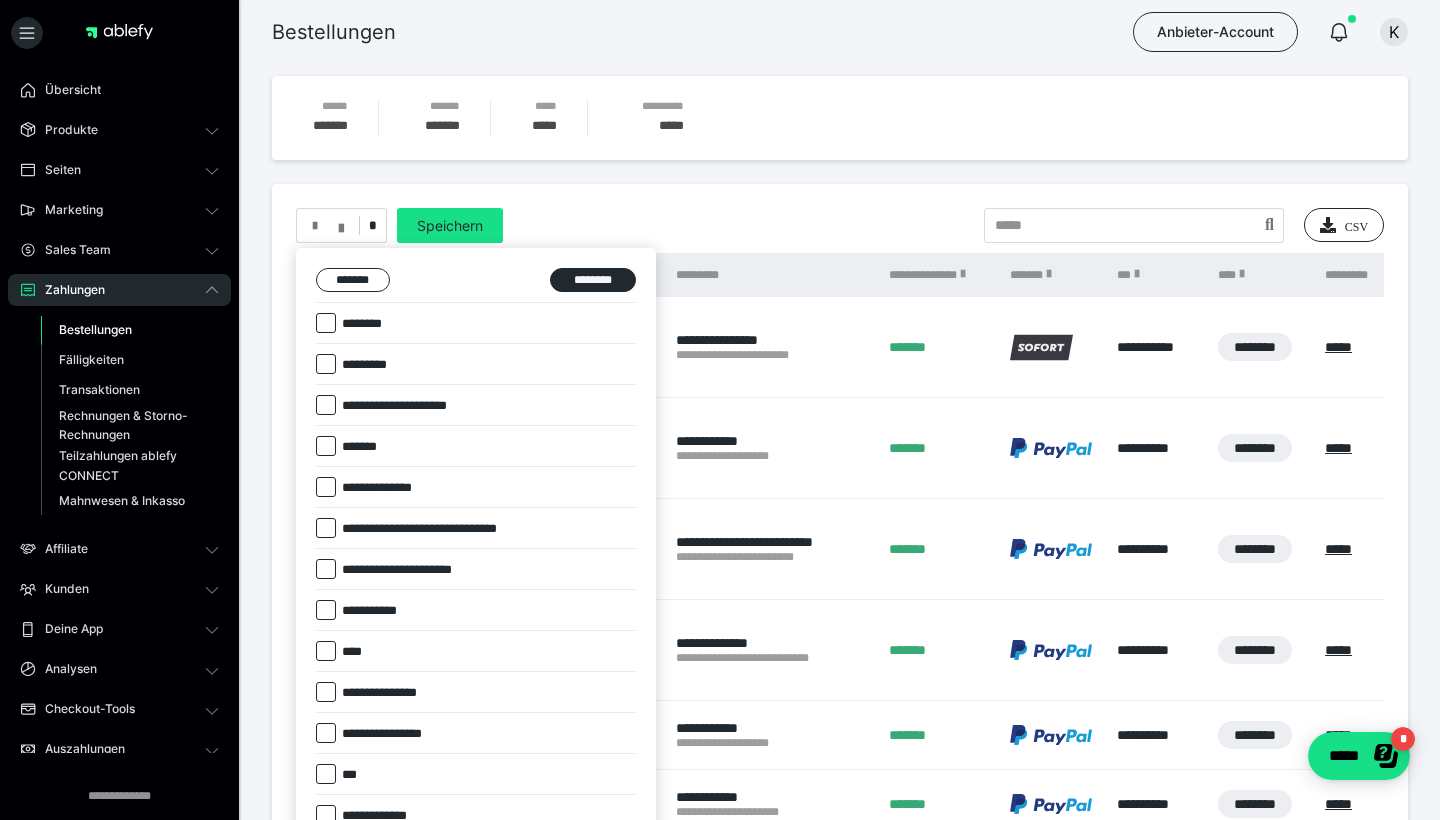 scroll, scrollTop: 0, scrollLeft: 0, axis: both 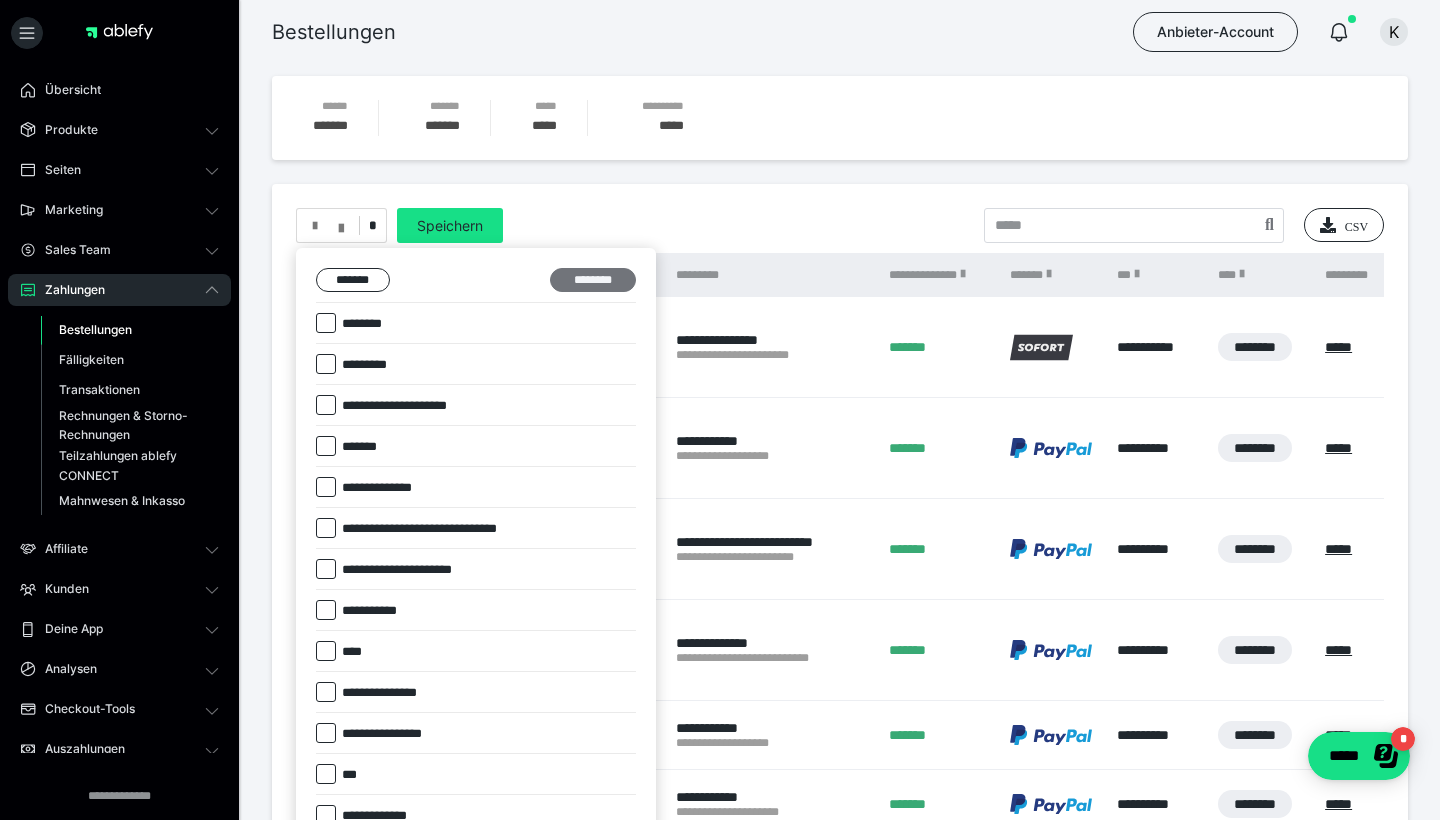 click on "********" at bounding box center (593, 280) 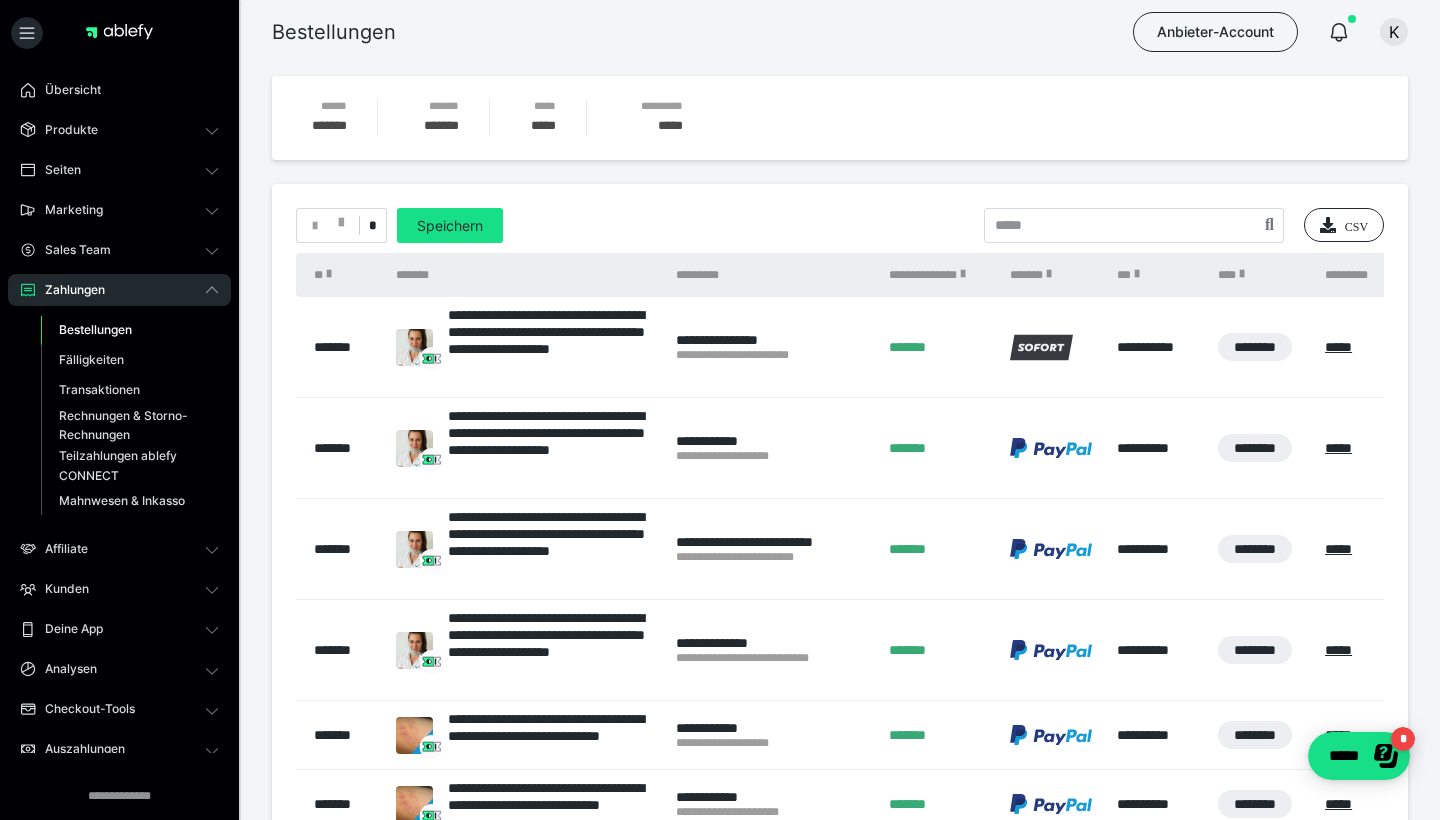 click on "*" at bounding box center [341, 225] 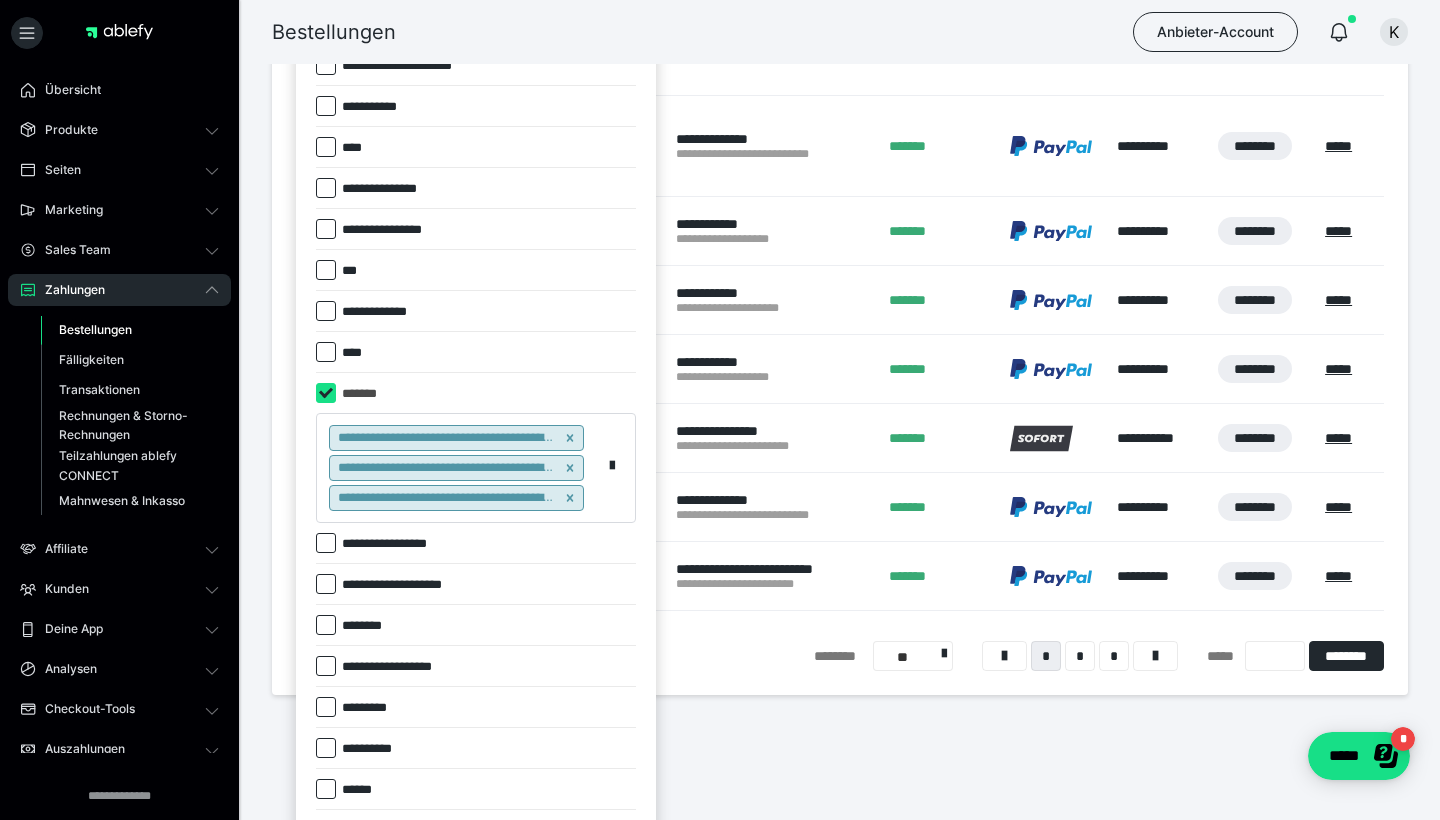 scroll, scrollTop: 506, scrollLeft: 0, axis: vertical 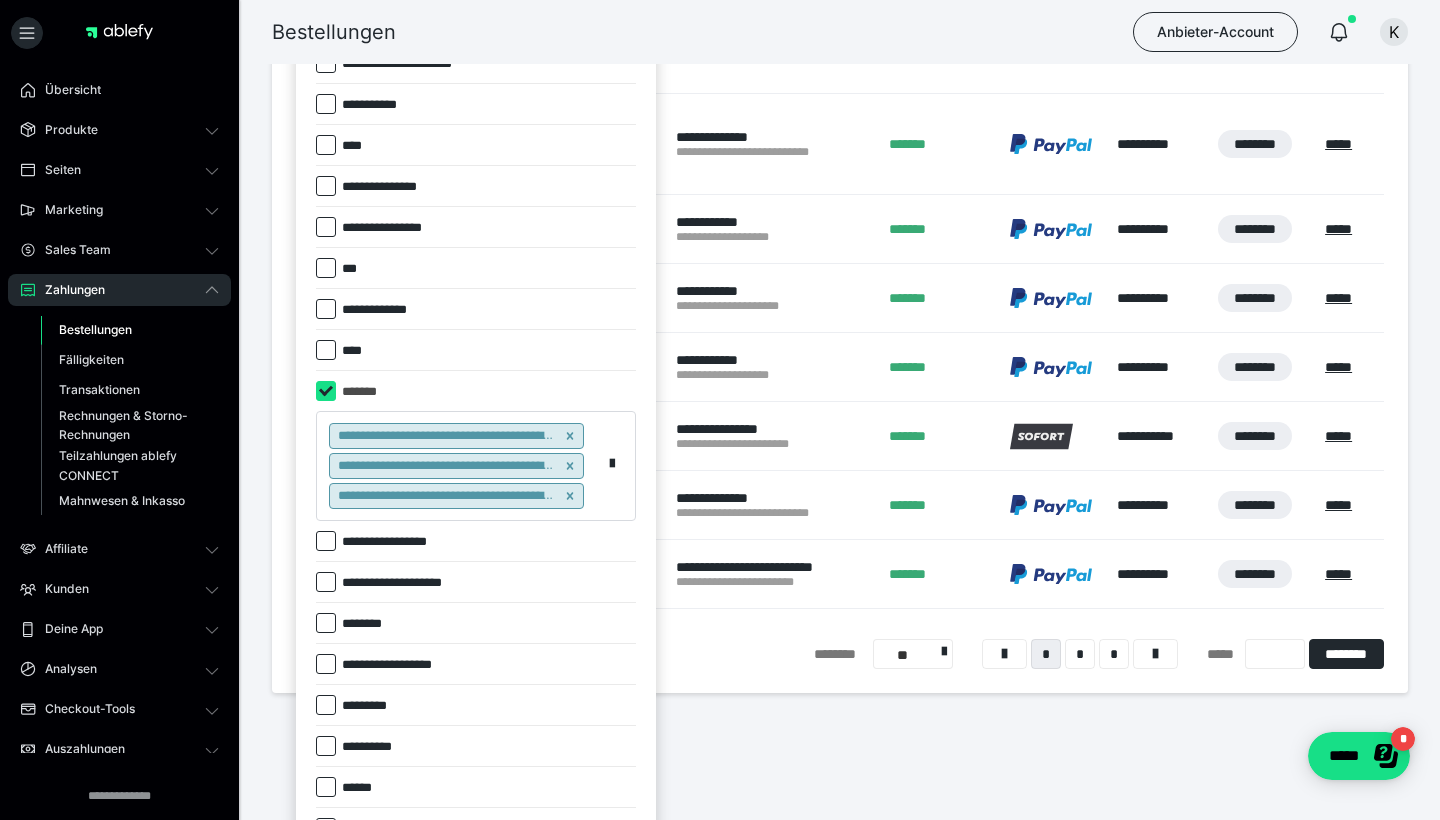 click on "**********" at bounding box center (459, 466) 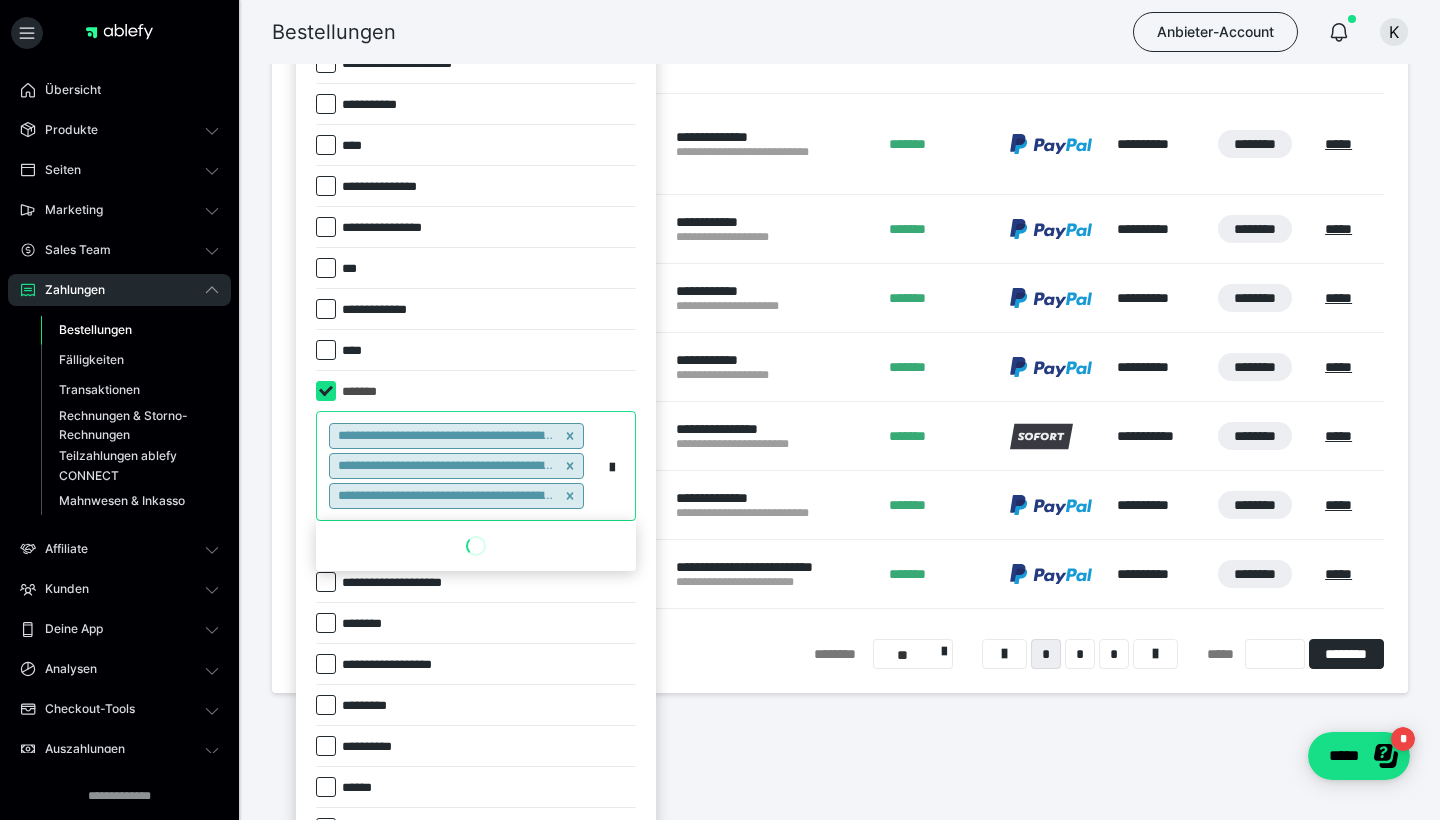 paste on "******" 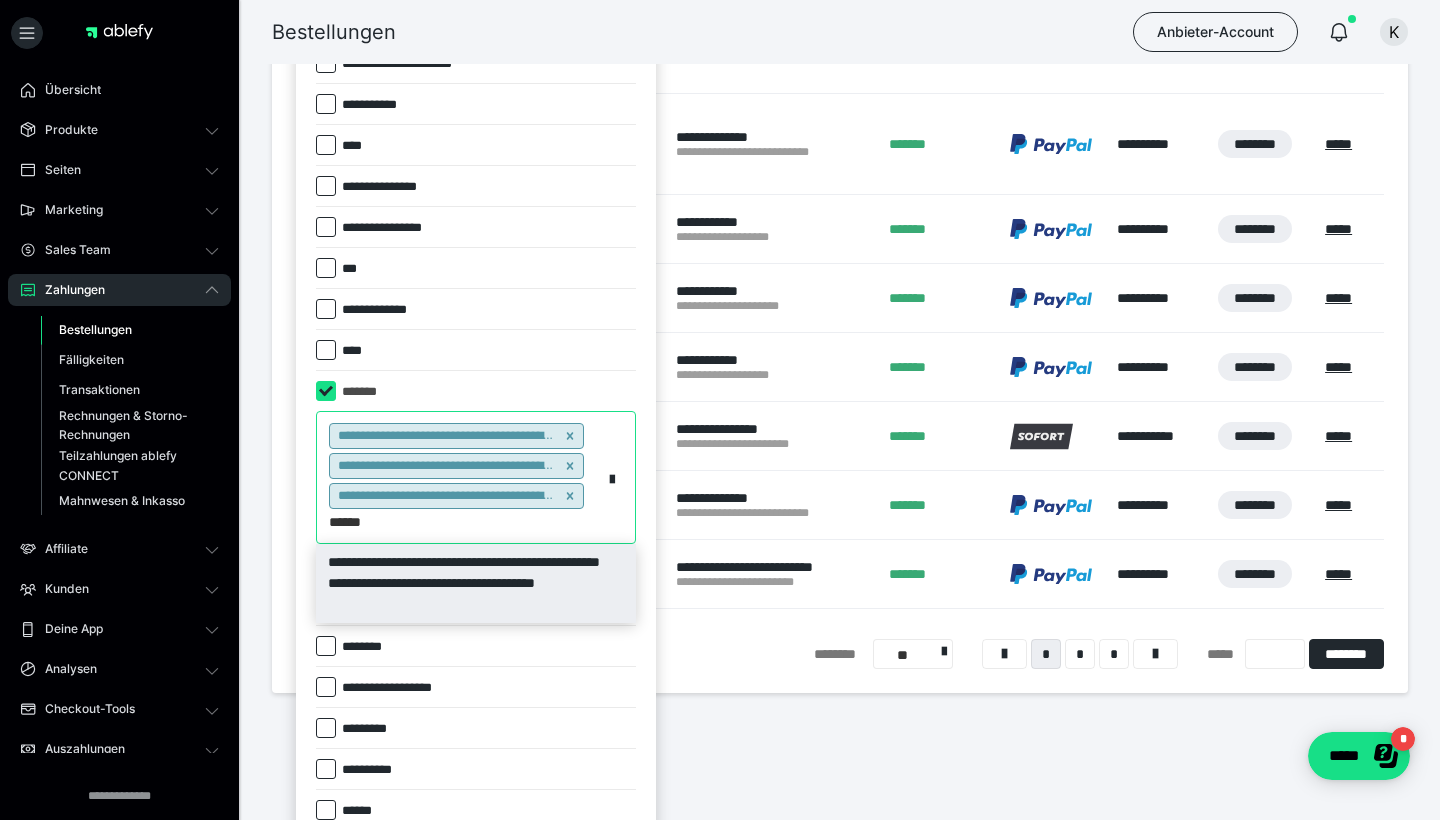 click on "**********" at bounding box center [476, 583] 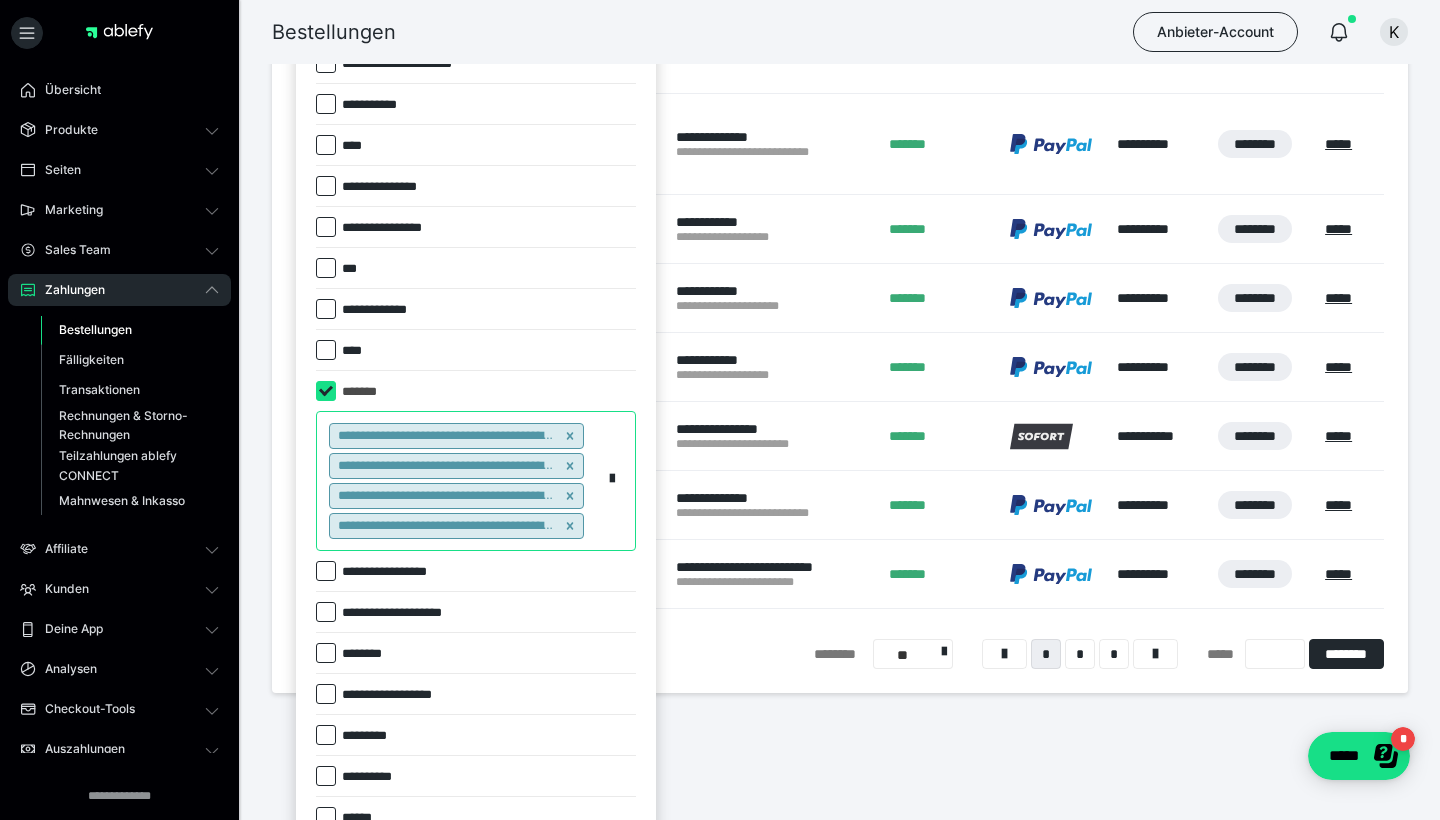 scroll, scrollTop: 492, scrollLeft: 0, axis: vertical 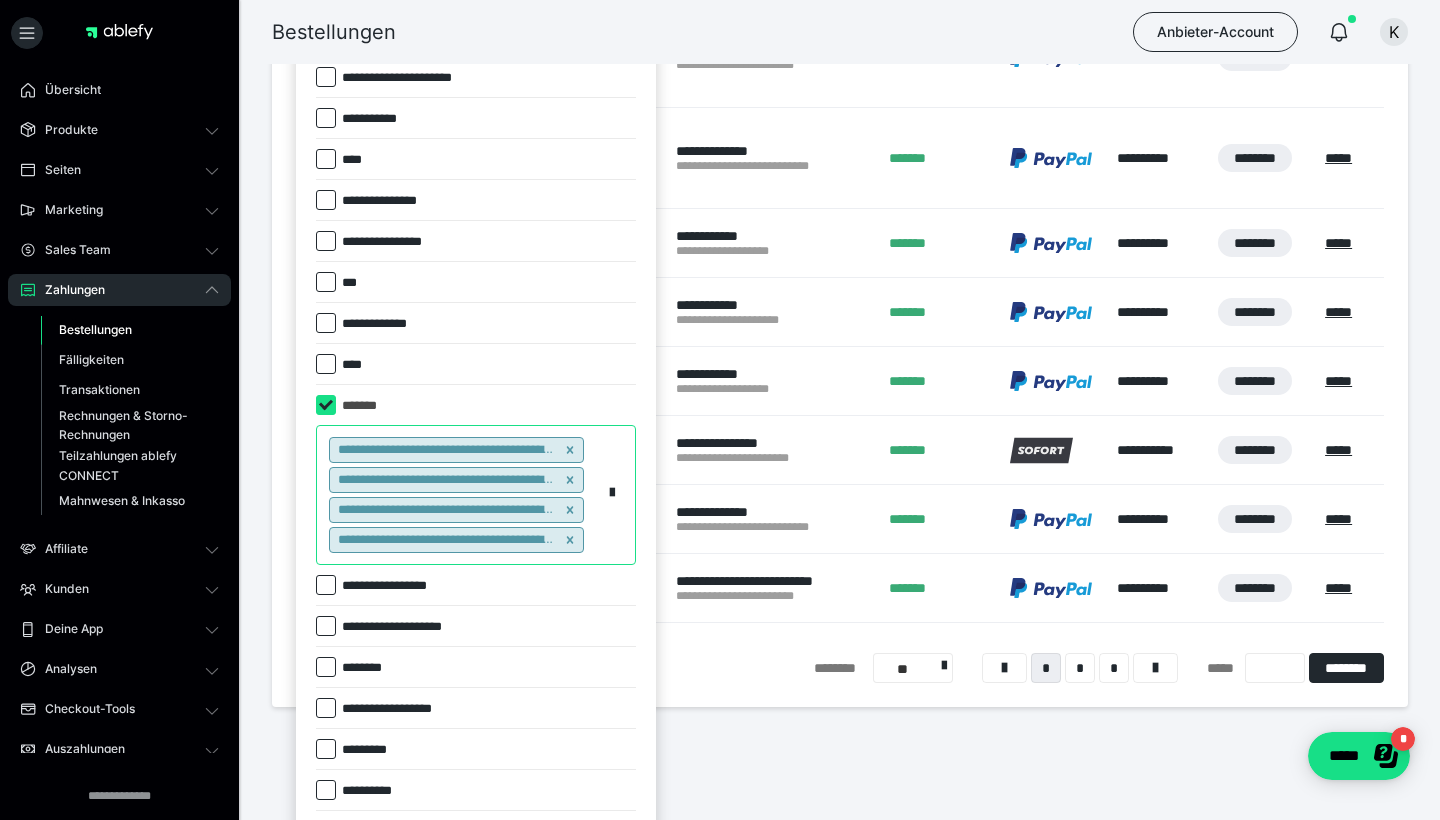click 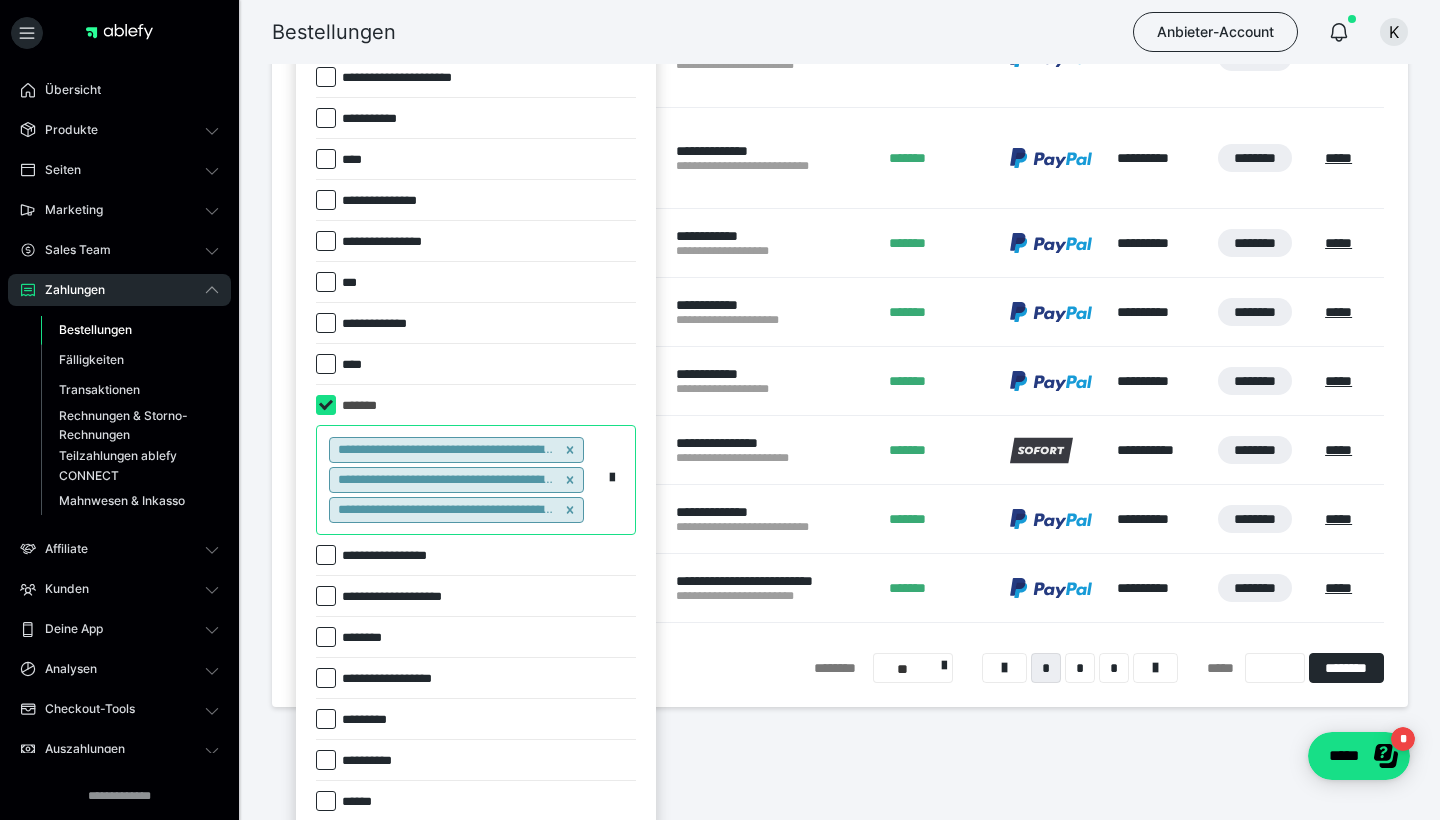 paste on "******" 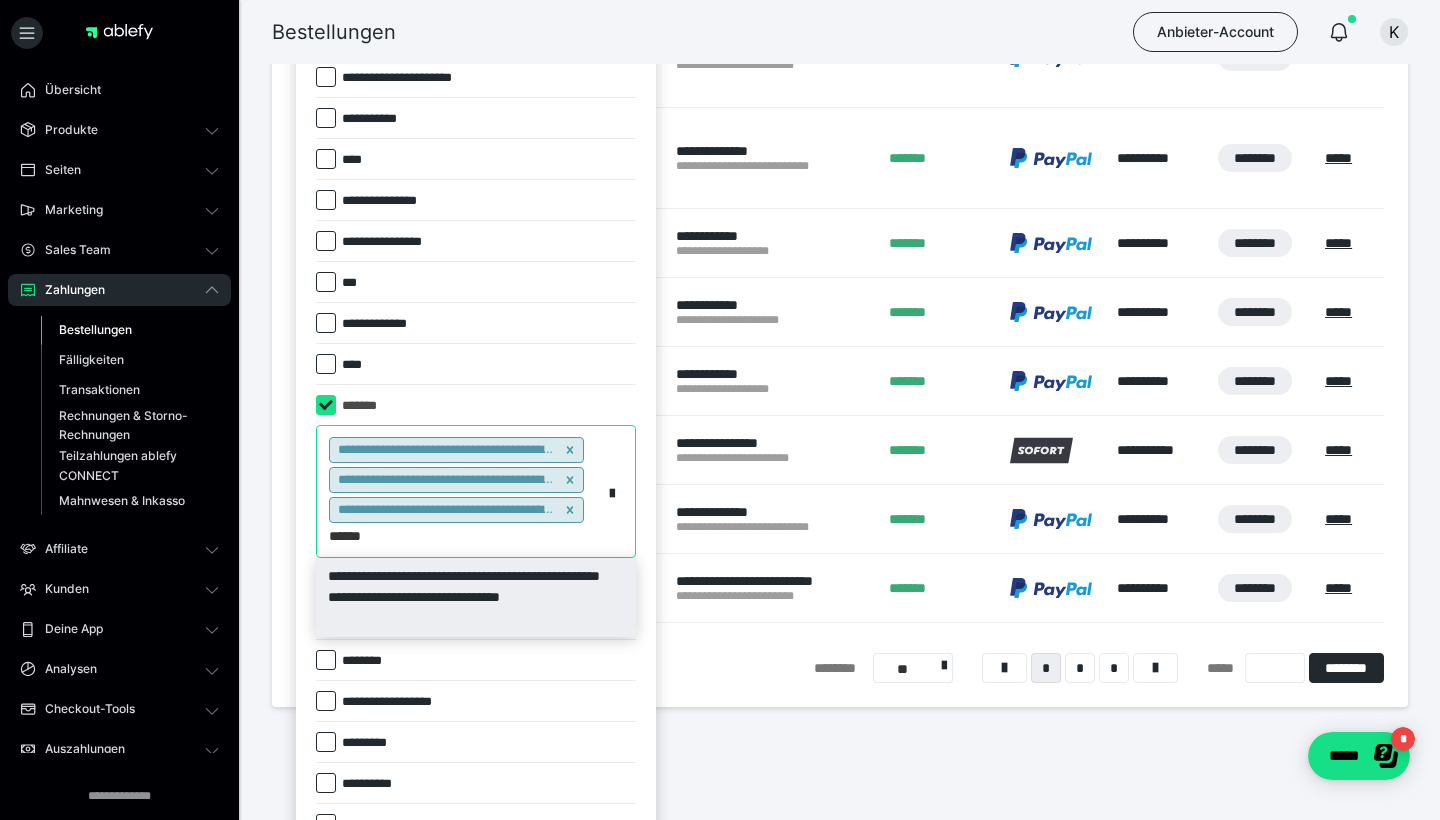 click on "**********" at bounding box center (476, 597) 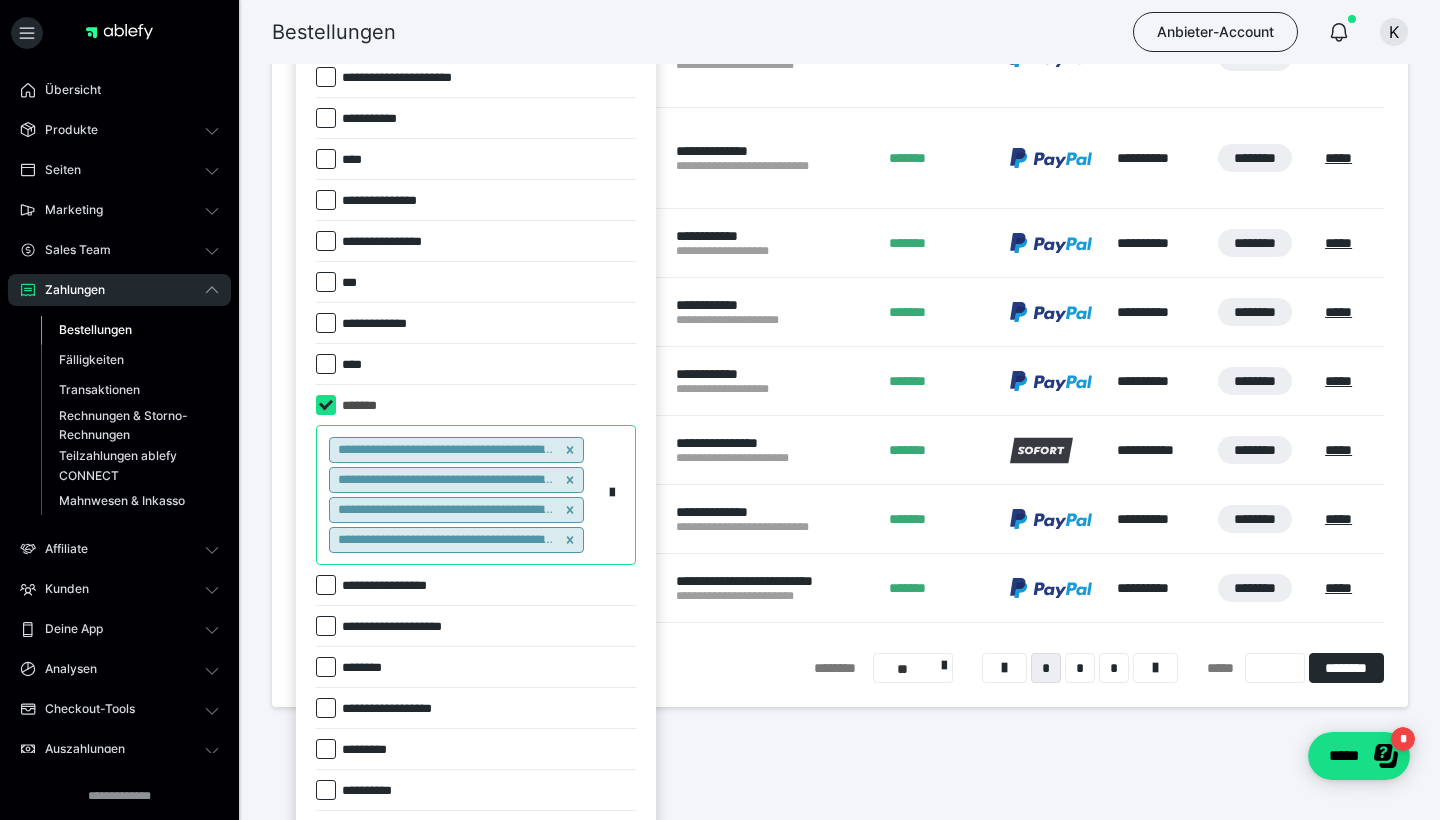 paste on "******" 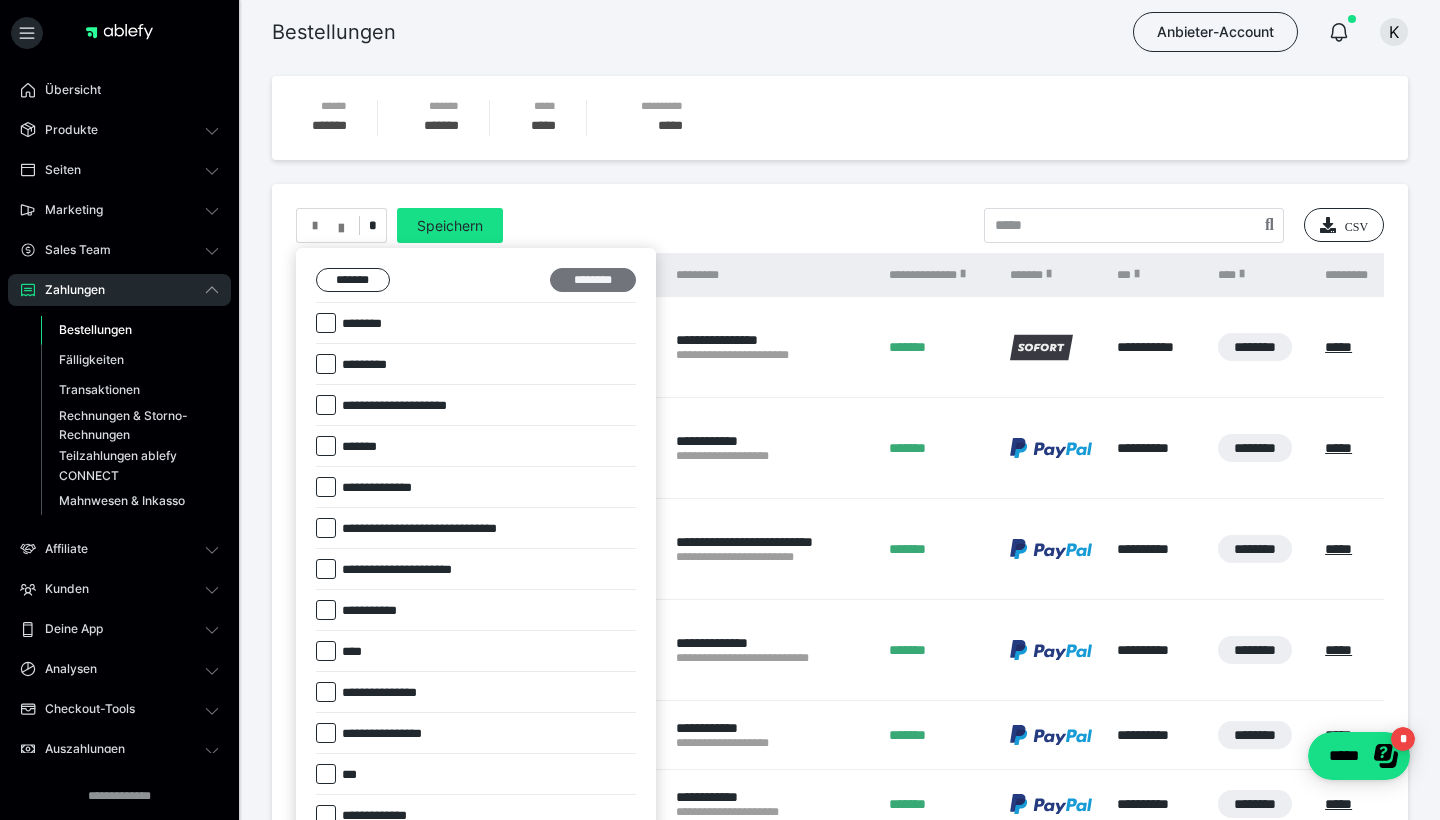 scroll, scrollTop: 0, scrollLeft: 0, axis: both 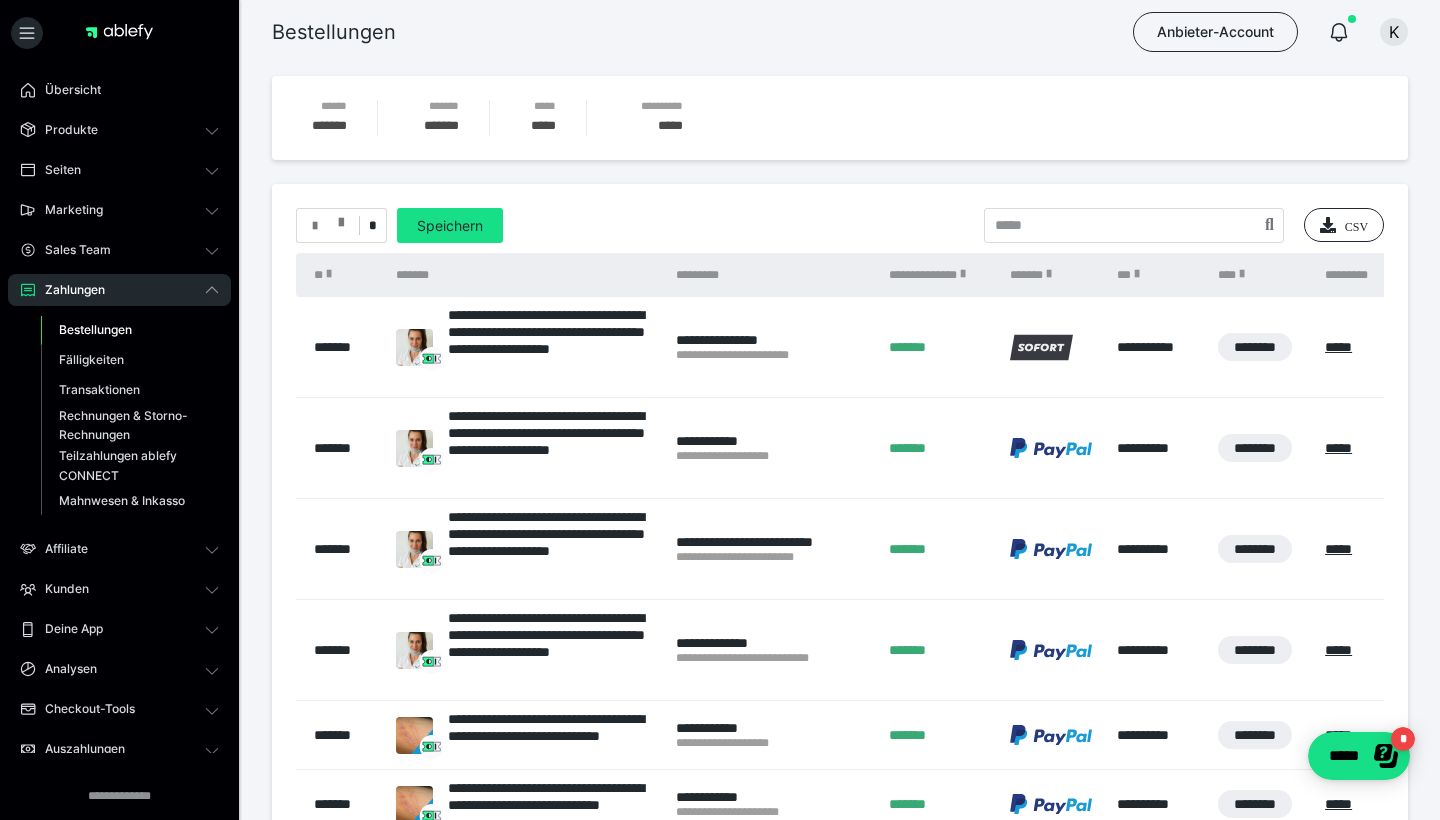 click at bounding box center [328, 226] 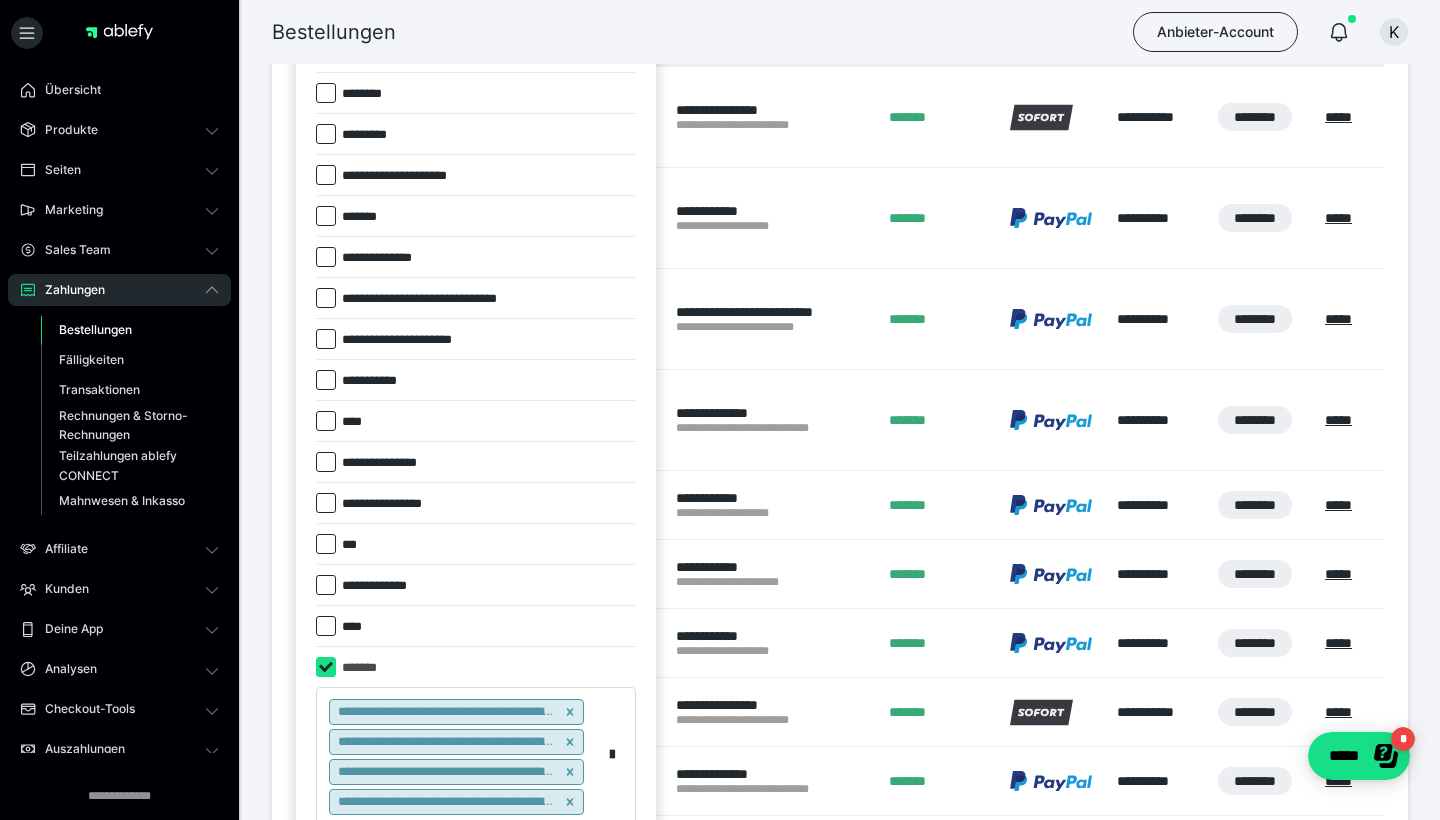 scroll, scrollTop: 393, scrollLeft: 0, axis: vertical 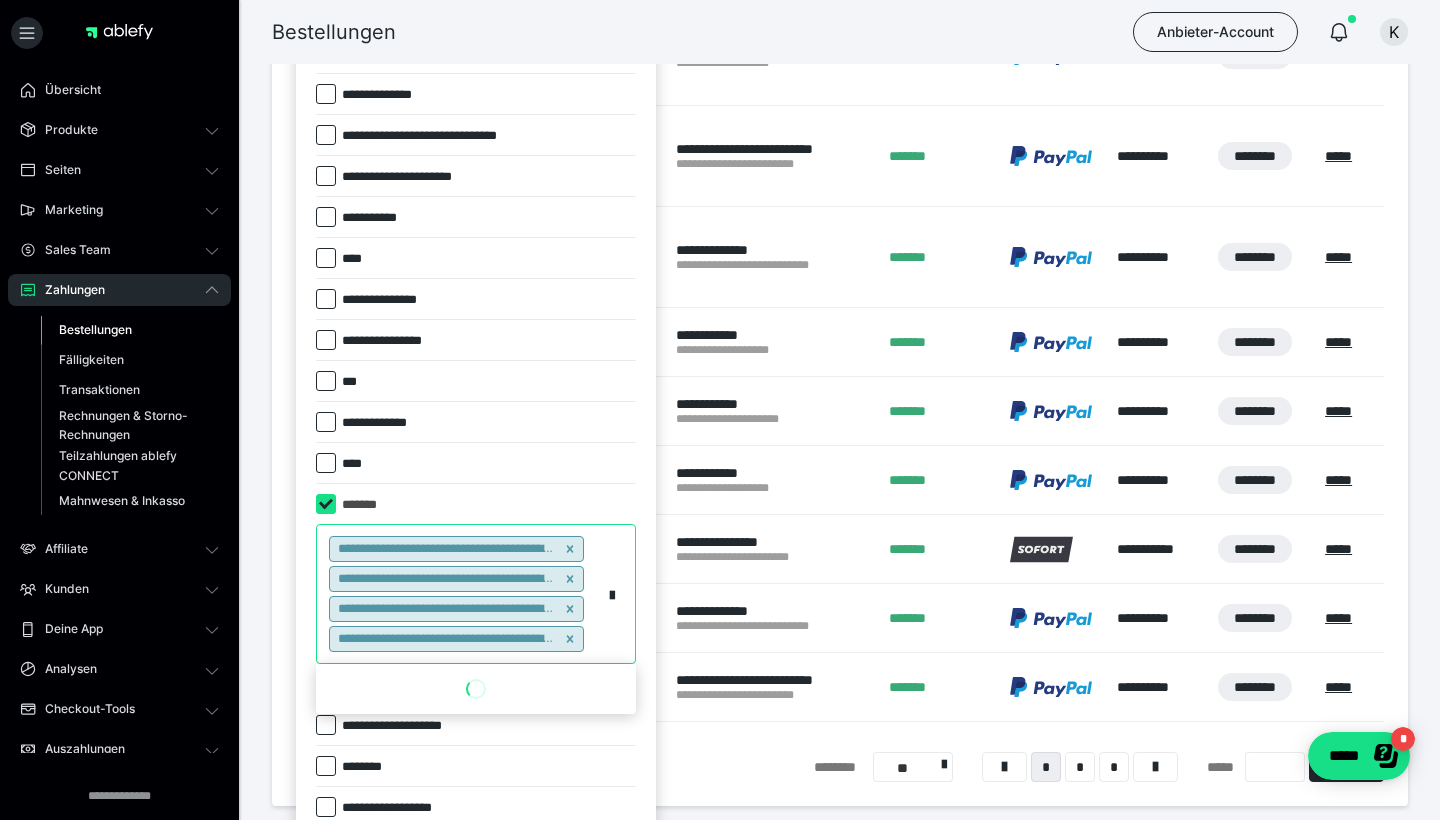 click on "**********" at bounding box center [459, 594] 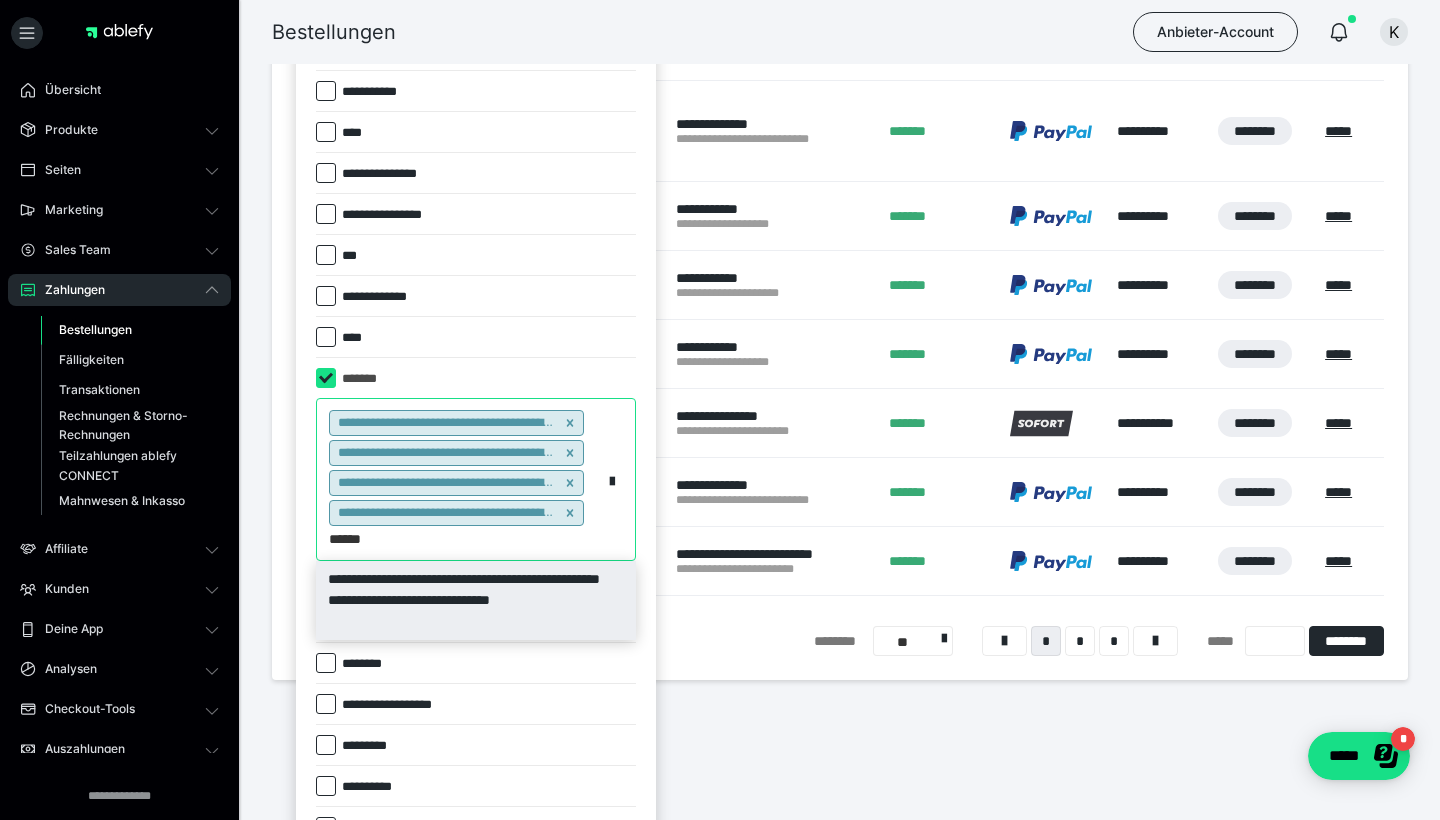 scroll, scrollTop: 520, scrollLeft: 0, axis: vertical 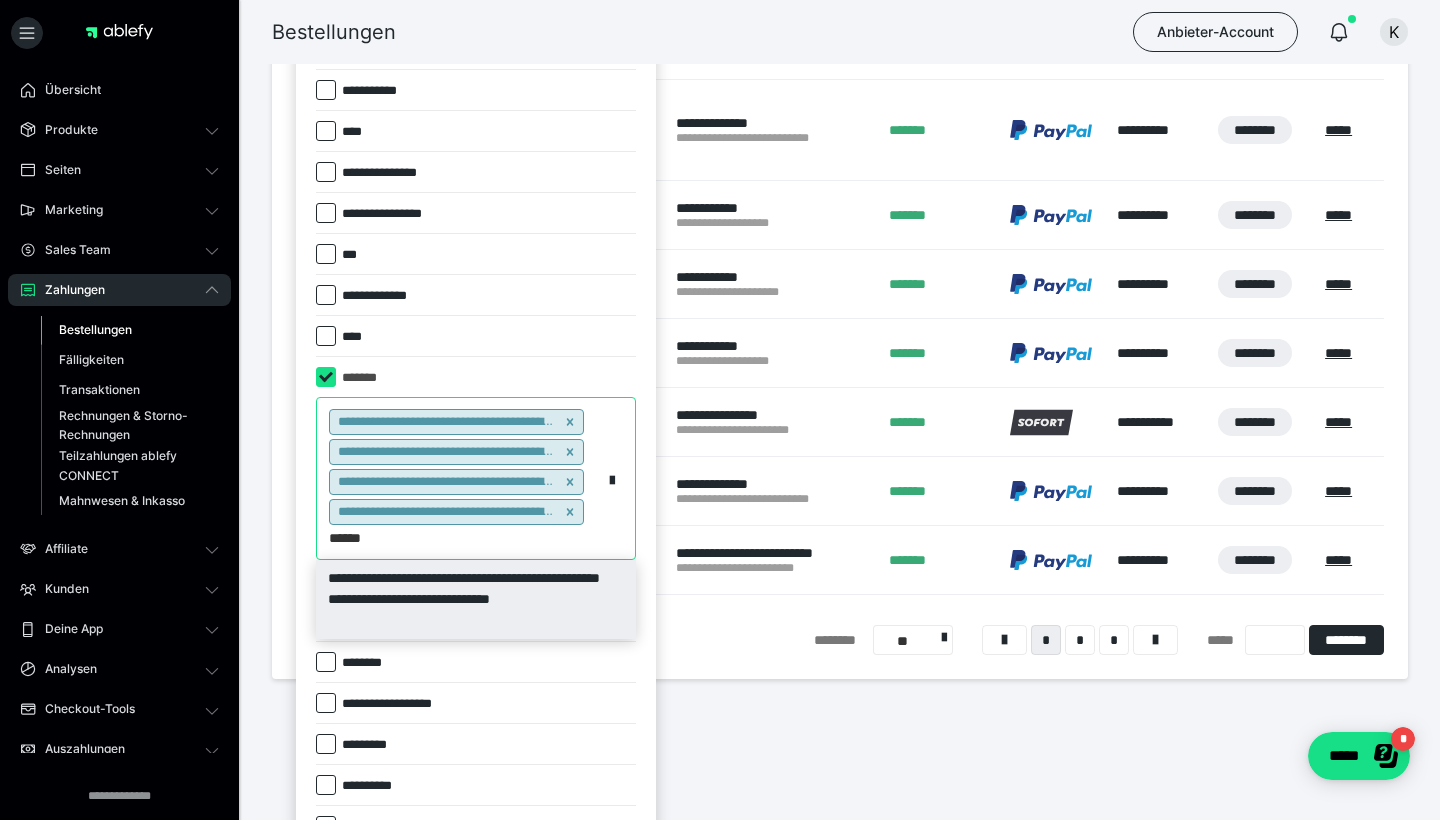 click on "**********" at bounding box center [476, 599] 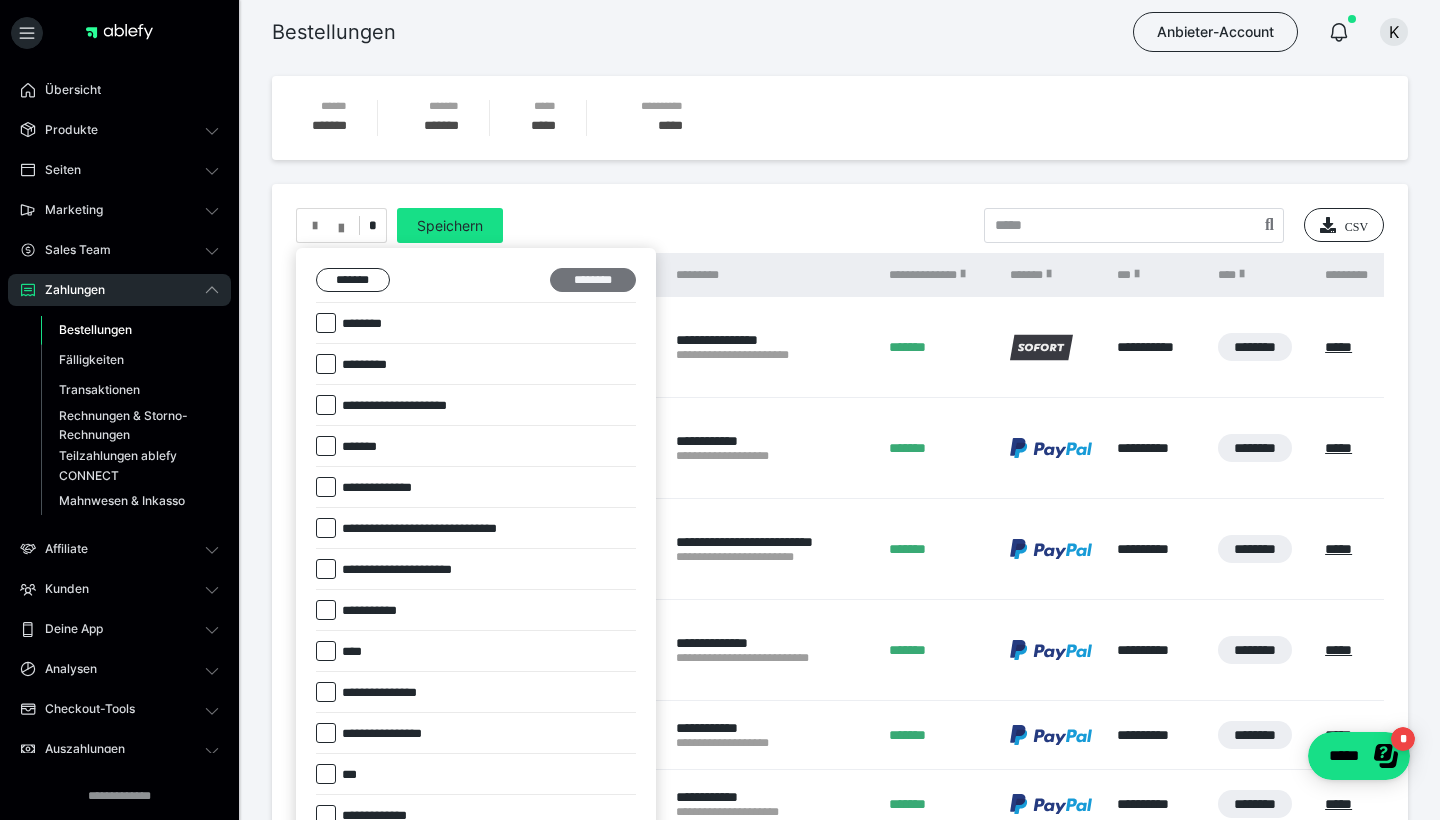 scroll, scrollTop: -1, scrollLeft: 0, axis: vertical 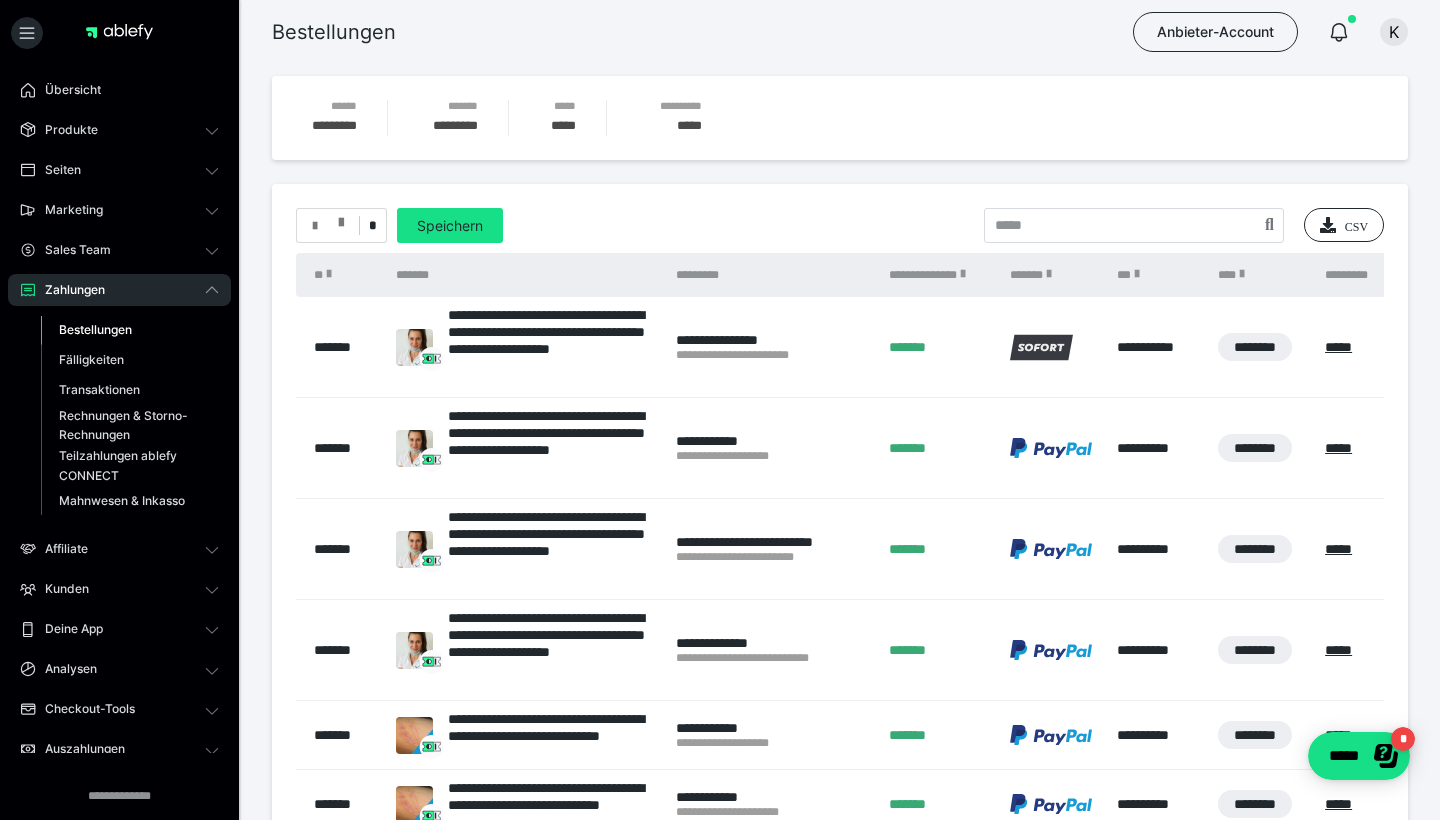 click at bounding box center [341, 218] 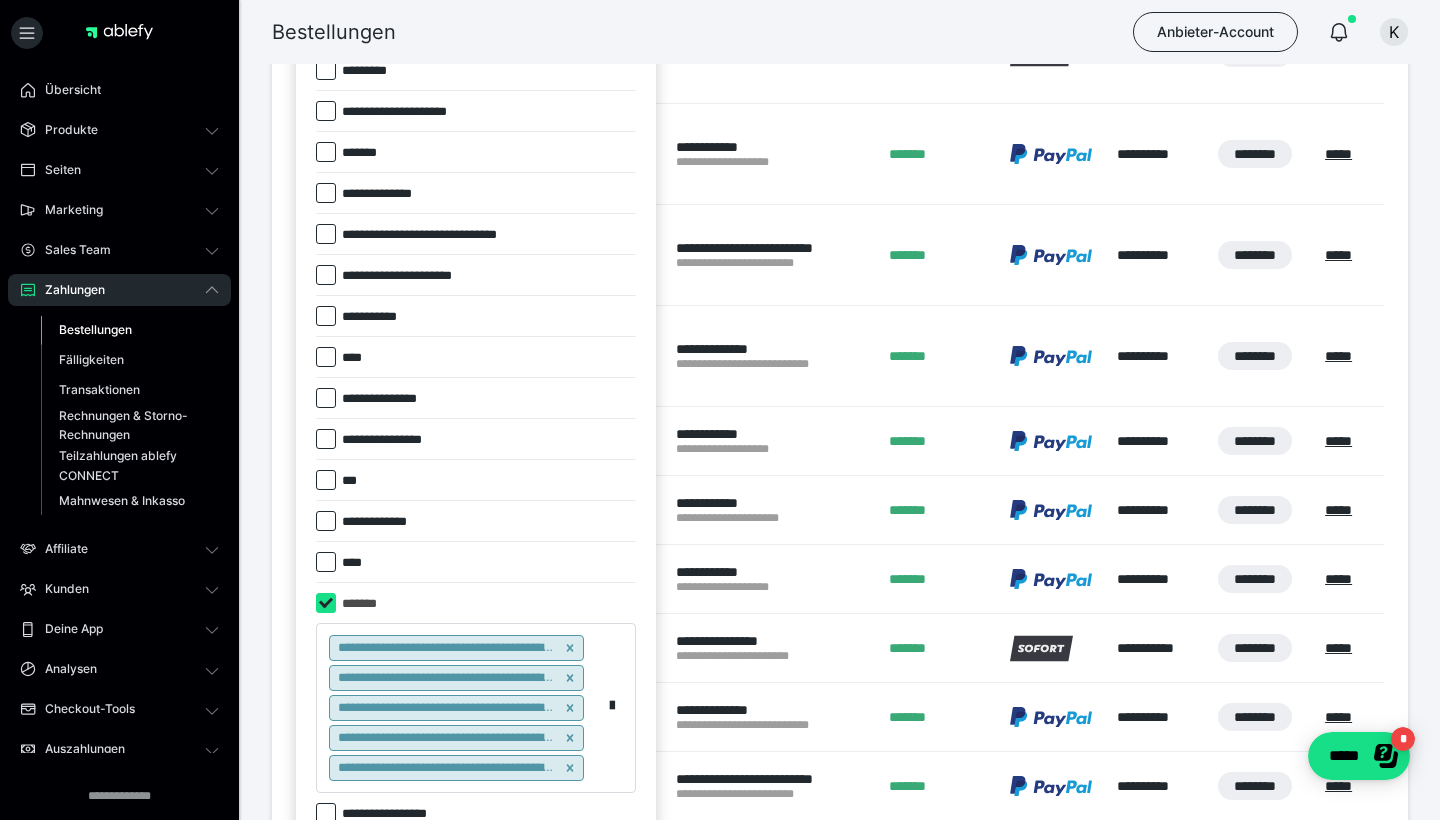 scroll, scrollTop: 494, scrollLeft: 0, axis: vertical 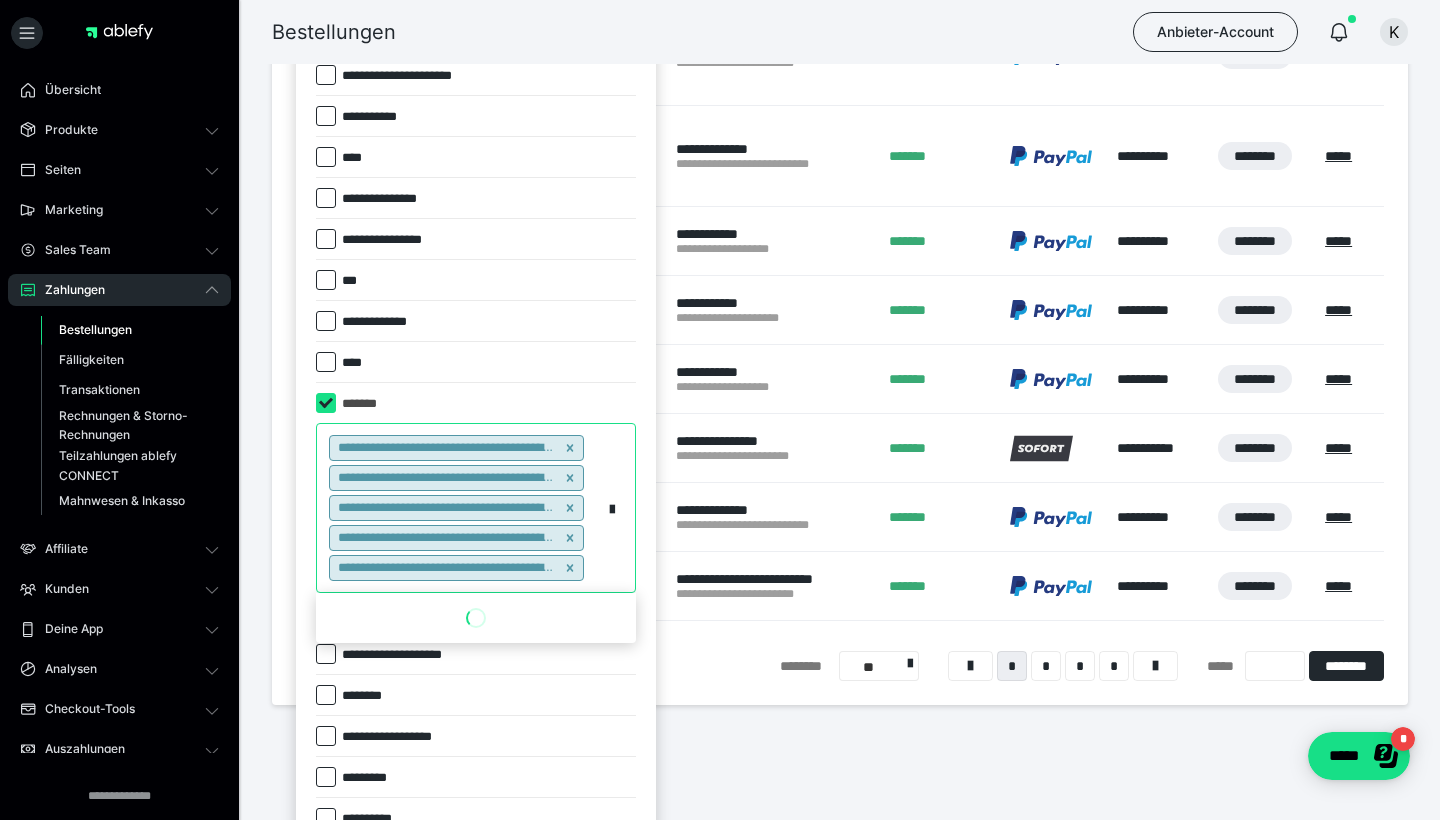 click on "**********" at bounding box center (459, 508) 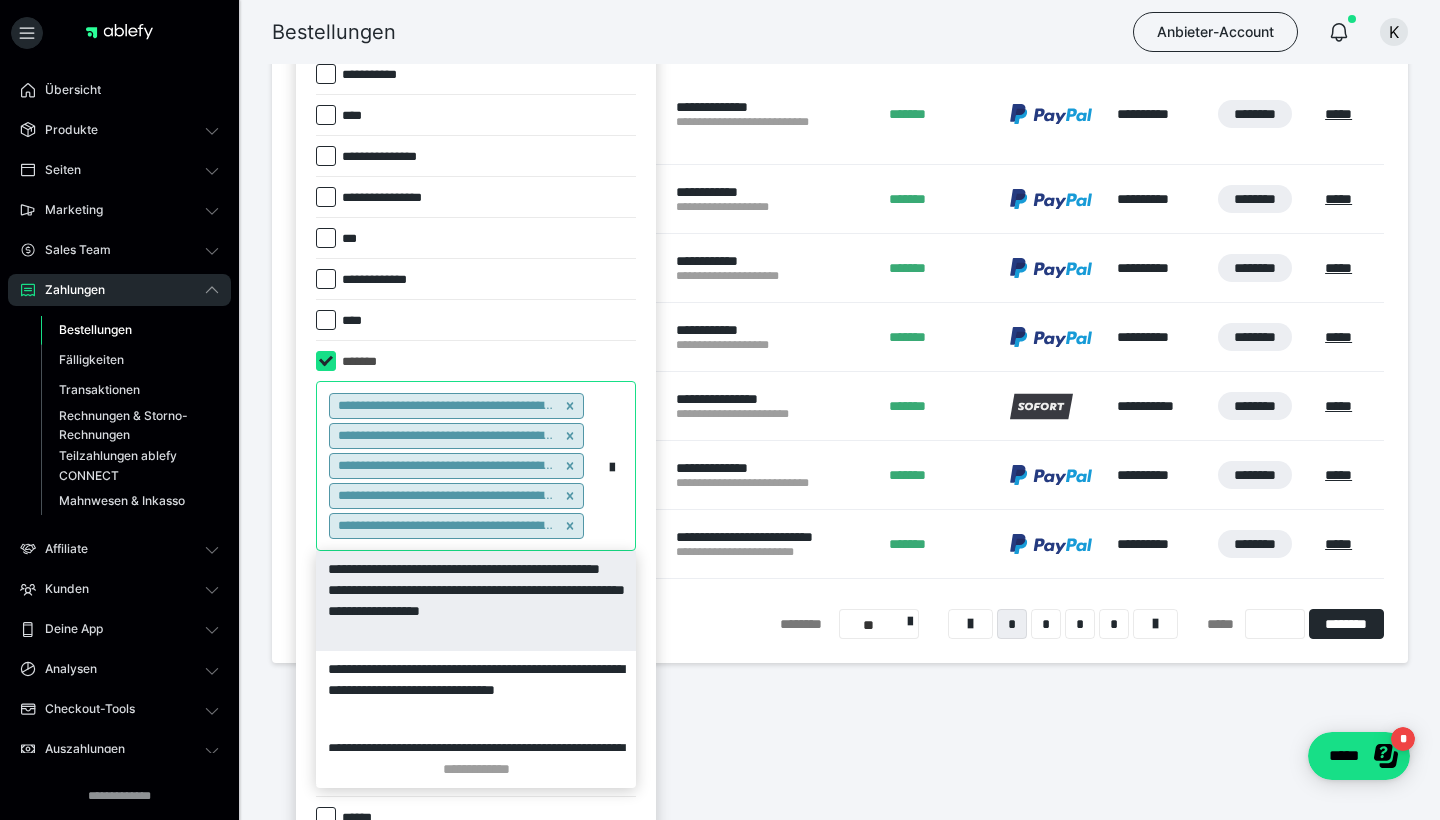 scroll, scrollTop: 537, scrollLeft: 0, axis: vertical 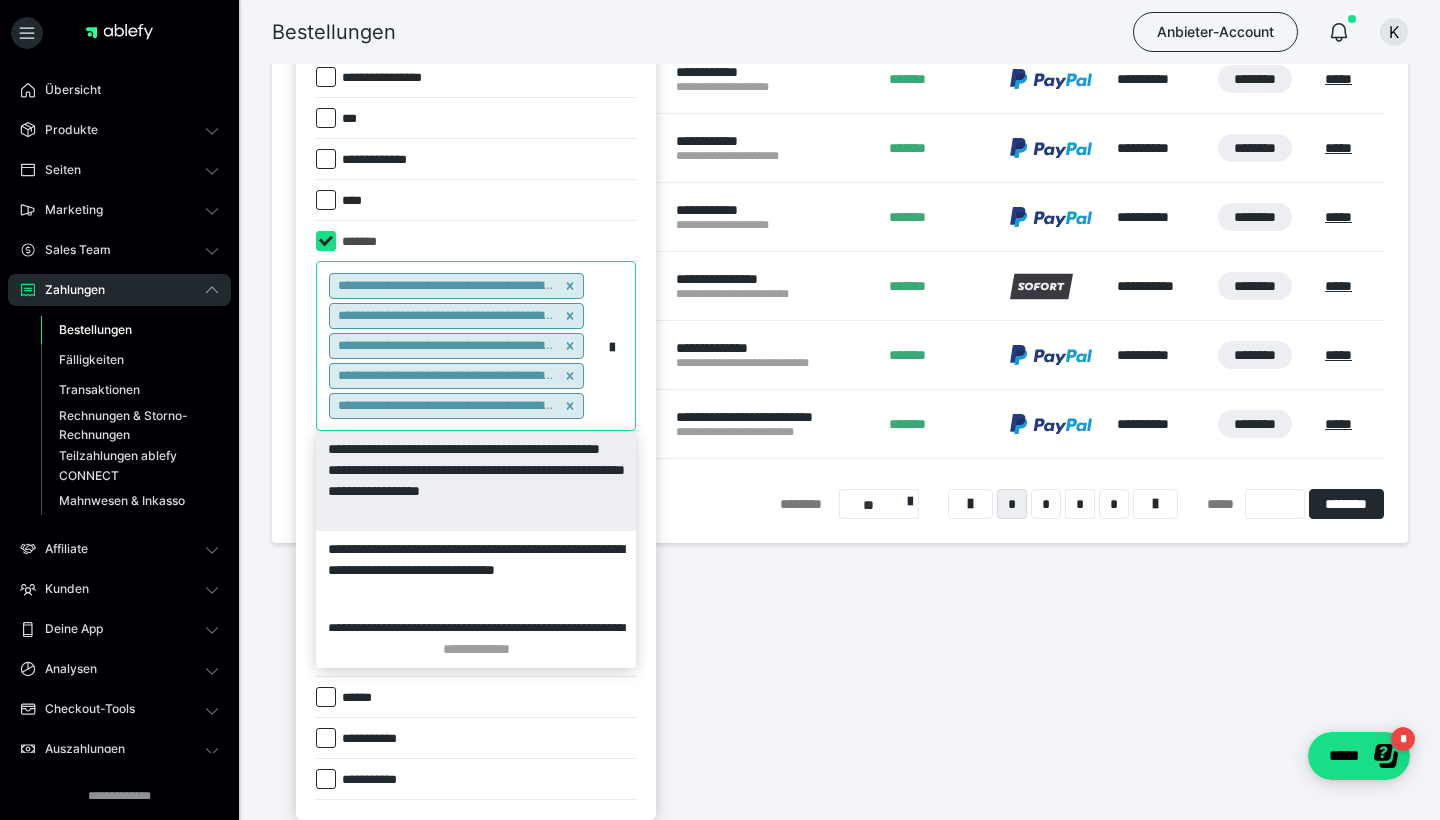 paste on "******" 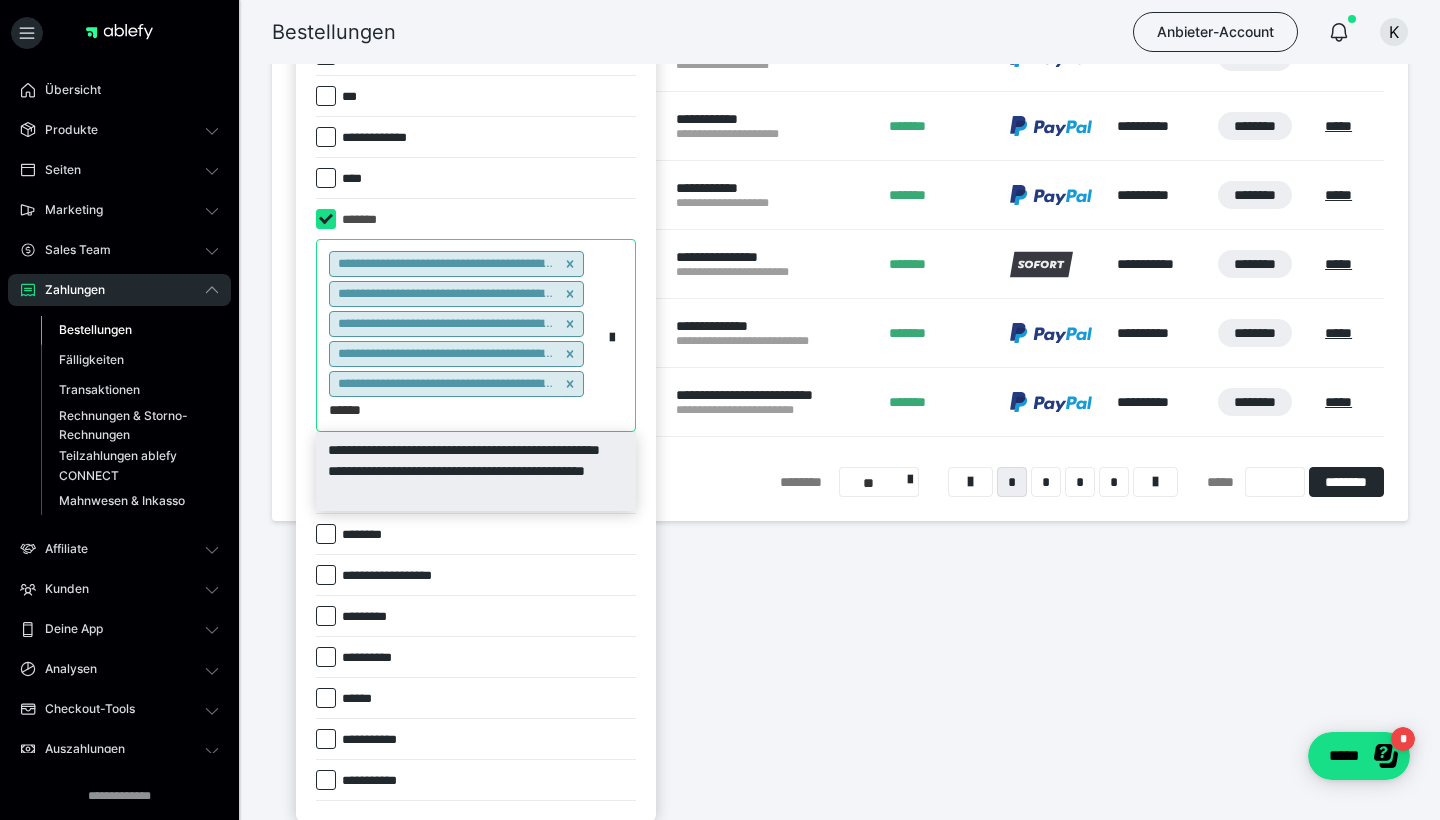 click on "**********" at bounding box center (476, 471) 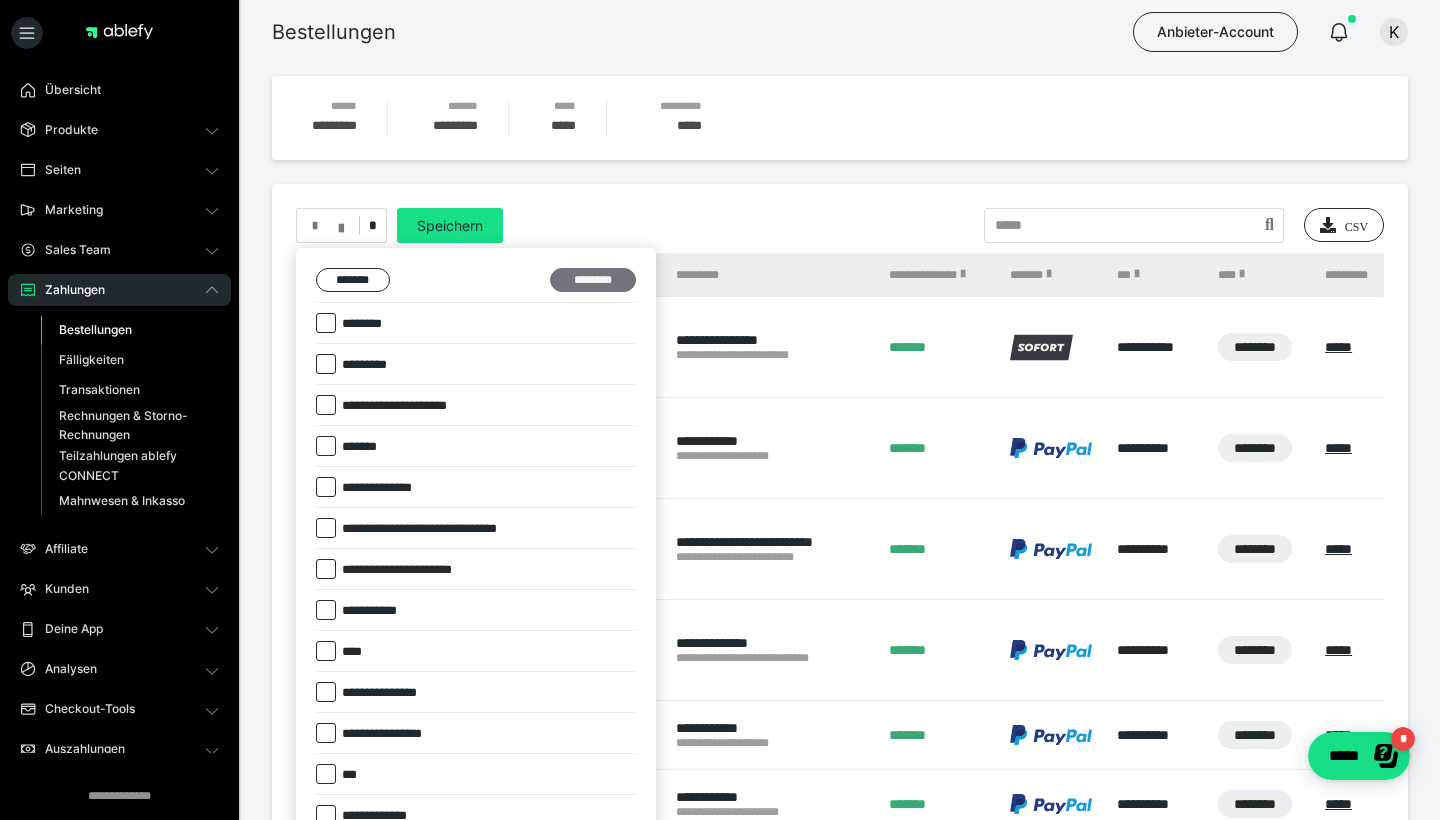 scroll, scrollTop: 0, scrollLeft: 0, axis: both 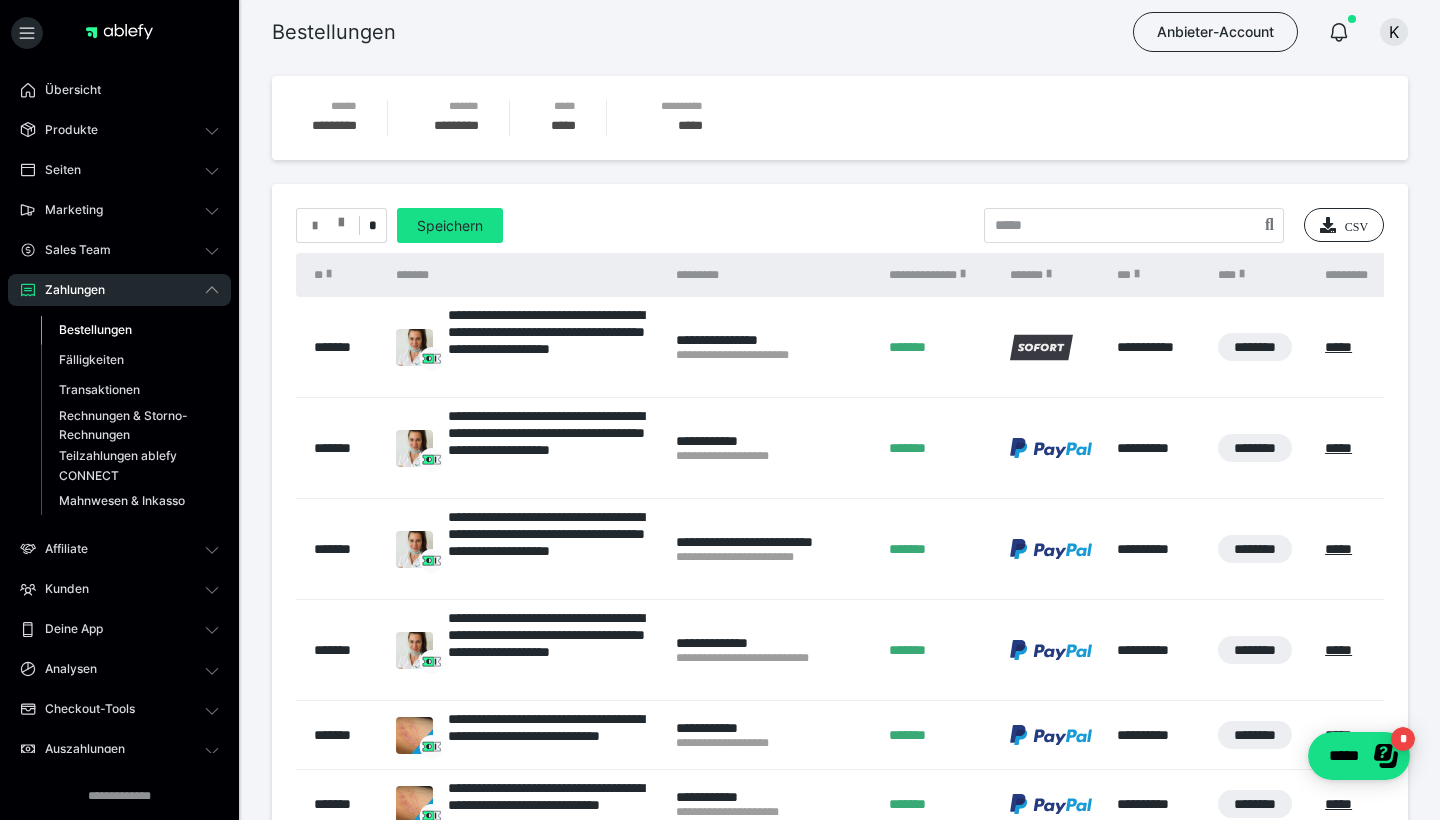 click at bounding box center [341, 218] 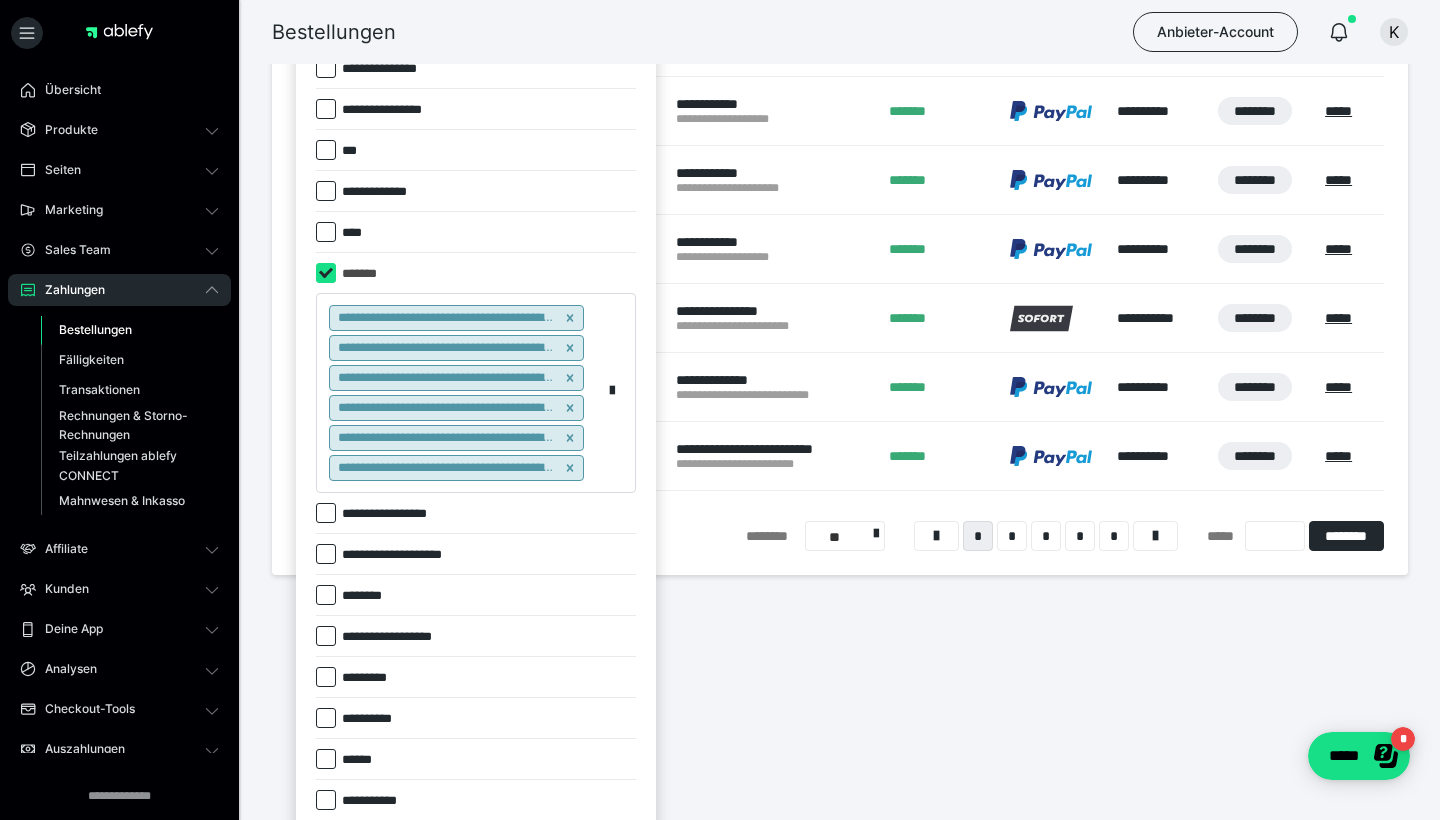 scroll, scrollTop: 605, scrollLeft: 0, axis: vertical 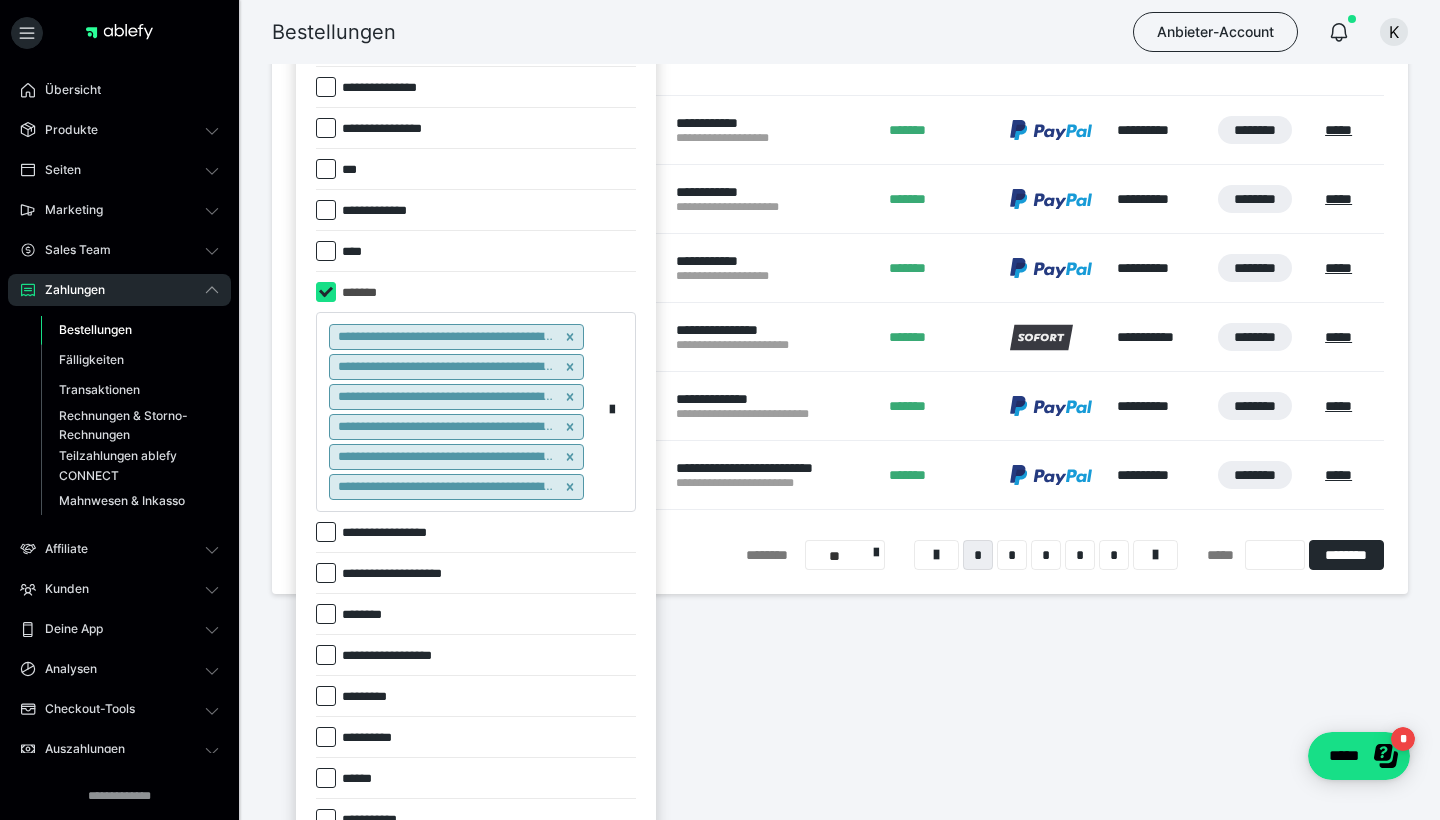 click on "**********" at bounding box center [459, 412] 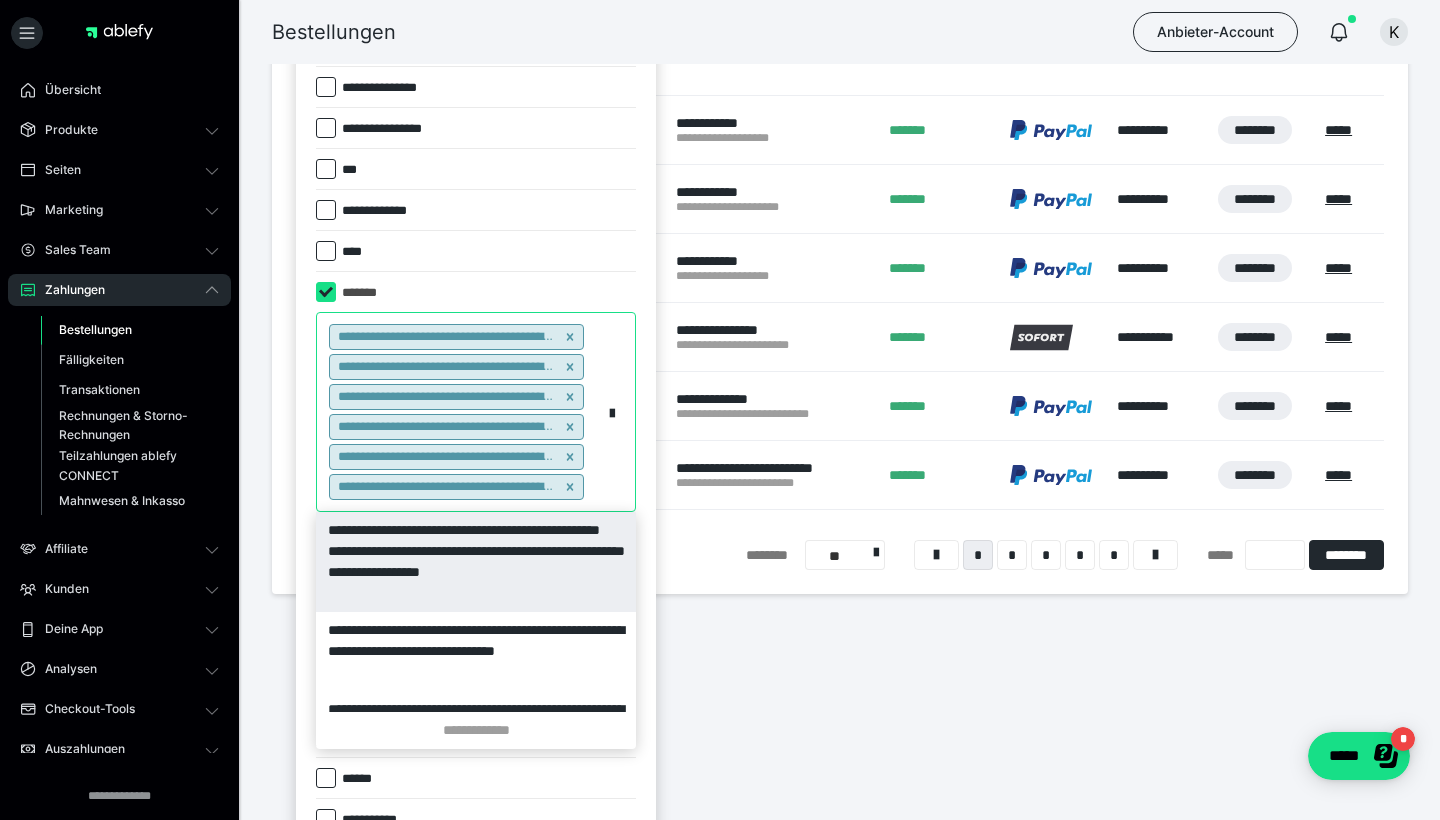 paste on "******" 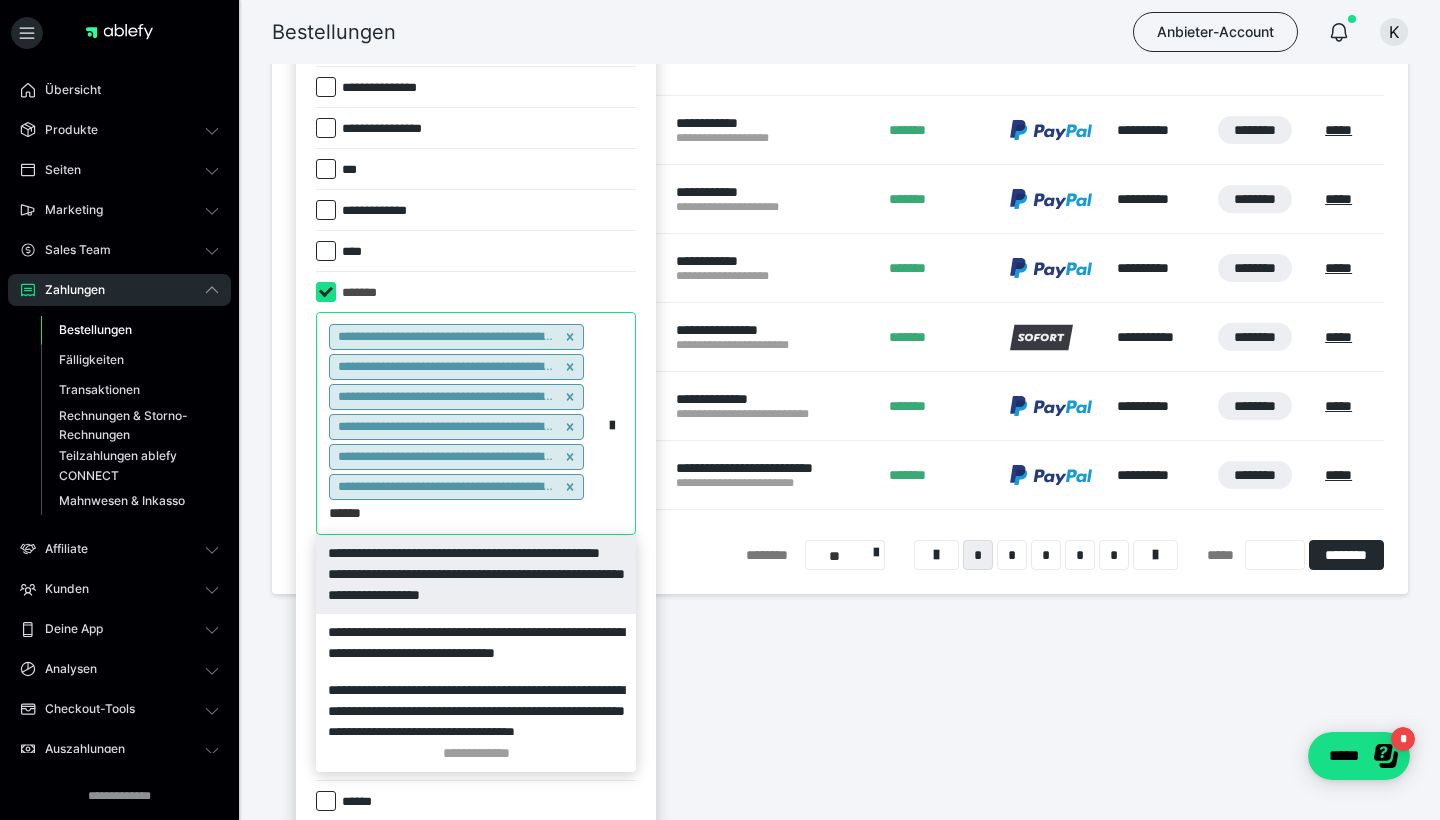 type on "******" 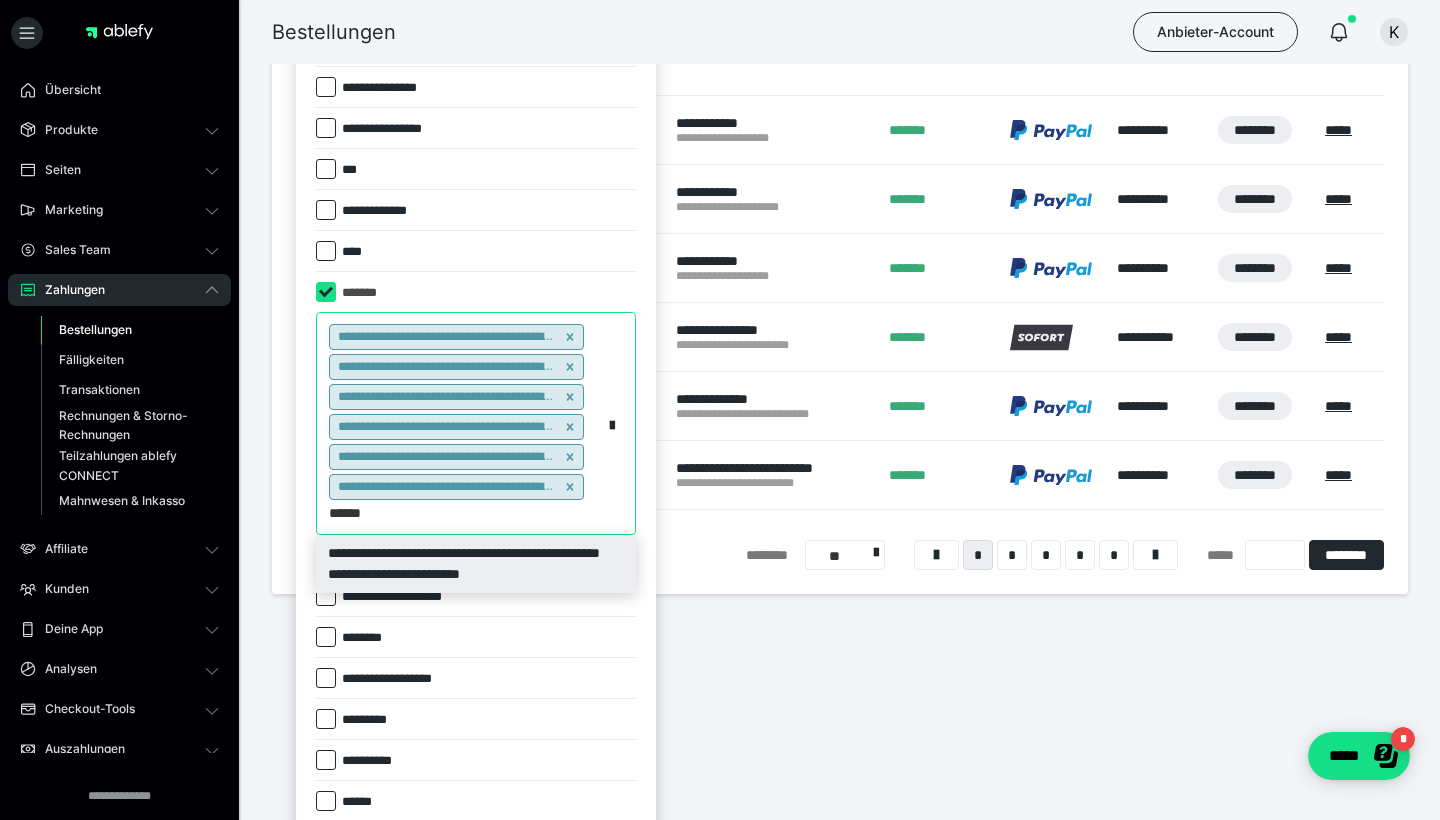 click on "**********" at bounding box center (476, 564) 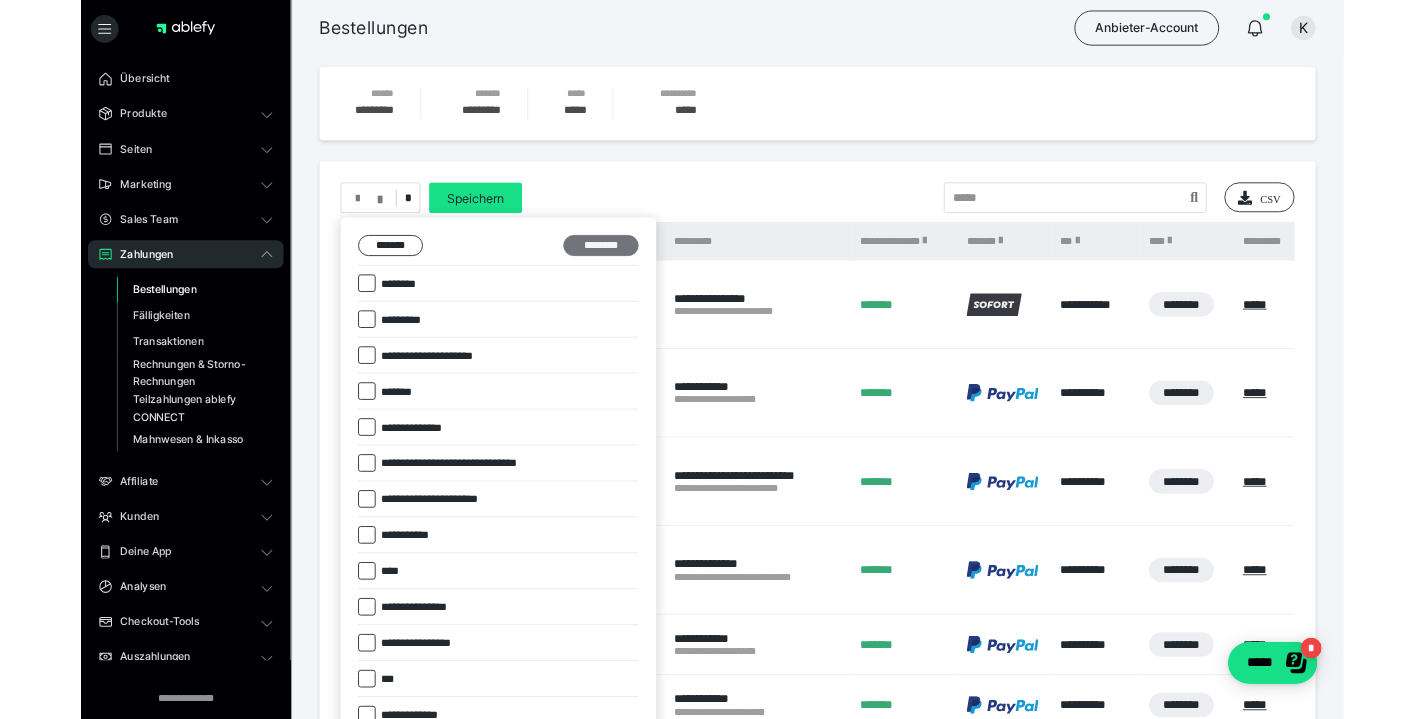 scroll, scrollTop: 0, scrollLeft: 0, axis: both 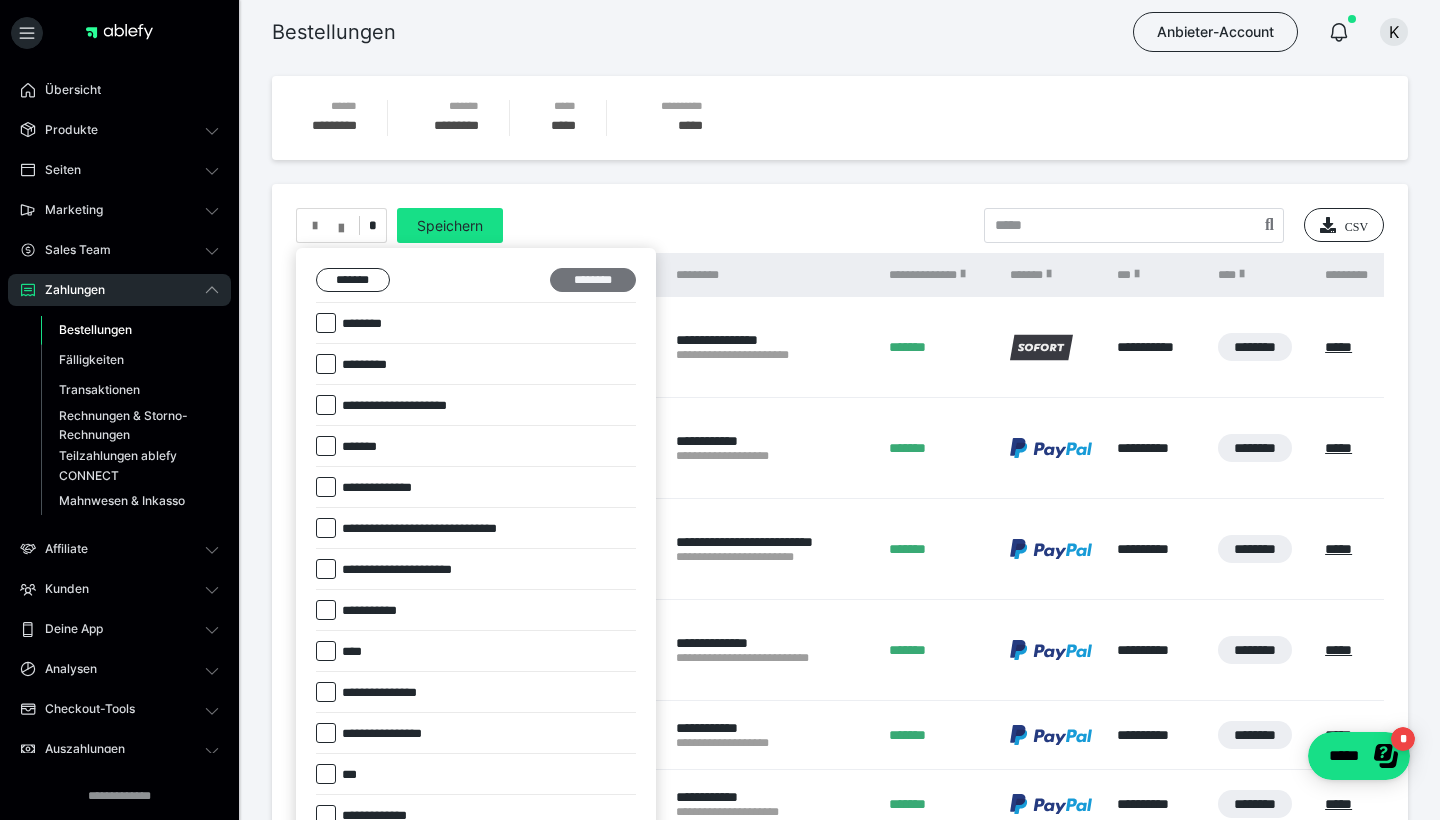 click on "********" at bounding box center [593, 280] 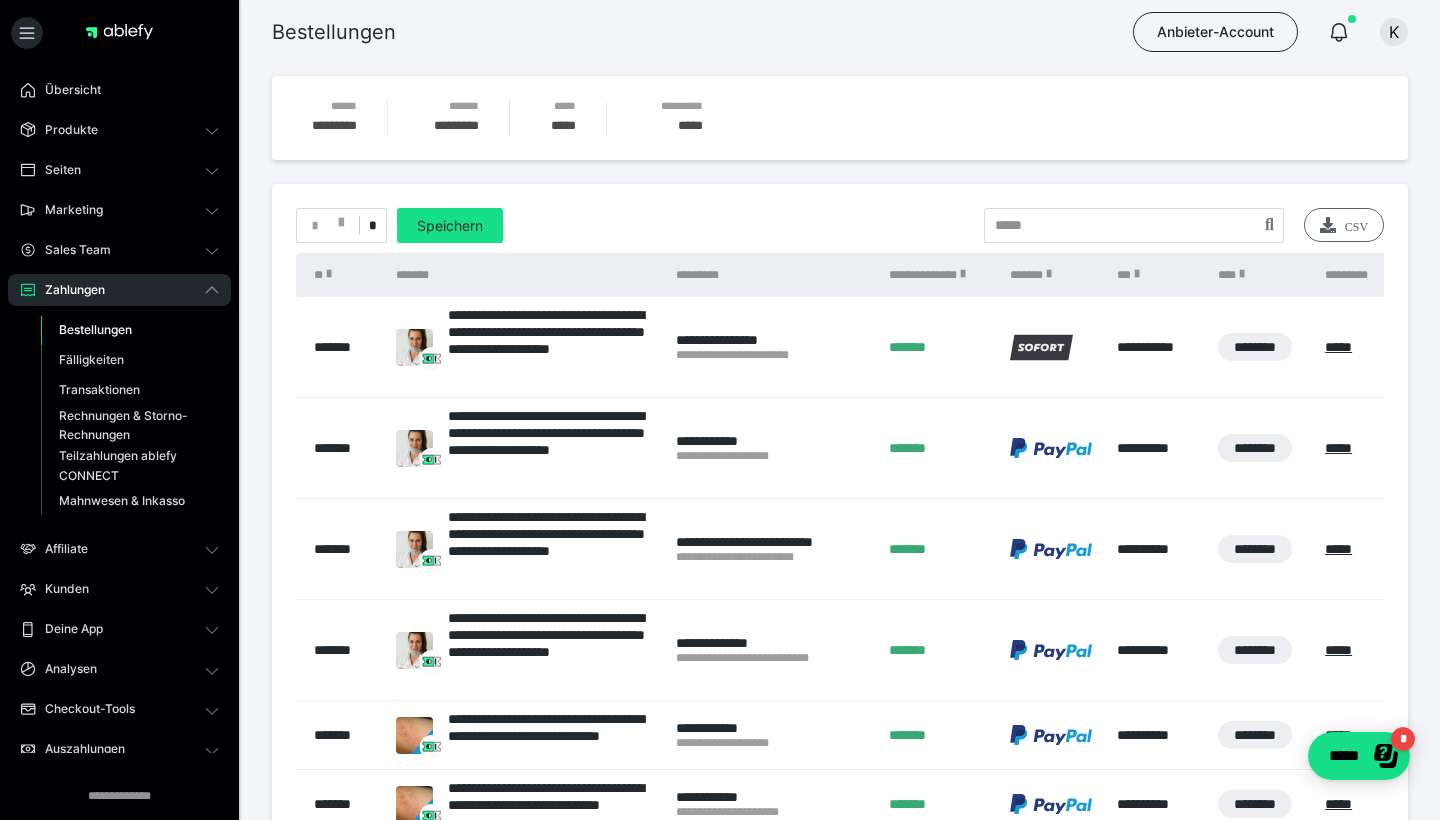 click on "CSV" at bounding box center [1344, 225] 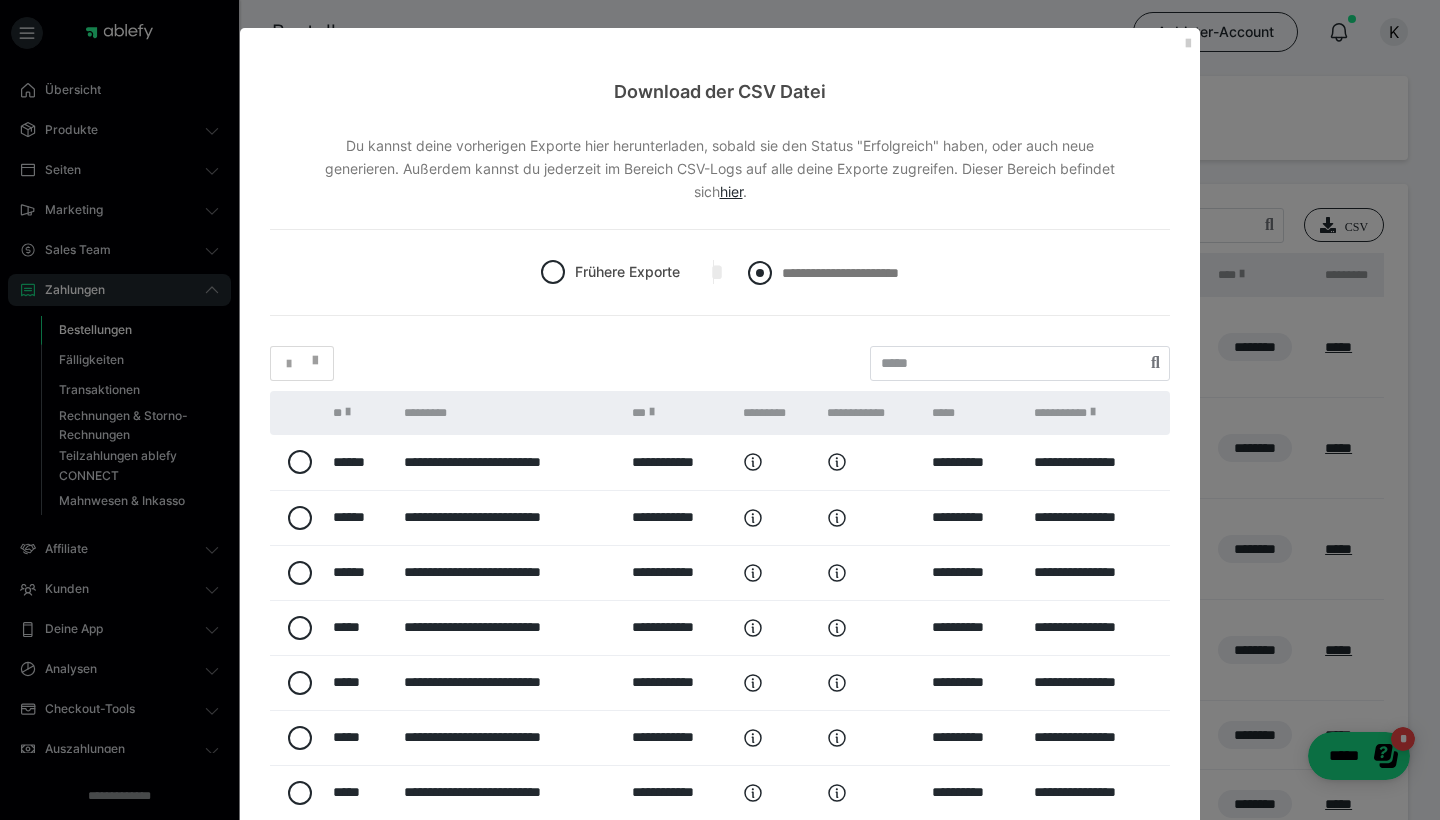 click on "**********" at bounding box center [840, 273] 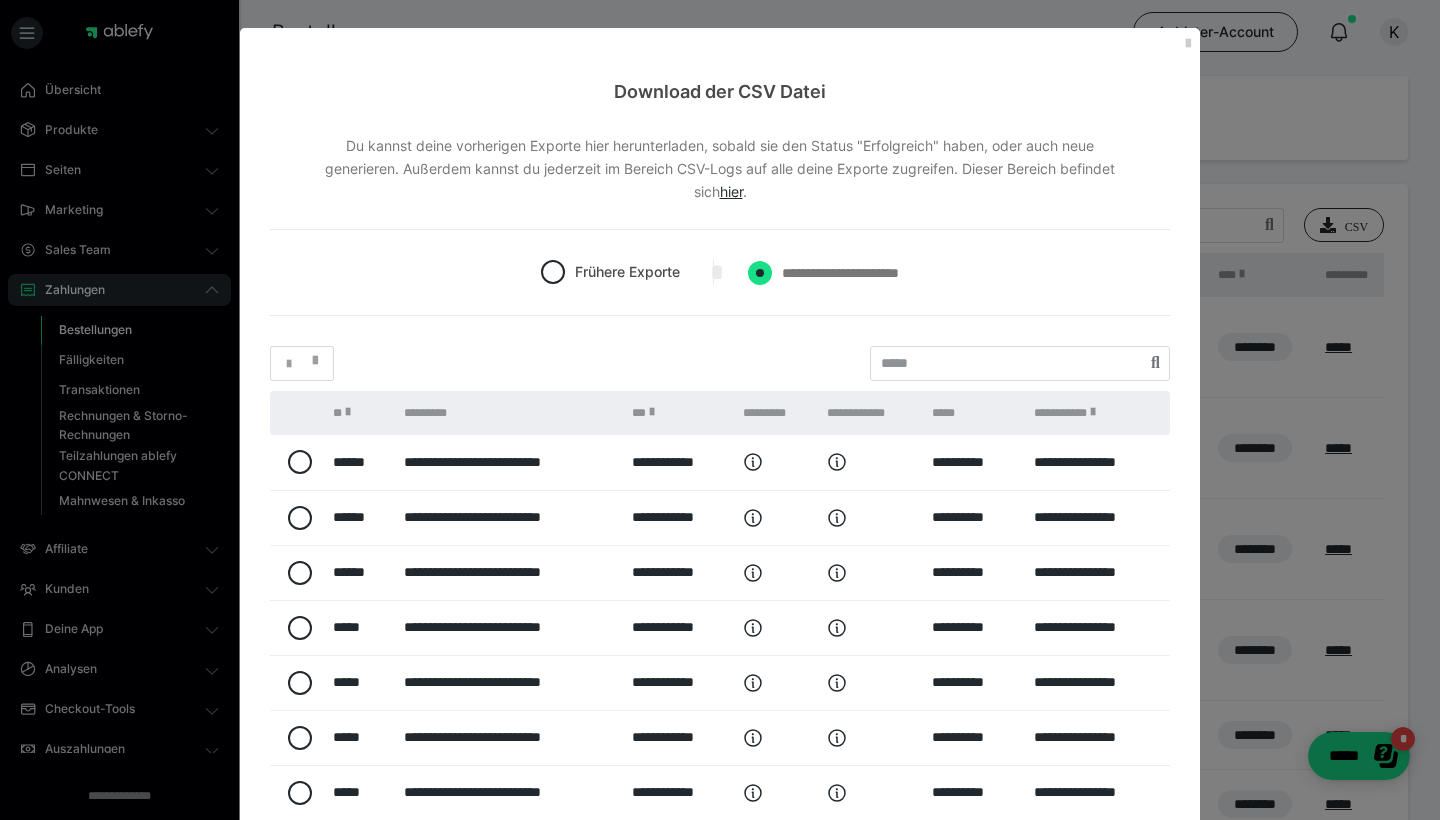 radio on "****" 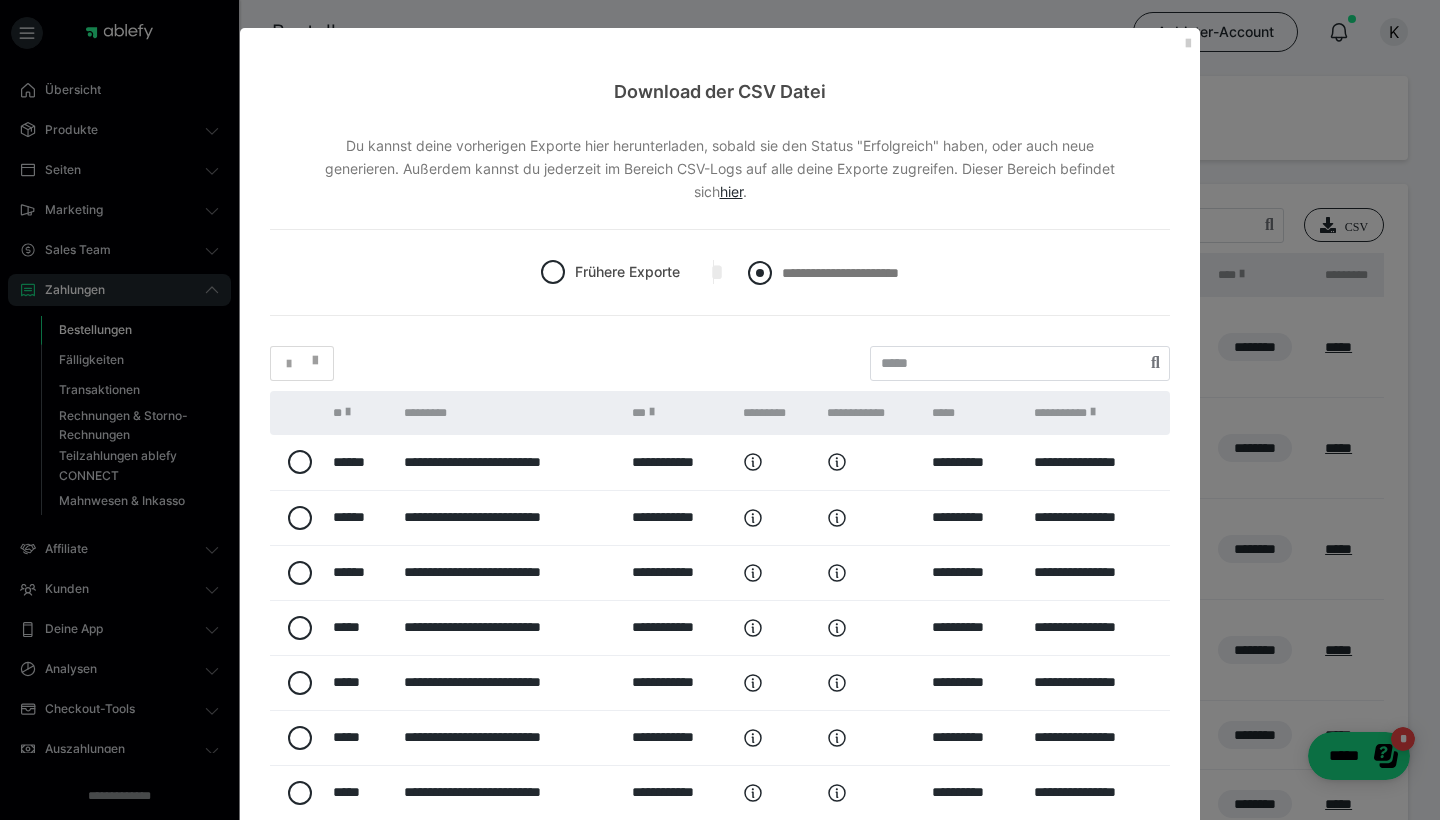 radio on "*****" 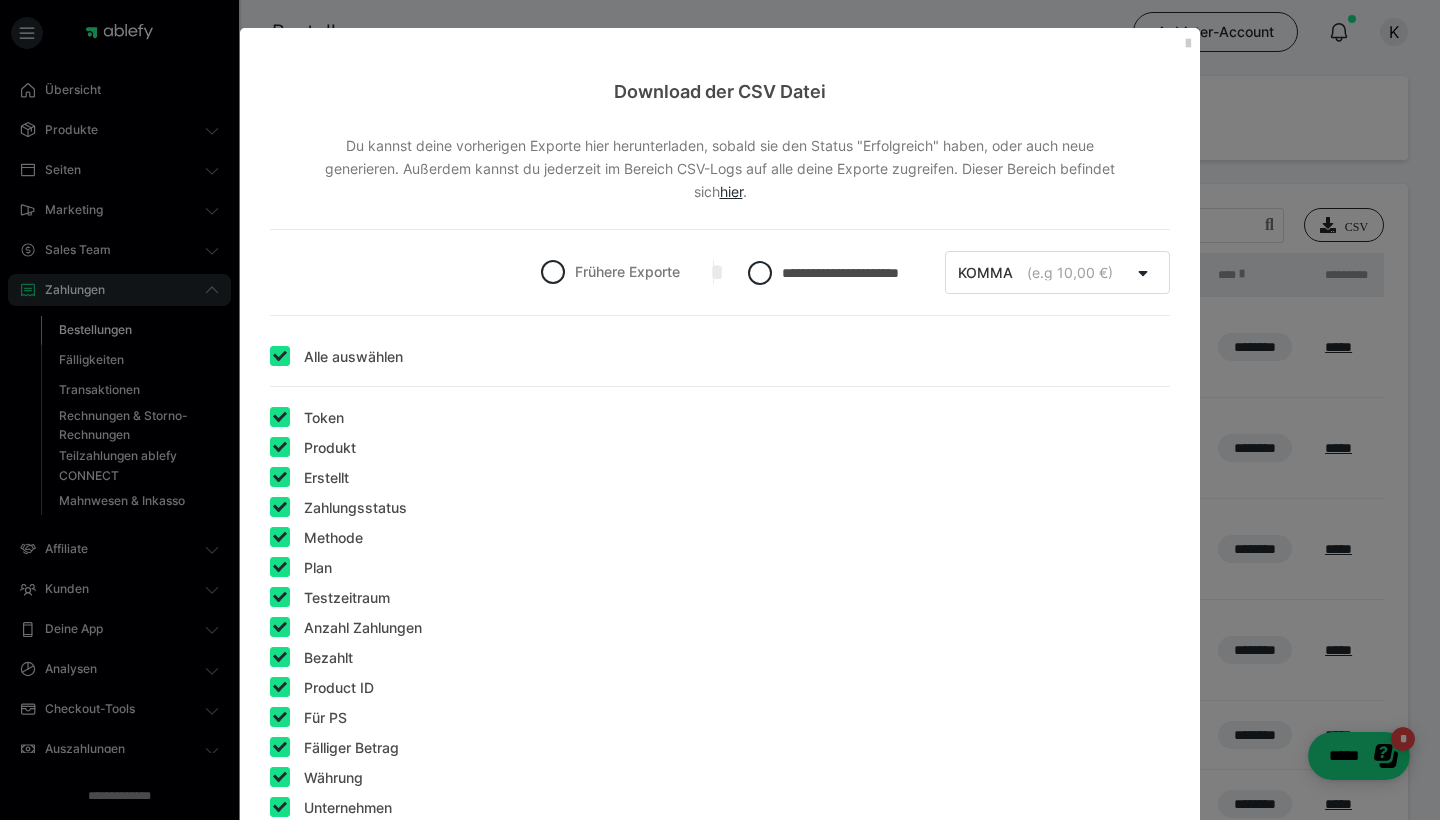 click on "Alle auswählen" at bounding box center [336, 361] 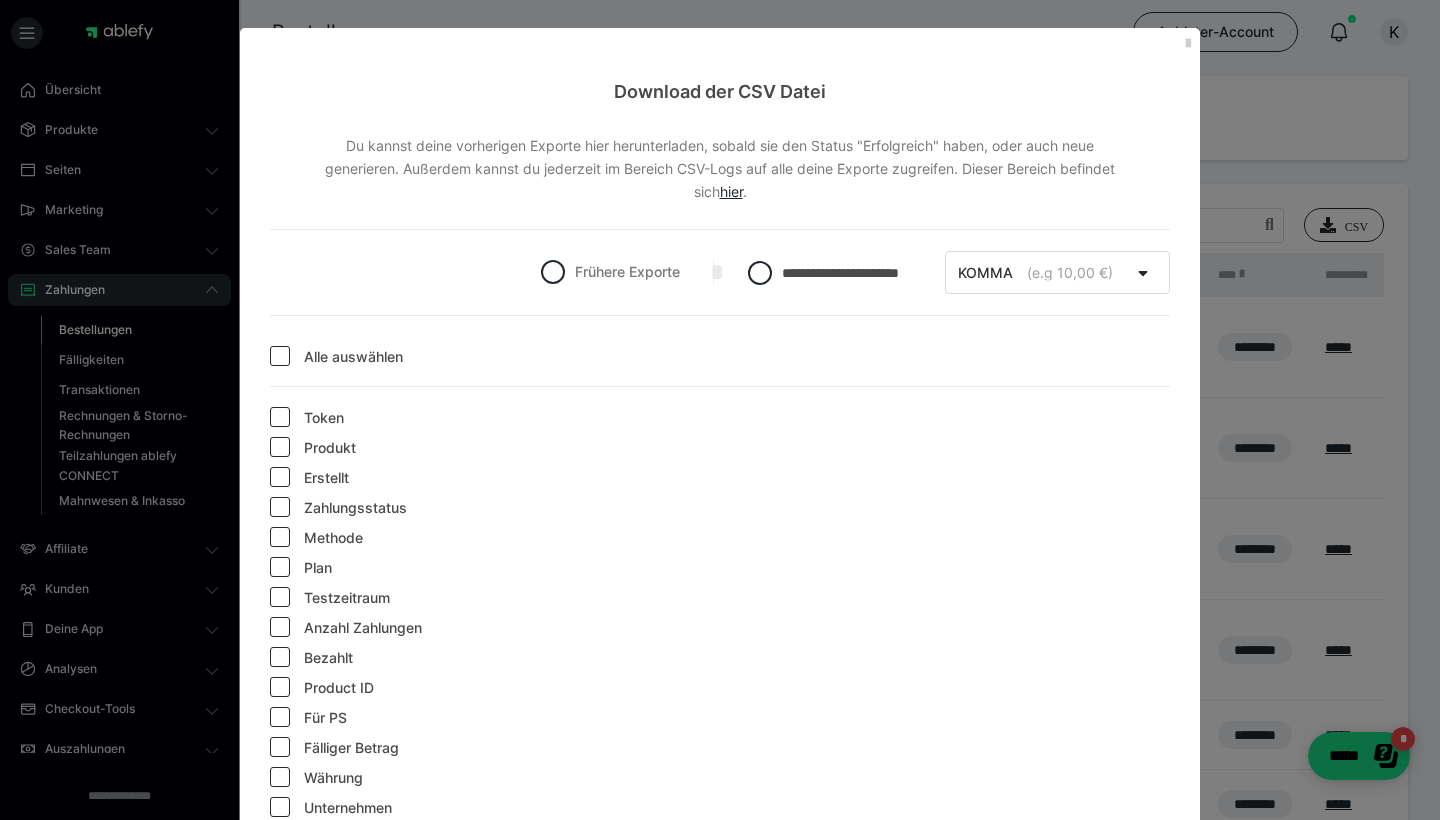 checkbox on "false" 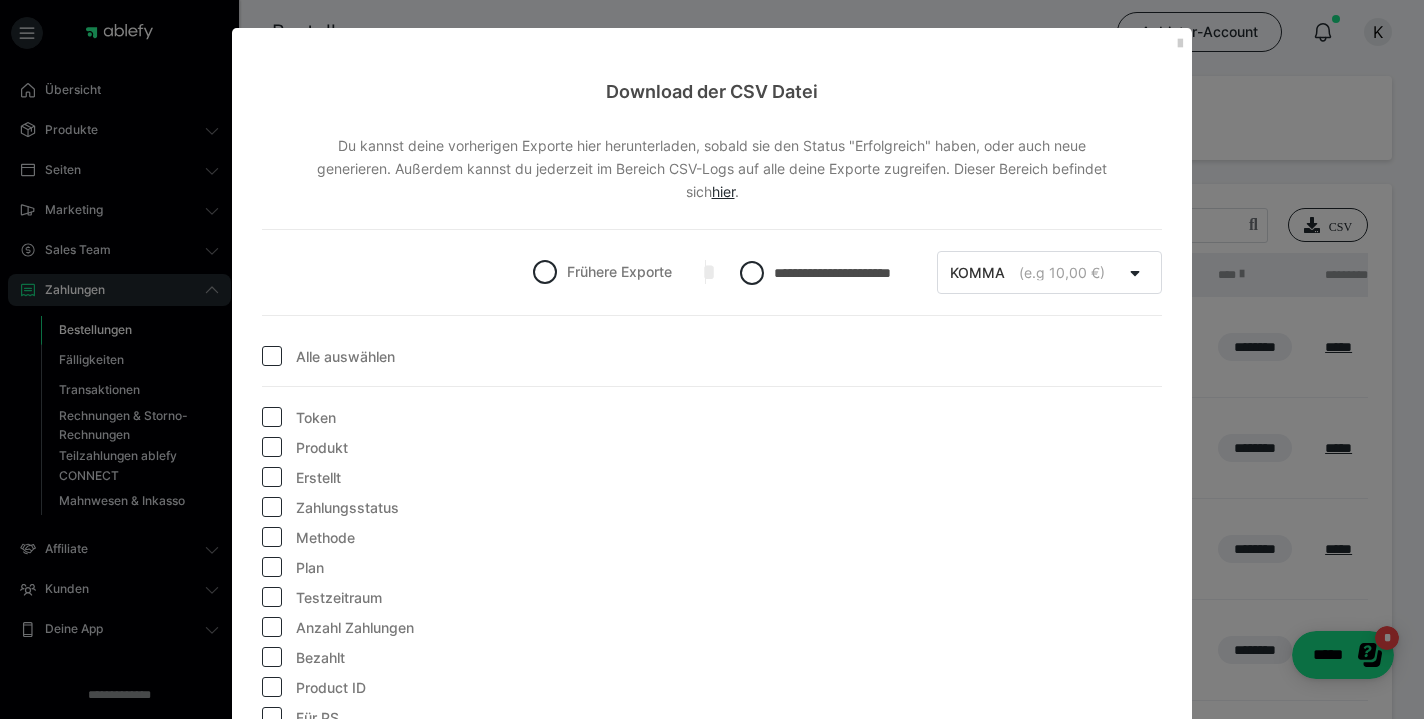 click on "Produkt" at bounding box center (305, 452) 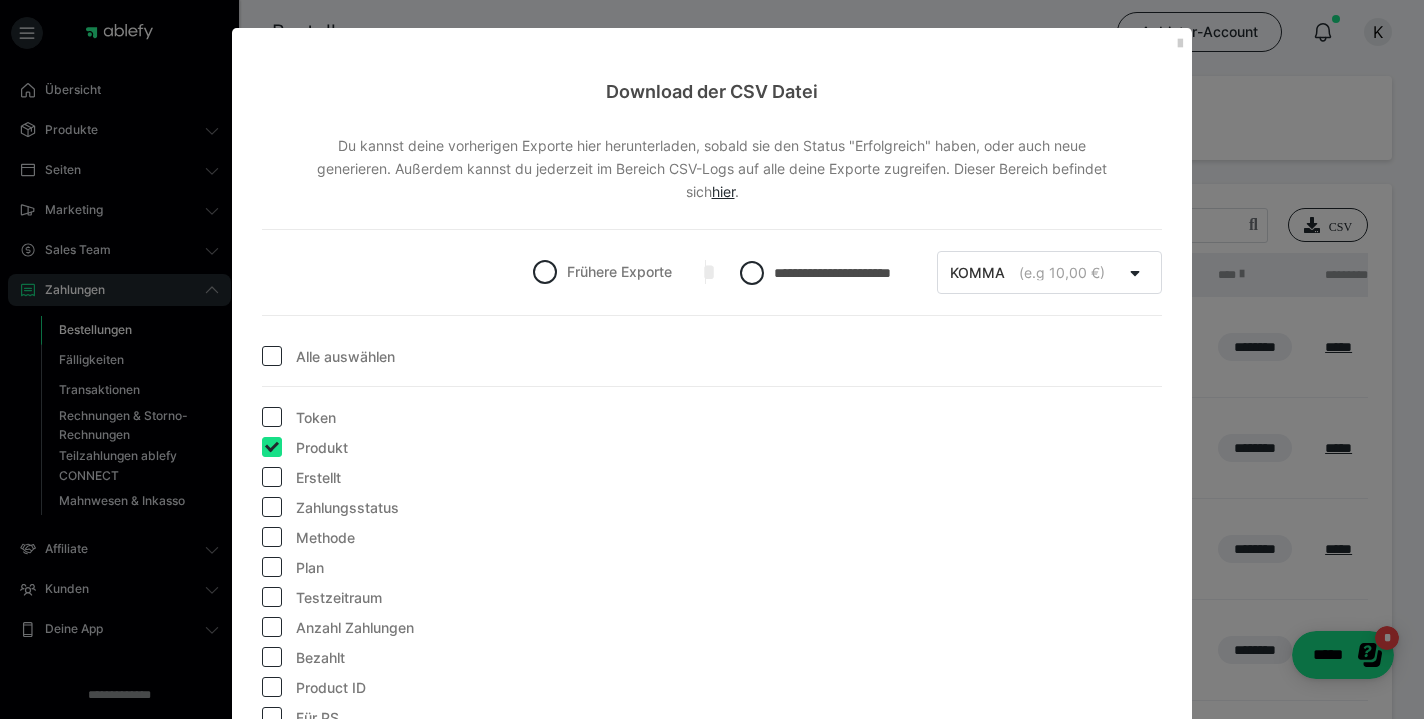 checkbox on "true" 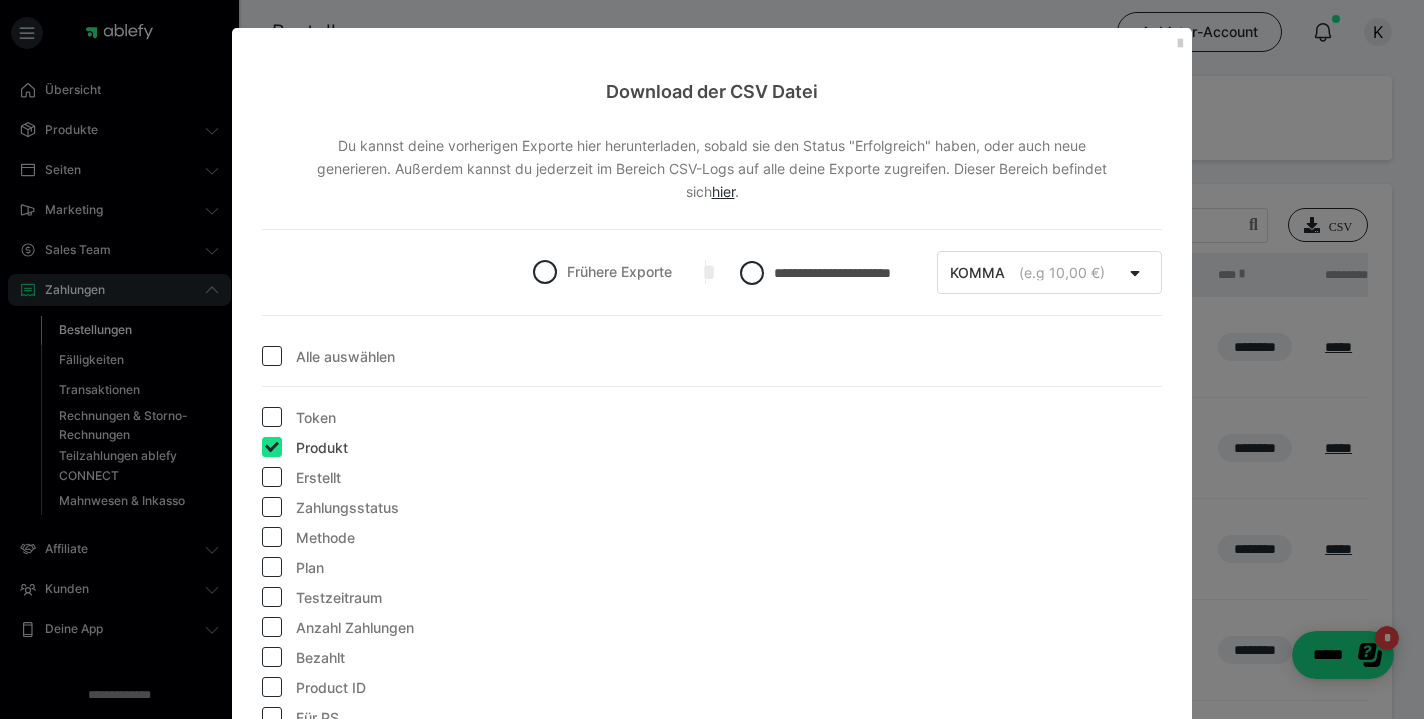 click on "Erstellt" at bounding box center [318, 478] 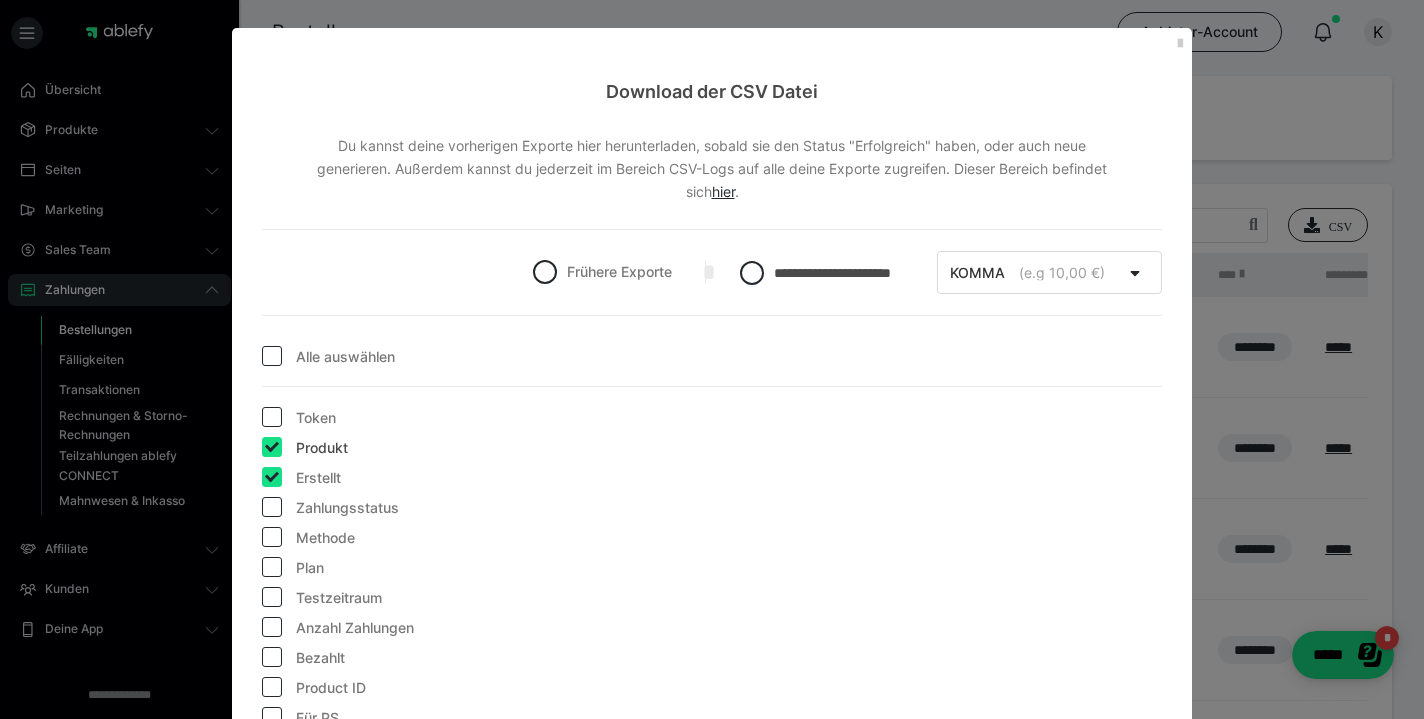 checkbox on "true" 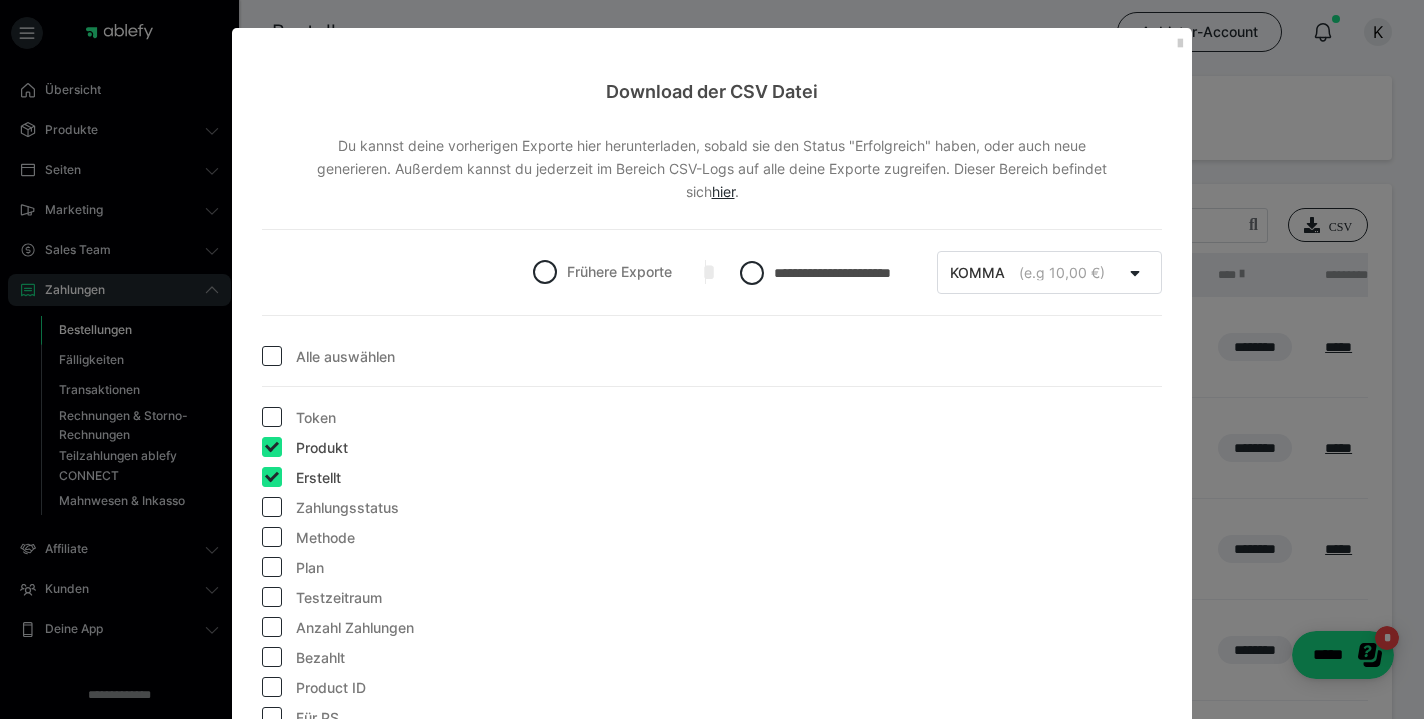 click on "Alle auswählen" at bounding box center [302, 352] 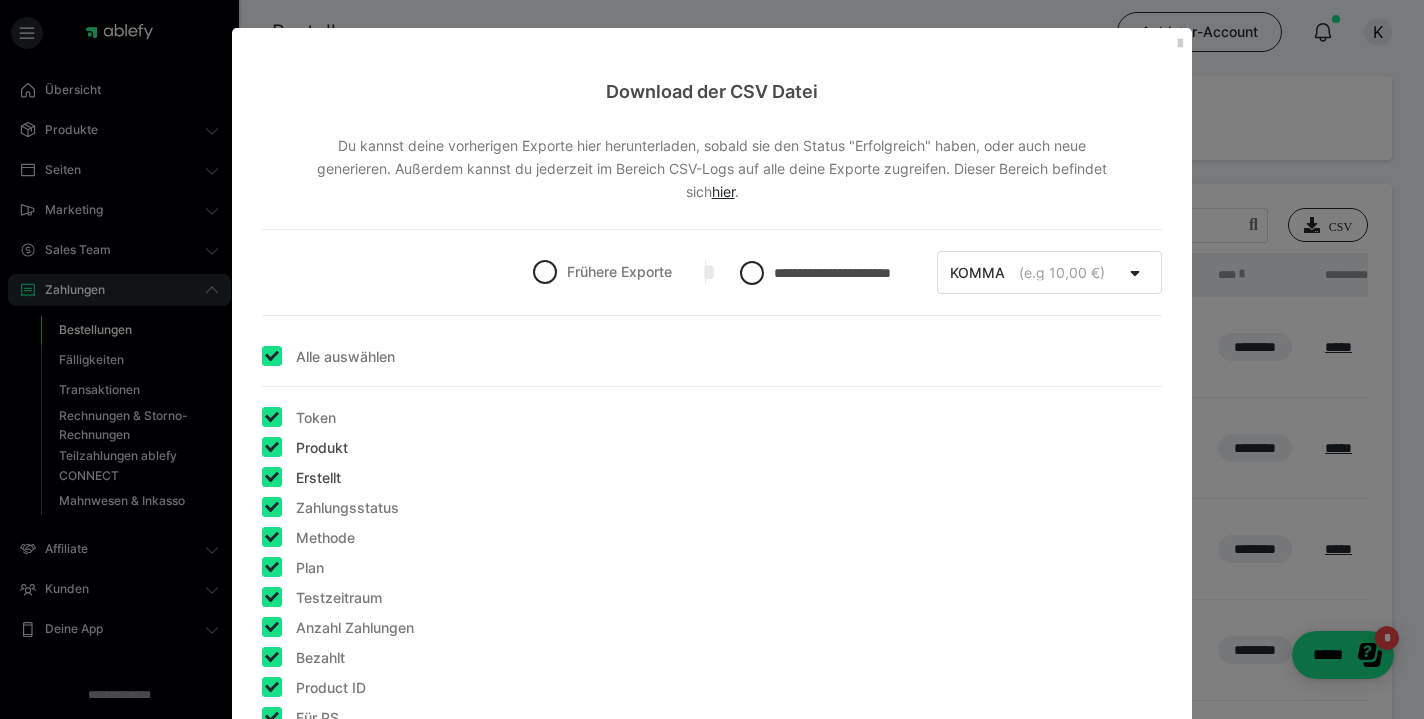 checkbox on "true" 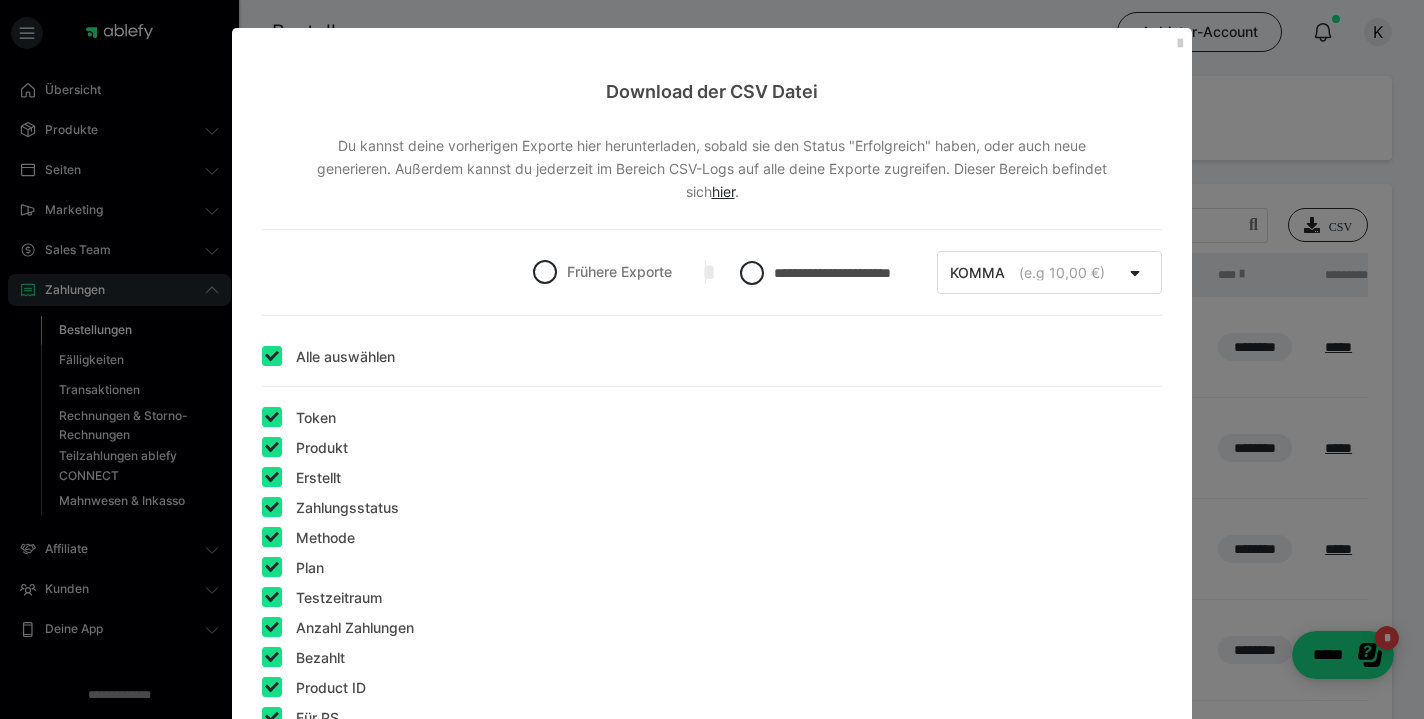 checkbox on "true" 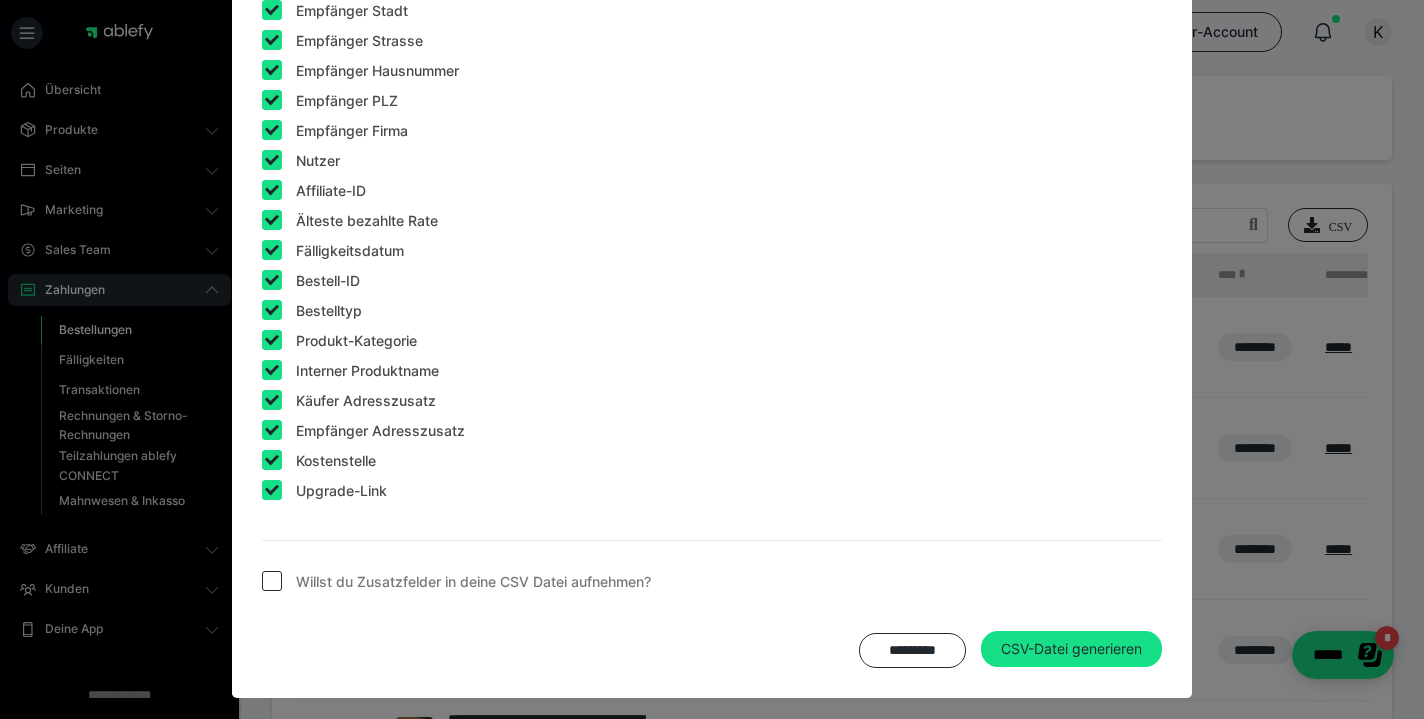 scroll, scrollTop: 1665, scrollLeft: 0, axis: vertical 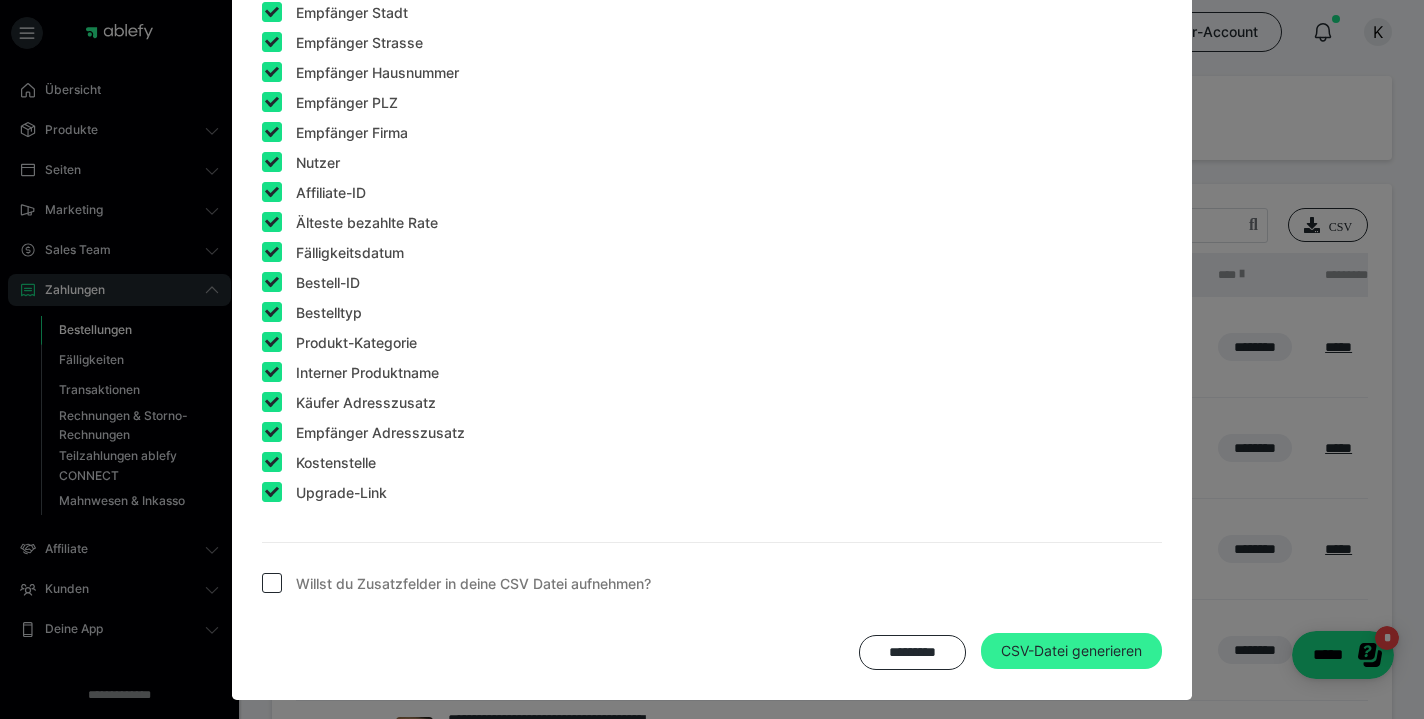 click on "CSV-Datei generieren" at bounding box center [1071, 651] 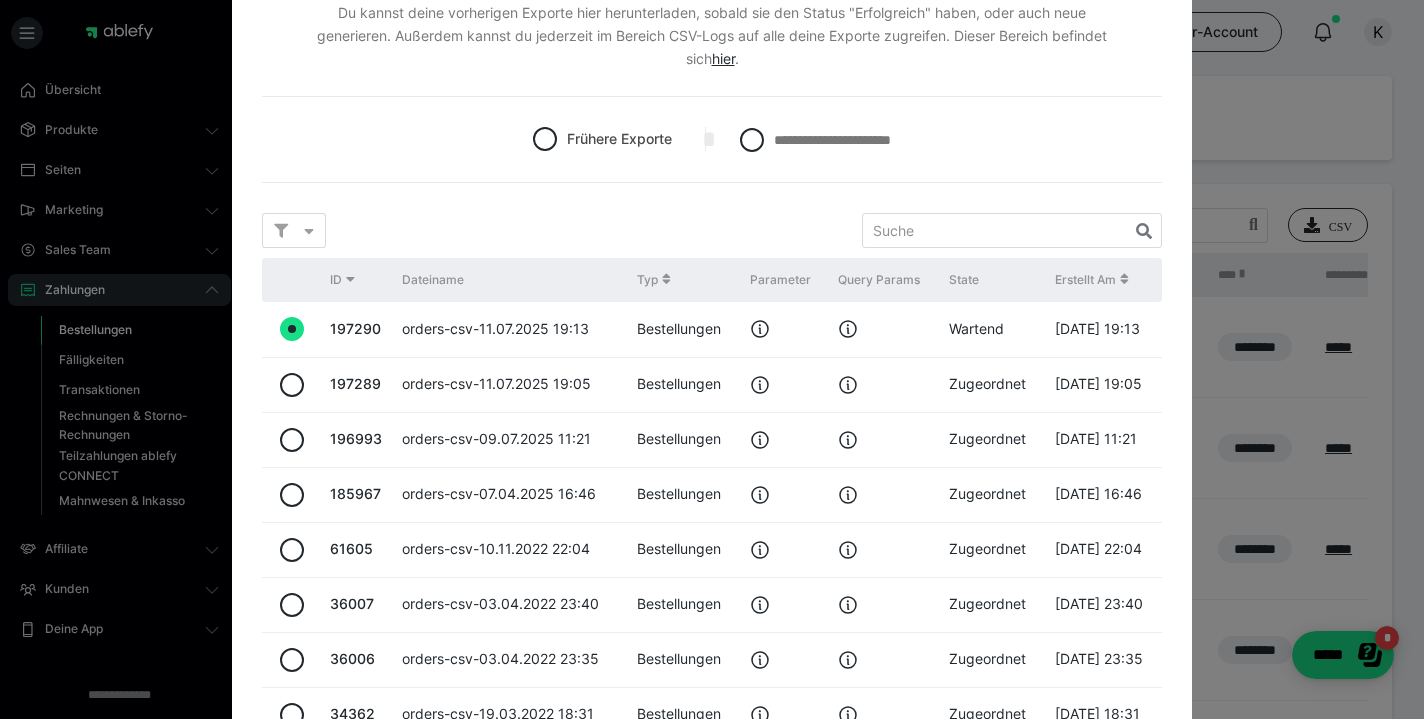scroll, scrollTop: 135, scrollLeft: 0, axis: vertical 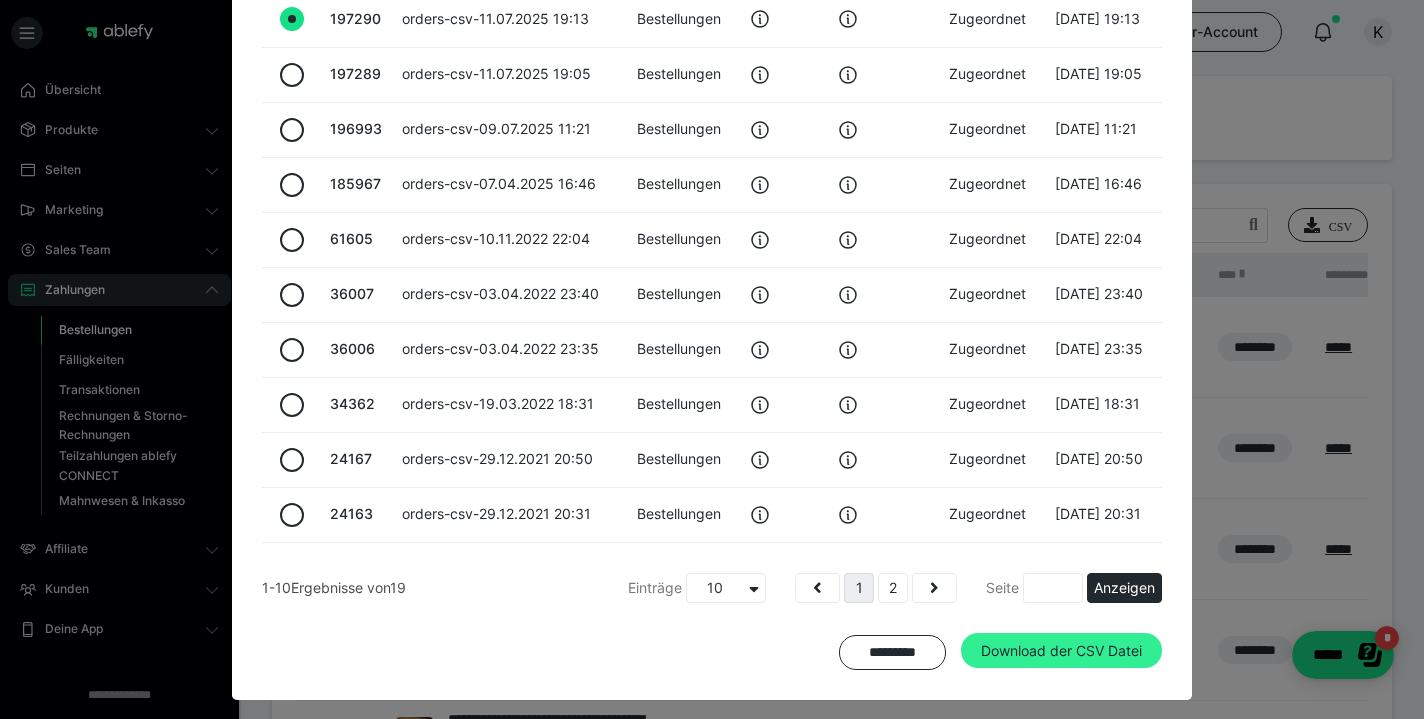 click on "Download der CSV Datei" at bounding box center [1061, 651] 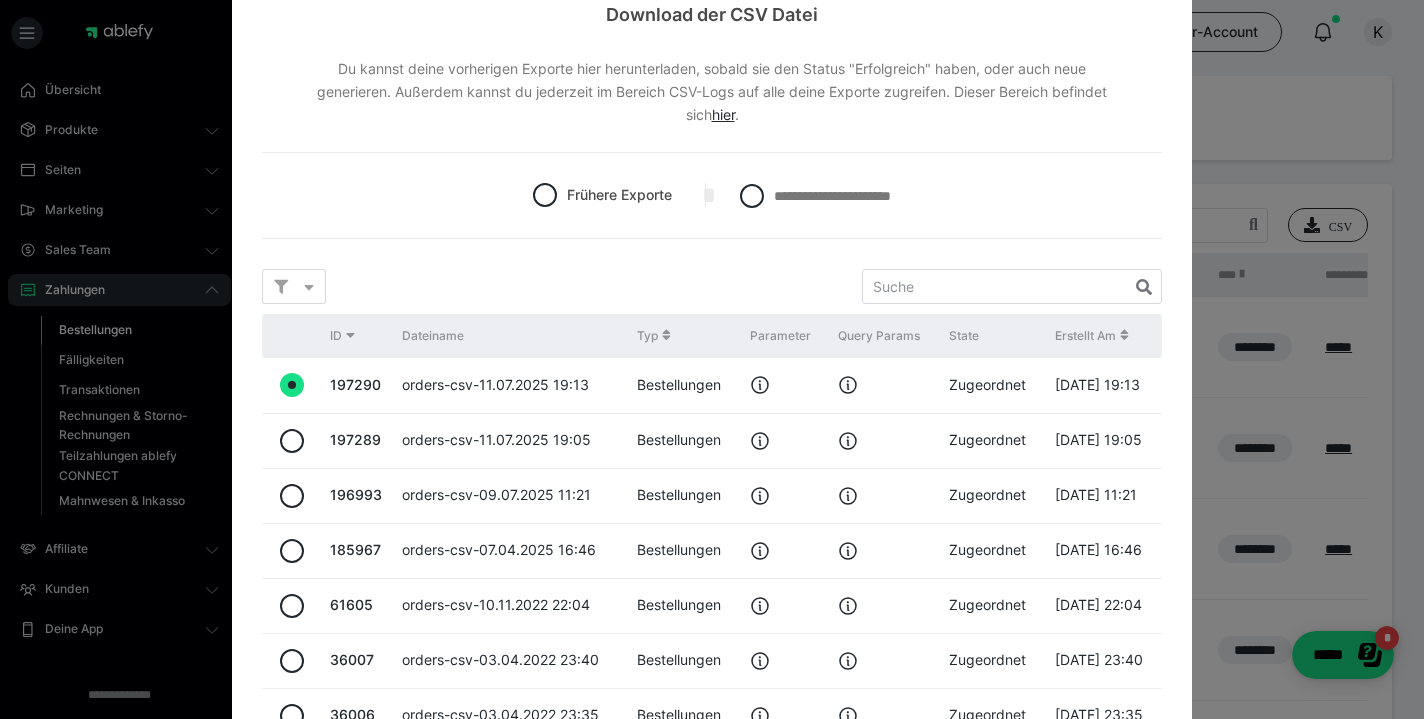 scroll, scrollTop: 139, scrollLeft: 0, axis: vertical 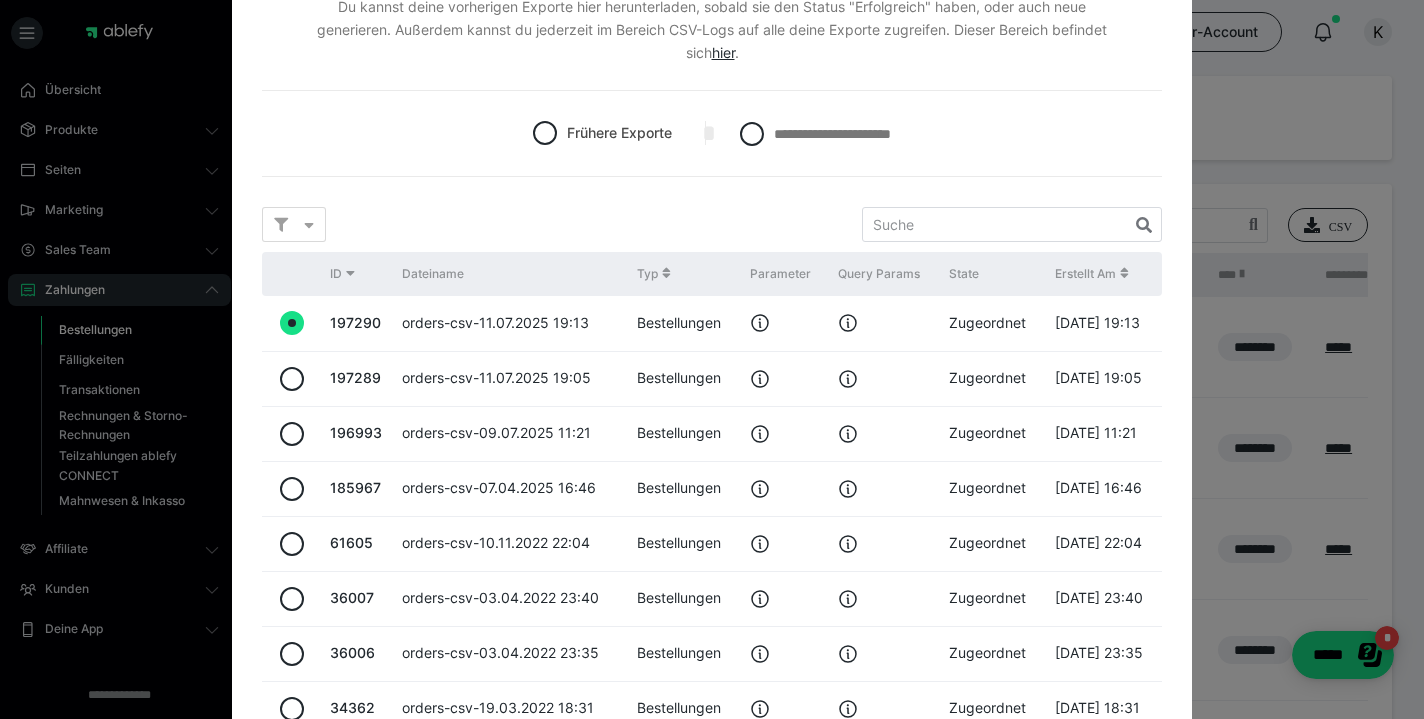 click on "orders-csv-11.07.2025 19:05" at bounding box center [510, 378] 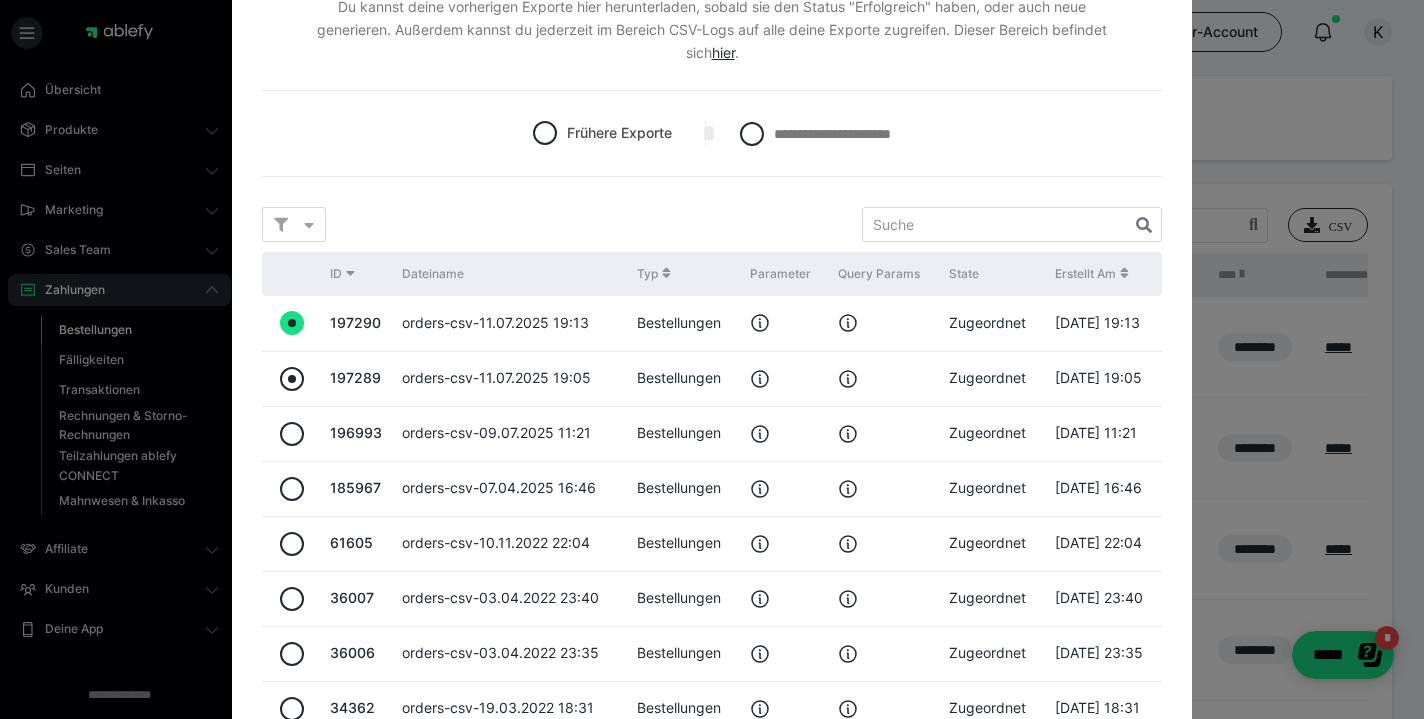 click at bounding box center [292, 379] 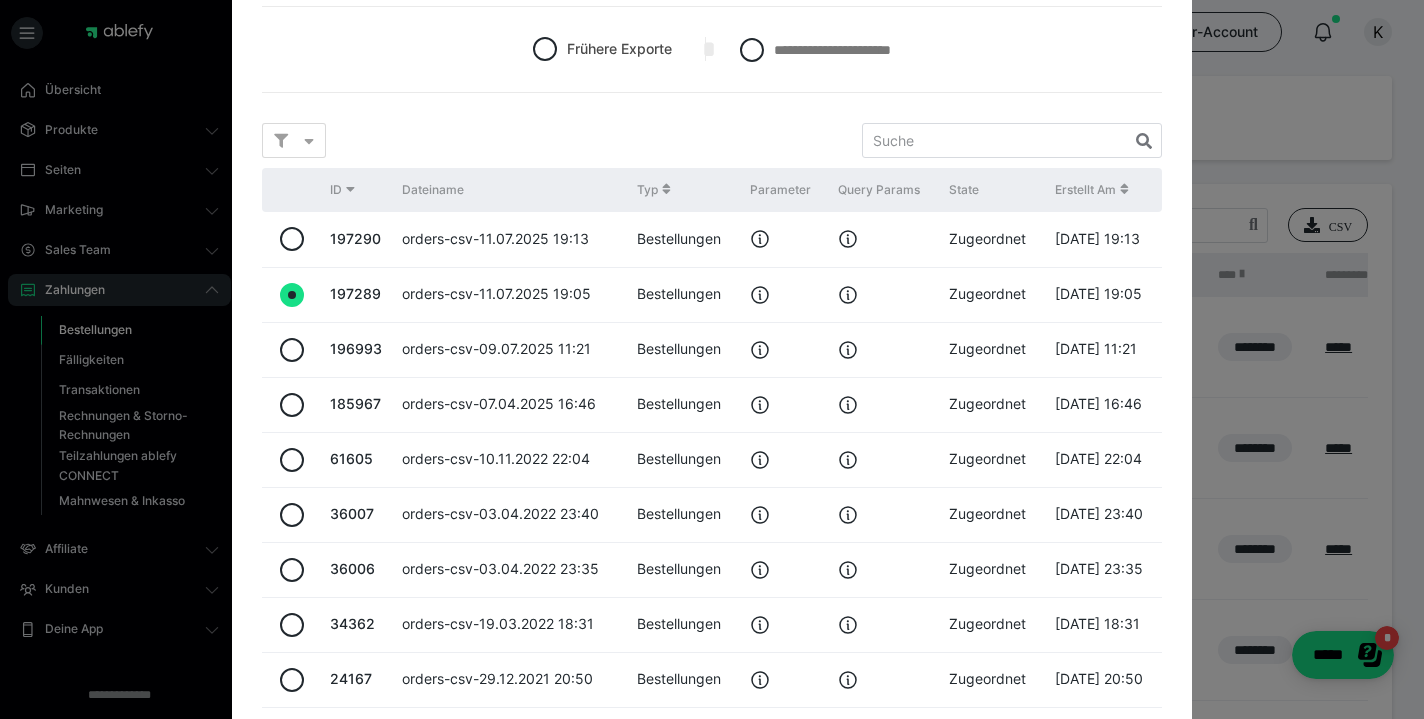 scroll, scrollTop: 483, scrollLeft: 0, axis: vertical 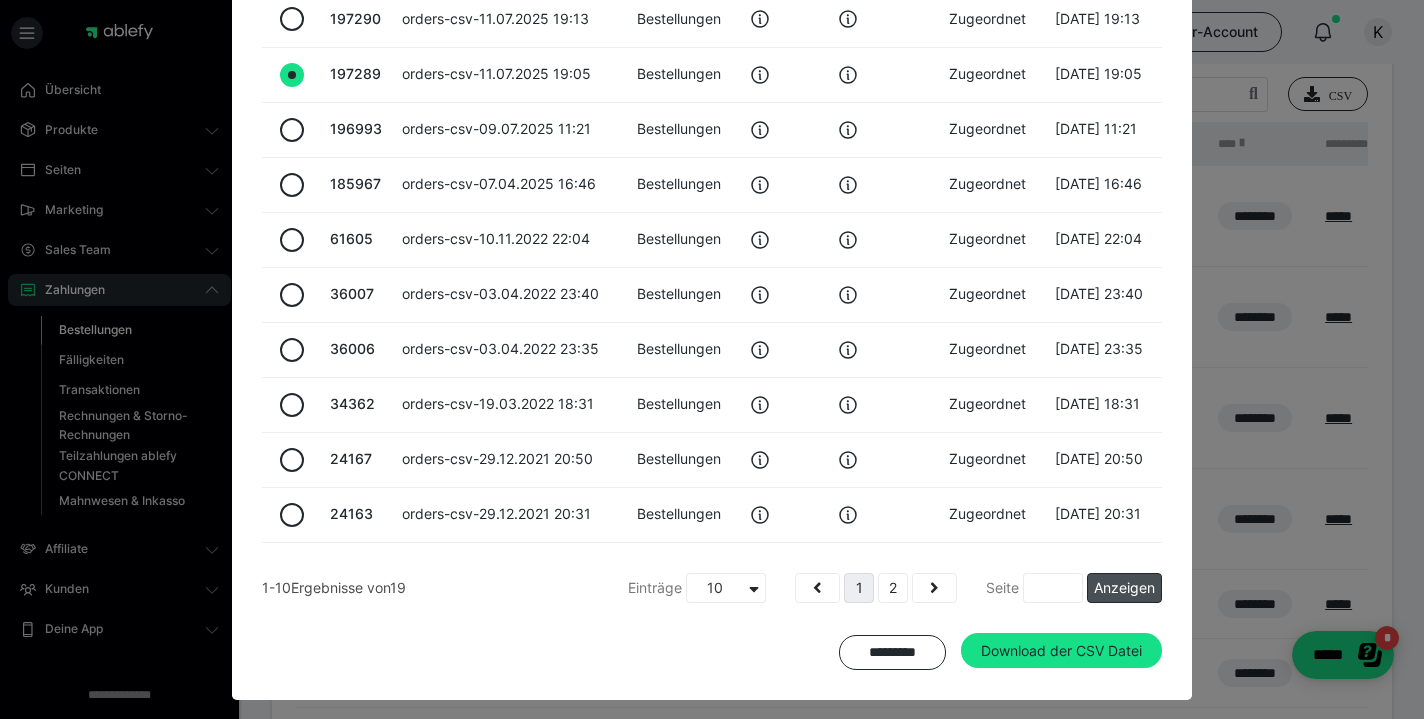 click on "Anzeigen" at bounding box center (1124, 588) 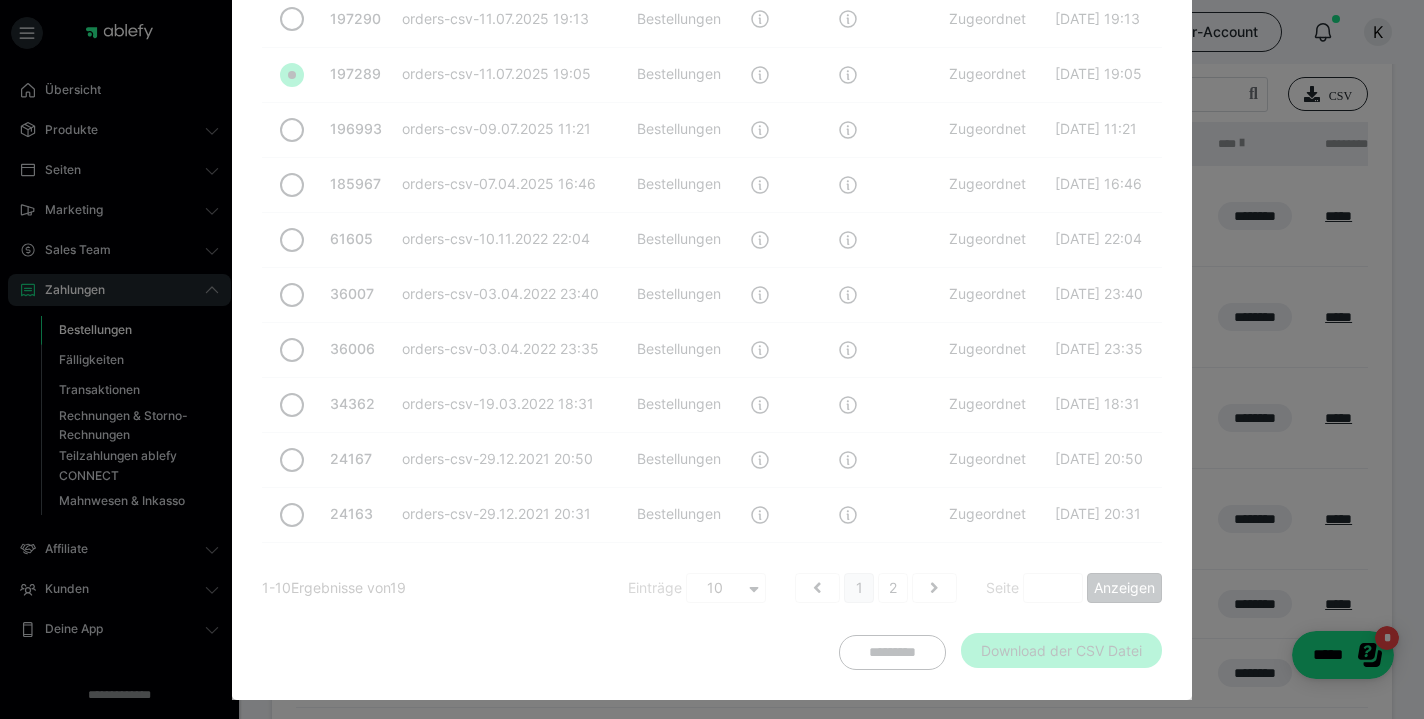 scroll, scrollTop: 77, scrollLeft: 0, axis: vertical 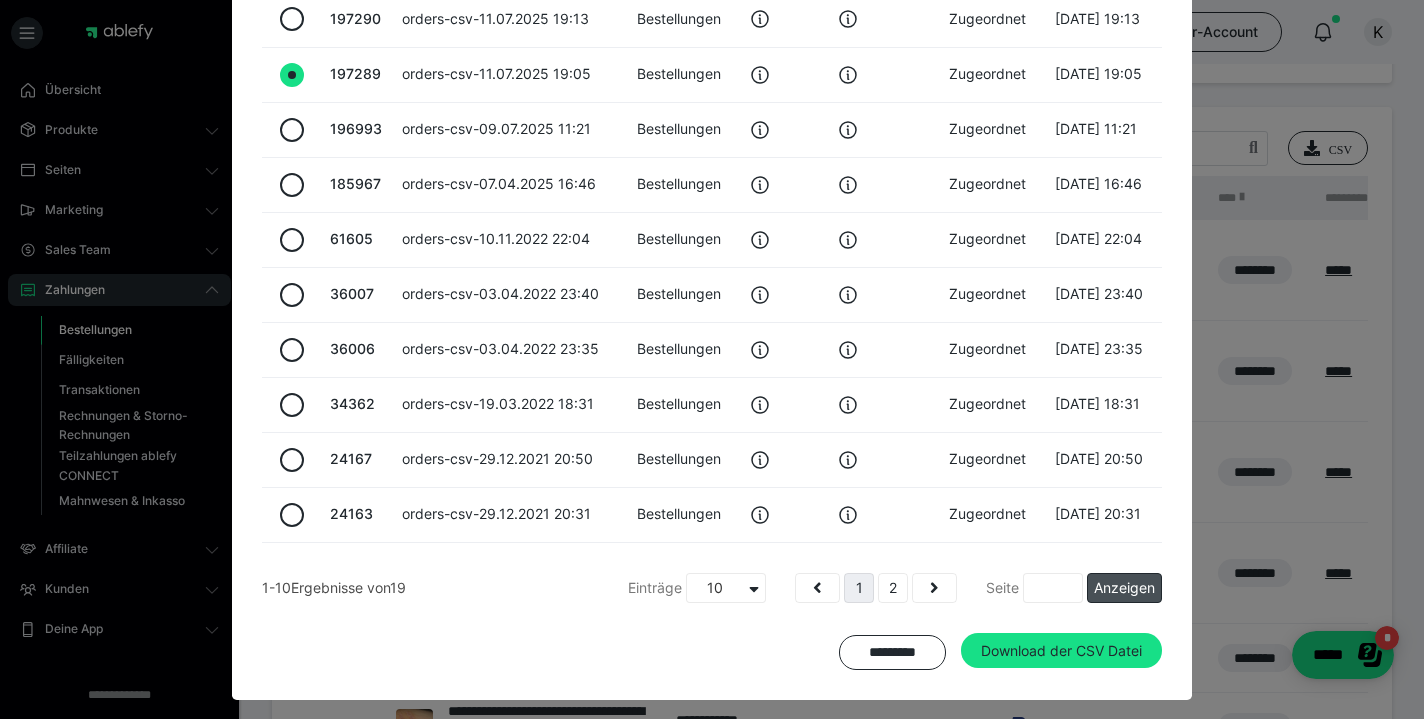 click on "Anzeigen" at bounding box center (1124, 588) 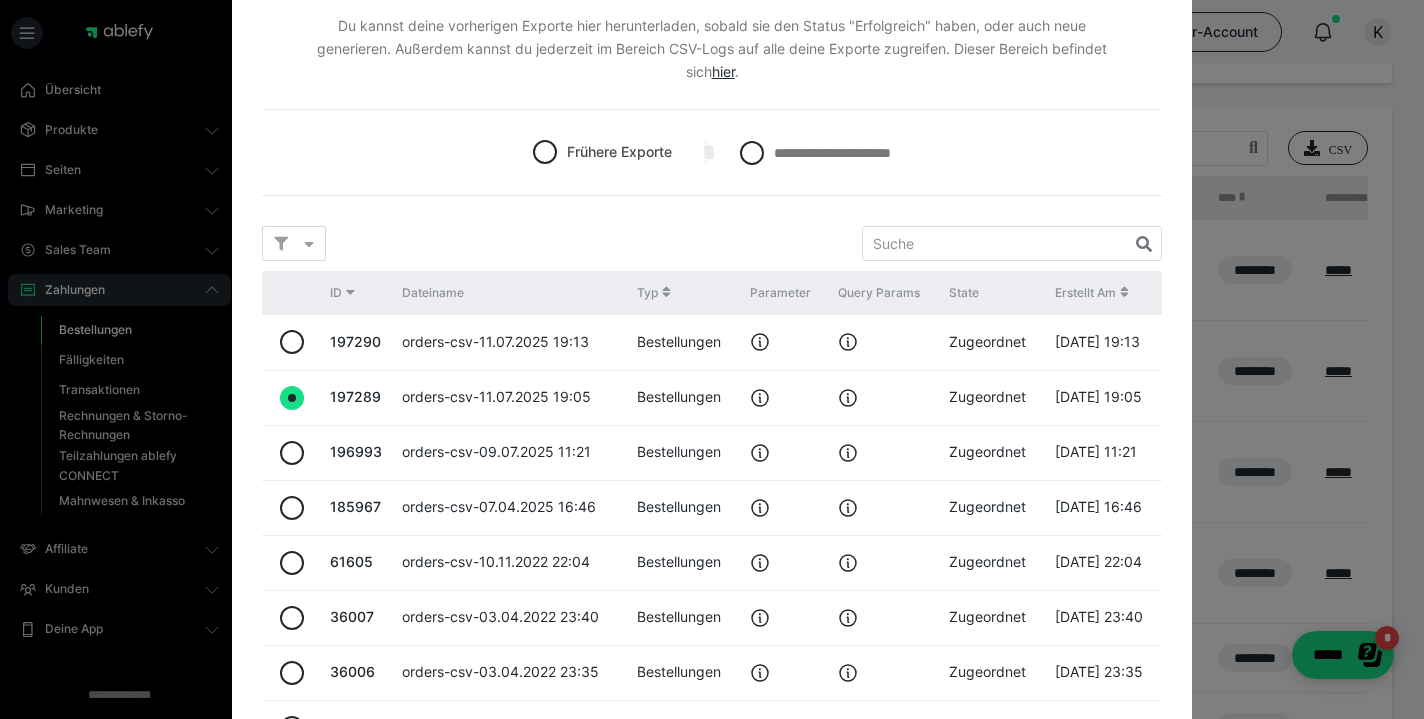 scroll, scrollTop: 118, scrollLeft: 0, axis: vertical 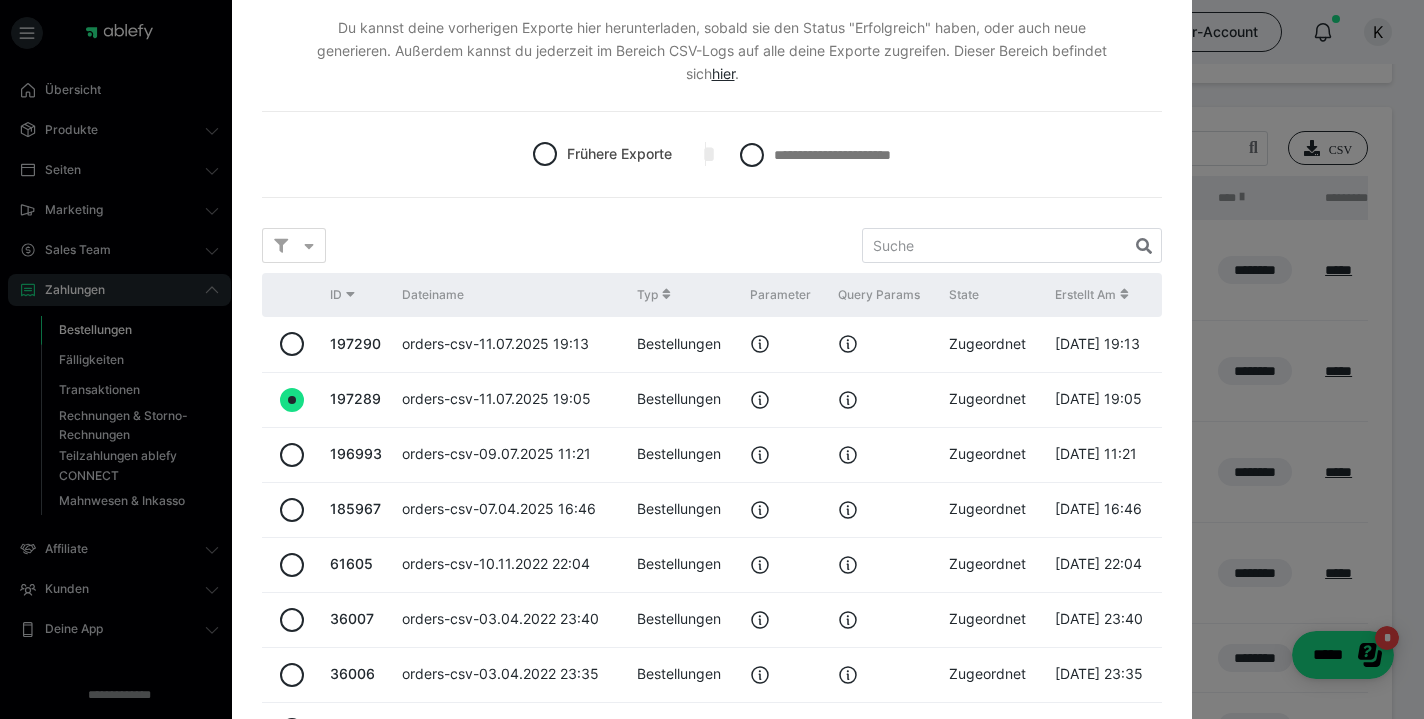 click on "orders-csv-11.07.2025 19:13" at bounding box center [510, 344] 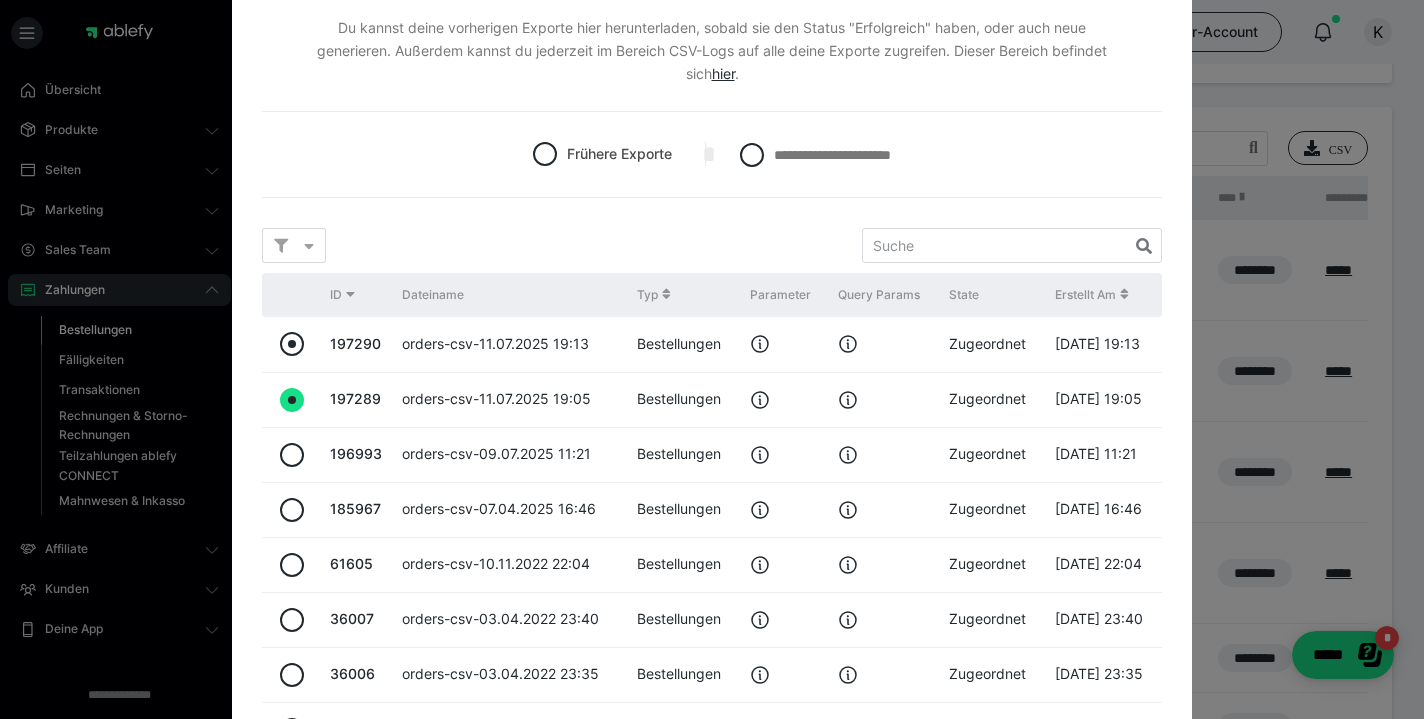 click at bounding box center (292, 344) 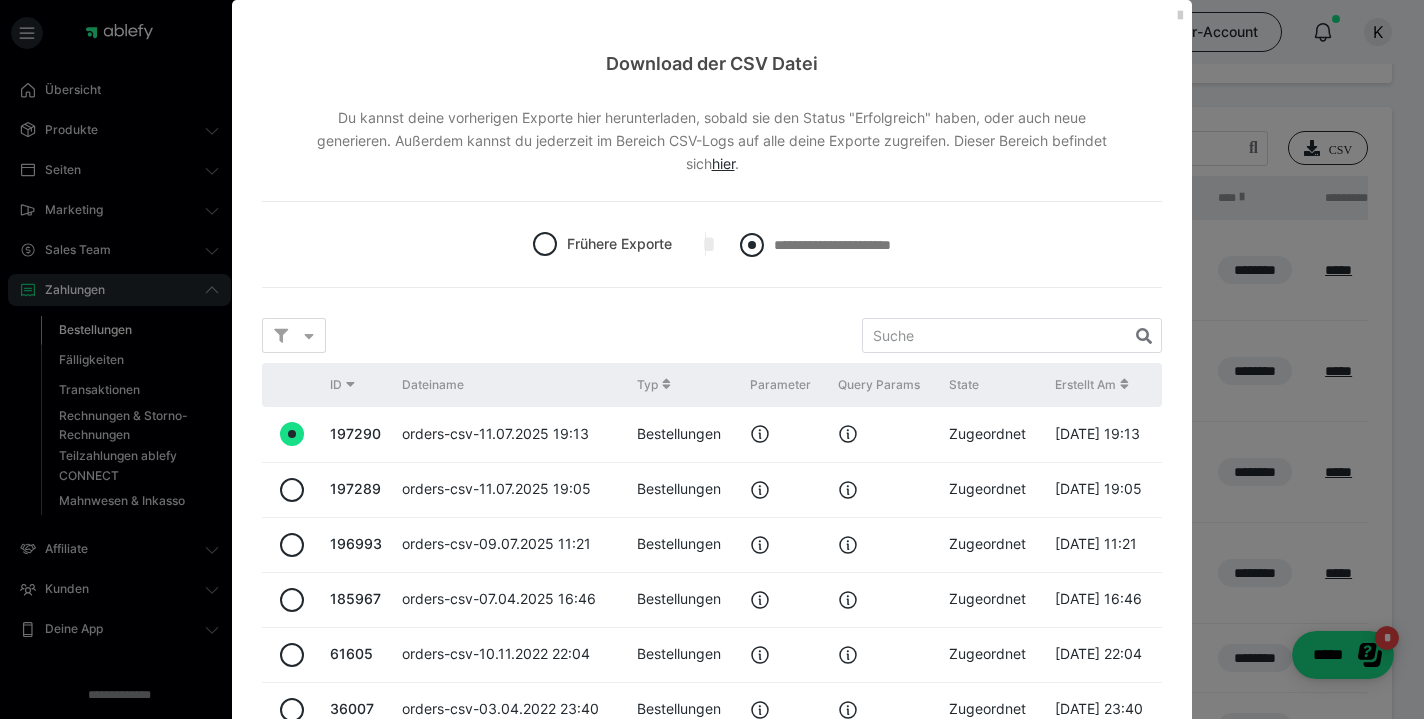 scroll, scrollTop: 20, scrollLeft: 0, axis: vertical 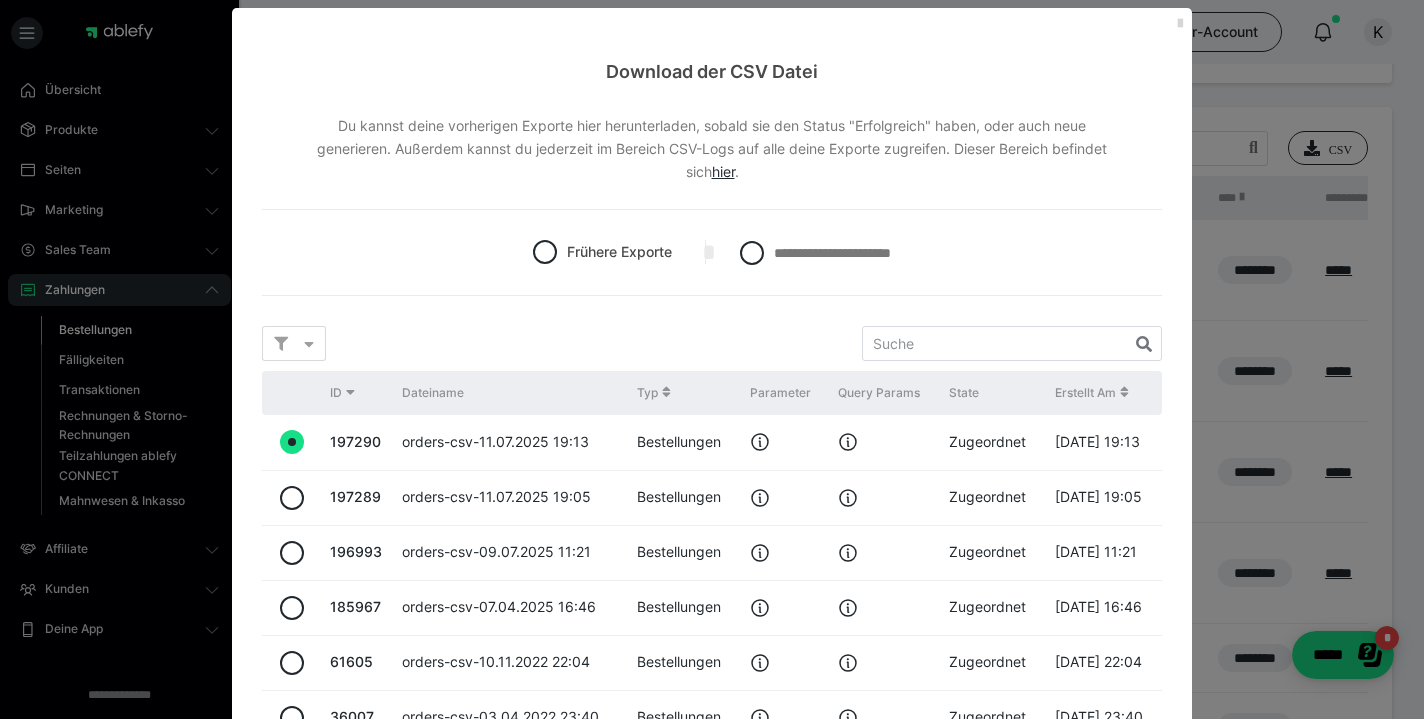 click at bounding box center [1180, 24] 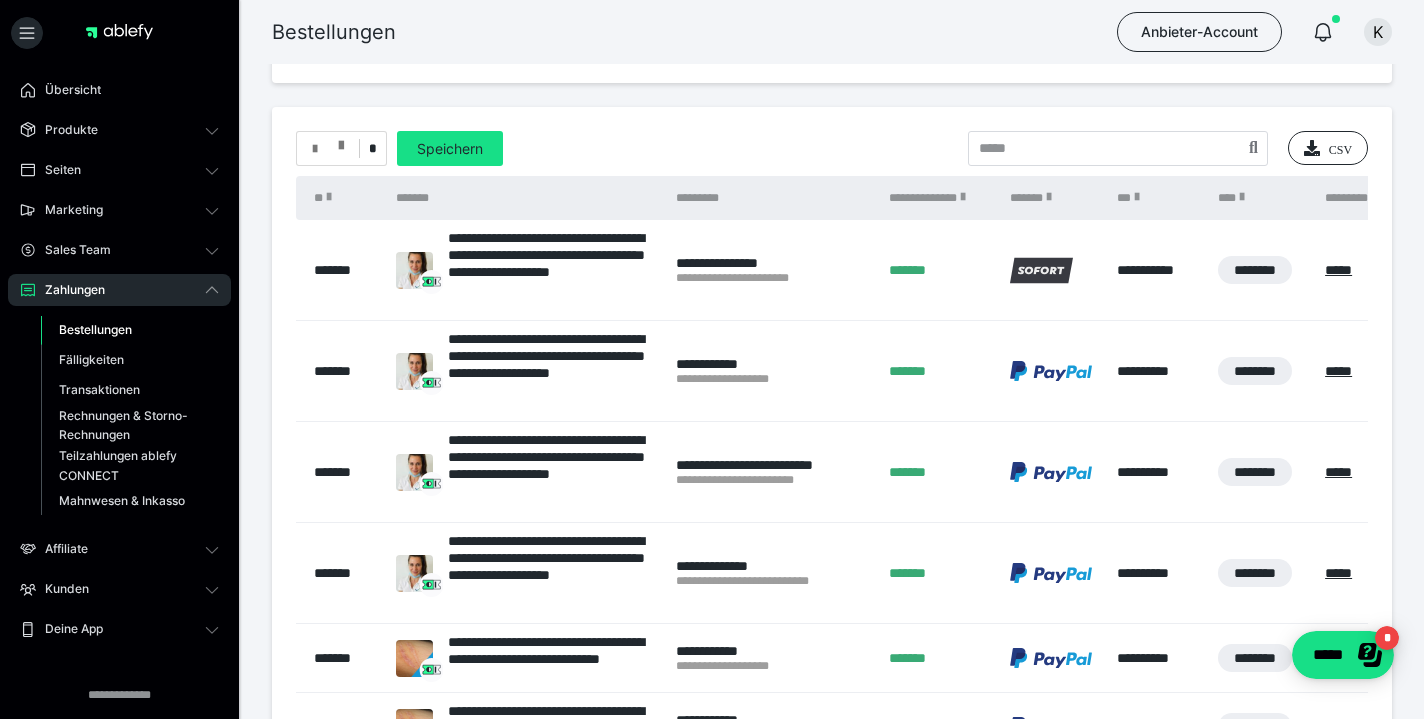 click at bounding box center [328, 149] 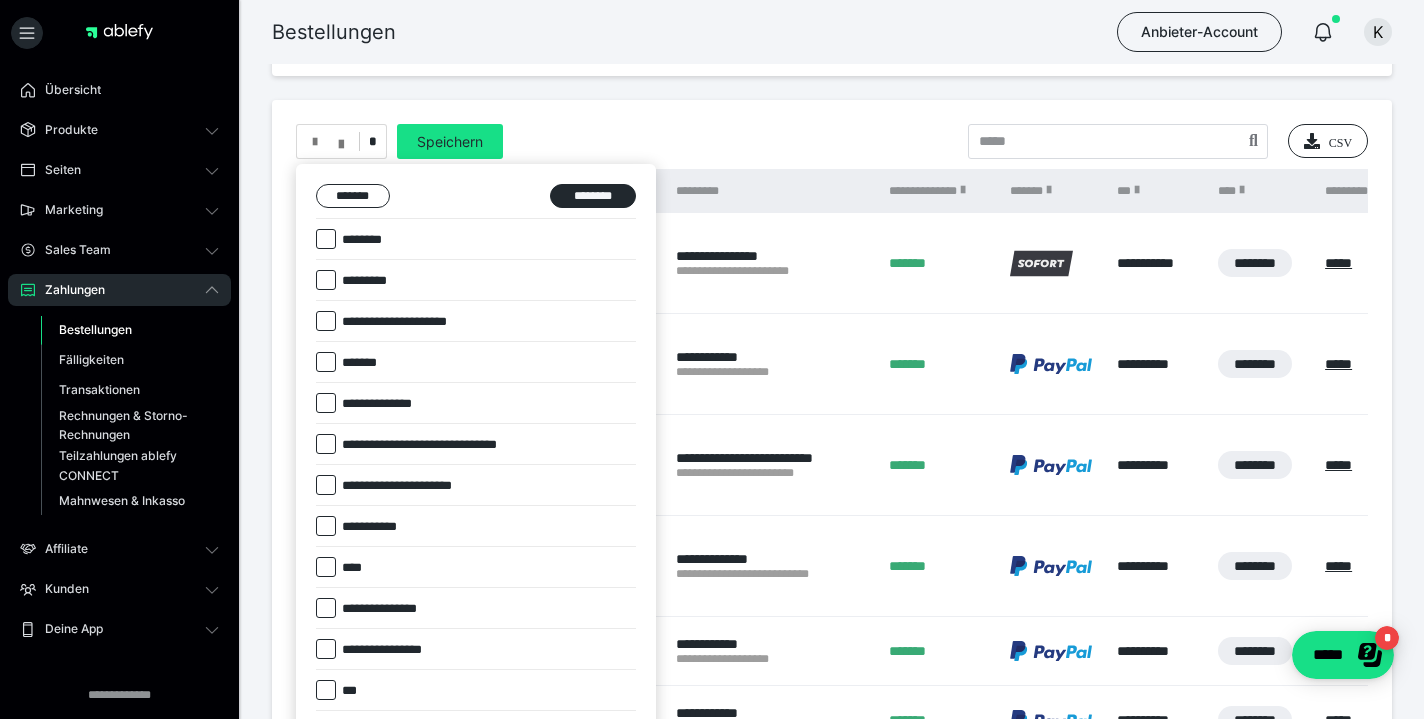 scroll, scrollTop: 85, scrollLeft: 0, axis: vertical 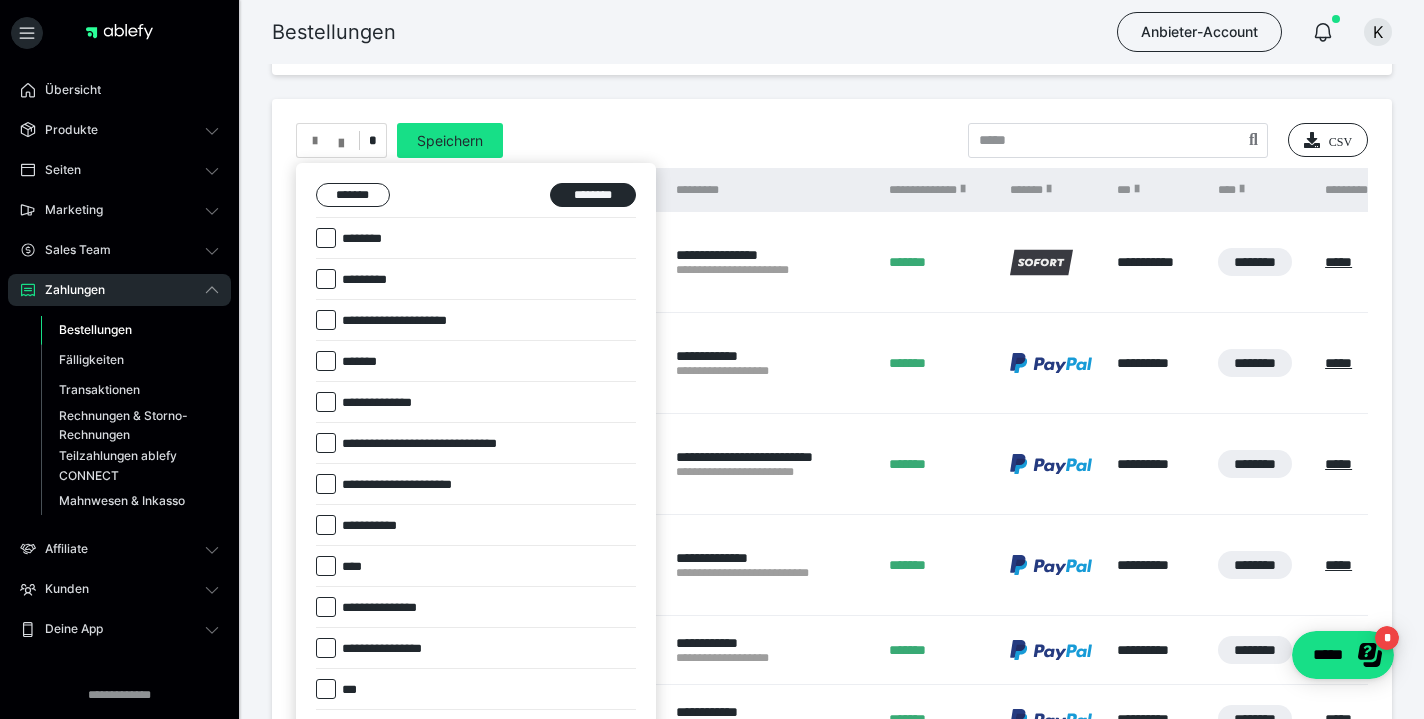 click on "**********" at bounding box center [476, 807] 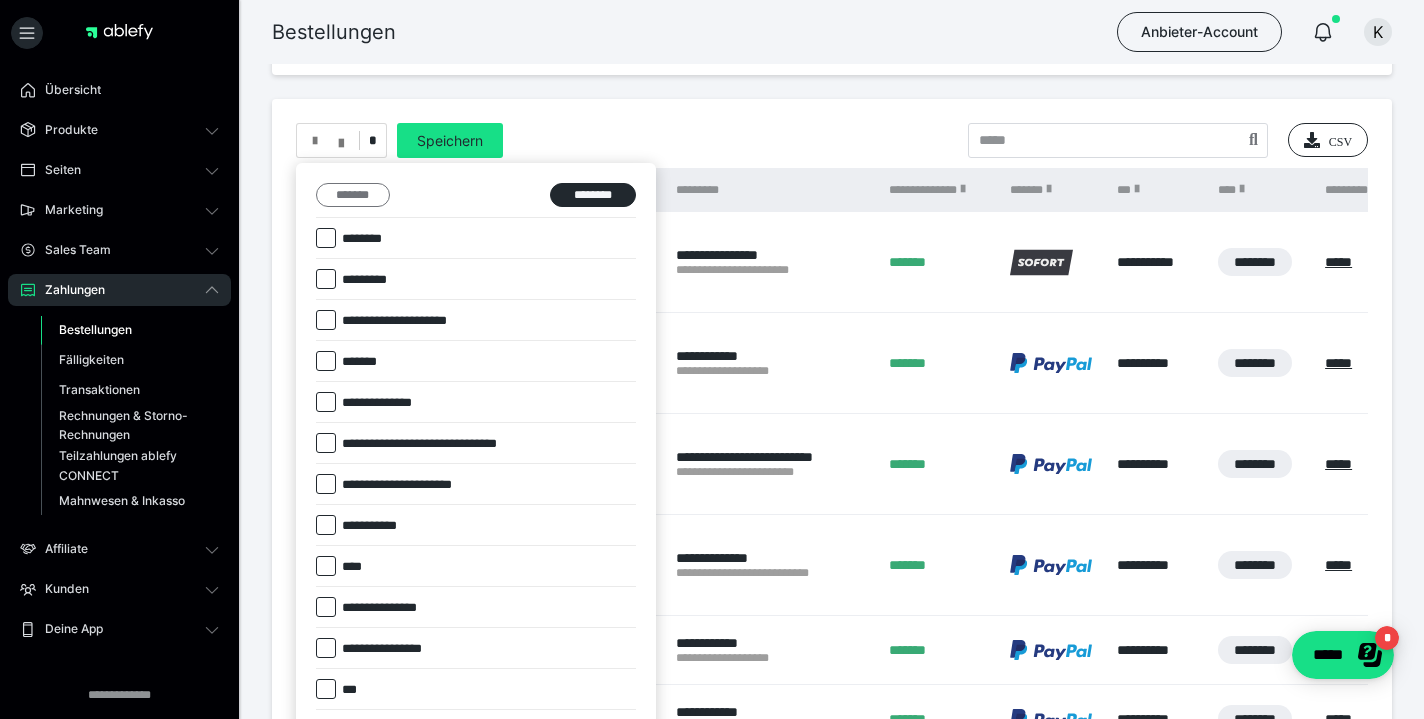 click on "*******" at bounding box center [353, 195] 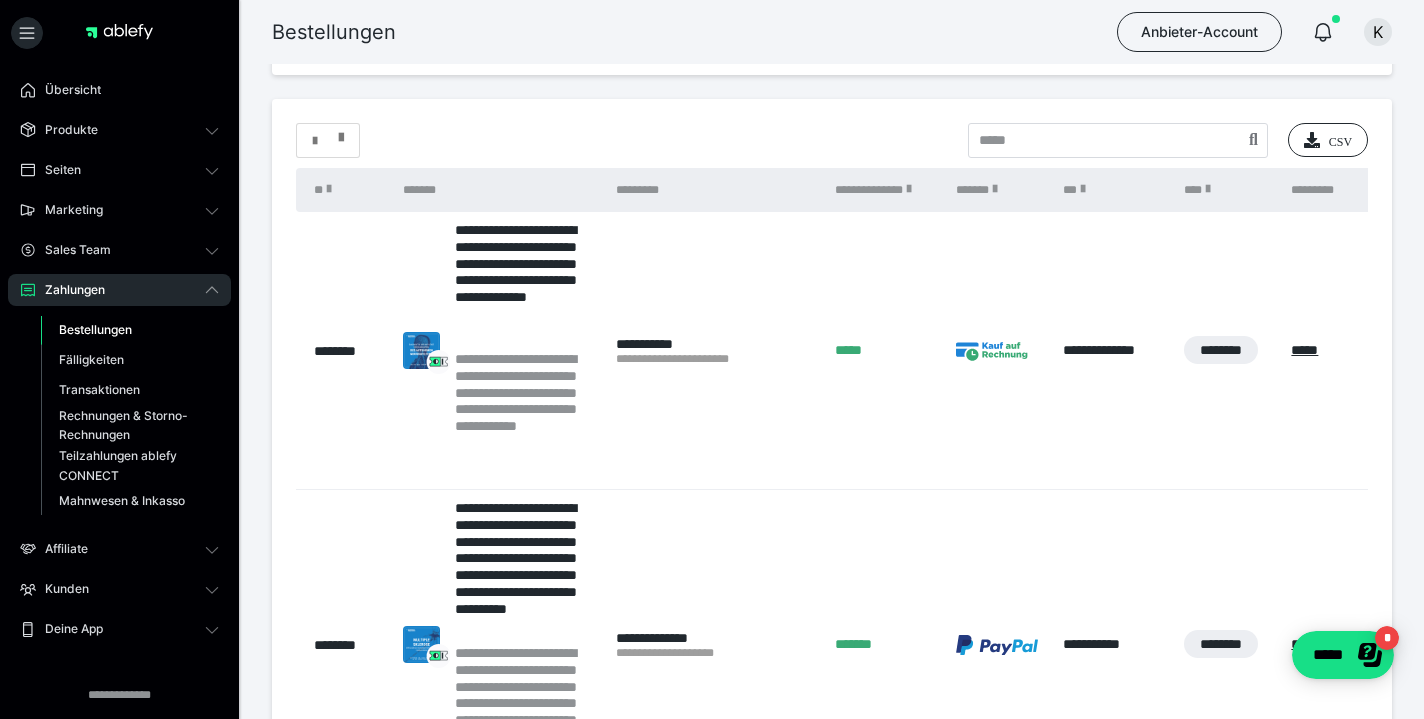 click at bounding box center (328, 141) 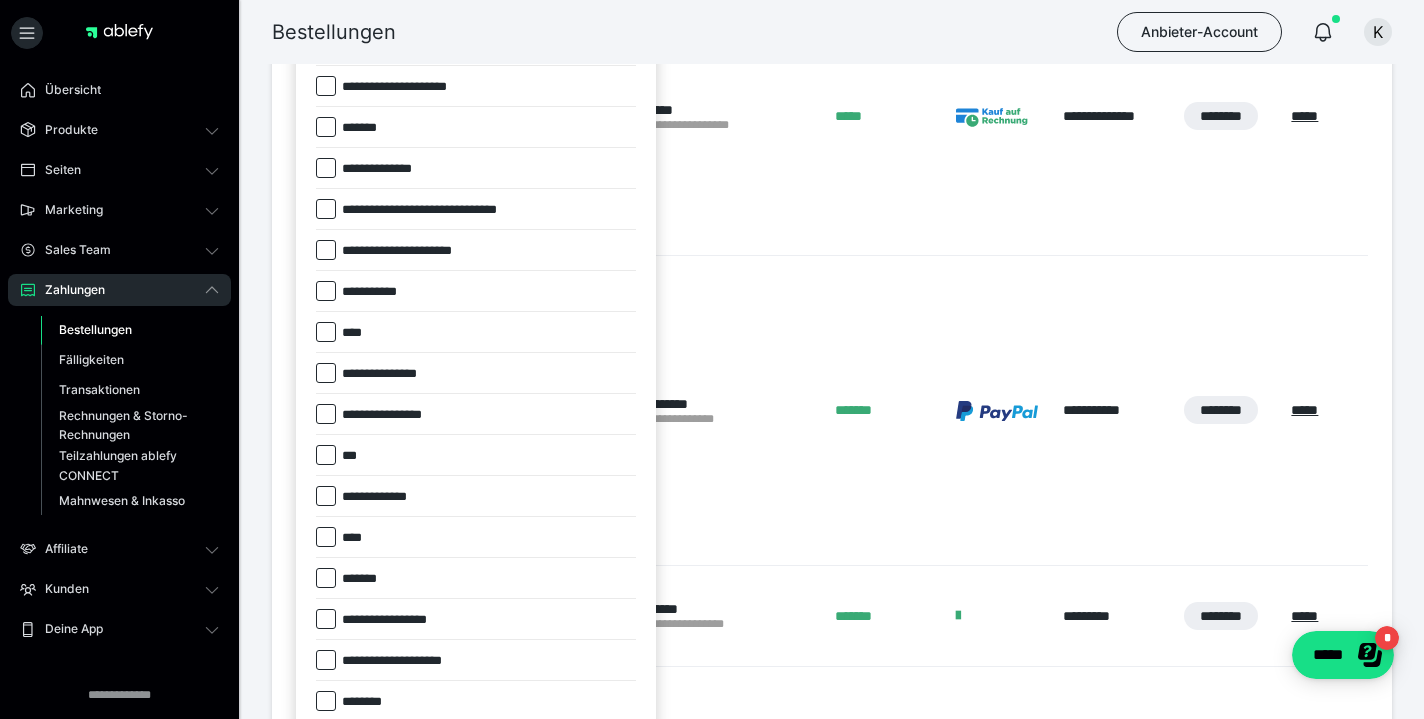 scroll, scrollTop: 321, scrollLeft: 0, axis: vertical 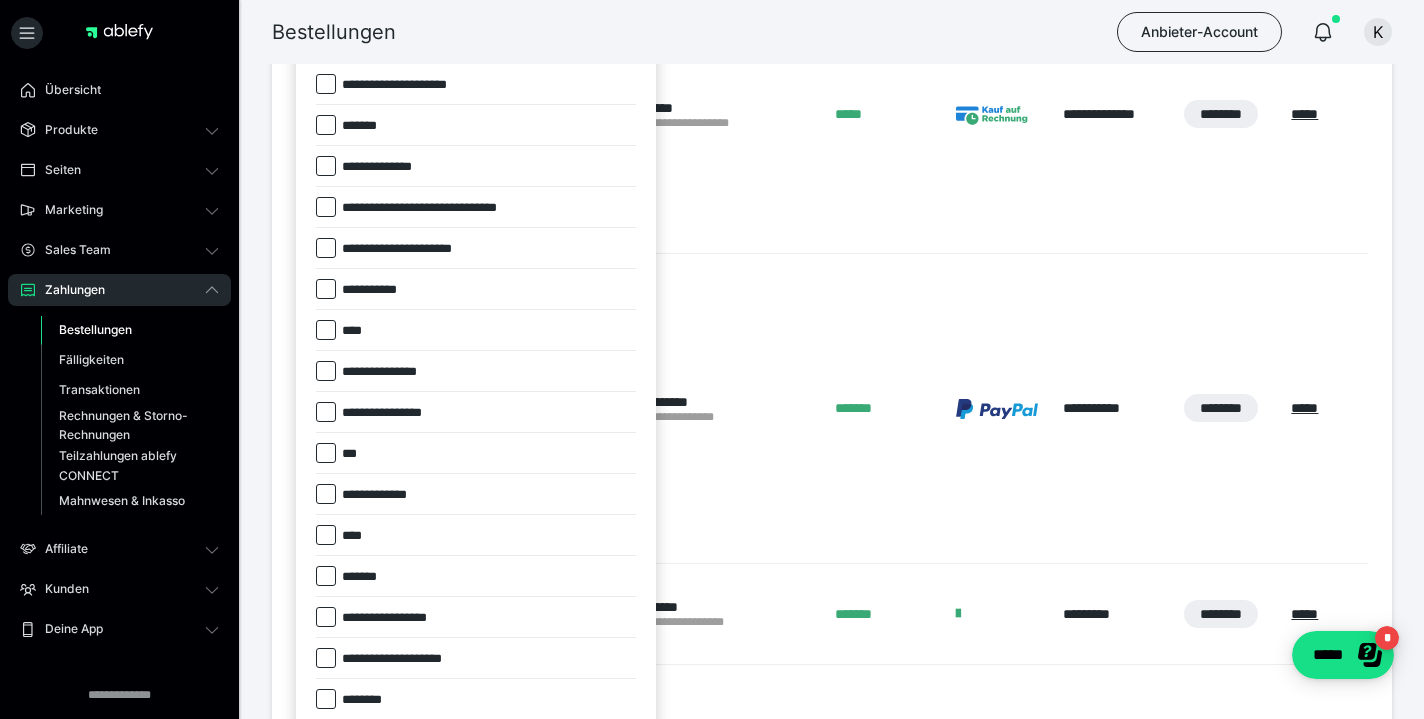 click on "*******" at bounding box center (476, 576) 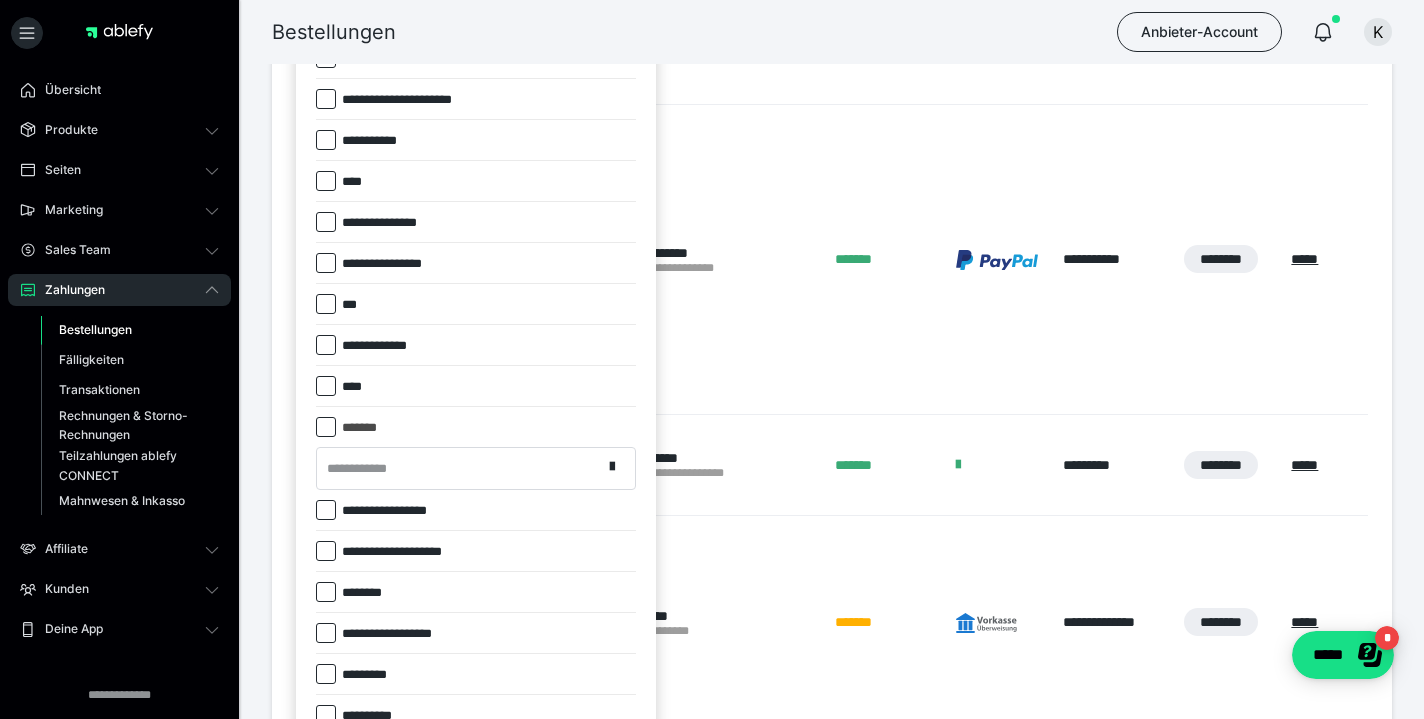 scroll, scrollTop: 524, scrollLeft: 0, axis: vertical 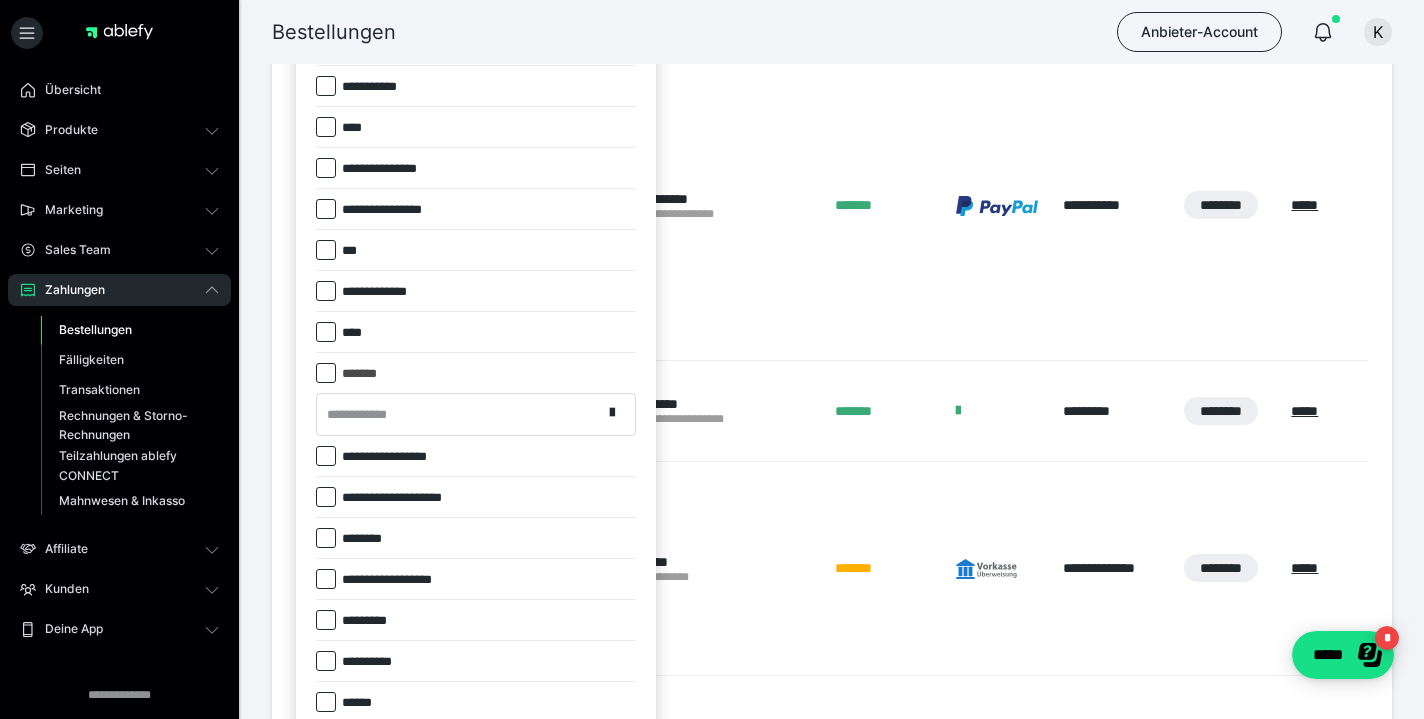click on "**********" at bounding box center (459, 414) 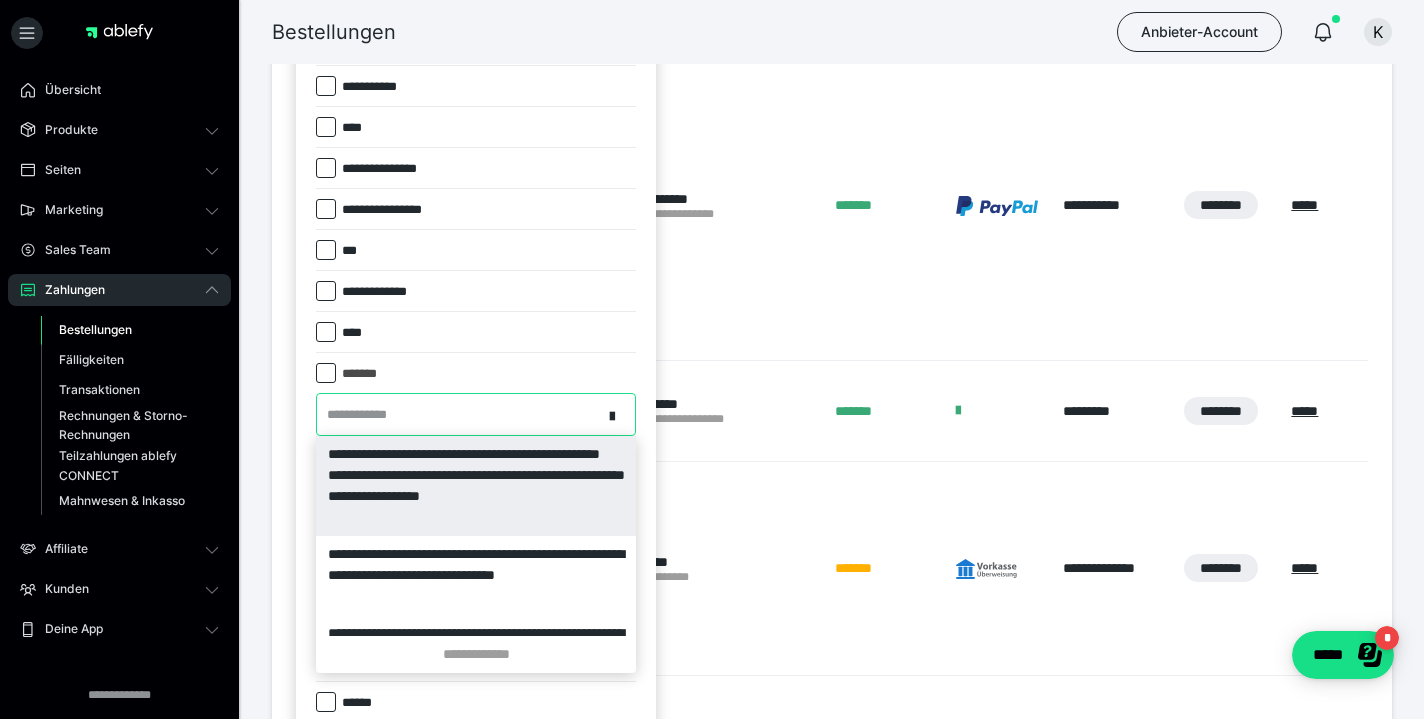 paste on "******" 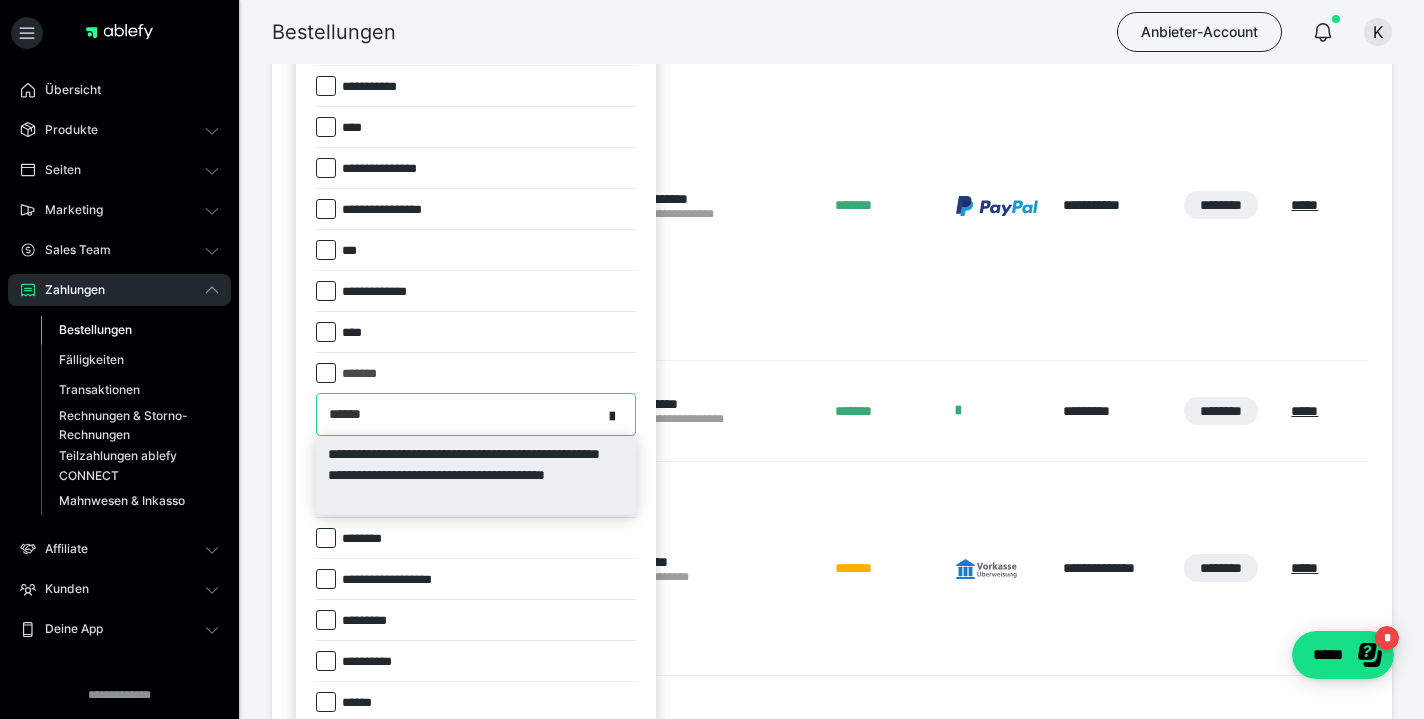 click on "**********" at bounding box center (476, 475) 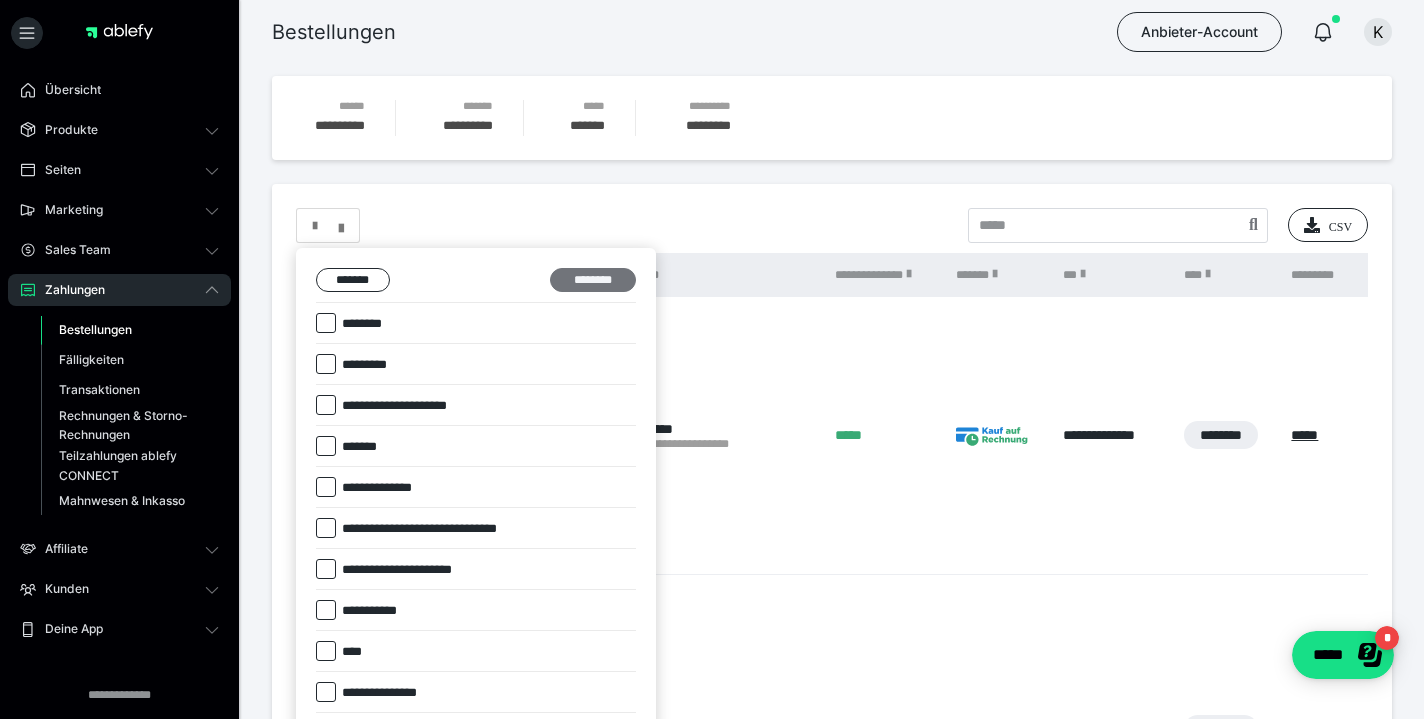 scroll, scrollTop: 0, scrollLeft: 0, axis: both 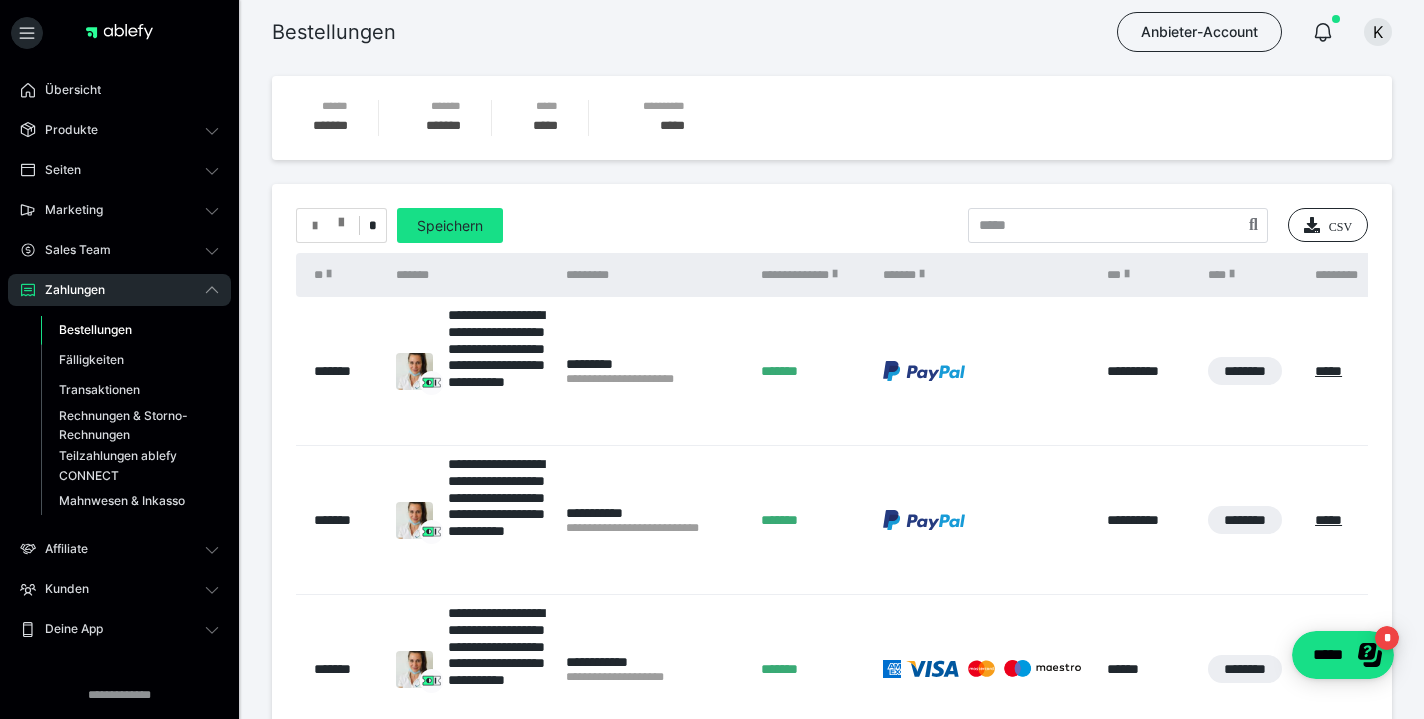 click at bounding box center (328, 226) 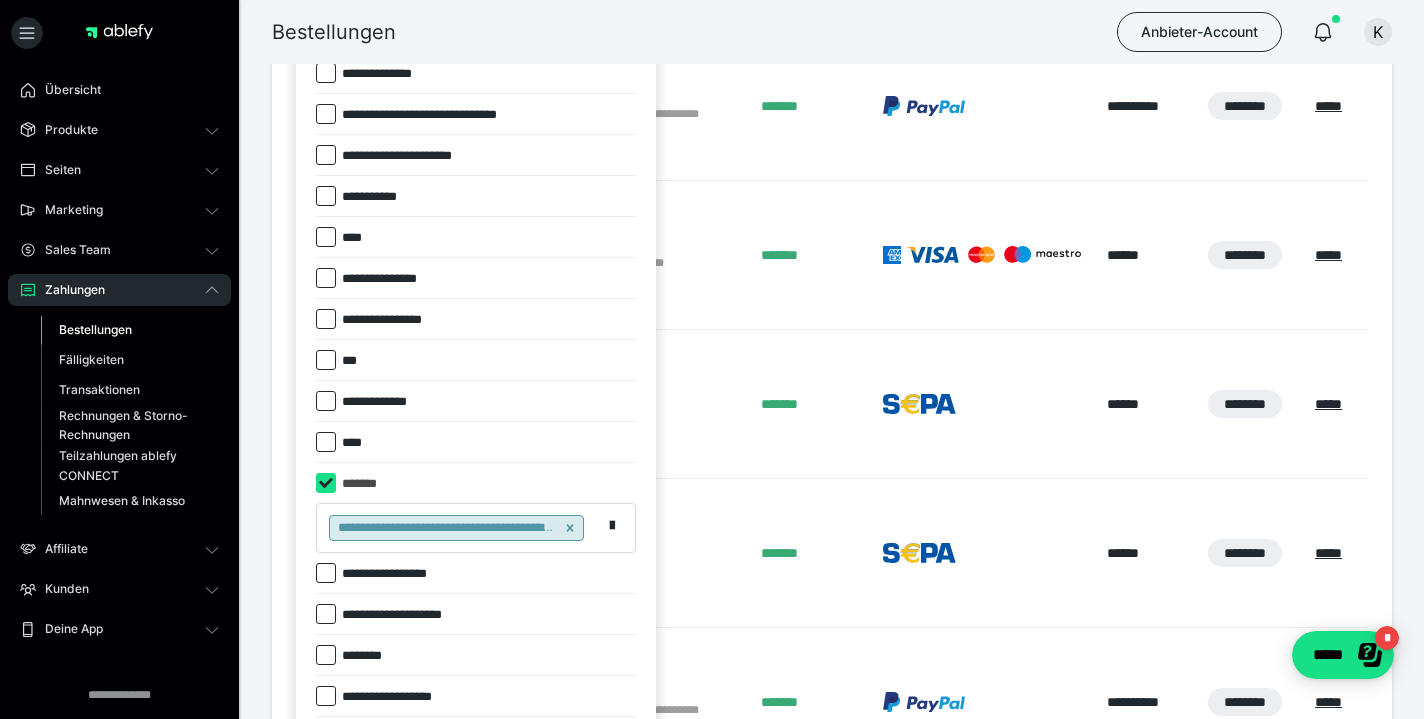 scroll, scrollTop: 415, scrollLeft: 0, axis: vertical 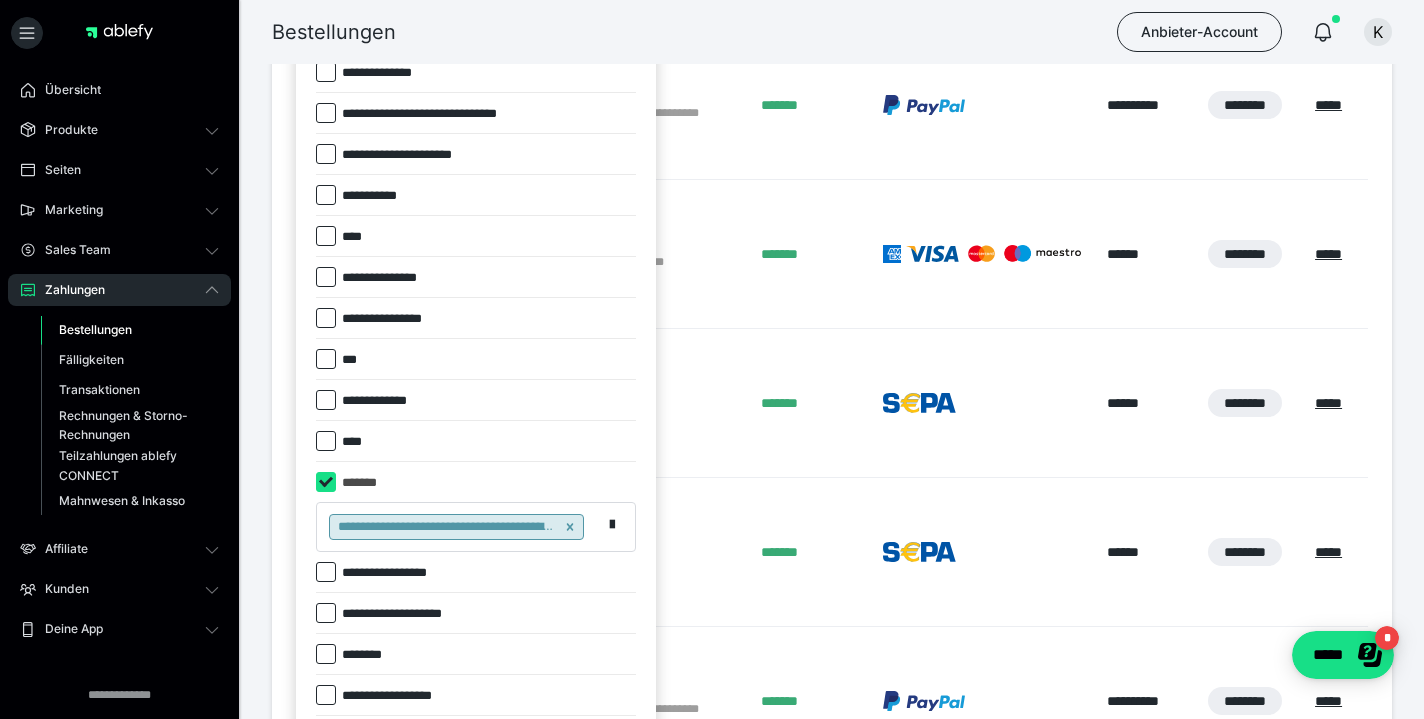 click on "**********" at bounding box center (459, 527) 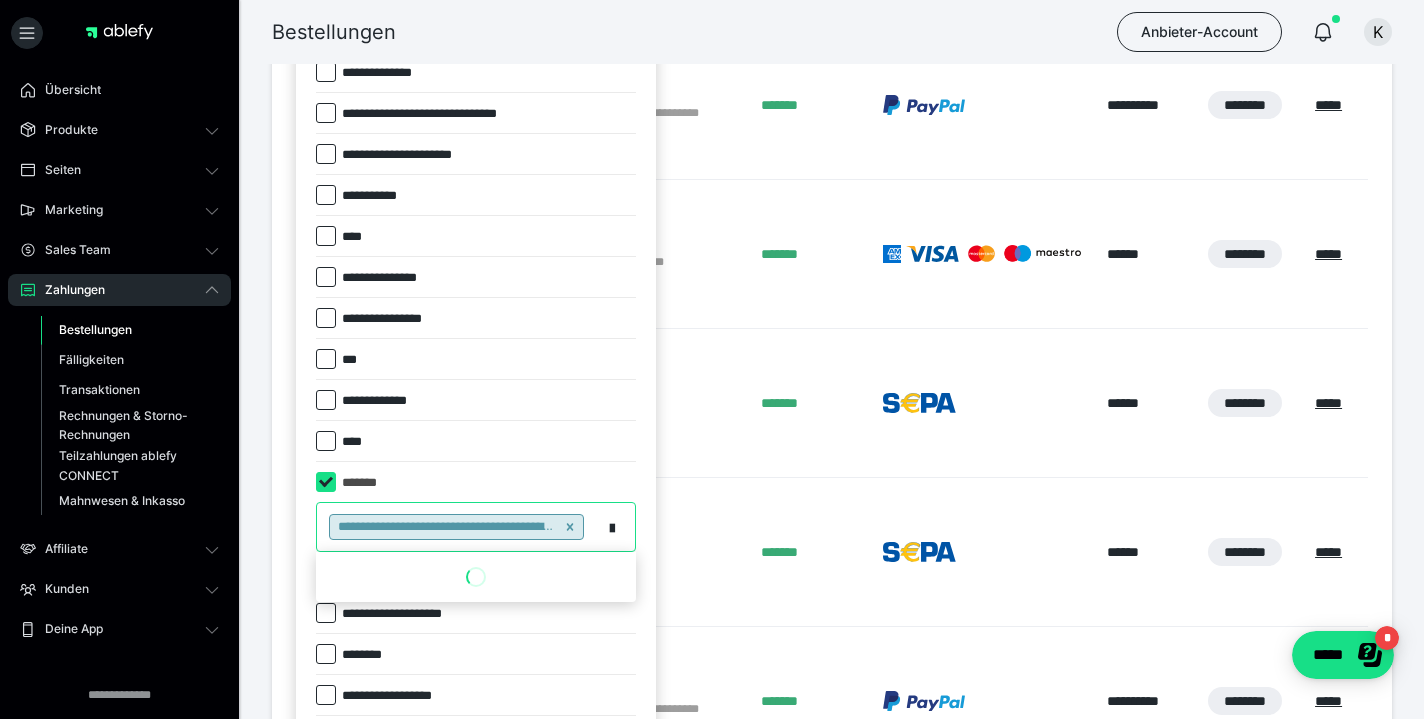paste on "******" 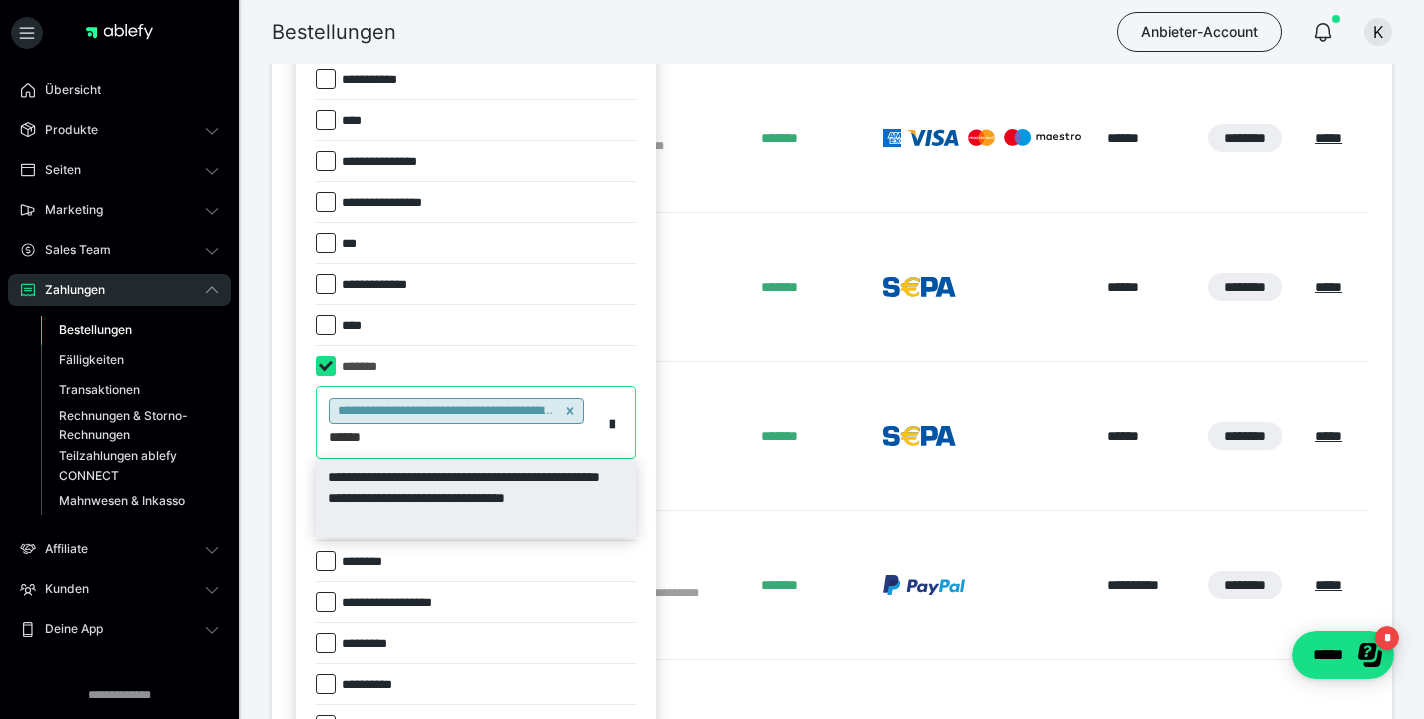 click on "**********" at bounding box center [476, 498] 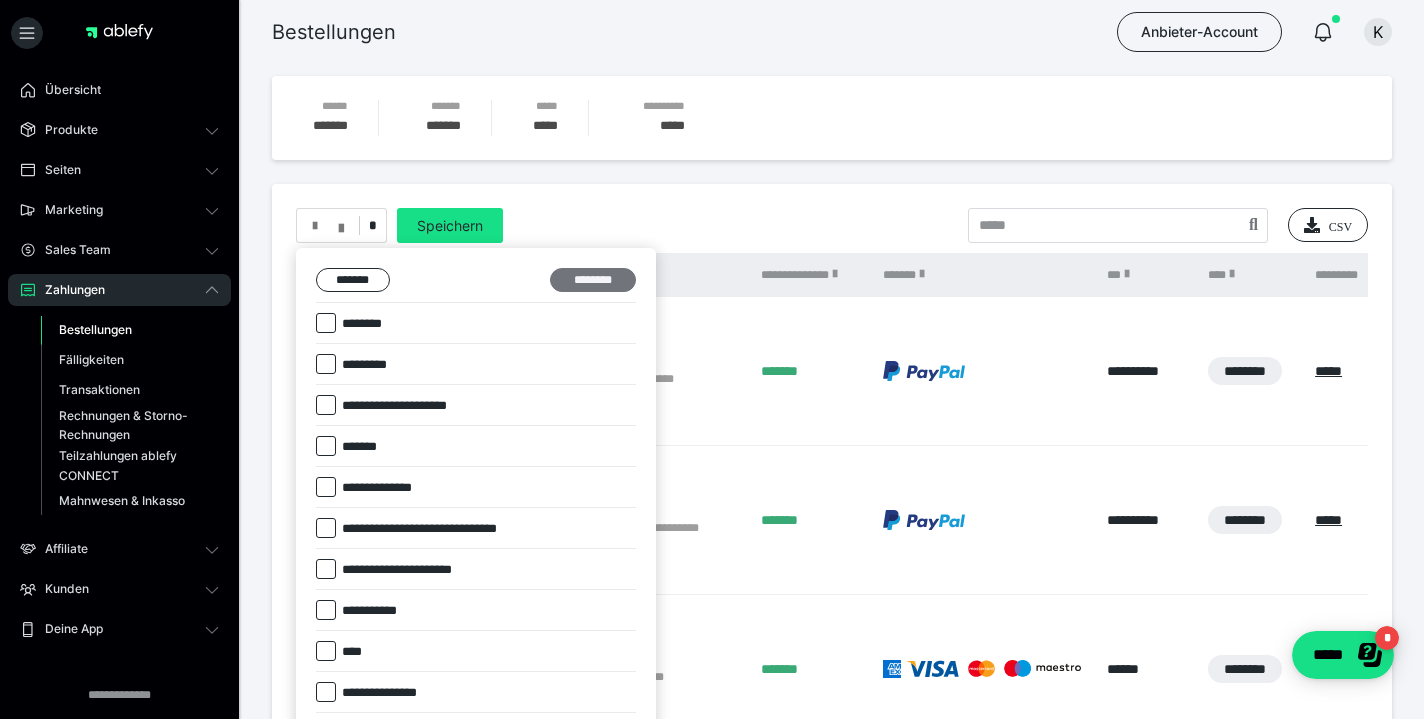 scroll, scrollTop: 0, scrollLeft: 0, axis: both 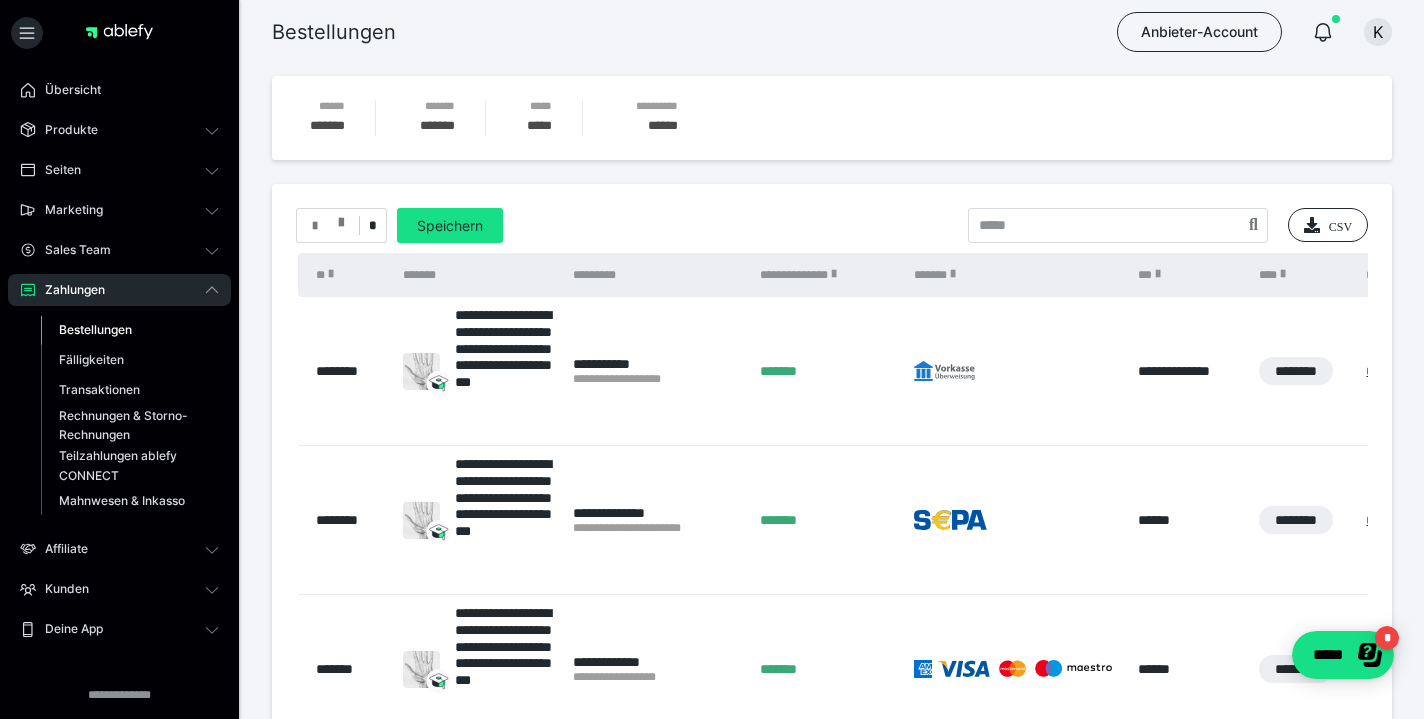 click at bounding box center (328, 226) 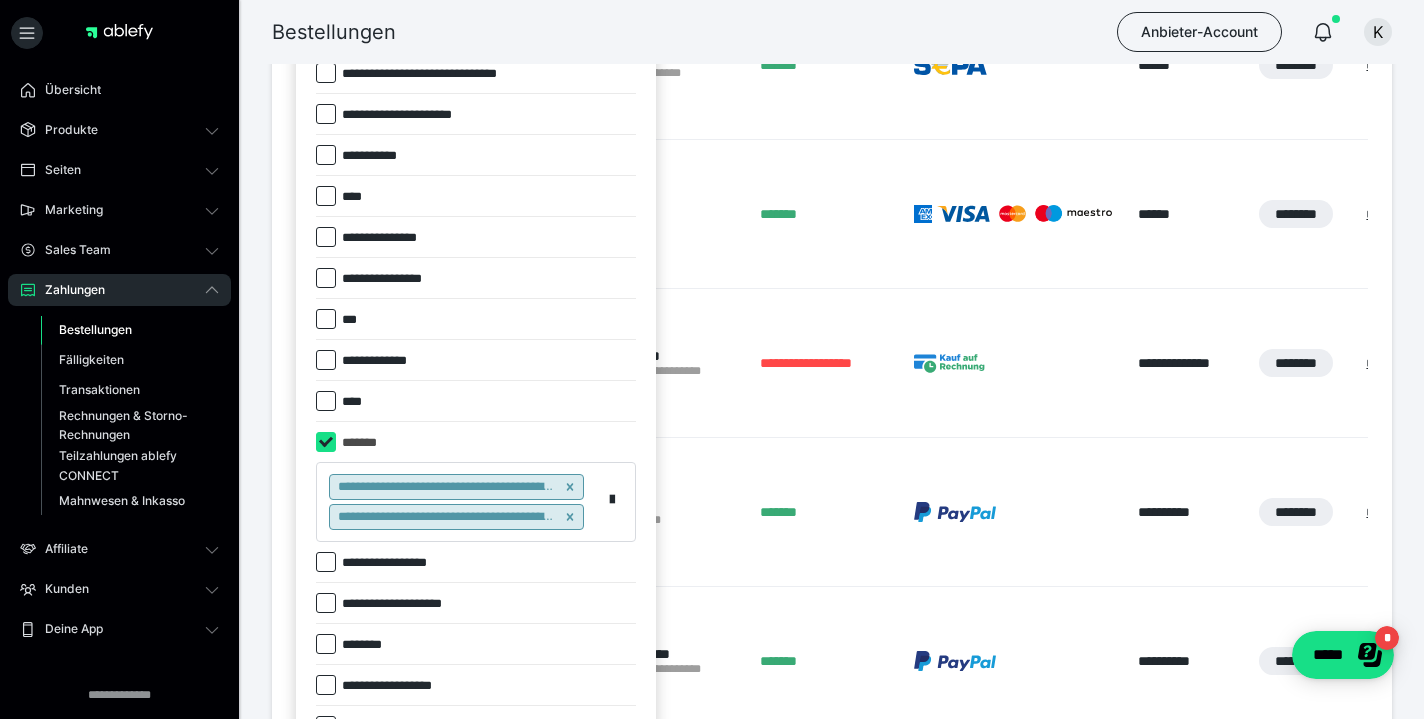 scroll, scrollTop: 457, scrollLeft: 0, axis: vertical 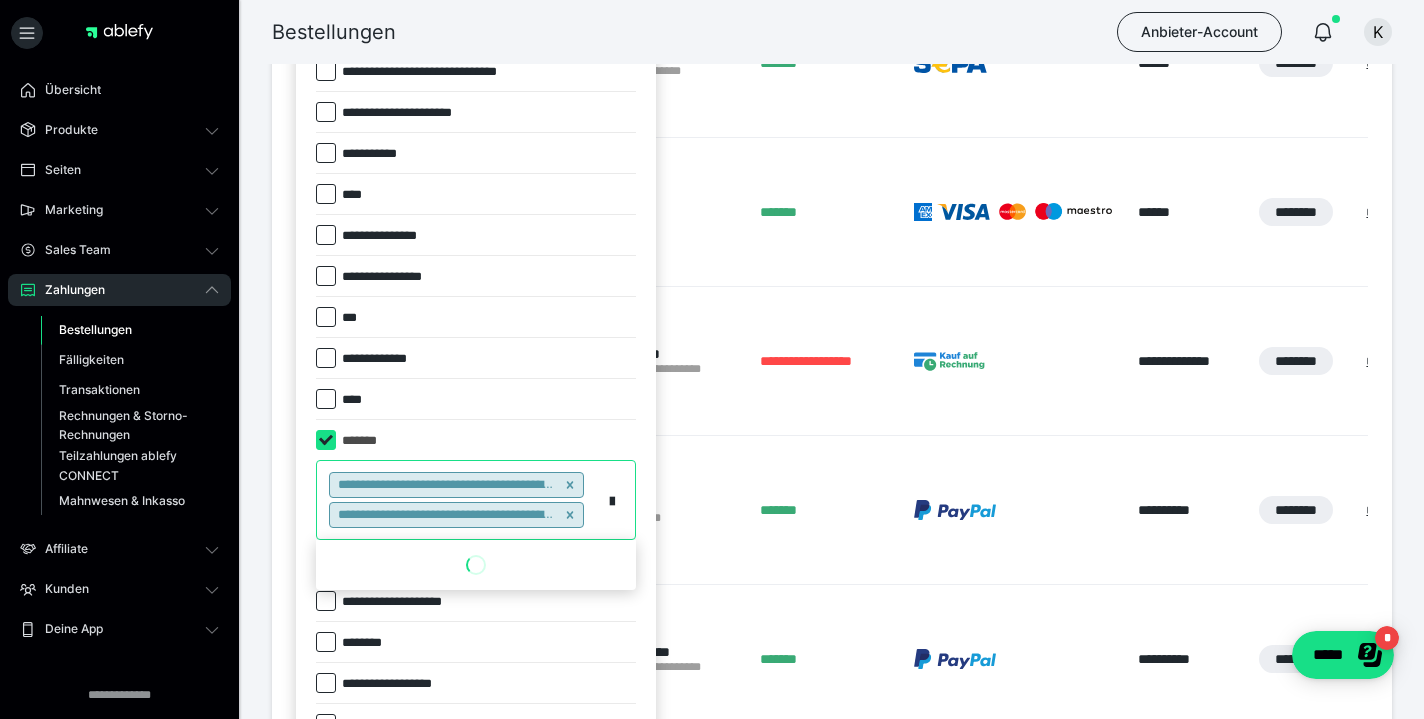 click on "**********" at bounding box center (459, 500) 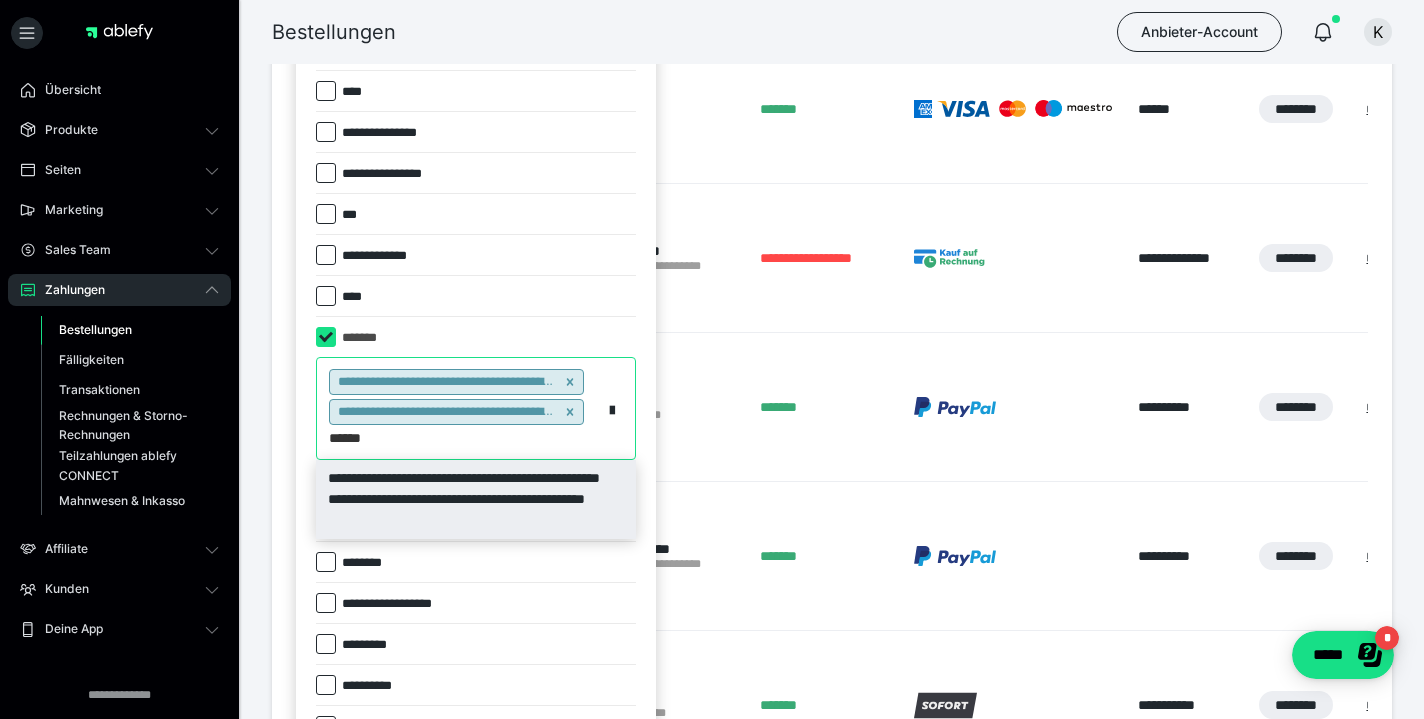 scroll, scrollTop: 561, scrollLeft: 0, axis: vertical 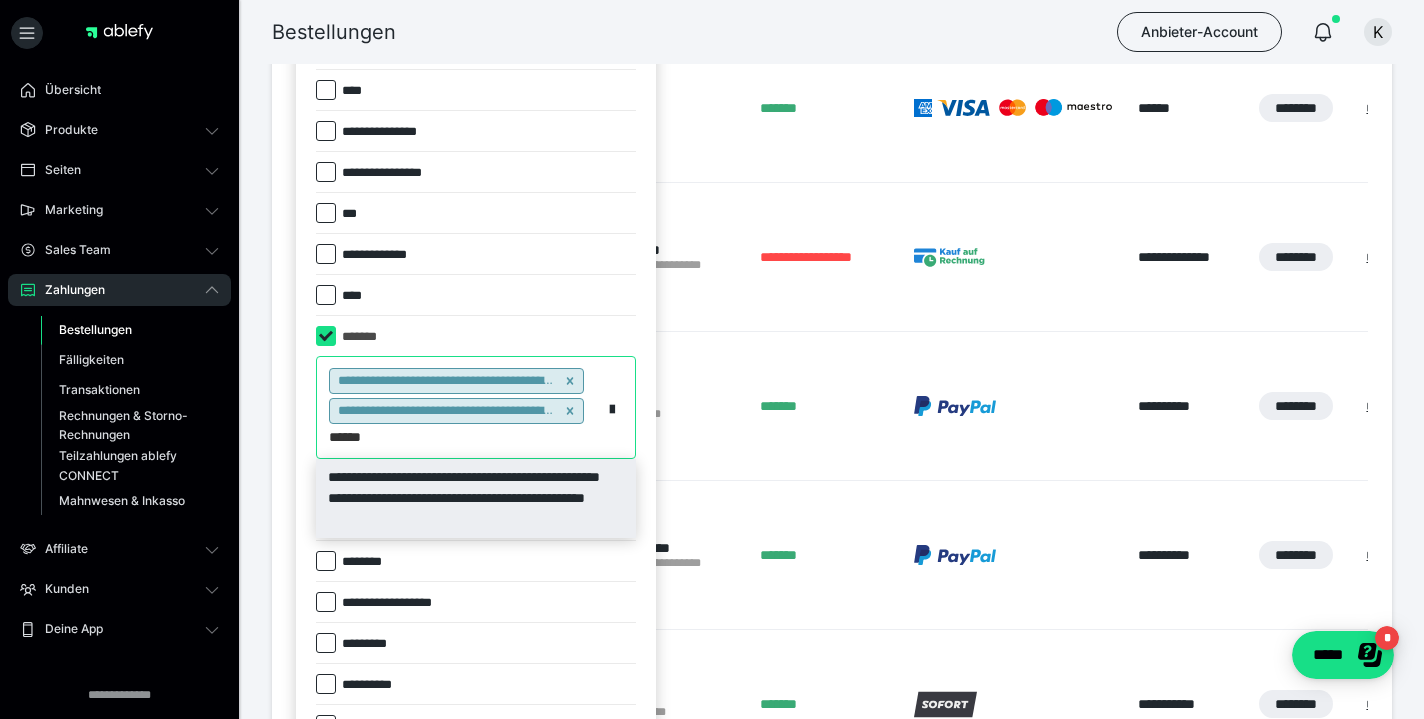 click on "**********" at bounding box center [476, 498] 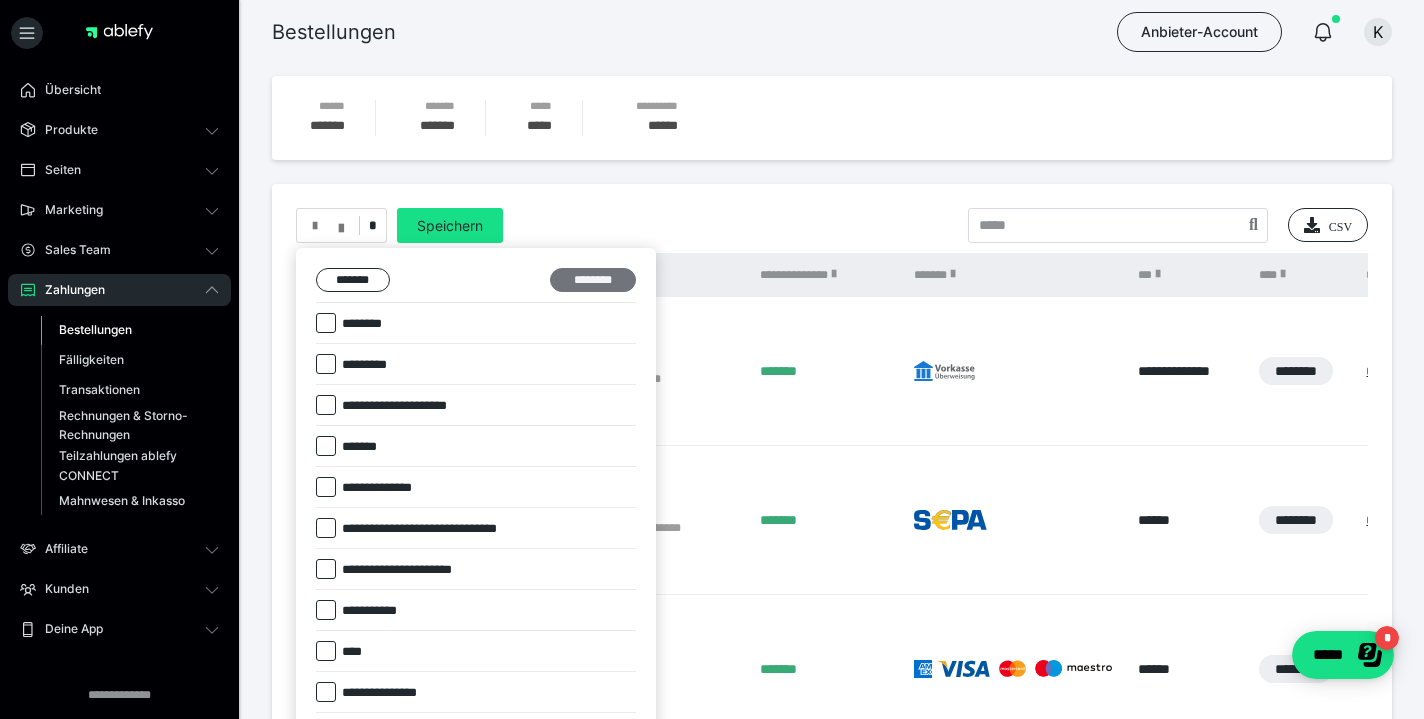 scroll, scrollTop: 0, scrollLeft: 0, axis: both 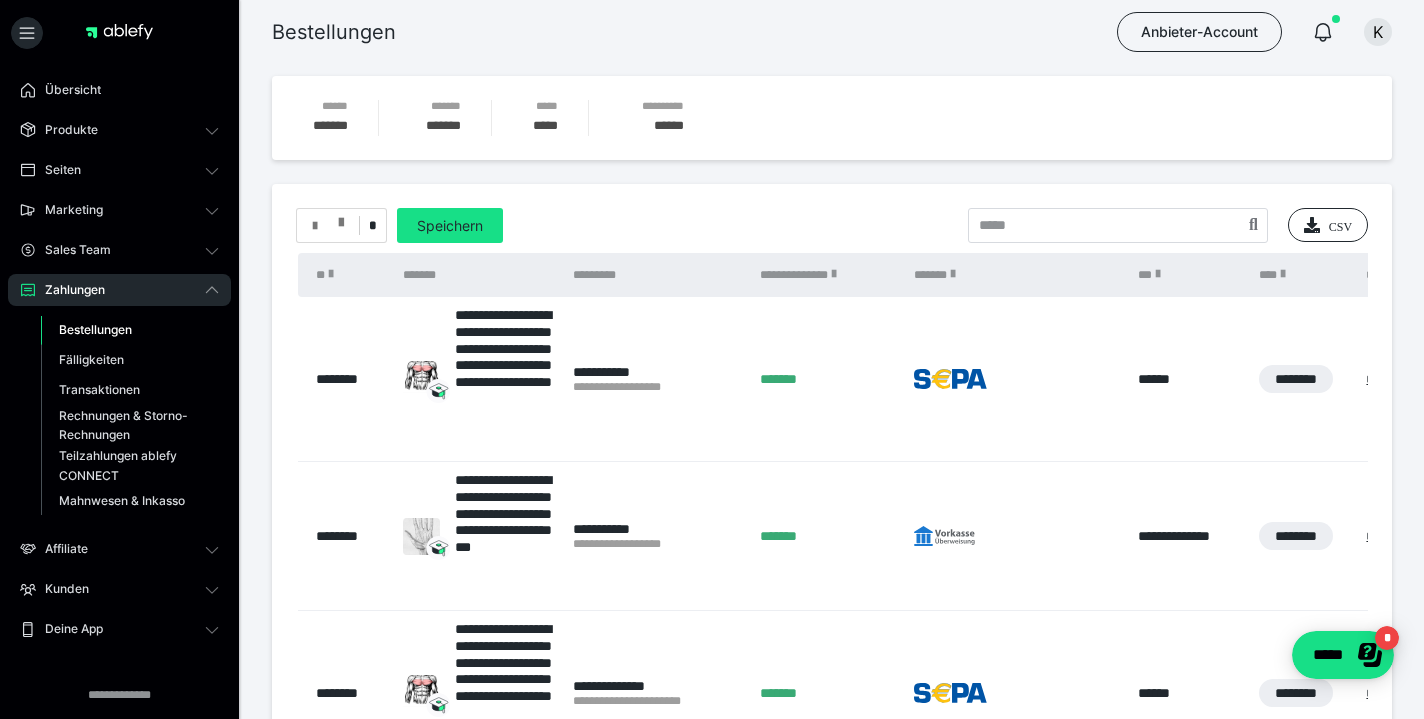 click at bounding box center (328, 226) 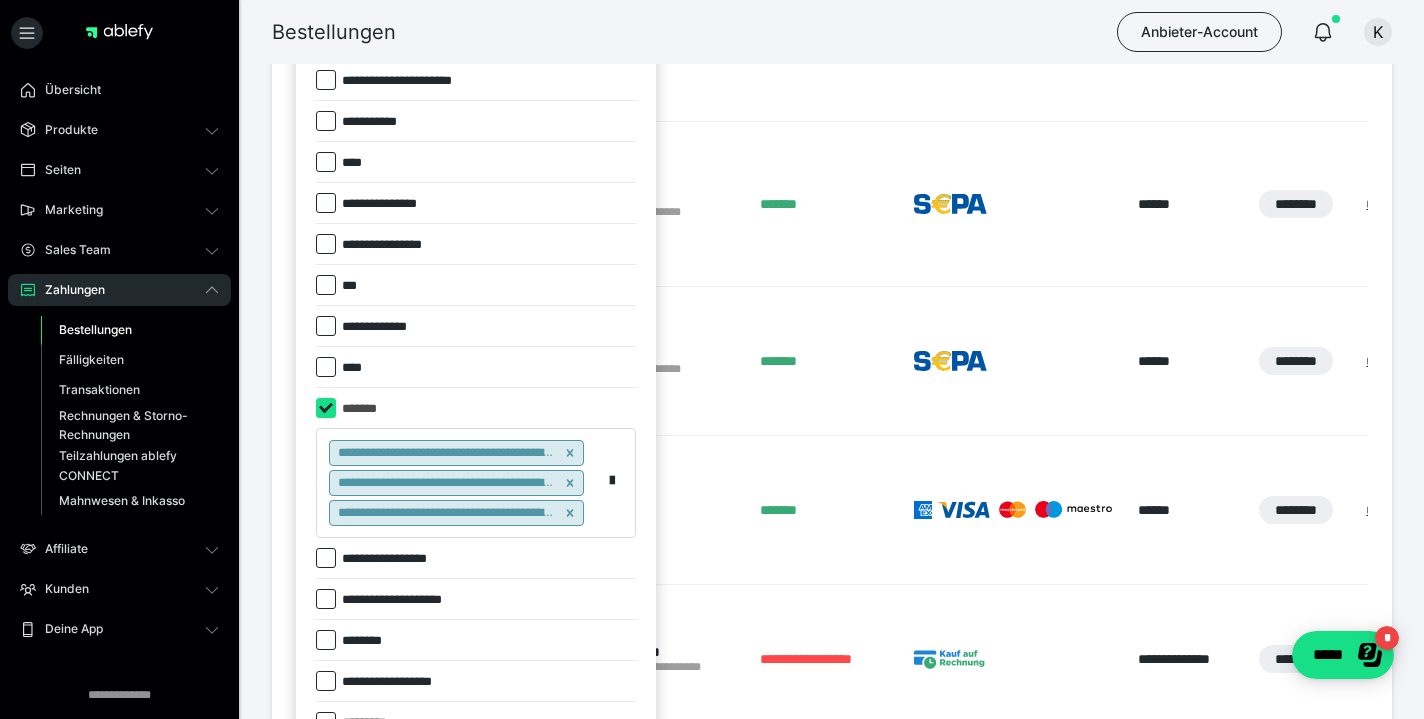 scroll, scrollTop: 519, scrollLeft: 0, axis: vertical 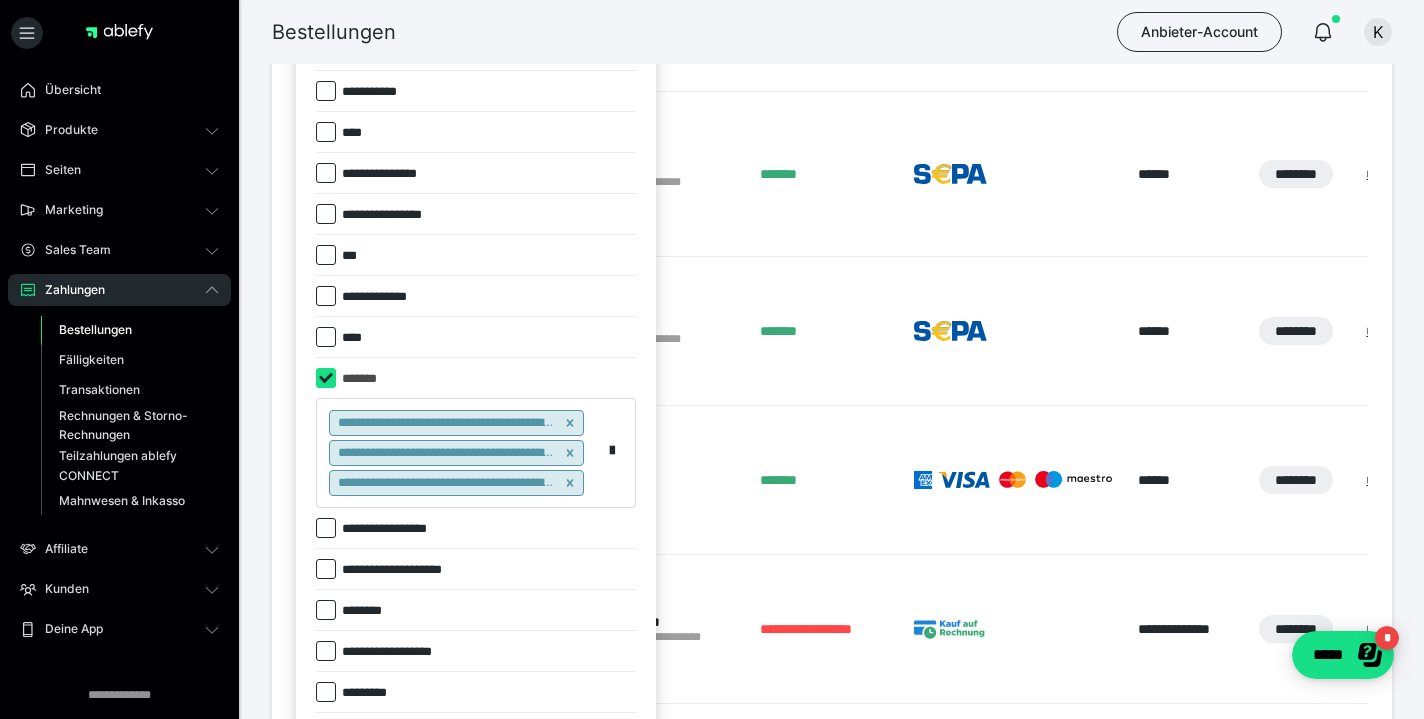 click on "**********" at bounding box center [459, 453] 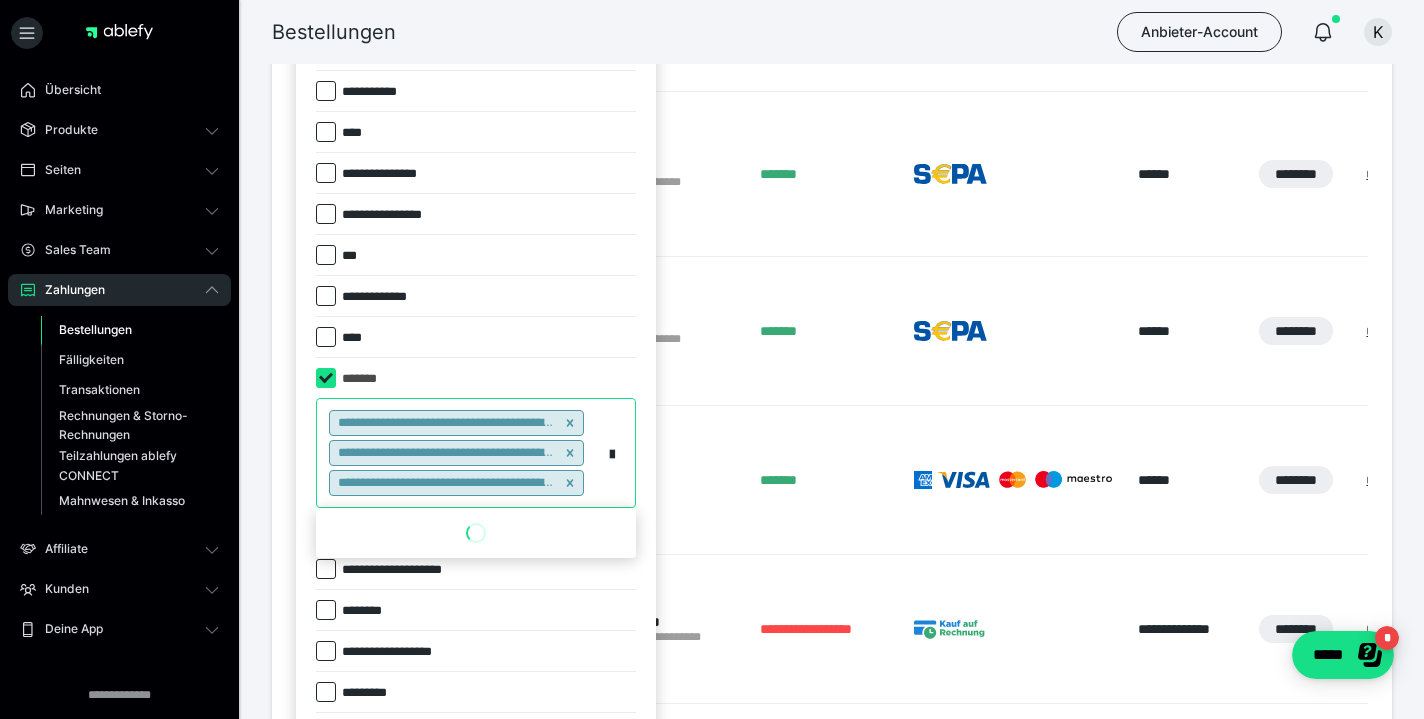 paste on "******" 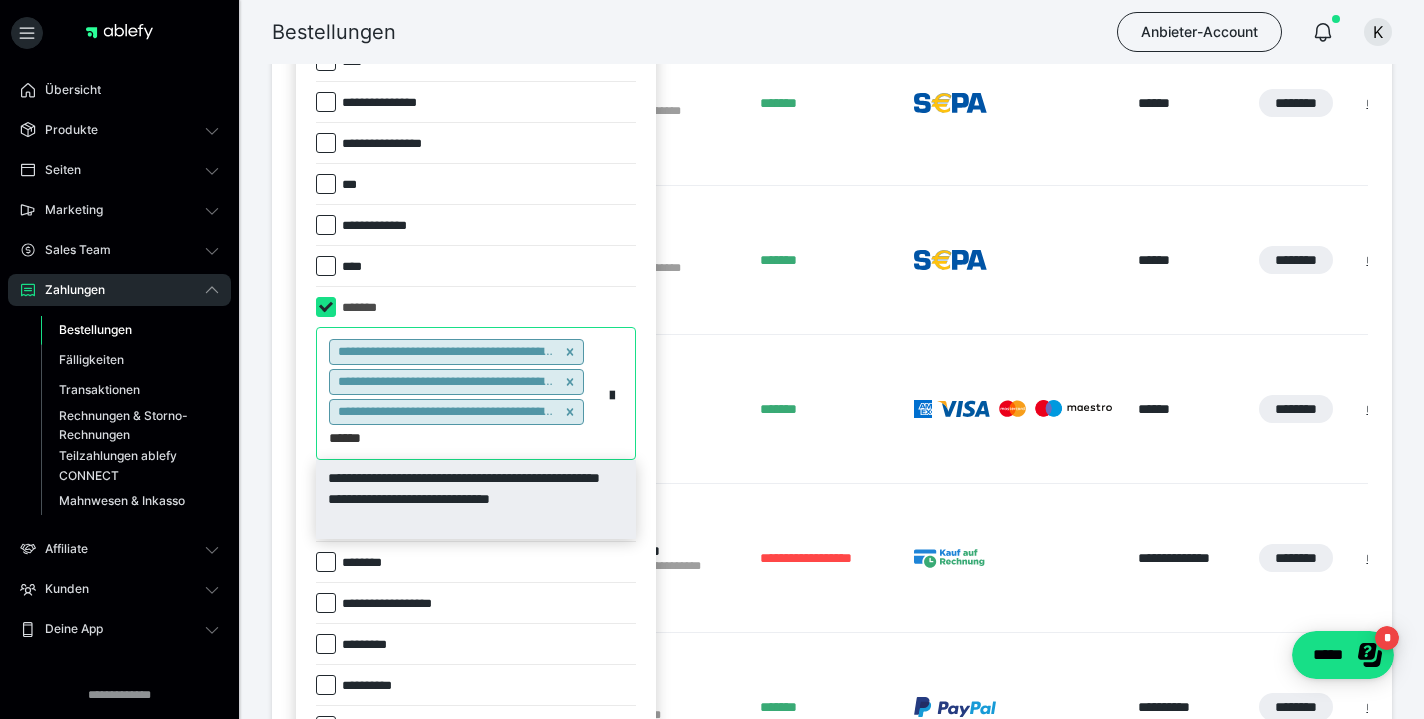 scroll, scrollTop: 591, scrollLeft: 0, axis: vertical 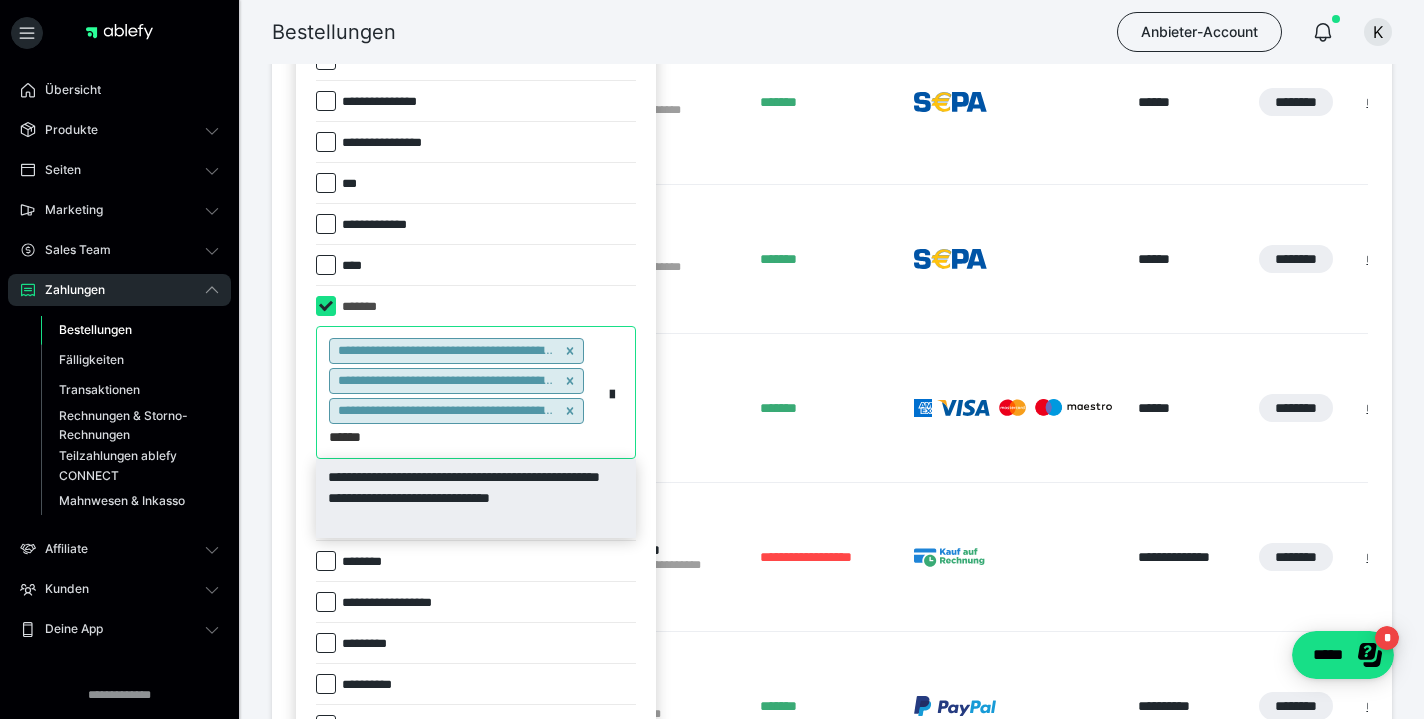 click on "**********" at bounding box center (476, 498) 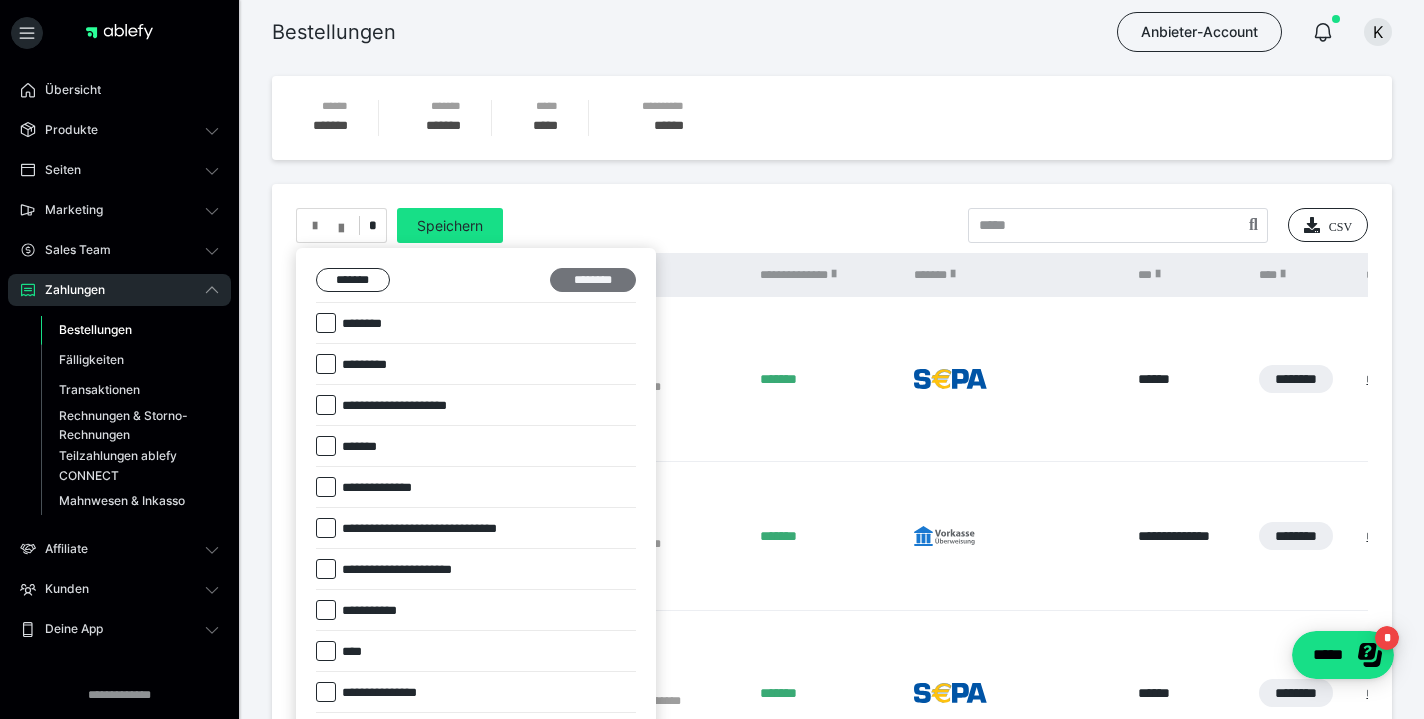 scroll, scrollTop: 0, scrollLeft: 0, axis: both 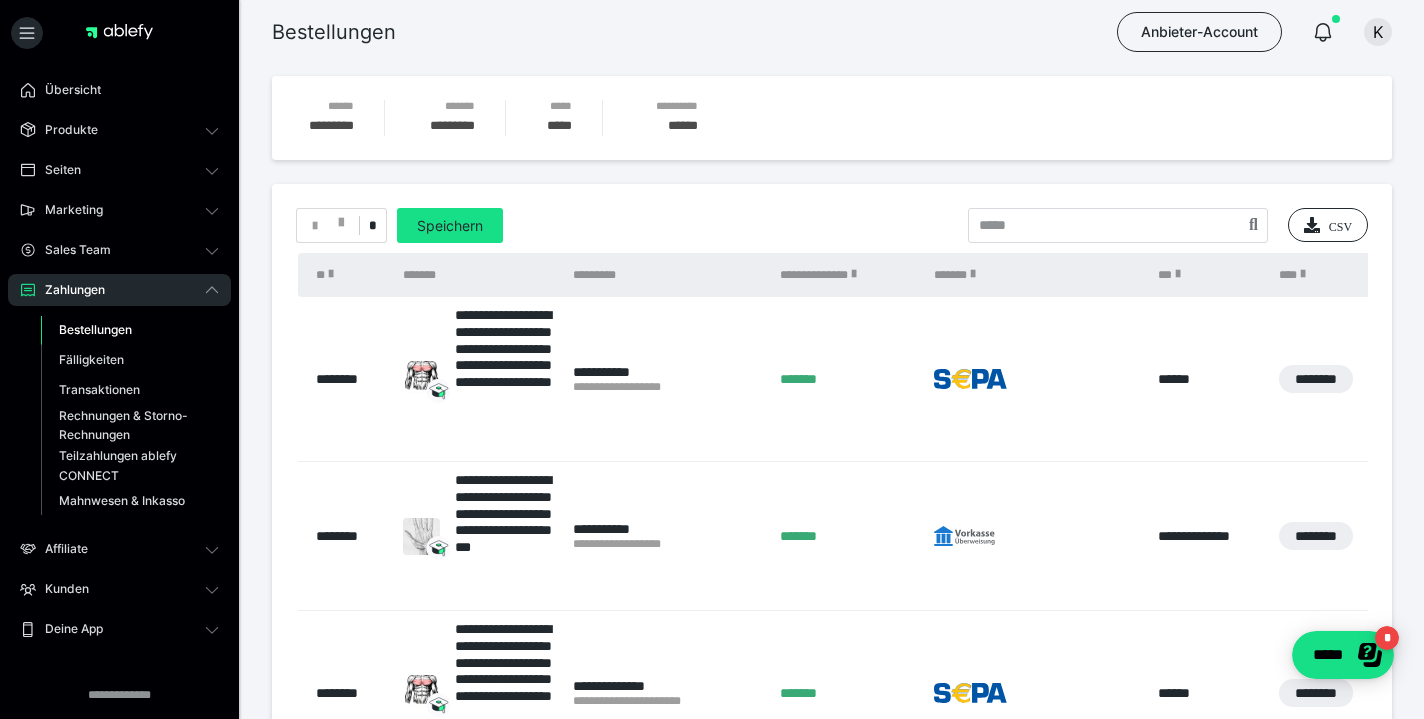 click on "*" at bounding box center [341, 225] 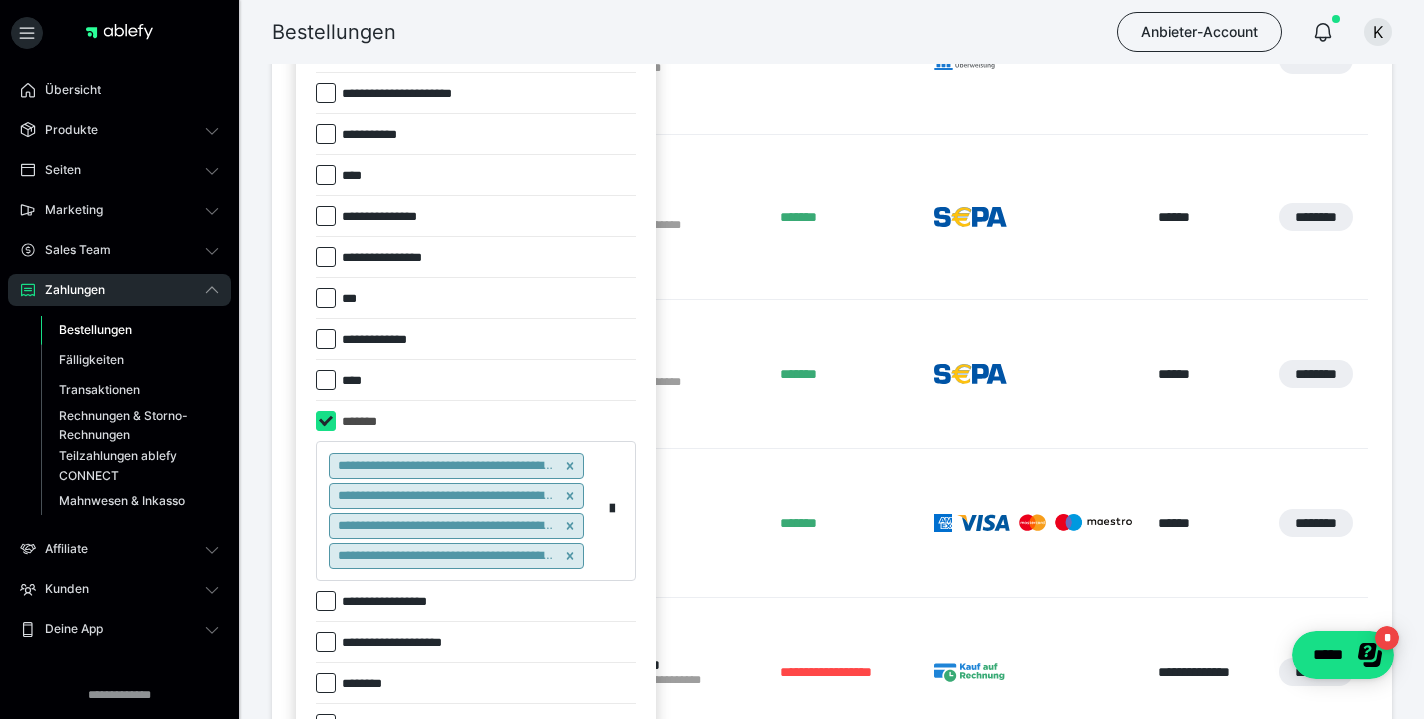 scroll, scrollTop: 519, scrollLeft: 0, axis: vertical 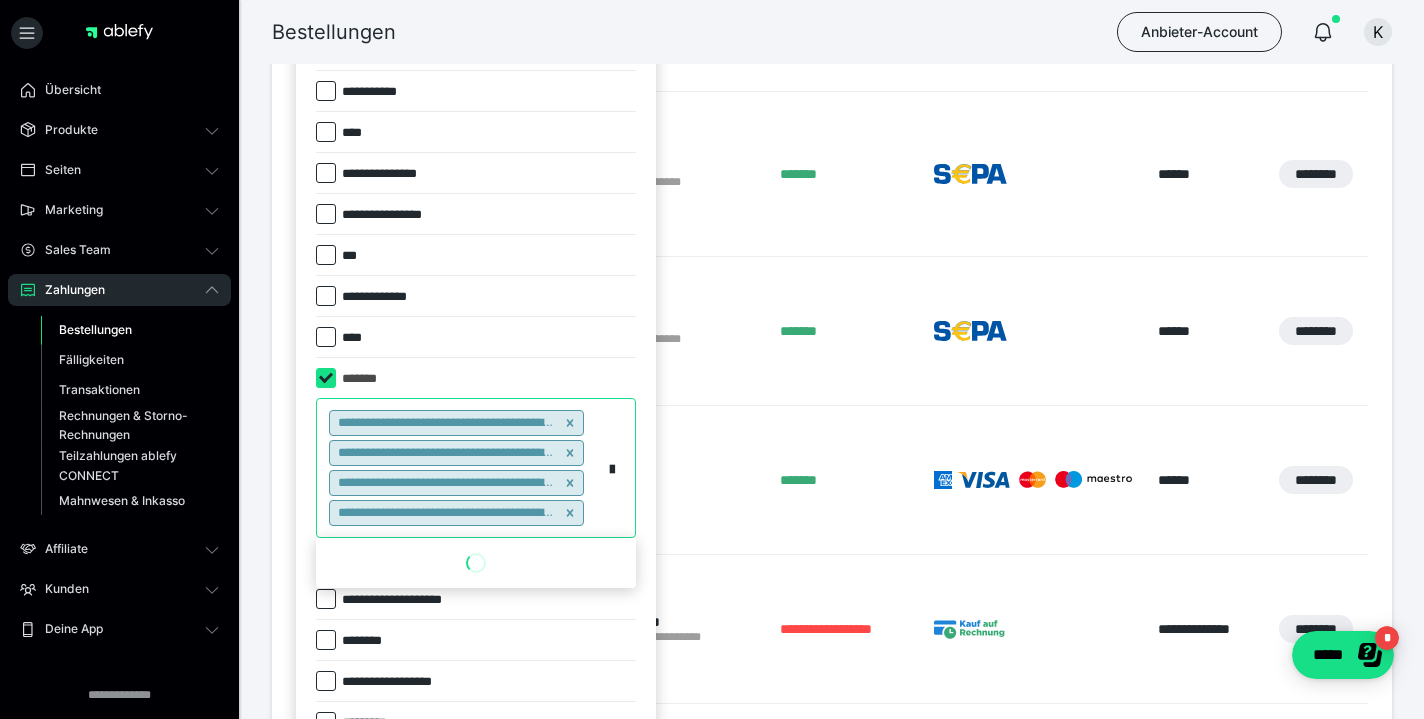 click on "**********" at bounding box center [459, 468] 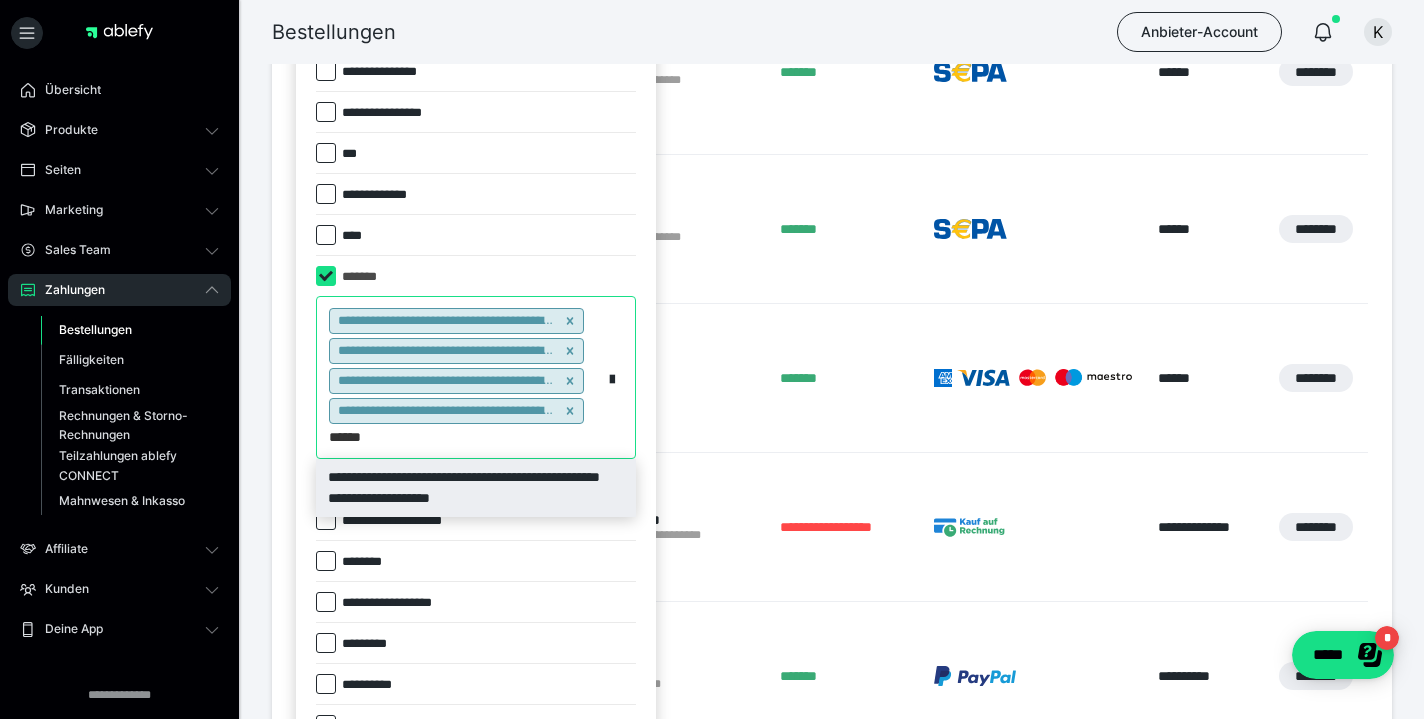 click on "**********" at bounding box center (476, 488) 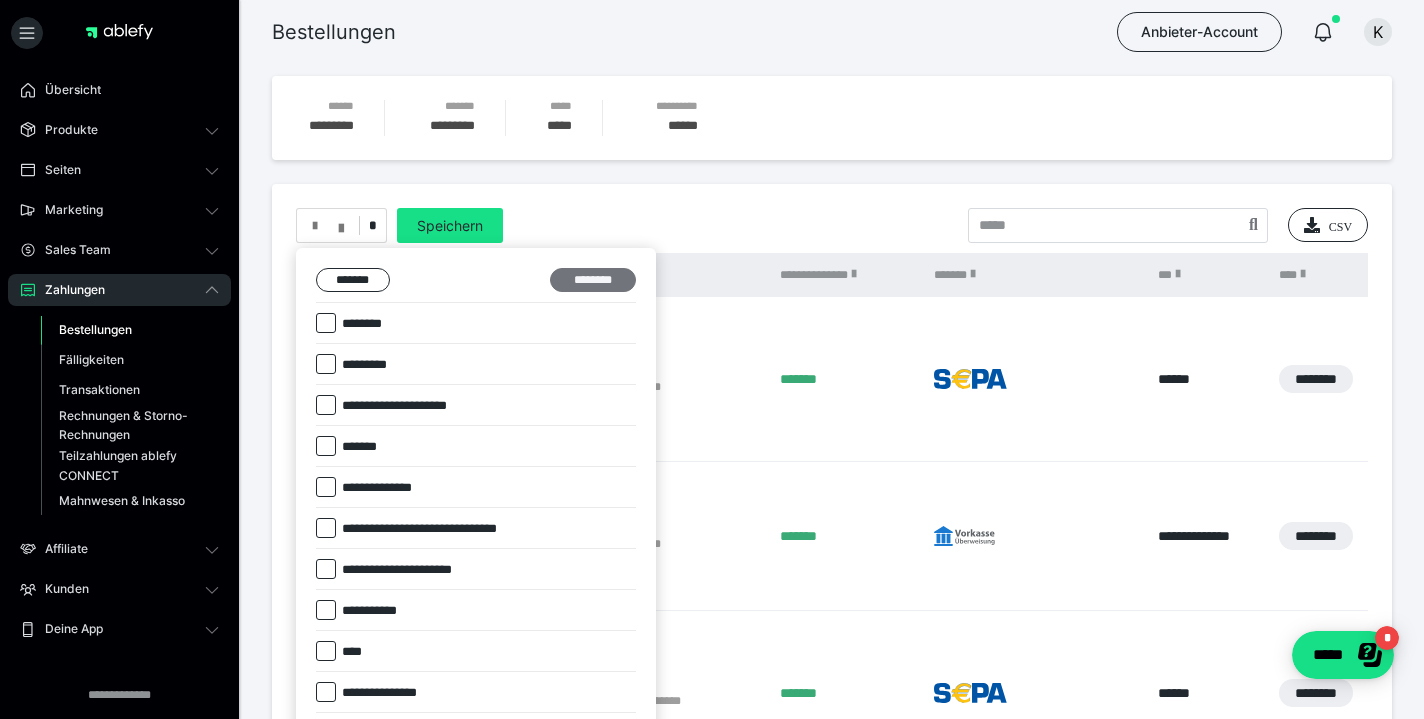 scroll, scrollTop: 0, scrollLeft: 0, axis: both 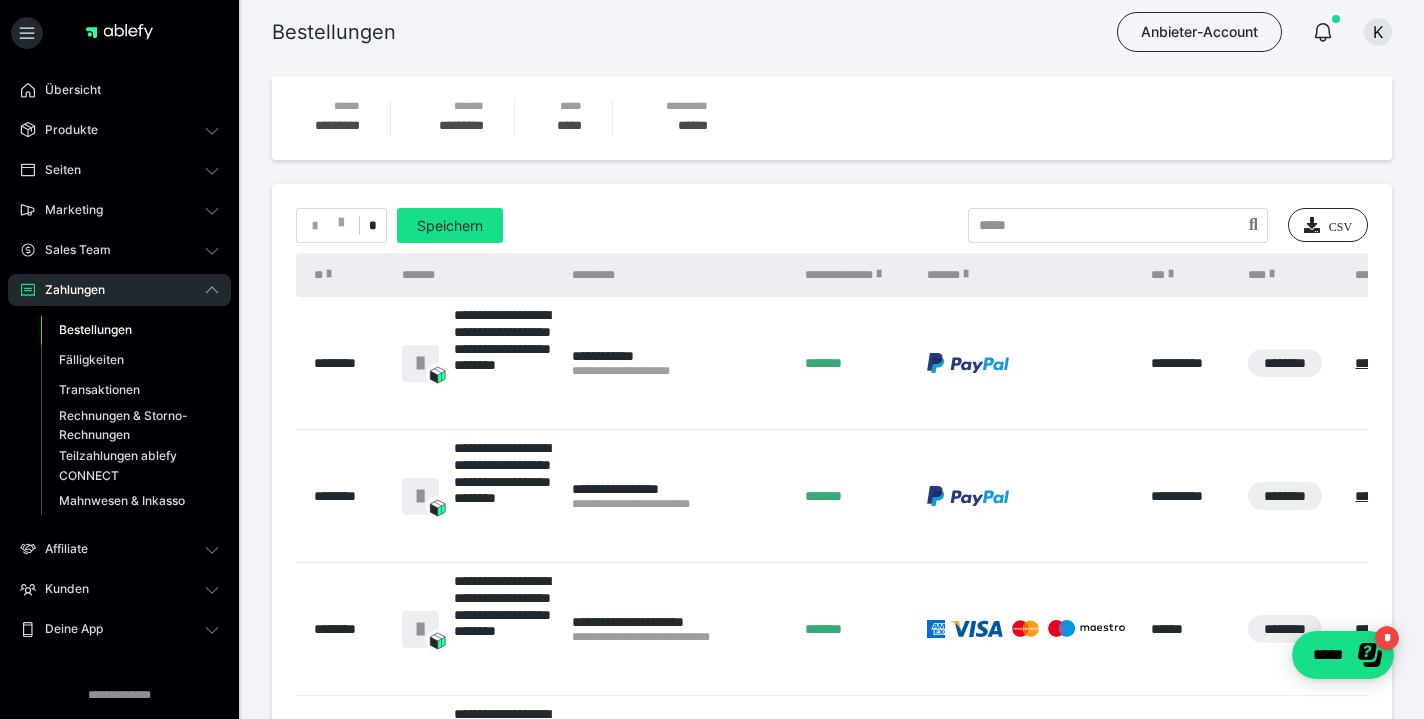 click on "*" at bounding box center (341, 225) 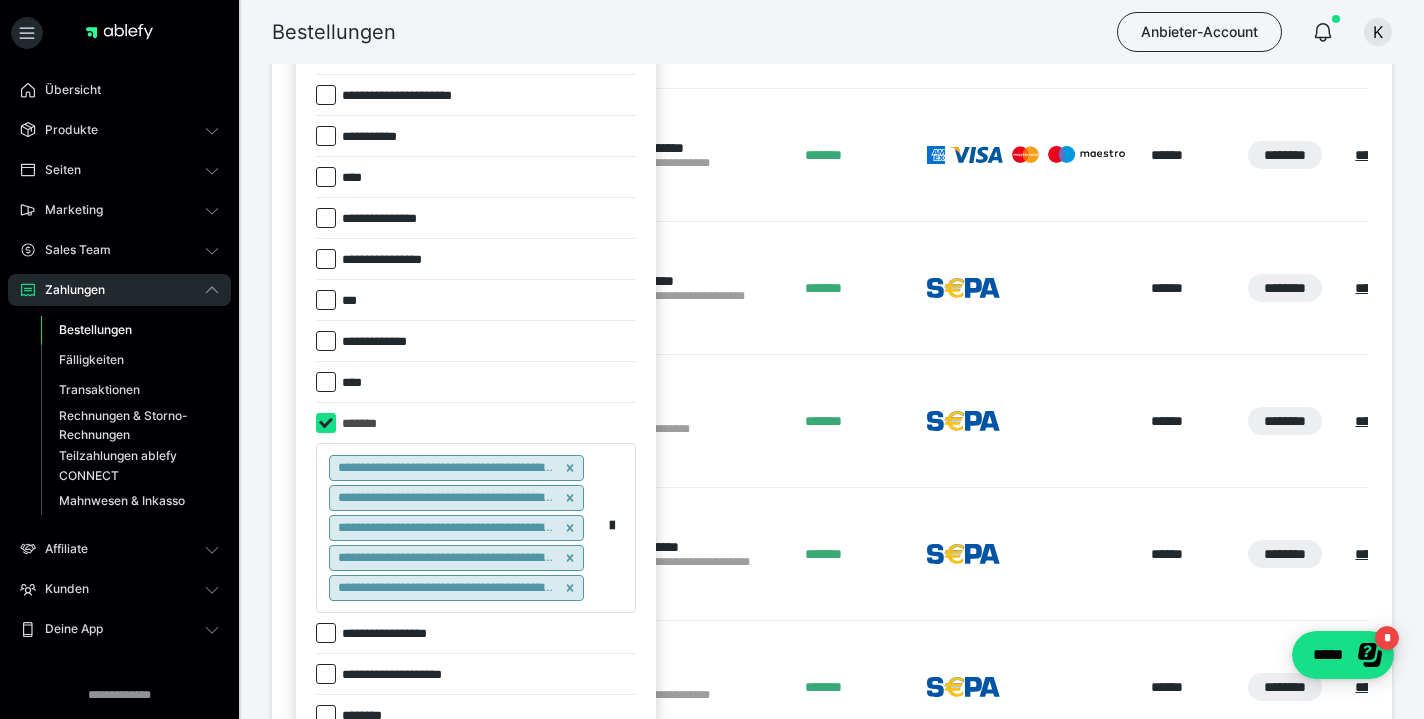 scroll, scrollTop: 496, scrollLeft: 0, axis: vertical 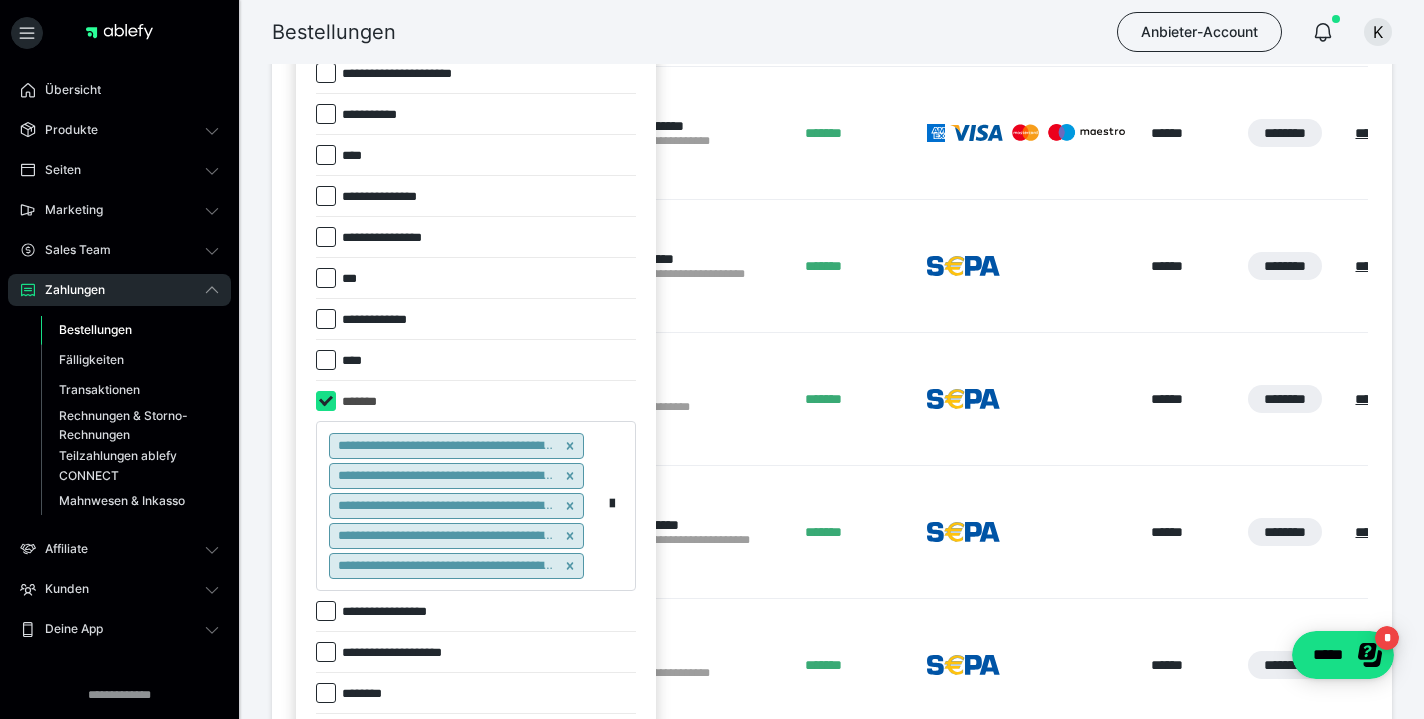 click on "**********" at bounding box center (459, 506) 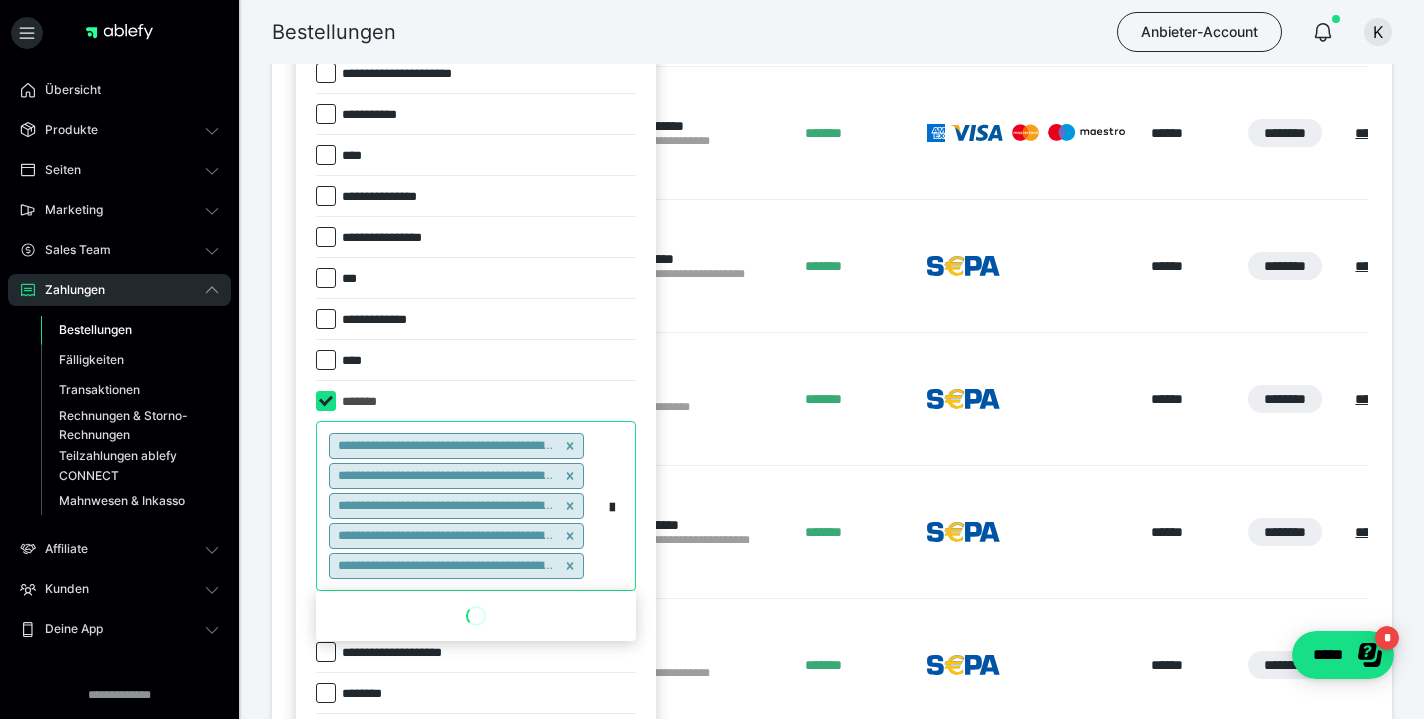 paste on "******" 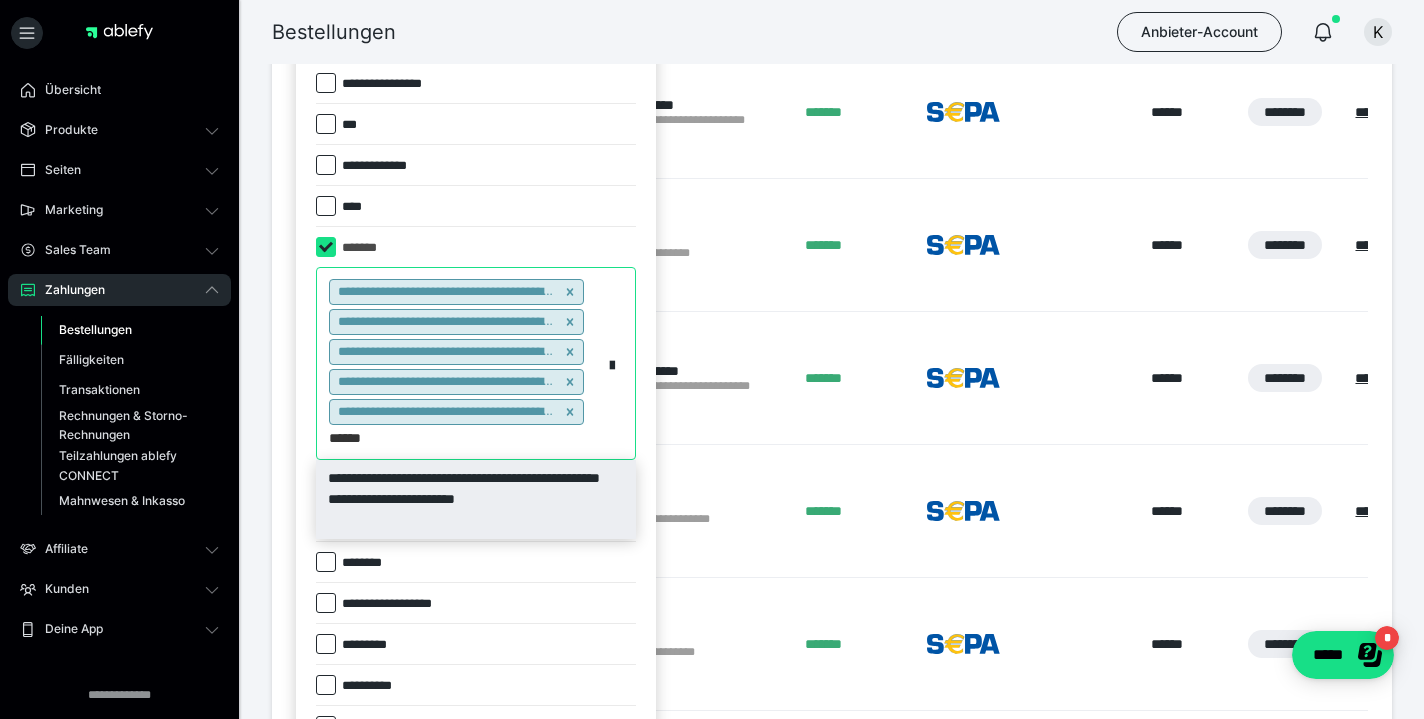 scroll, scrollTop: 651, scrollLeft: 0, axis: vertical 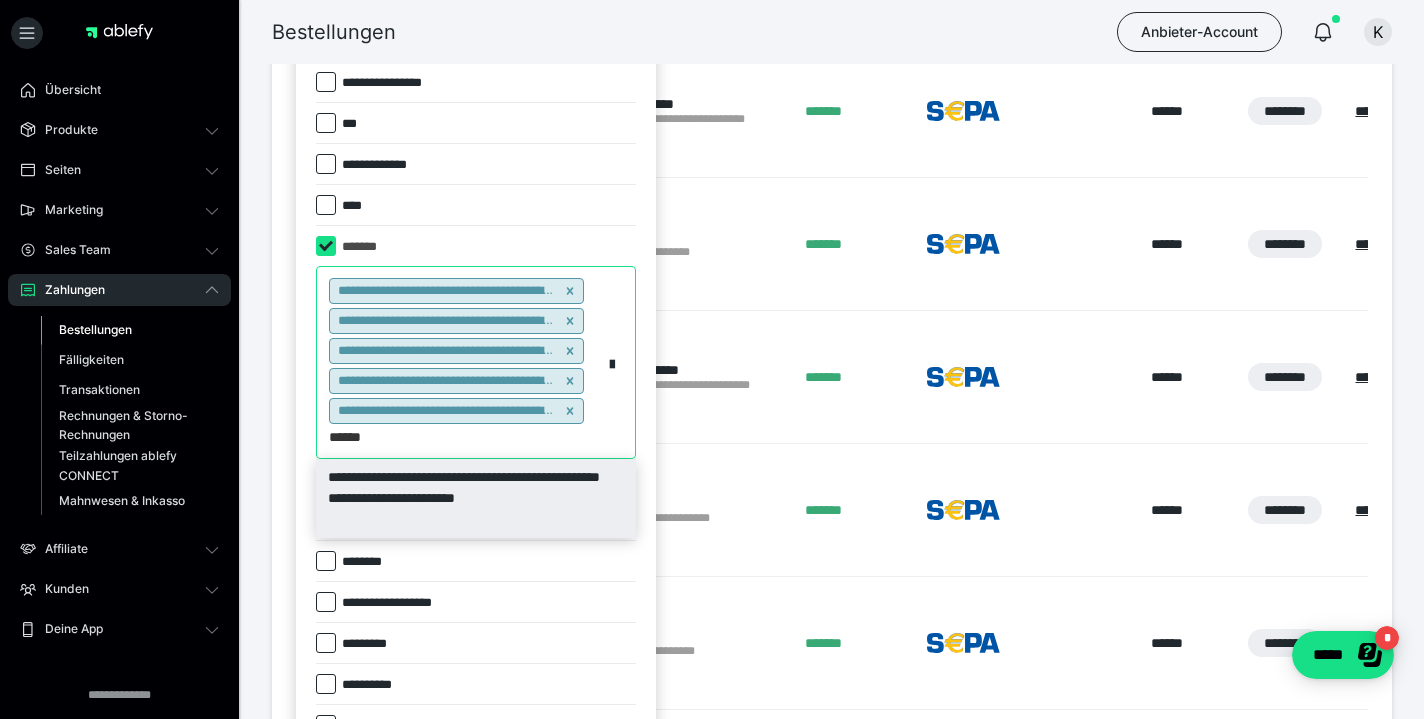 click on "**********" at bounding box center [476, 498] 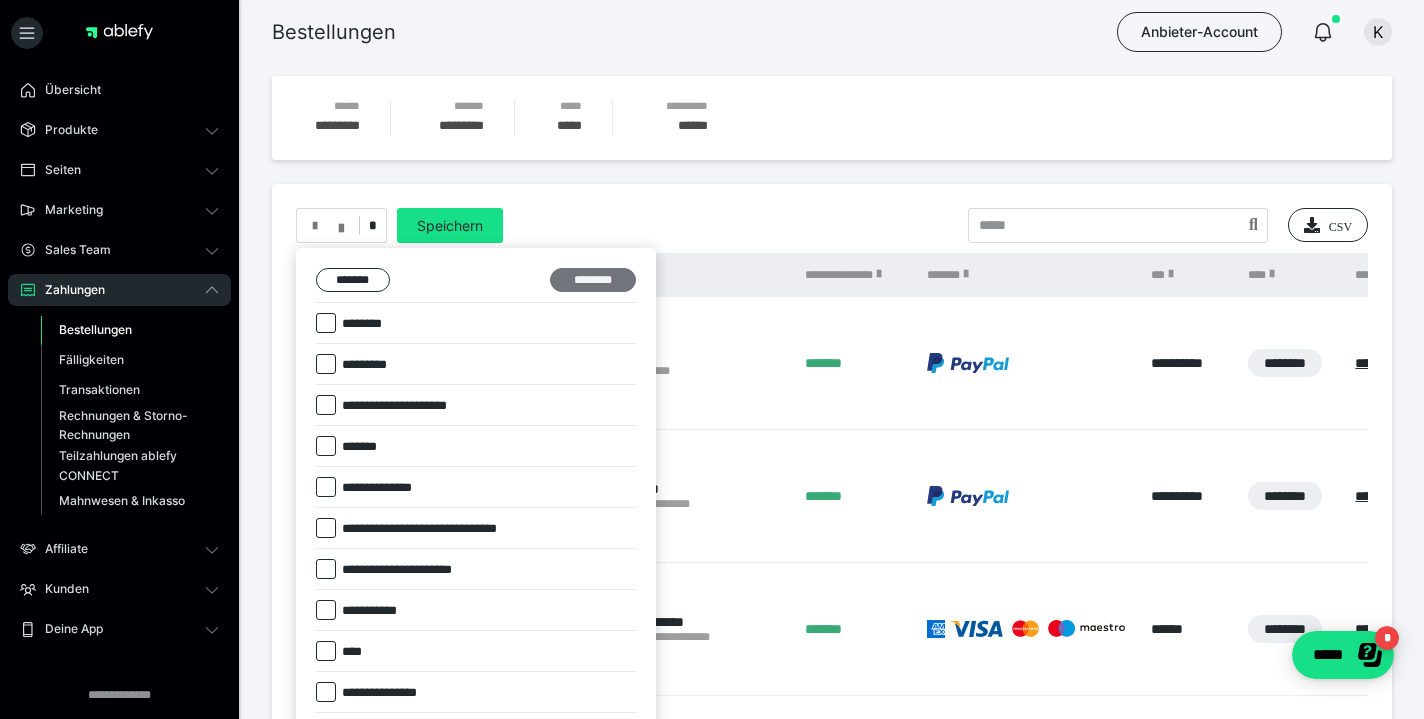scroll, scrollTop: -1, scrollLeft: 0, axis: vertical 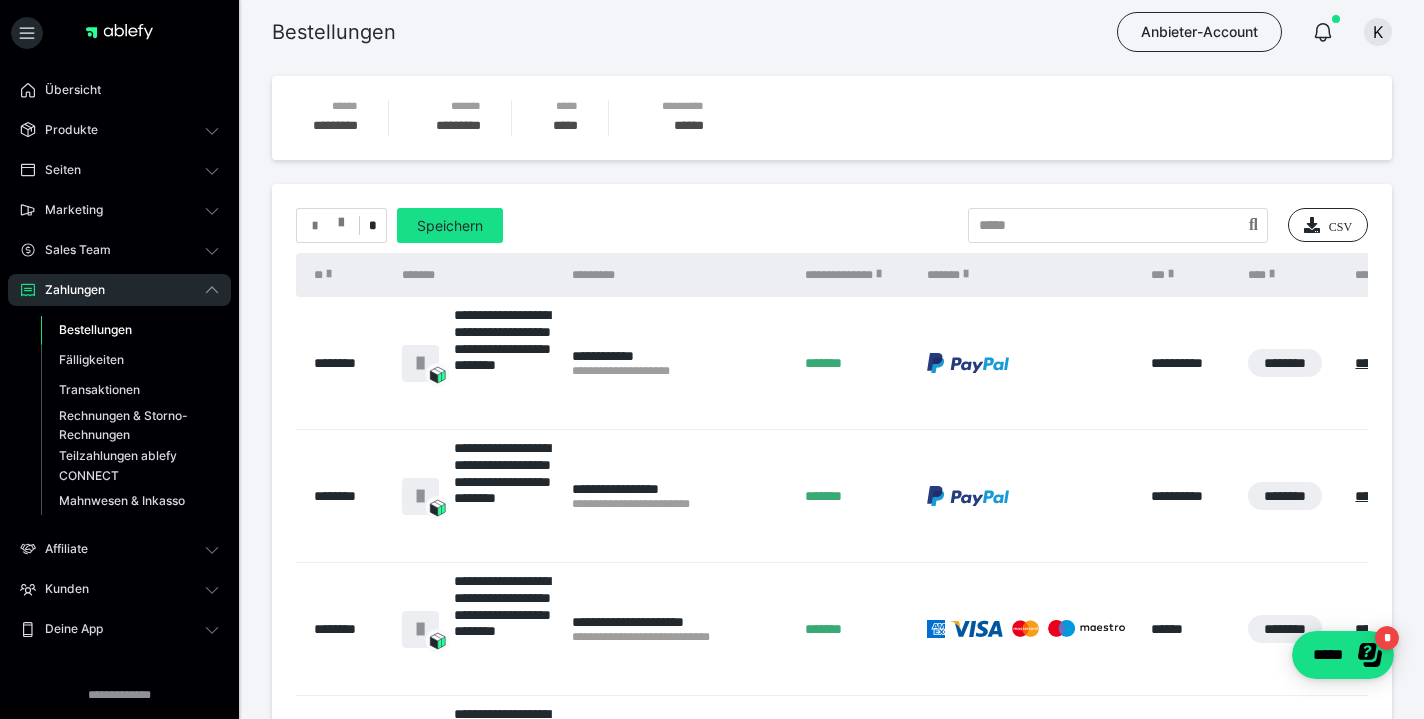 click at bounding box center [328, 226] 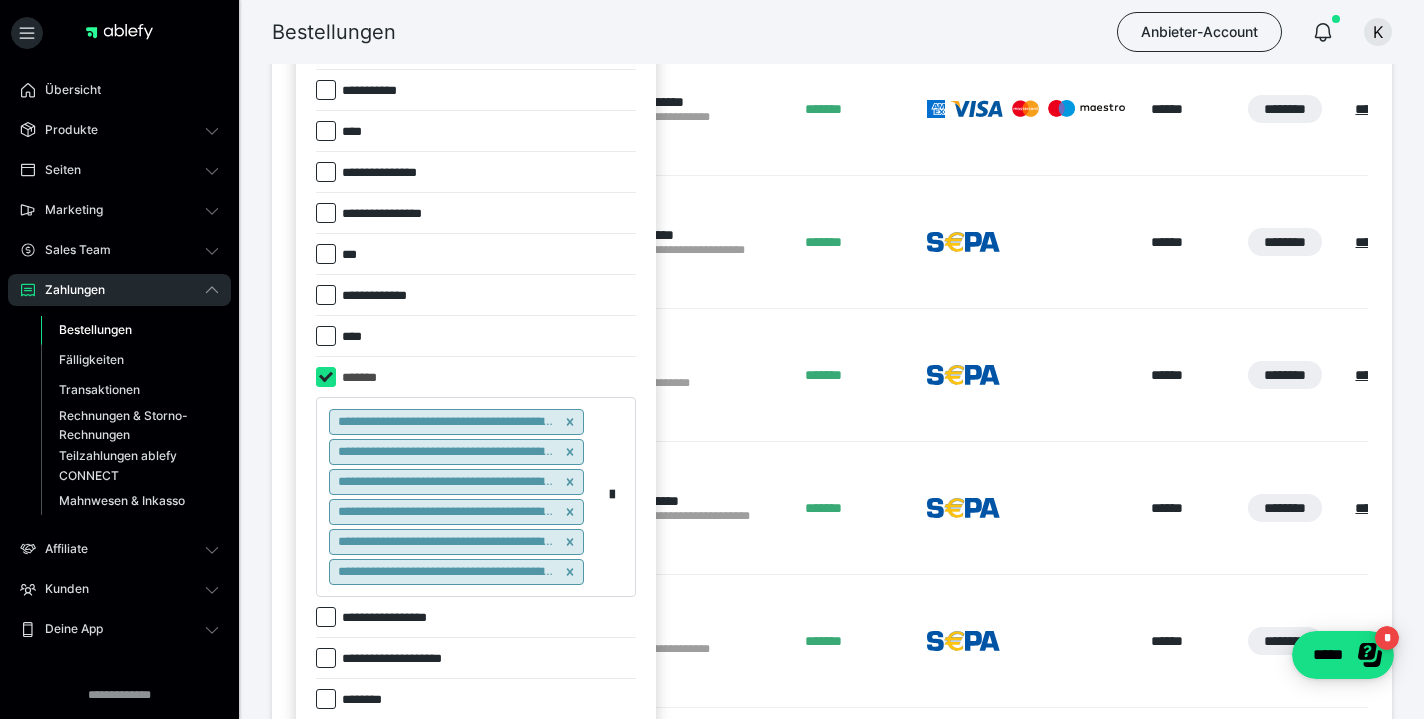 scroll, scrollTop: 527, scrollLeft: 0, axis: vertical 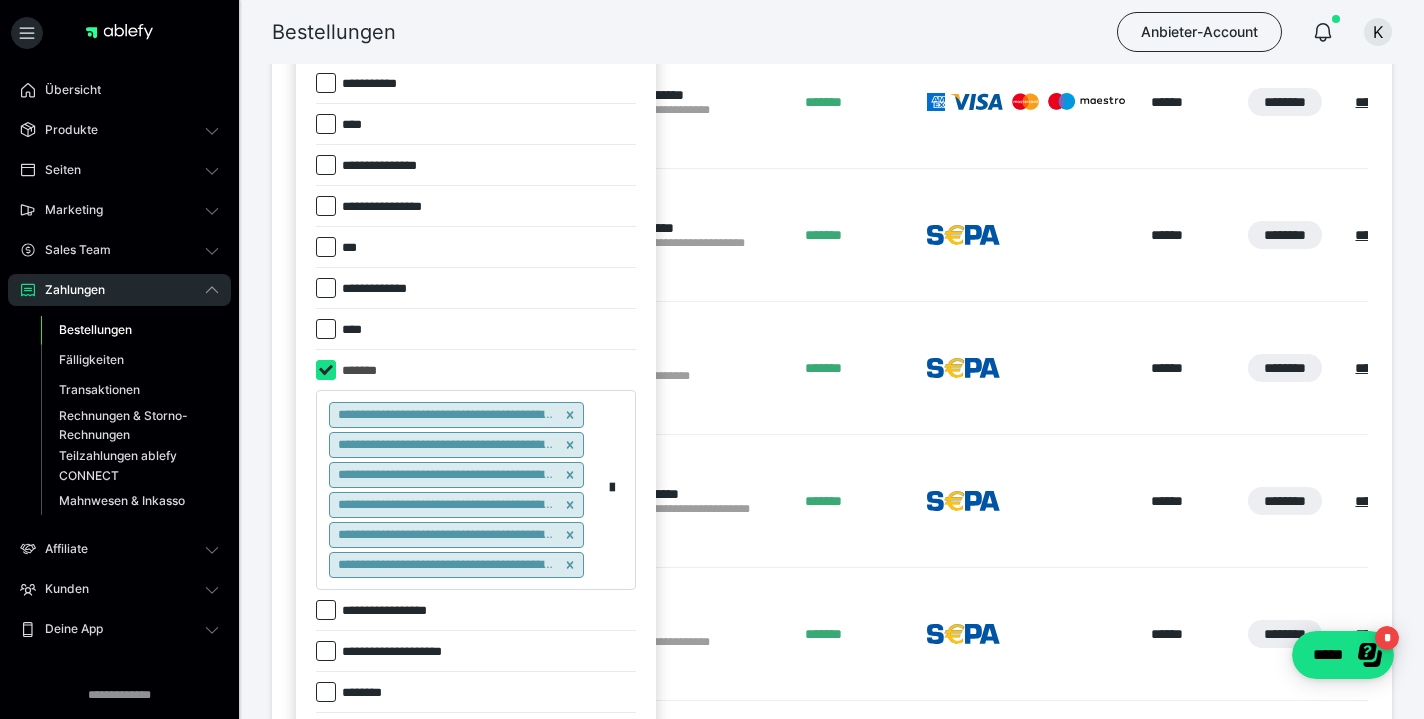 click on "**********" at bounding box center (459, 490) 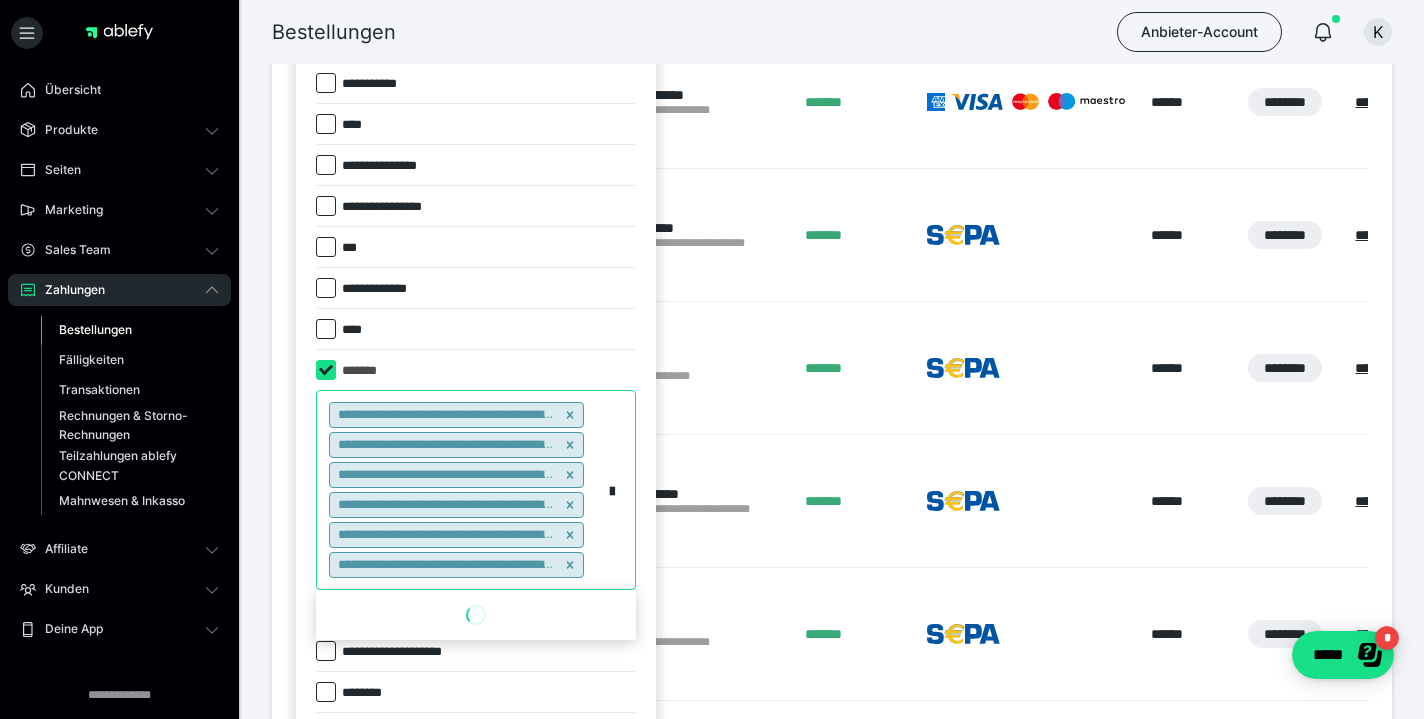 paste on "******" 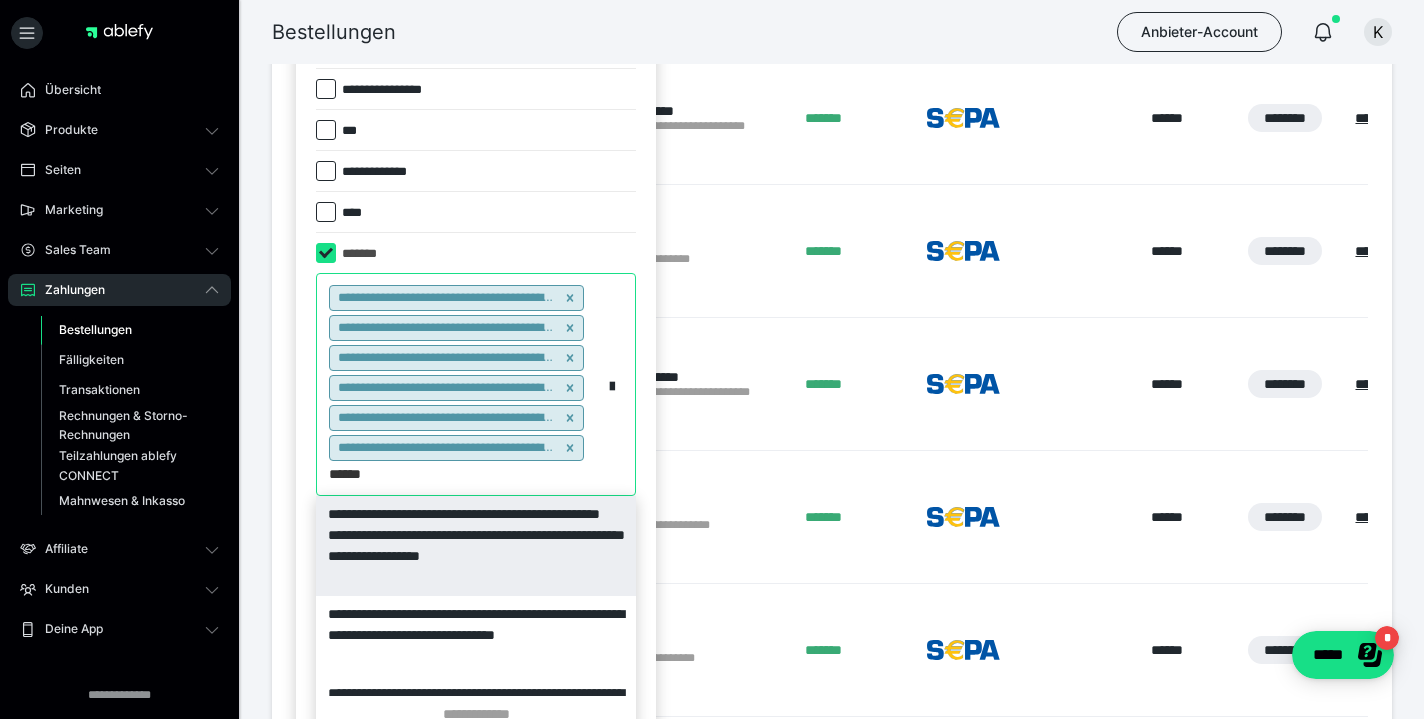 scroll, scrollTop: 665, scrollLeft: 0, axis: vertical 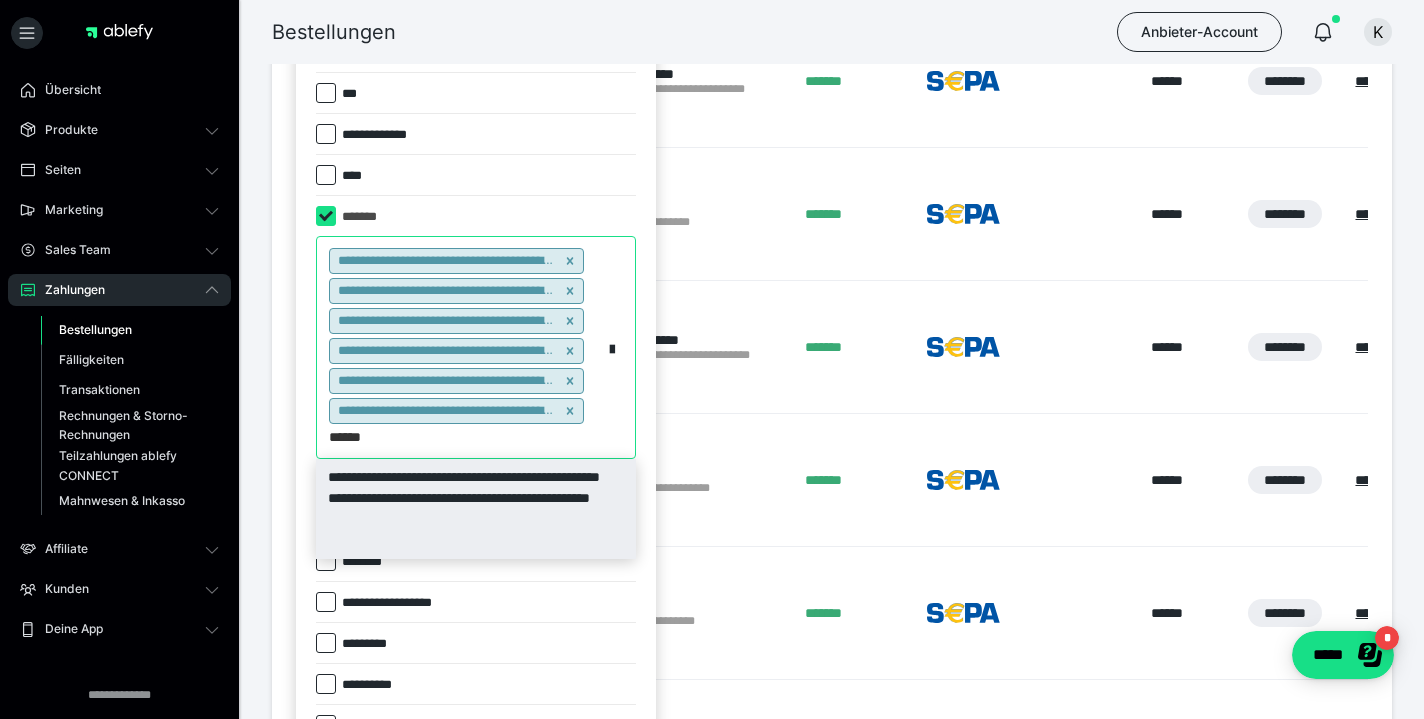 click on "**********" at bounding box center [476, 509] 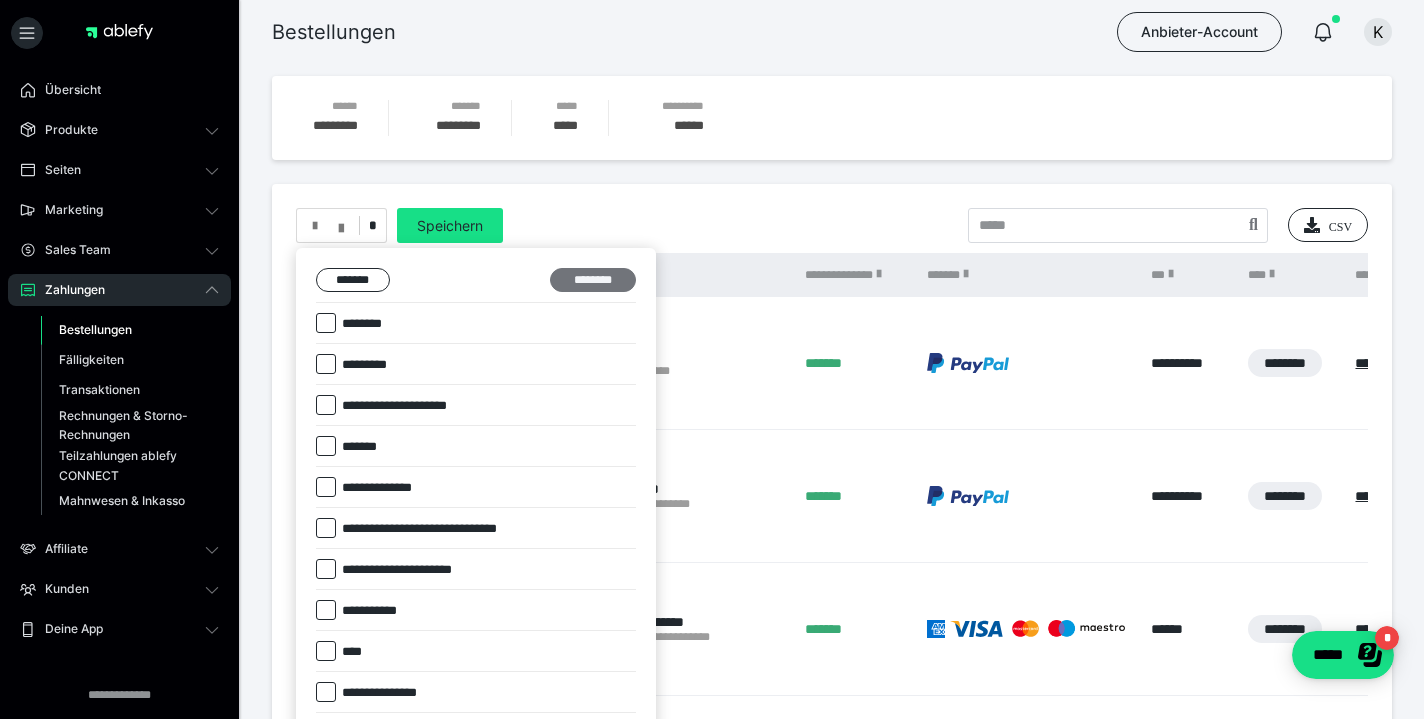 scroll, scrollTop: -1, scrollLeft: 0, axis: vertical 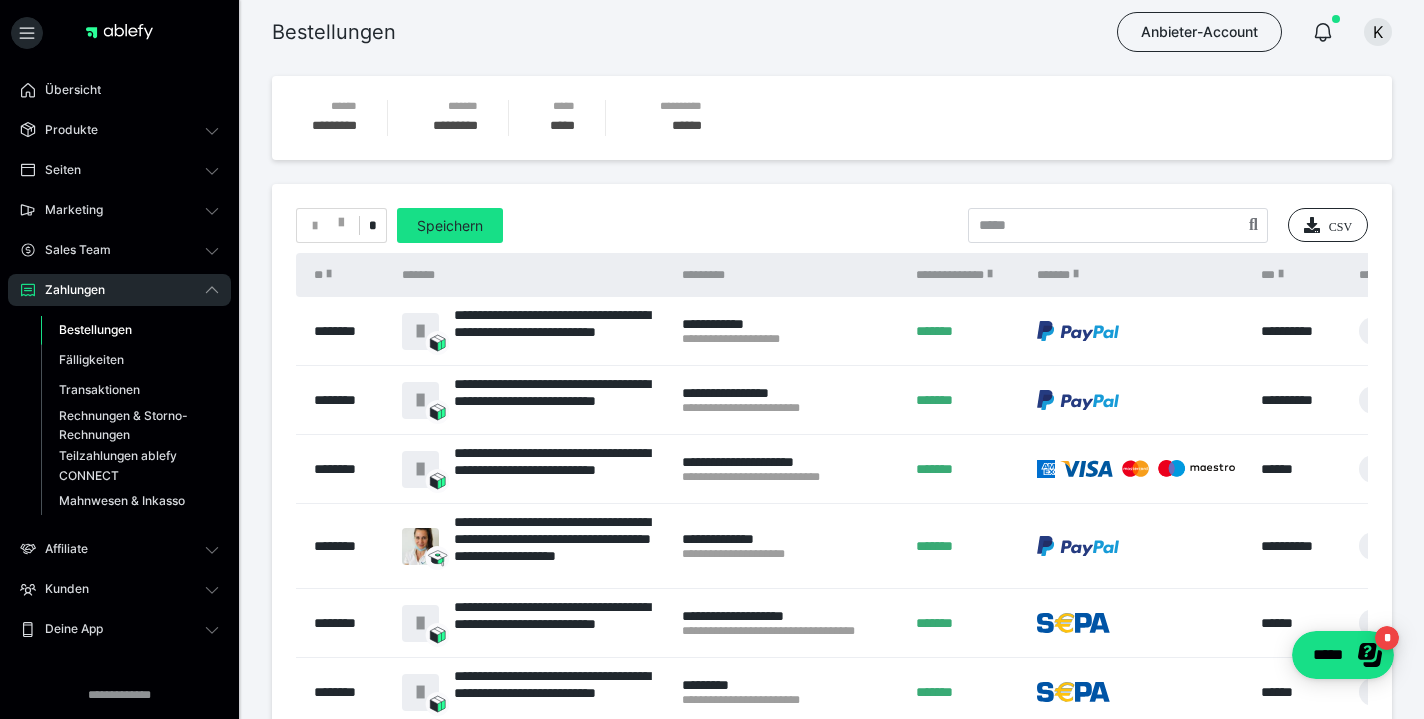 click on "*" at bounding box center [341, 225] 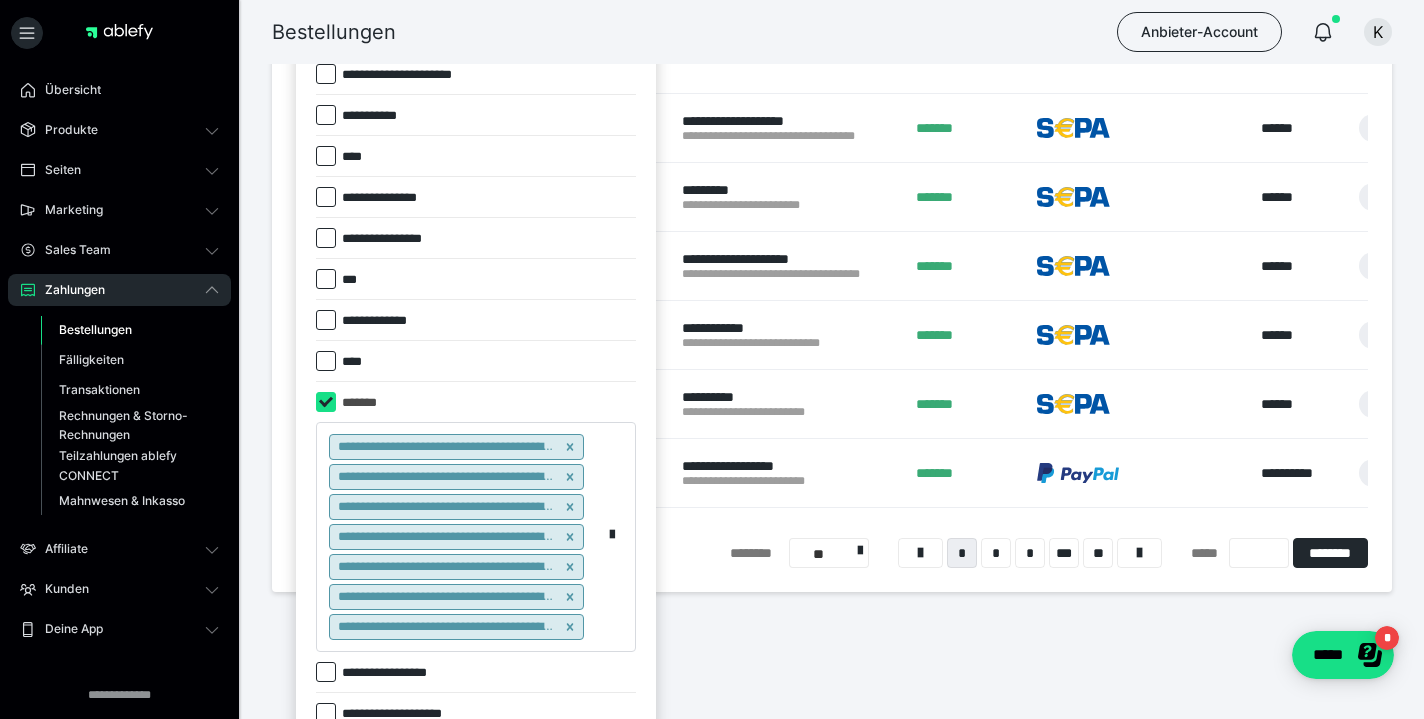 scroll, scrollTop: 525, scrollLeft: 0, axis: vertical 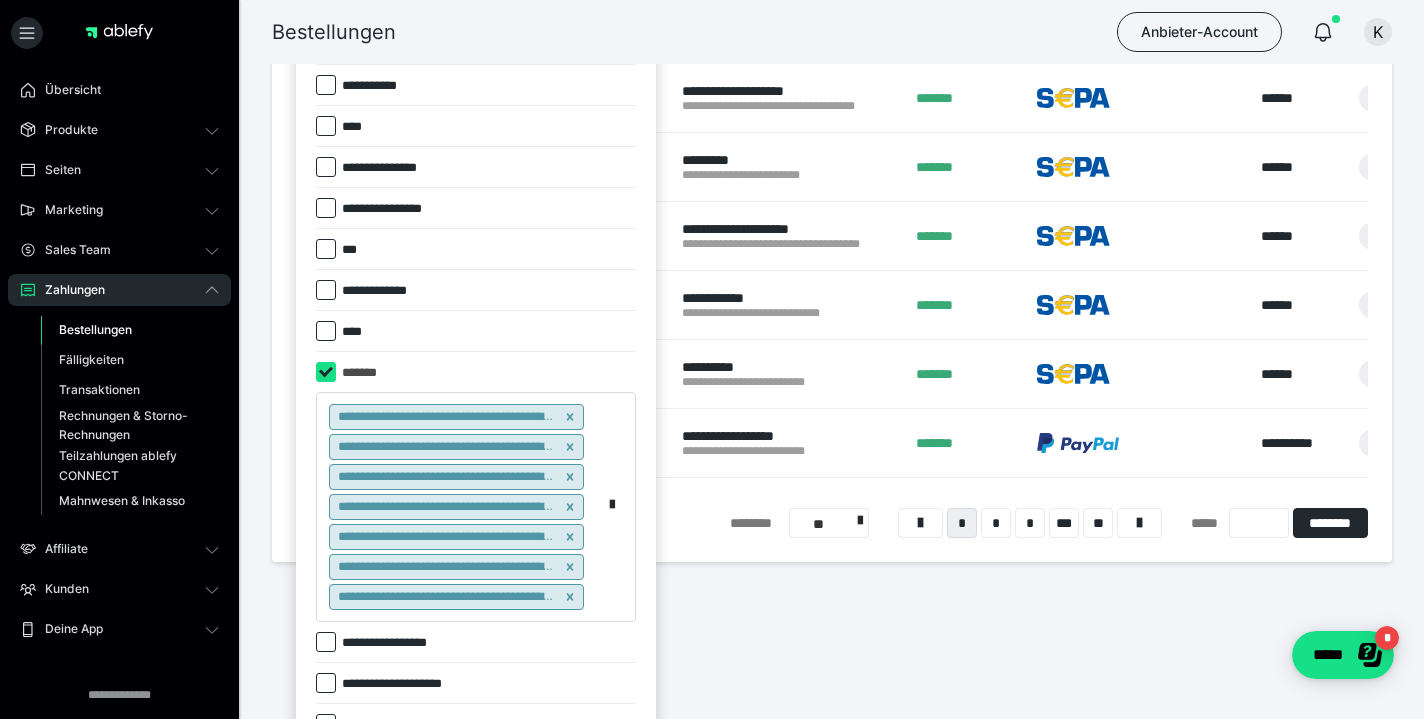 click on "**********" at bounding box center [459, 507] 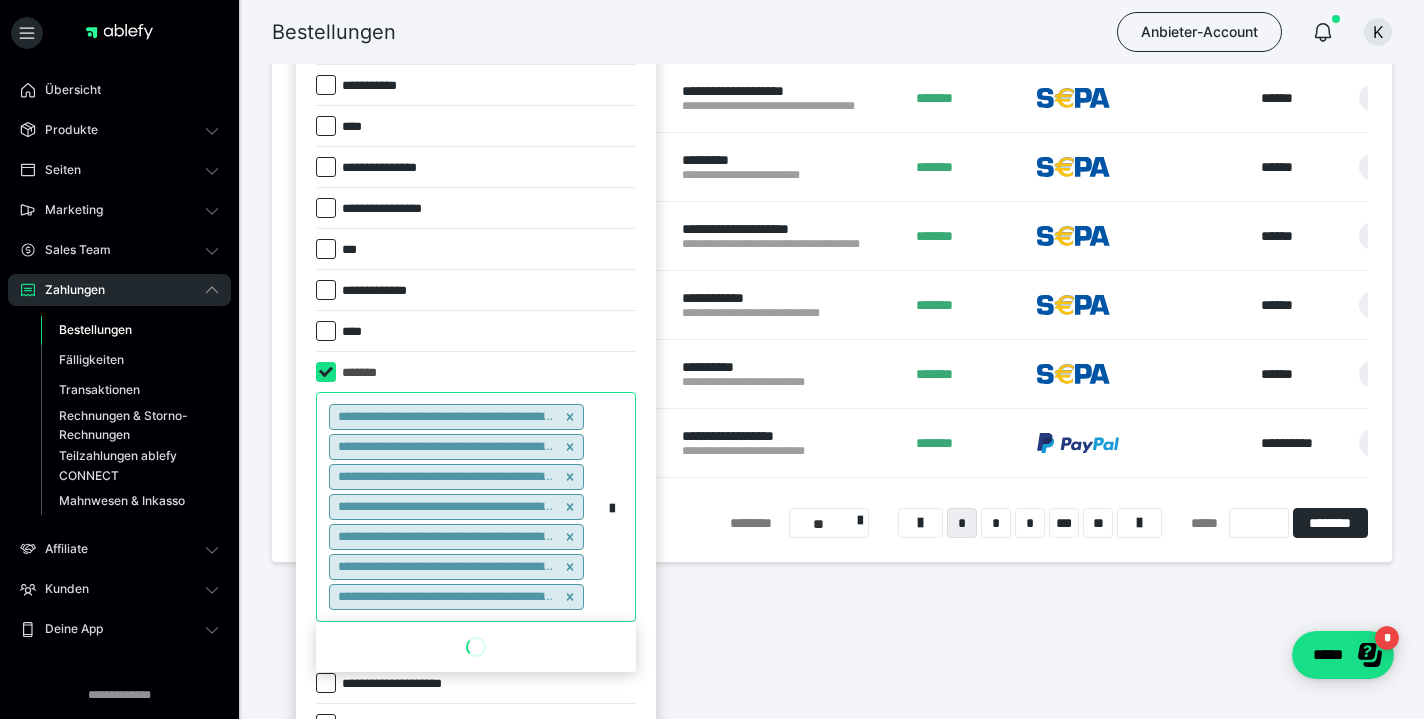paste on "******" 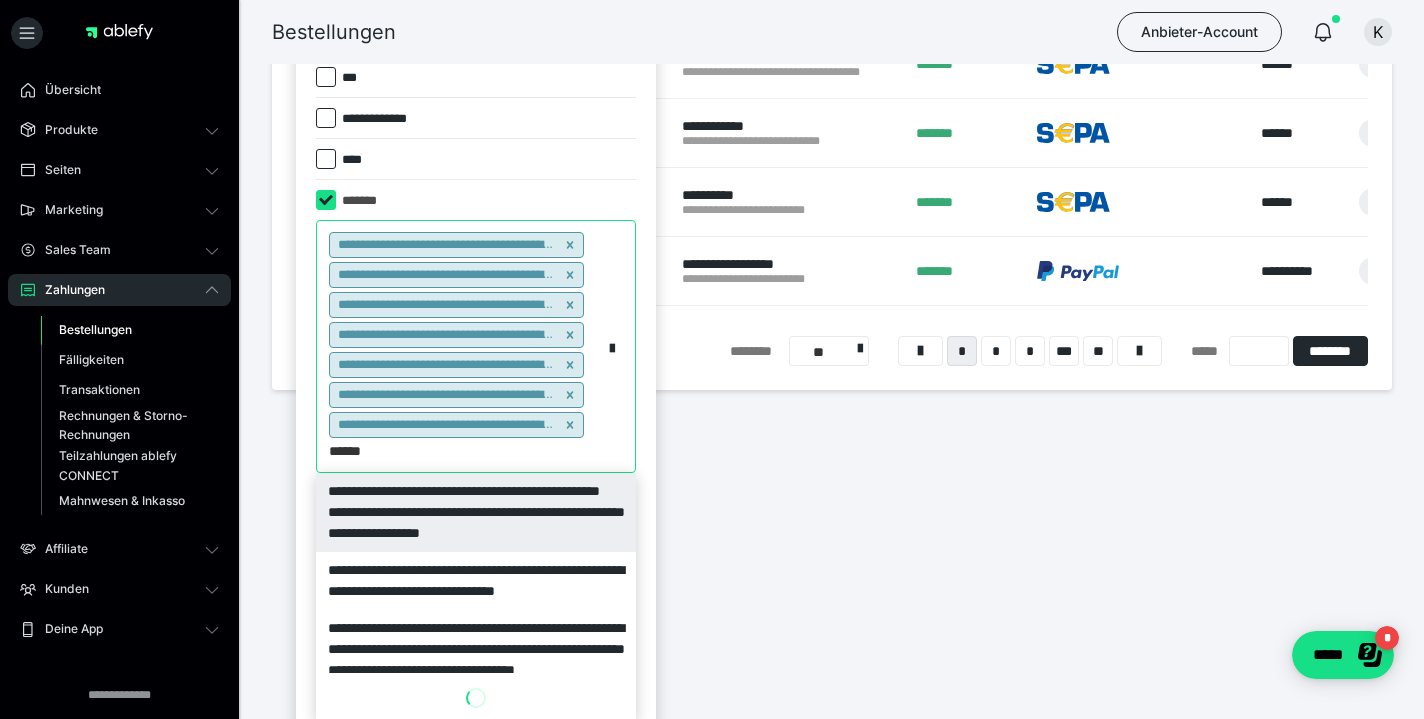scroll, scrollTop: 711, scrollLeft: 0, axis: vertical 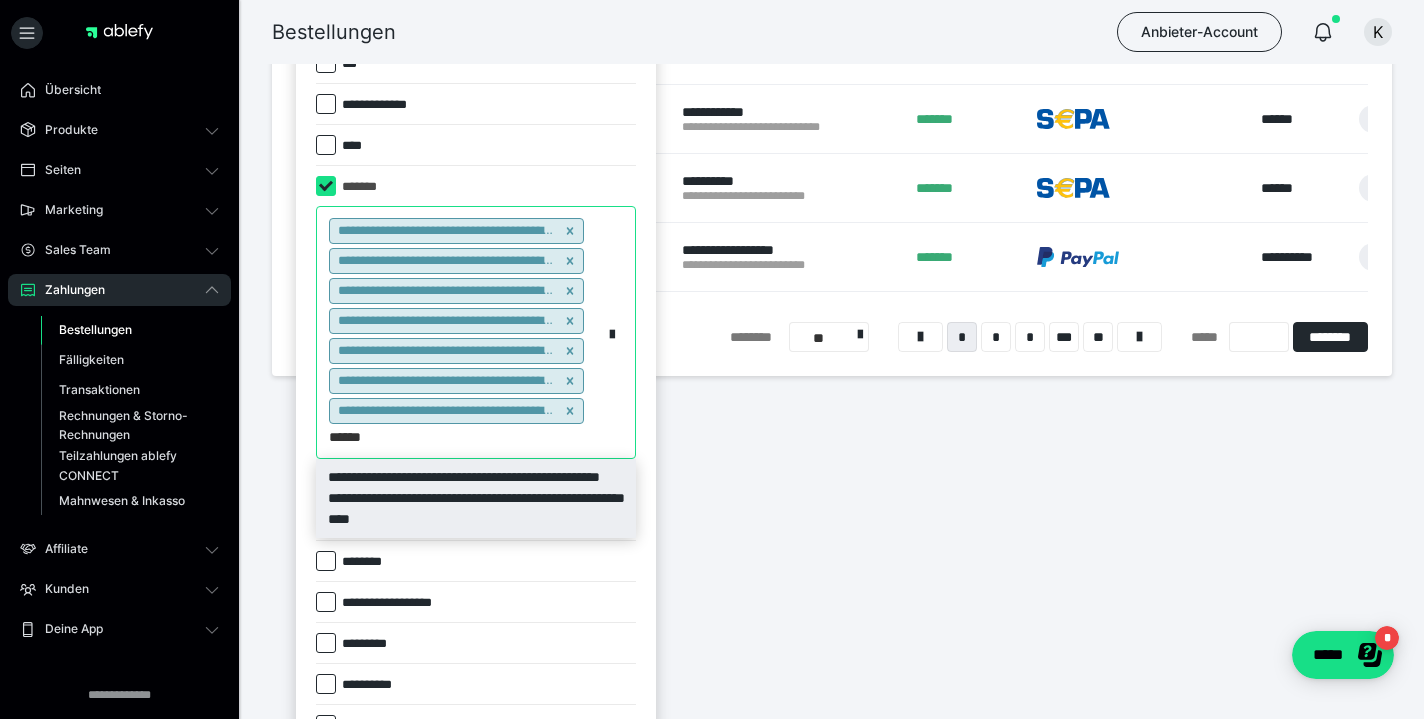 click on "**********" at bounding box center [476, 498] 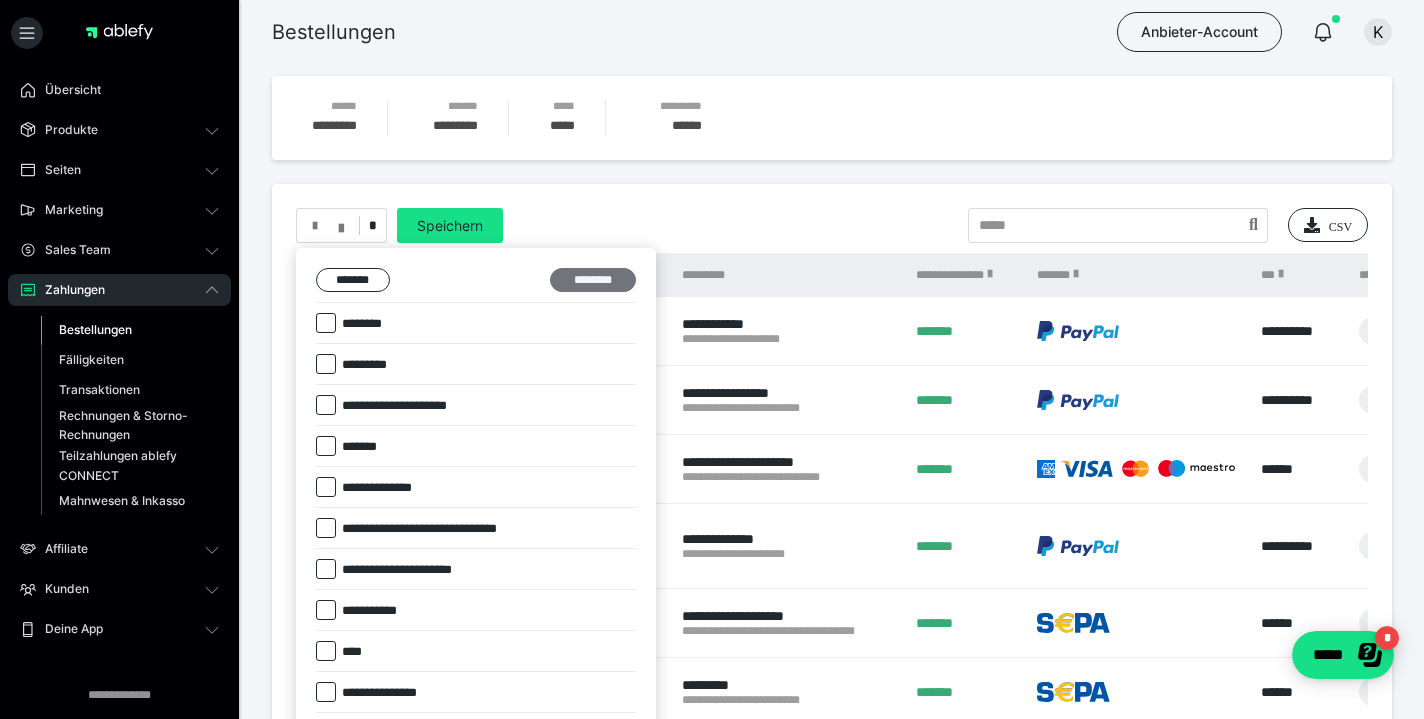 scroll, scrollTop: 0, scrollLeft: 0, axis: both 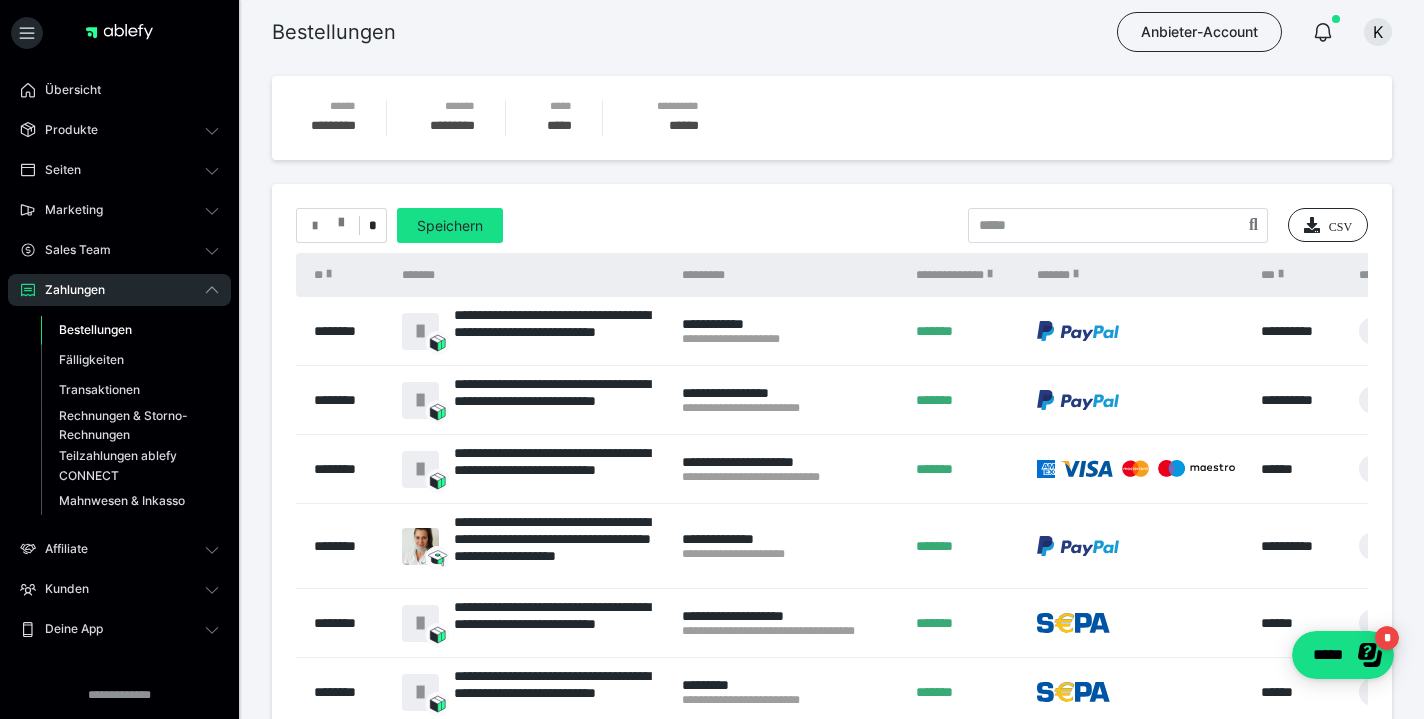 click at bounding box center (341, 218) 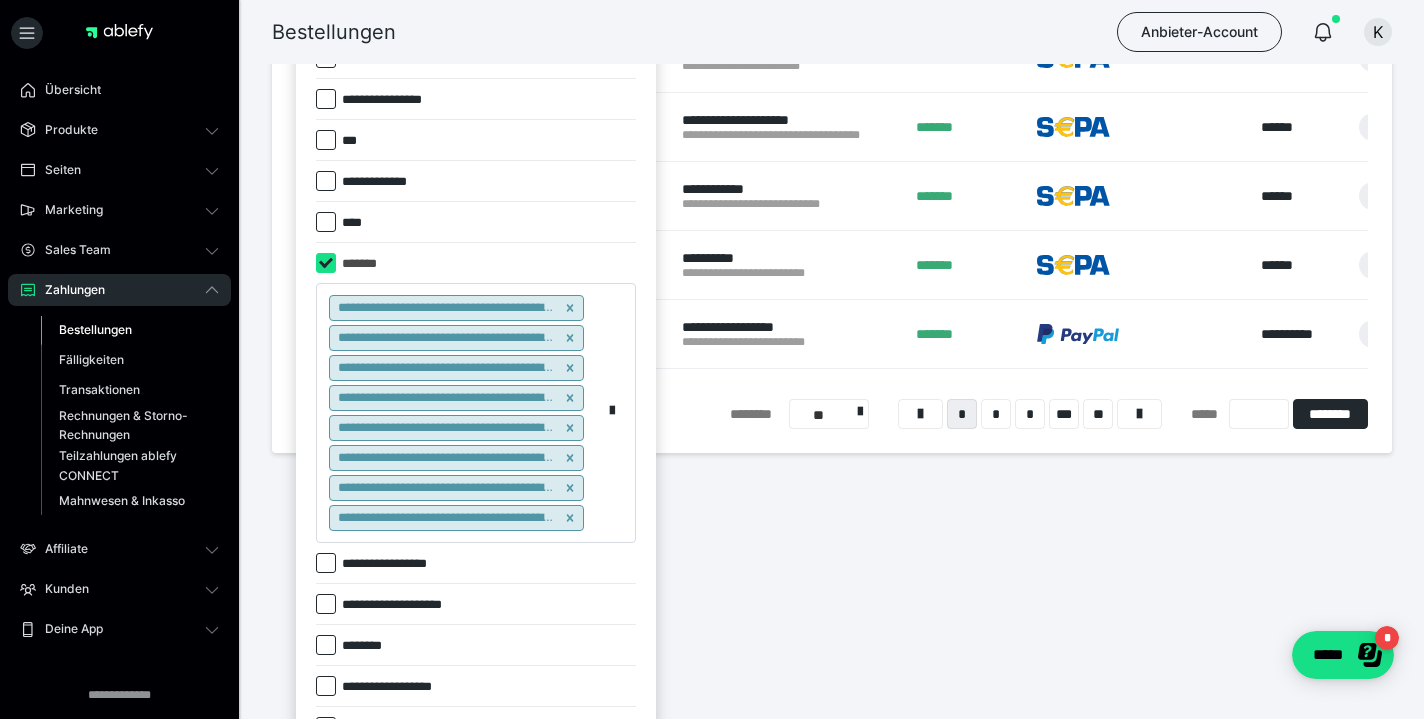 scroll, scrollTop: 632, scrollLeft: 0, axis: vertical 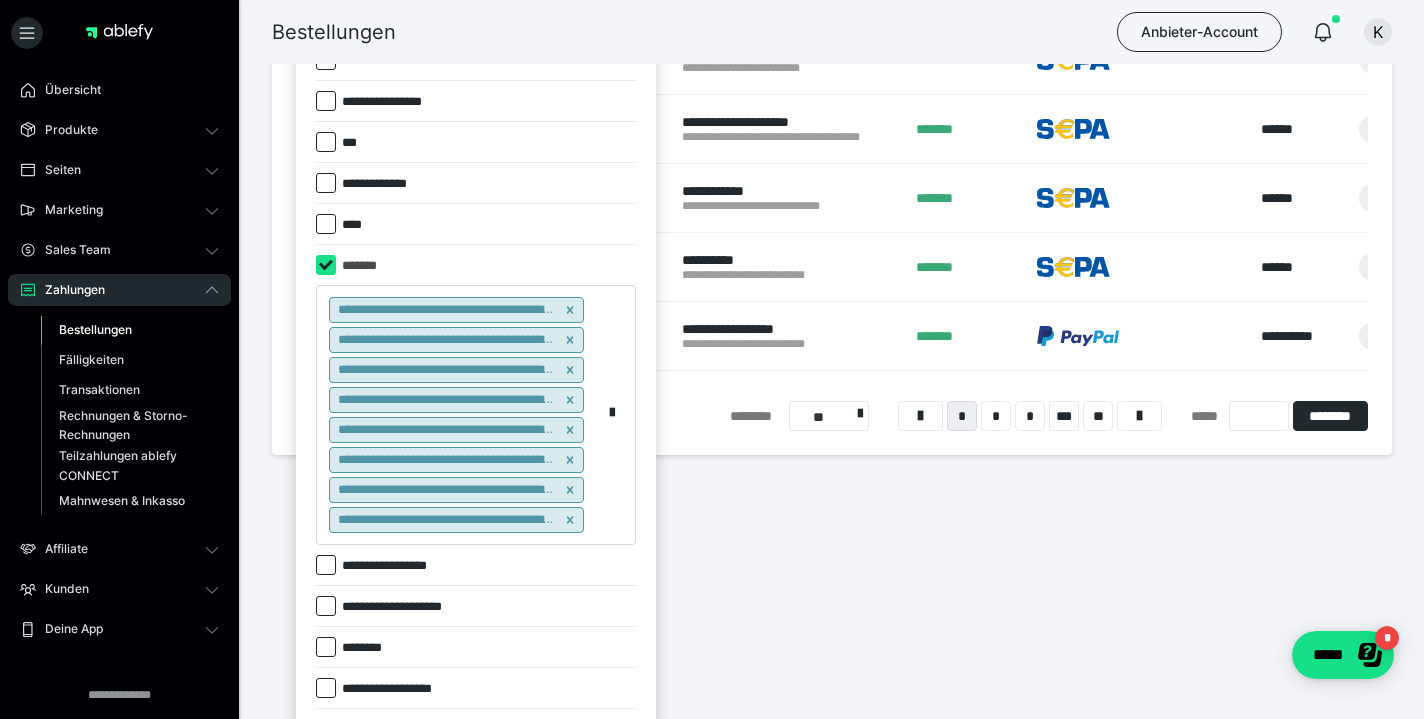click on "**********" at bounding box center (459, 415) 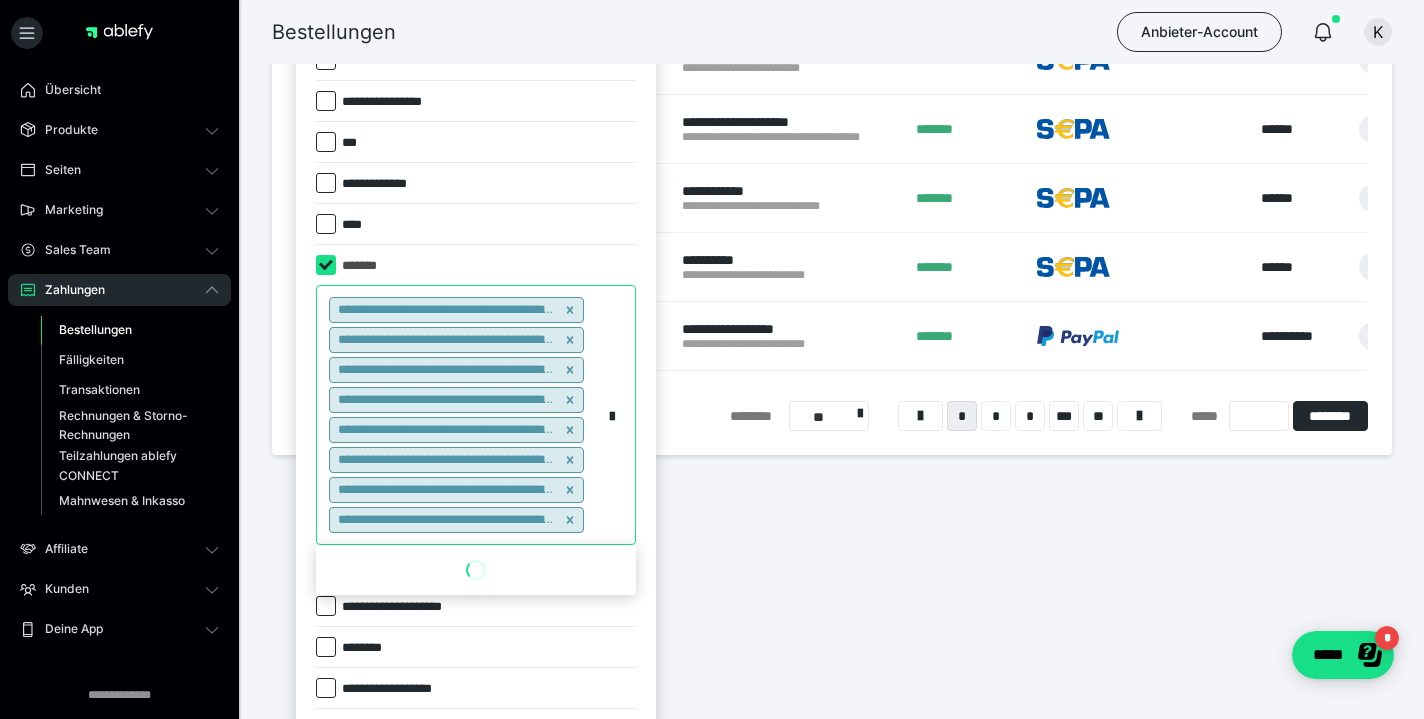 paste on "******" 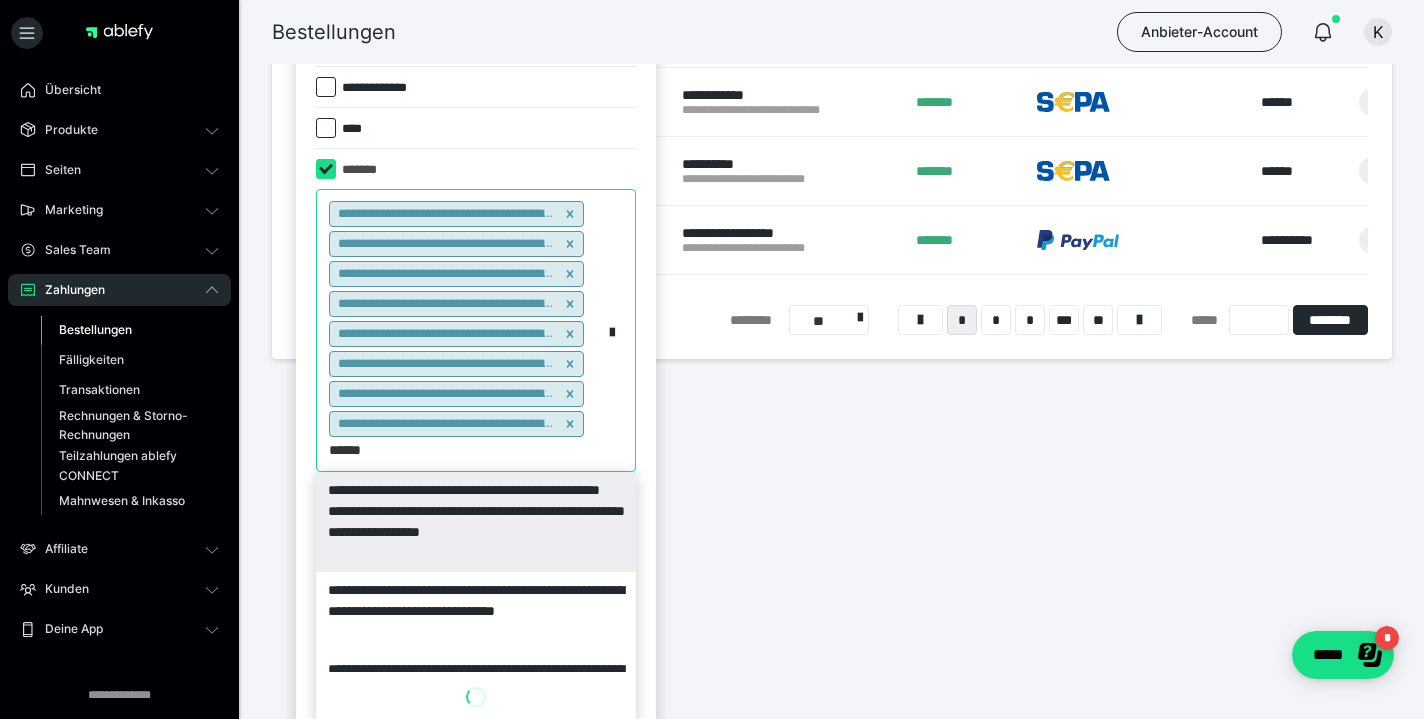 scroll, scrollTop: 741, scrollLeft: 0, axis: vertical 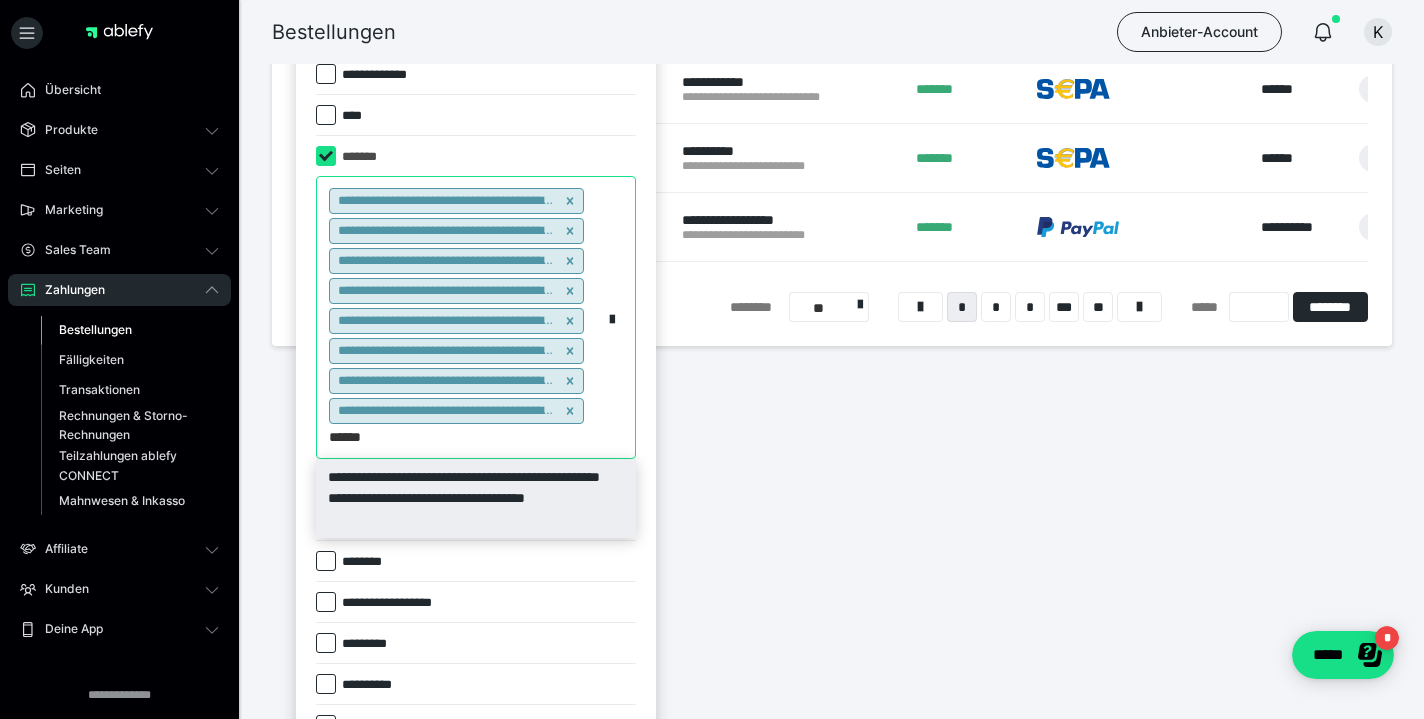 click on "**********" at bounding box center [476, 498] 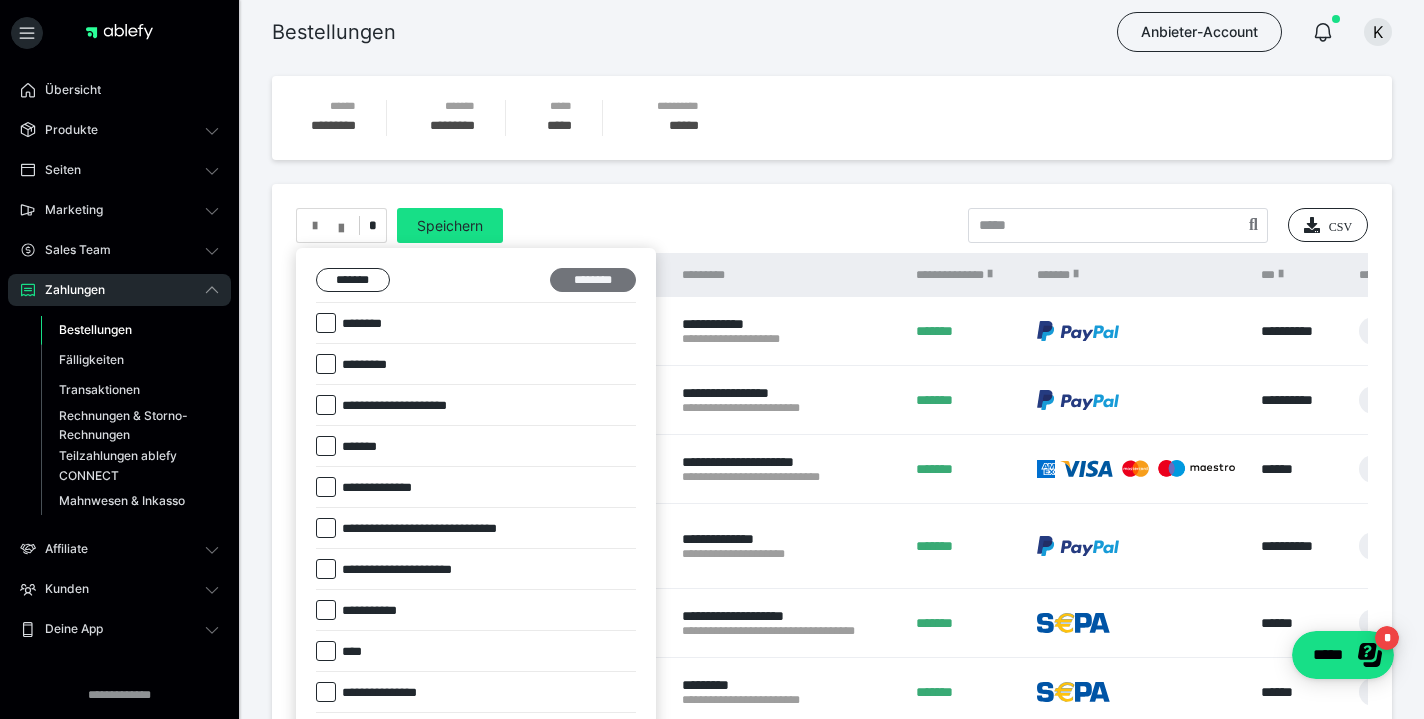 scroll, scrollTop: 0, scrollLeft: 0, axis: both 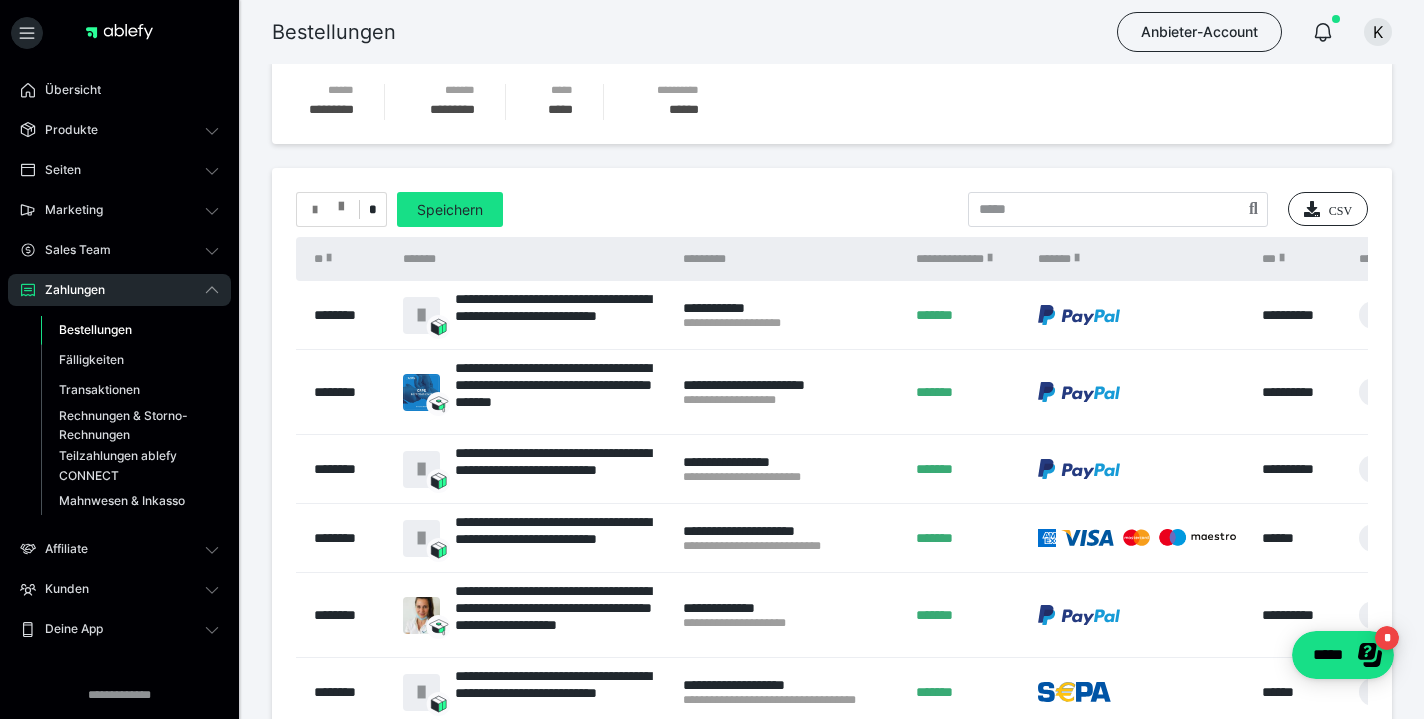 click at bounding box center [315, 210] 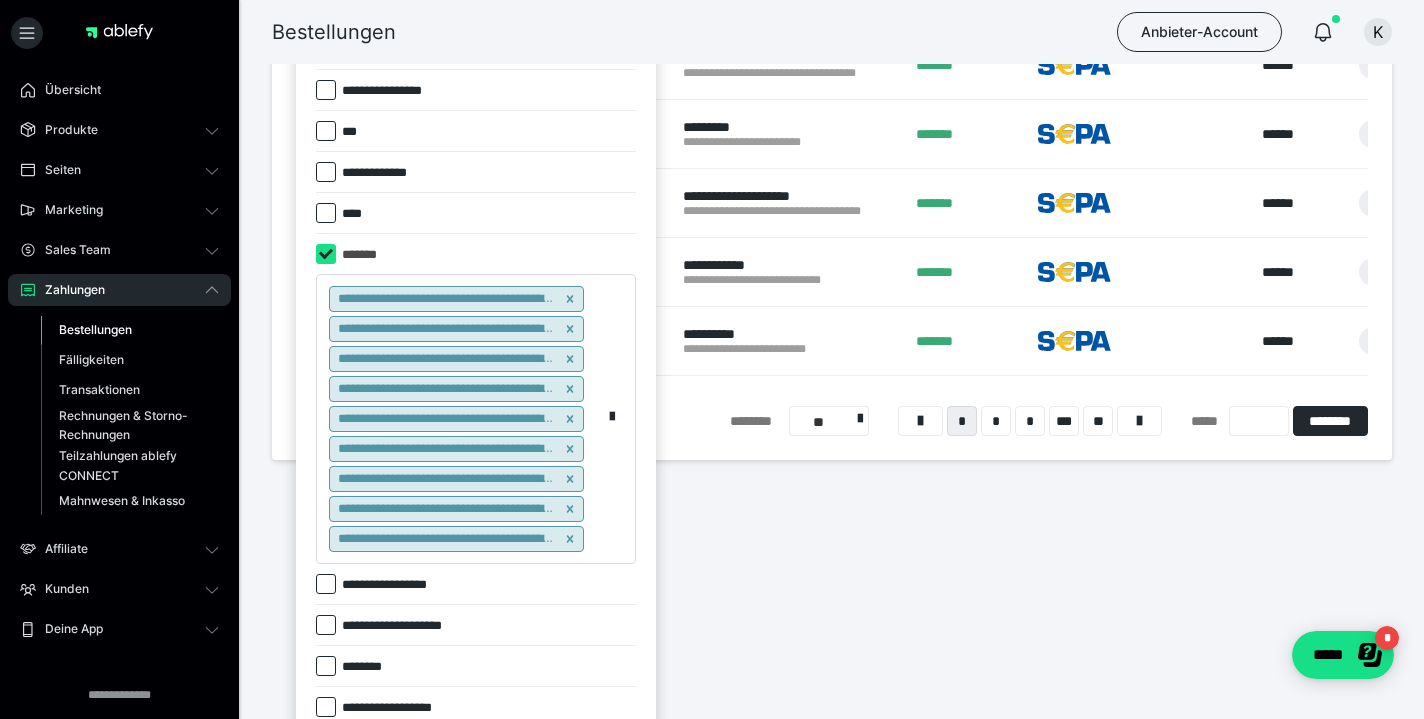 scroll, scrollTop: 641, scrollLeft: 0, axis: vertical 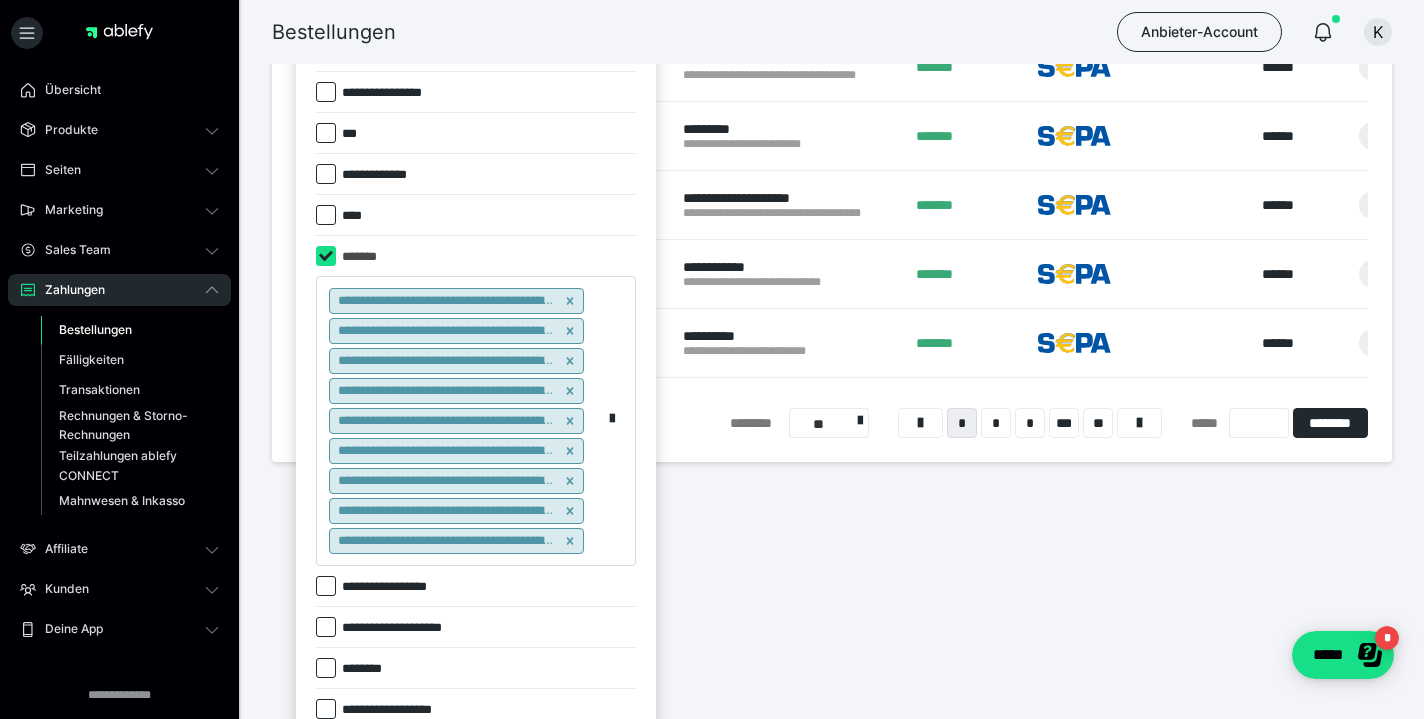 click on "**********" at bounding box center [459, 421] 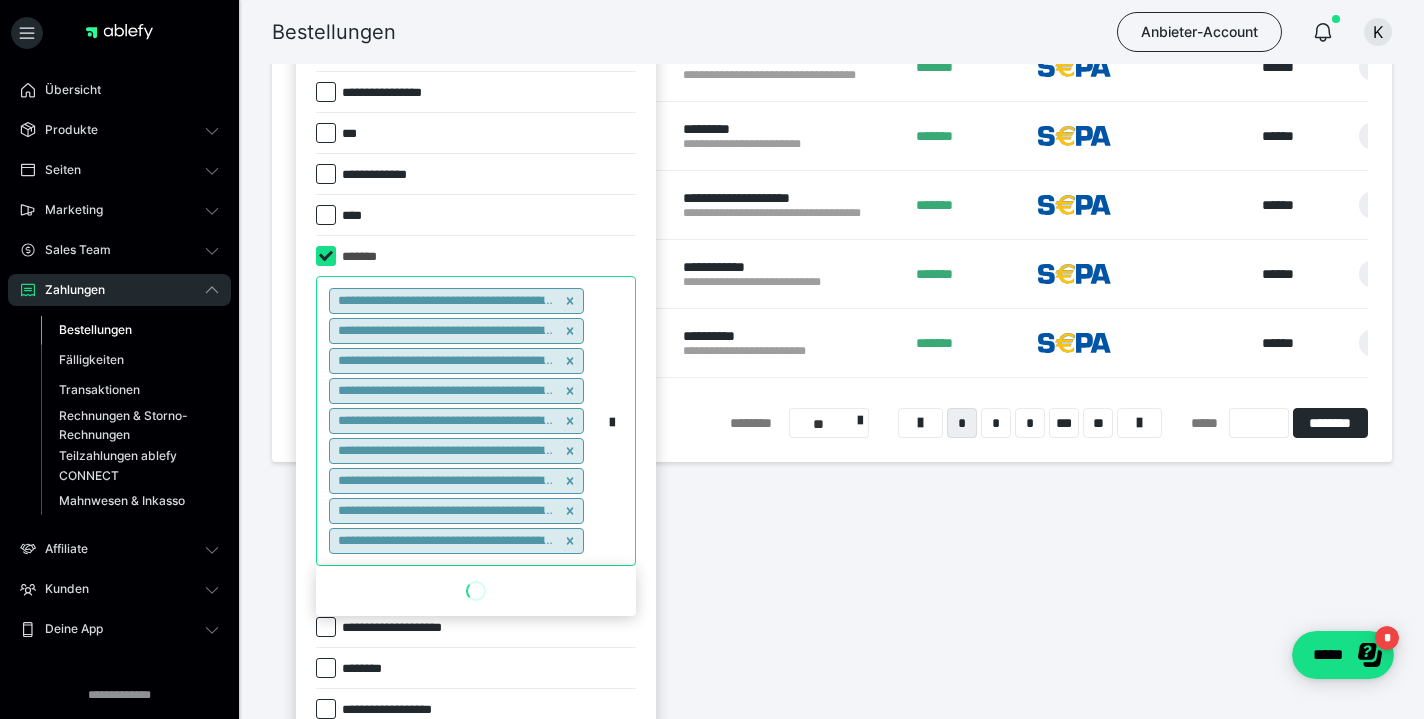 paste on "******" 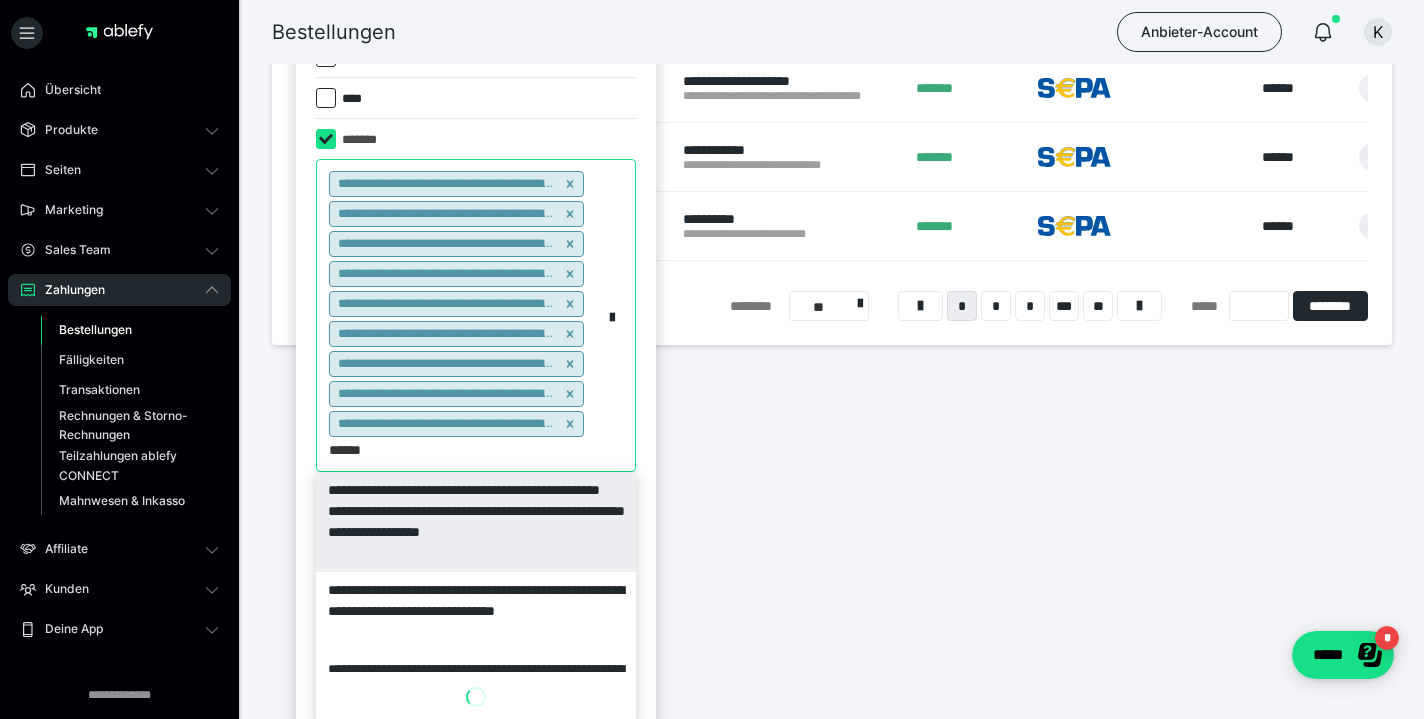 scroll, scrollTop: 771, scrollLeft: 0, axis: vertical 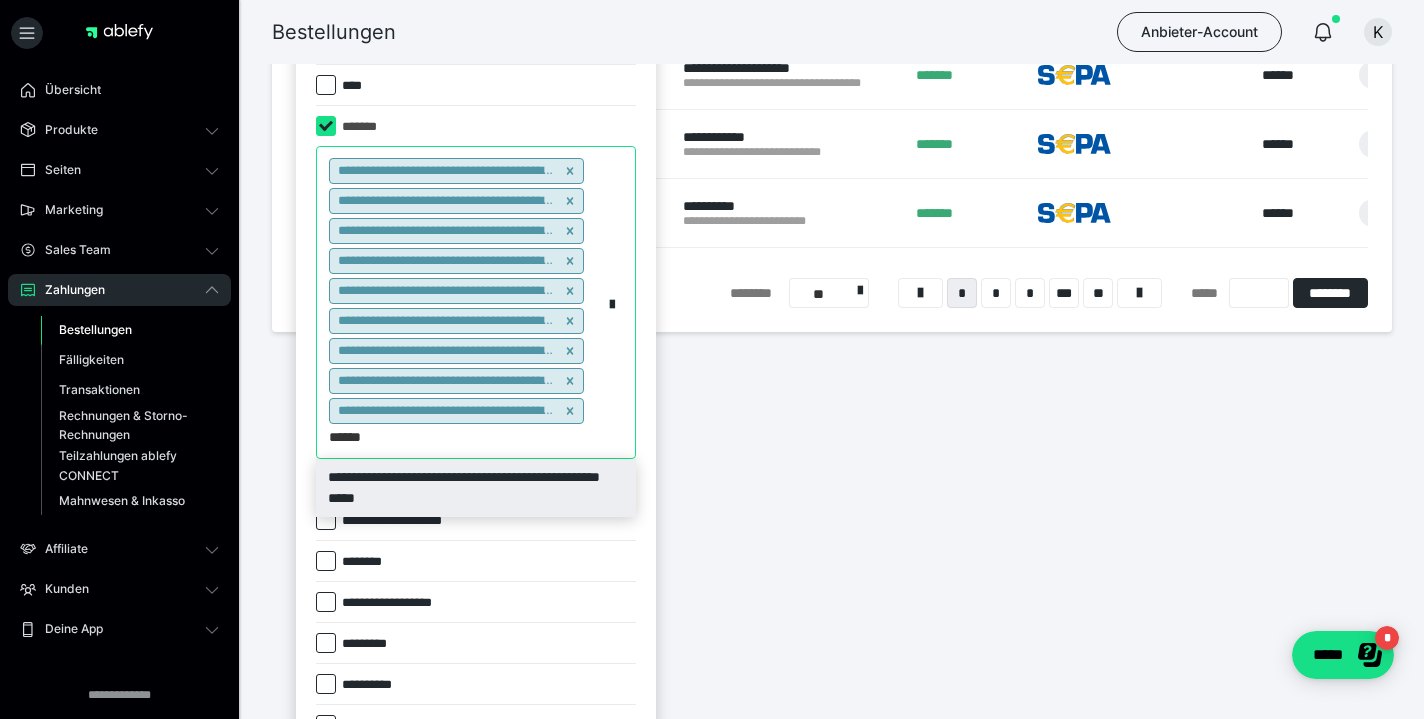 click on "**********" at bounding box center [476, 488] 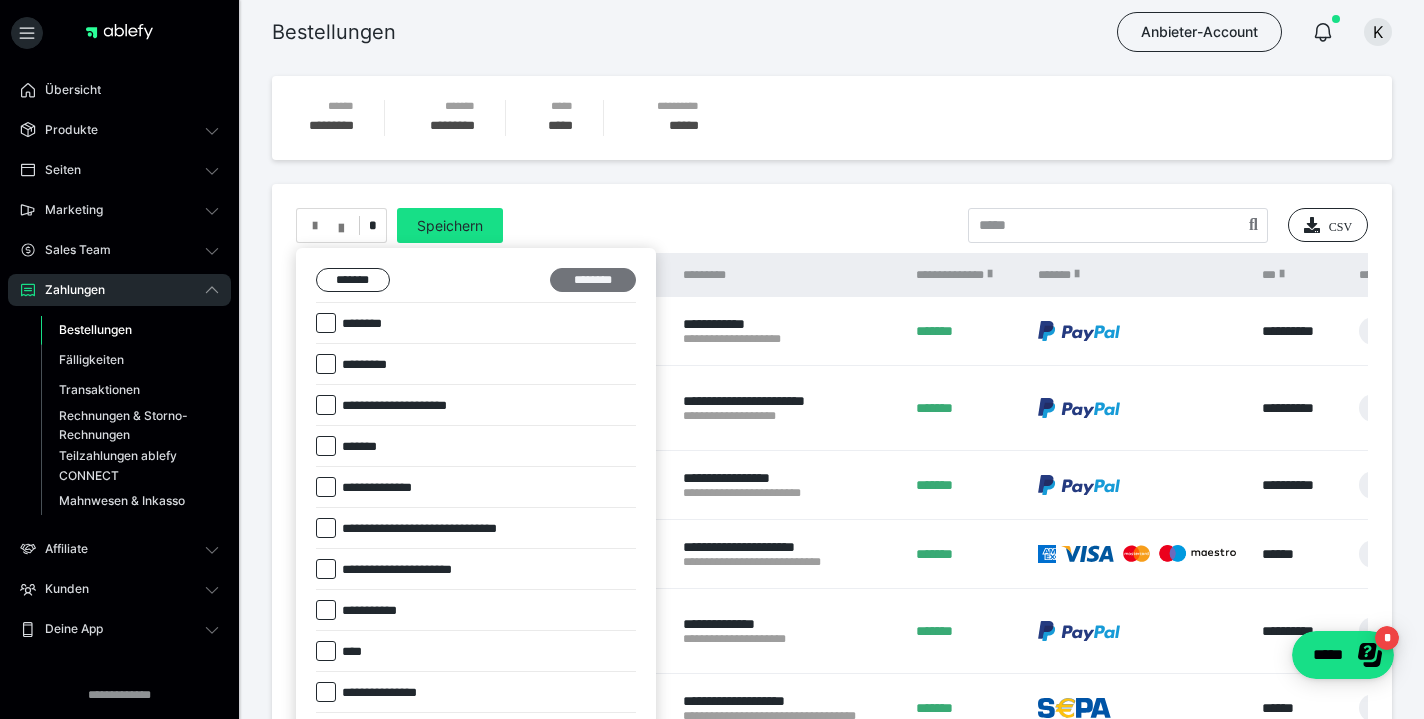 scroll, scrollTop: -1, scrollLeft: 0, axis: vertical 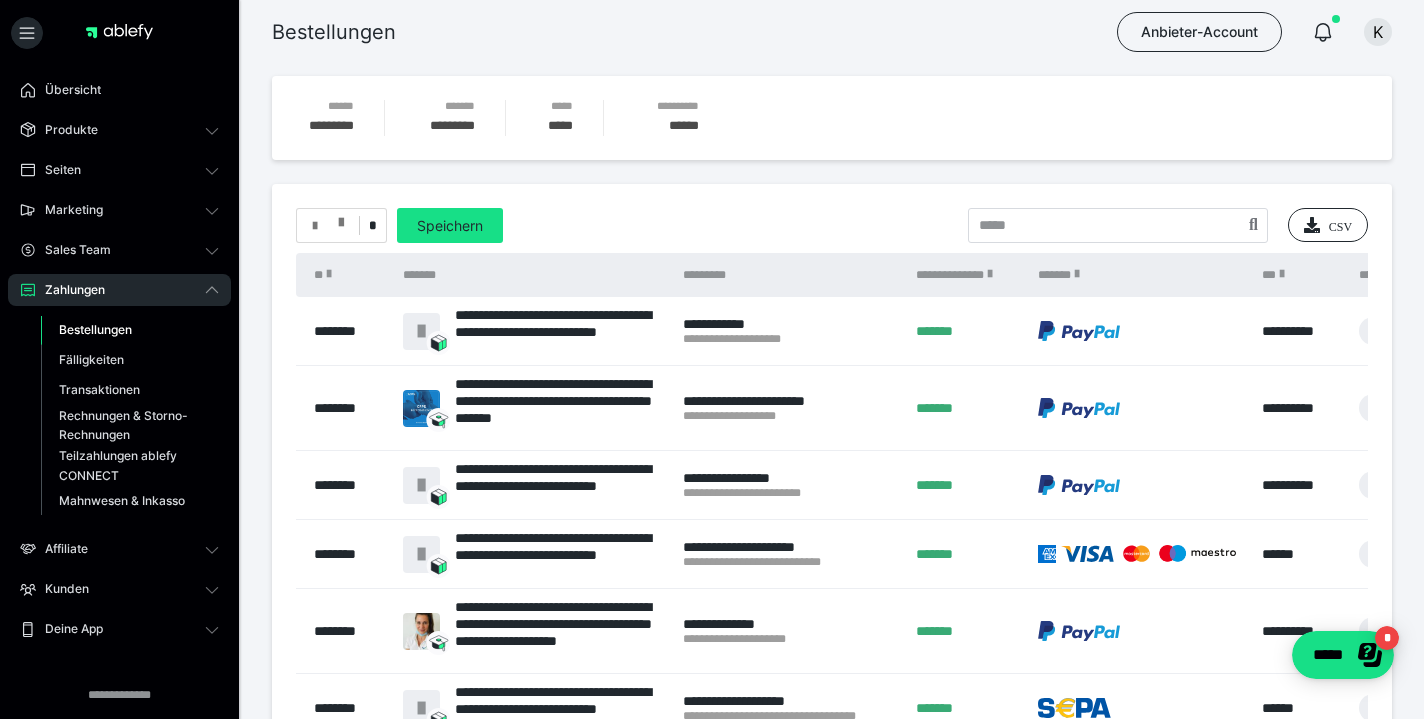 click at bounding box center (328, 226) 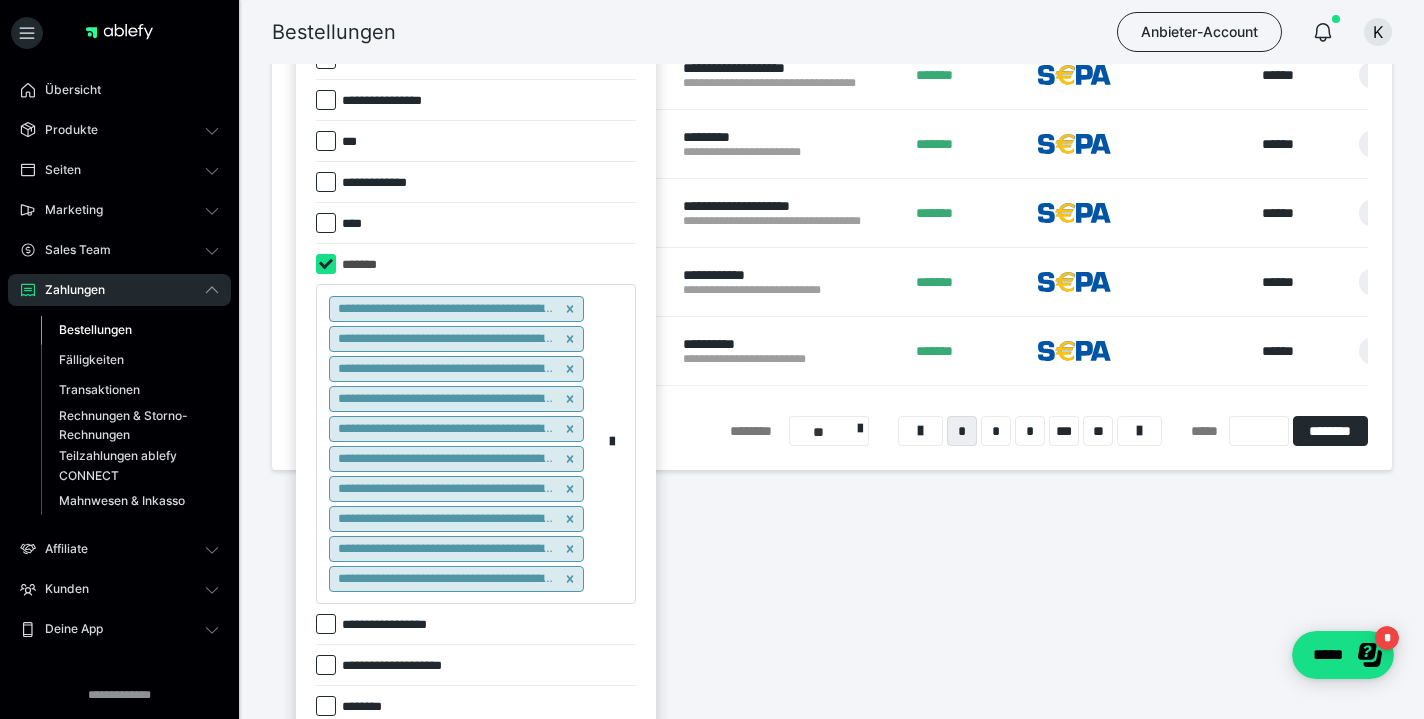 scroll, scrollTop: 632, scrollLeft: 0, axis: vertical 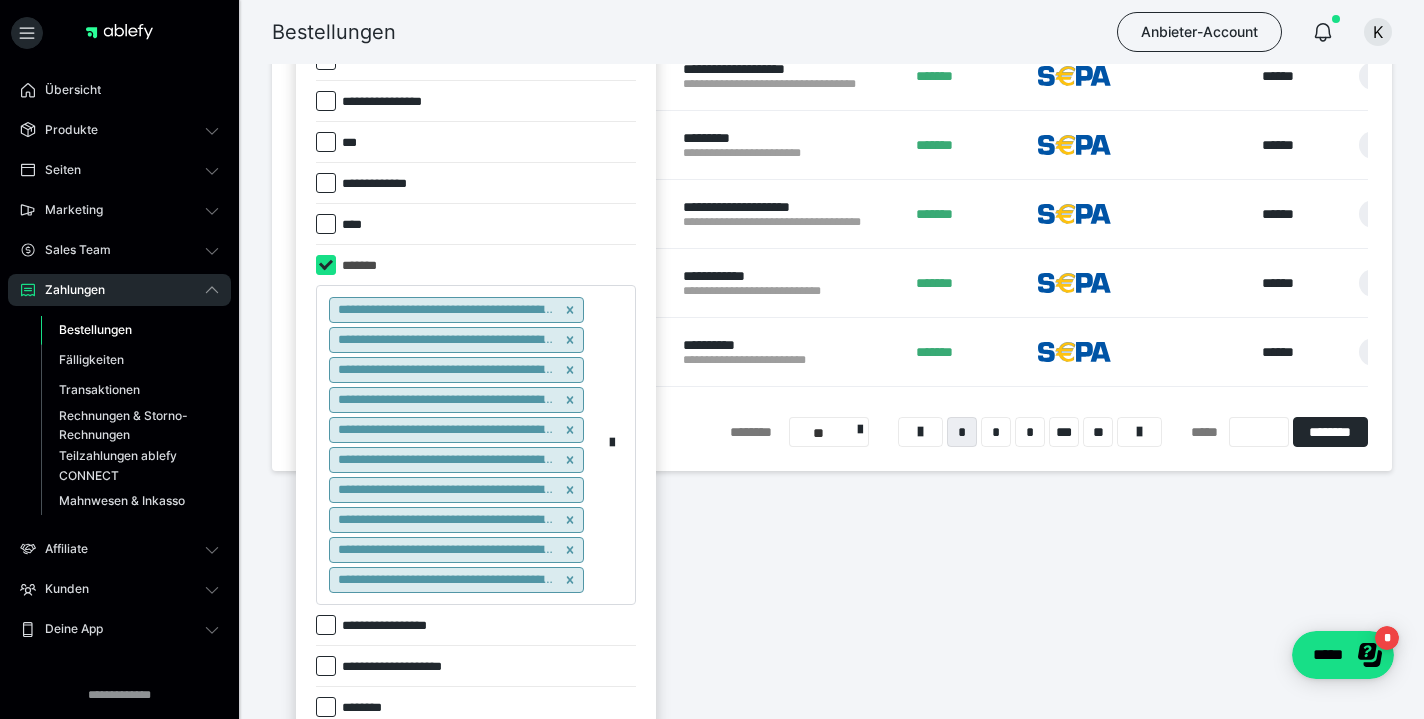 click on "**********" at bounding box center [459, 445] 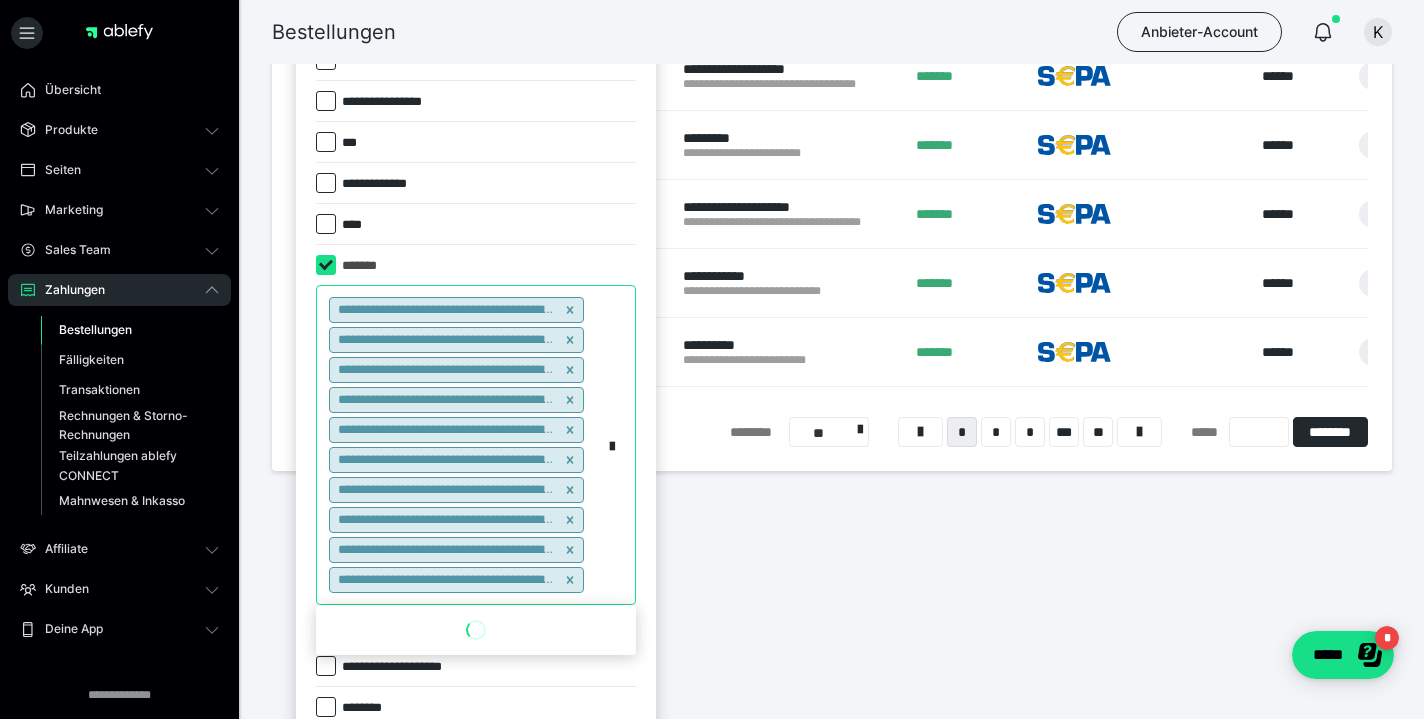 paste on "******" 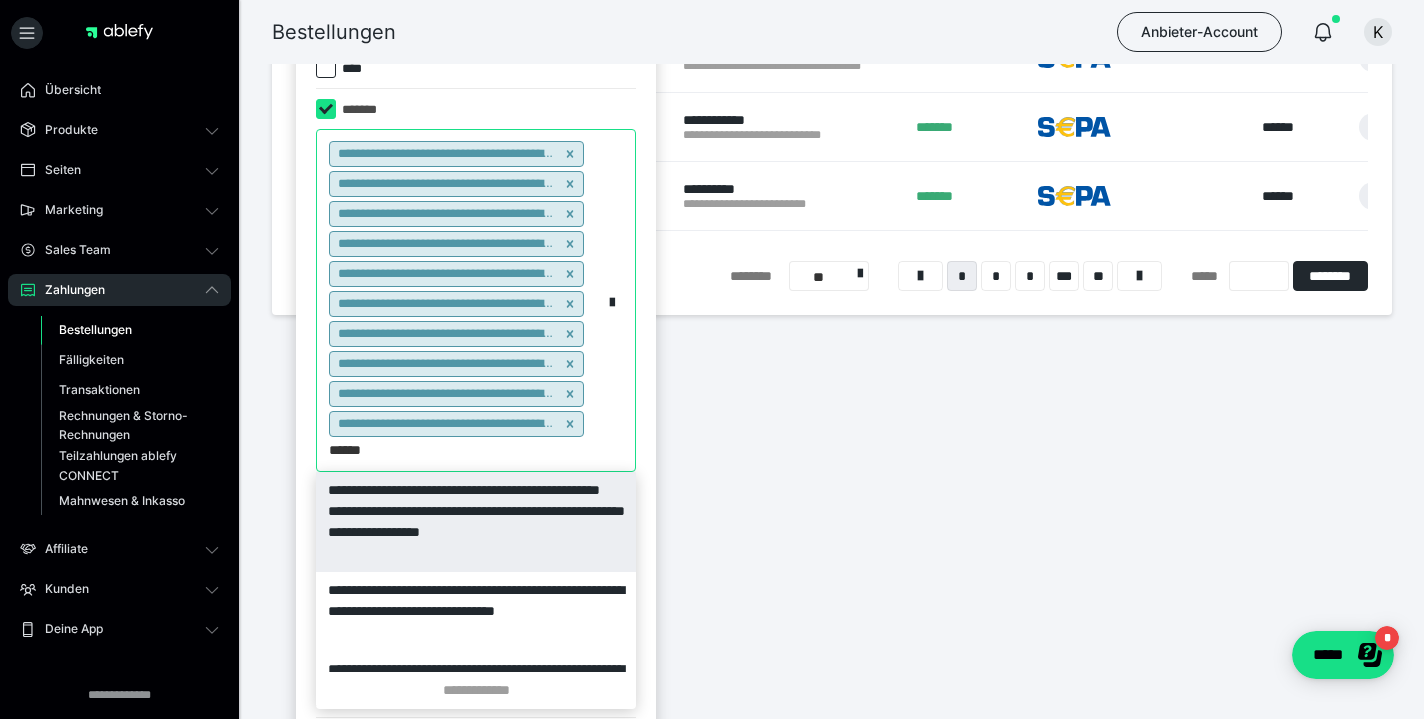 scroll, scrollTop: 801, scrollLeft: 0, axis: vertical 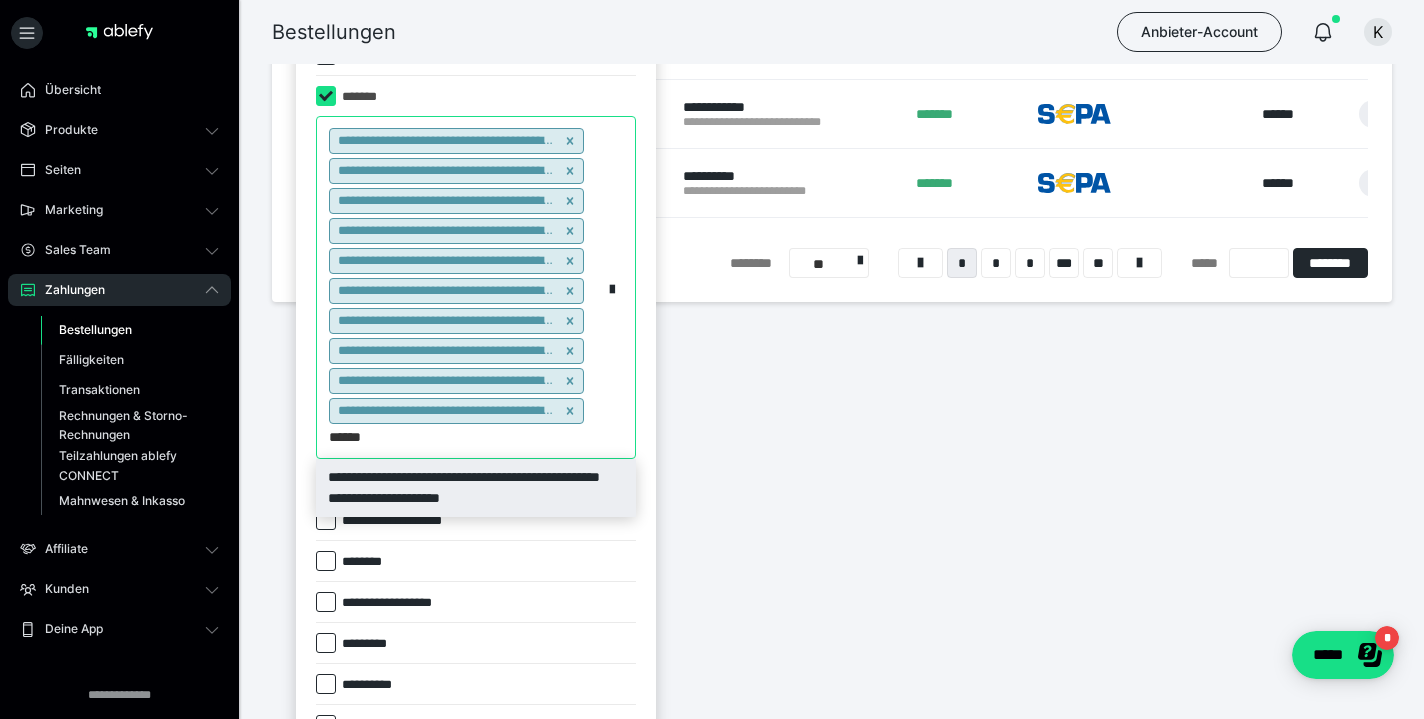 click on "**********" at bounding box center [476, 488] 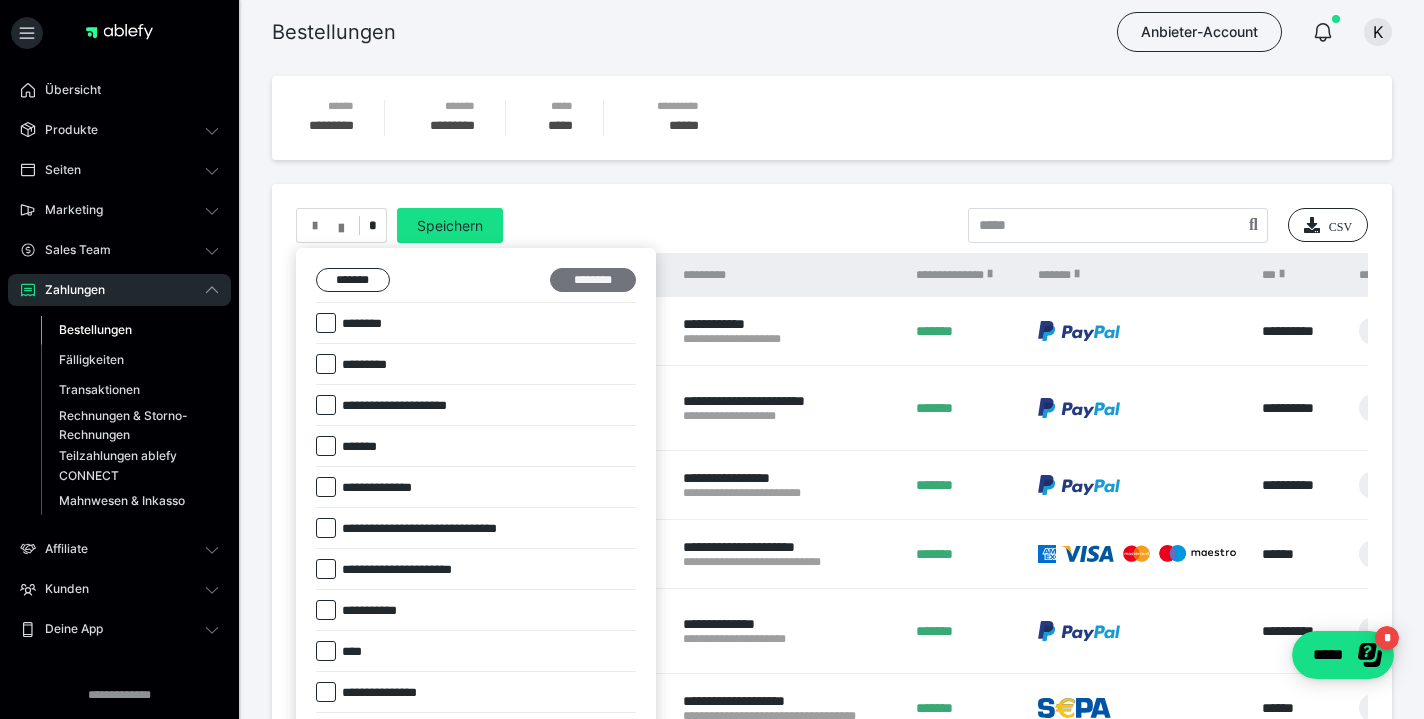 scroll, scrollTop: 0, scrollLeft: 0, axis: both 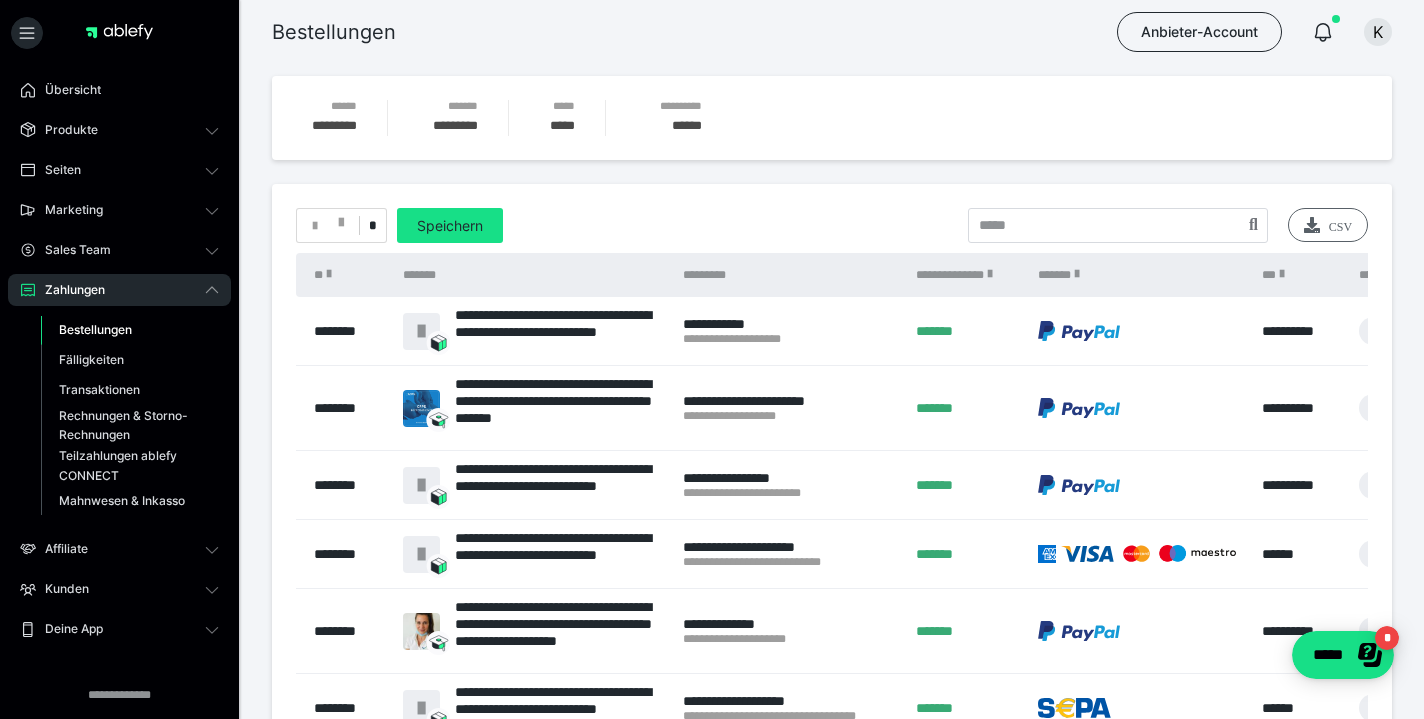 click on "CSV" at bounding box center (1328, 225) 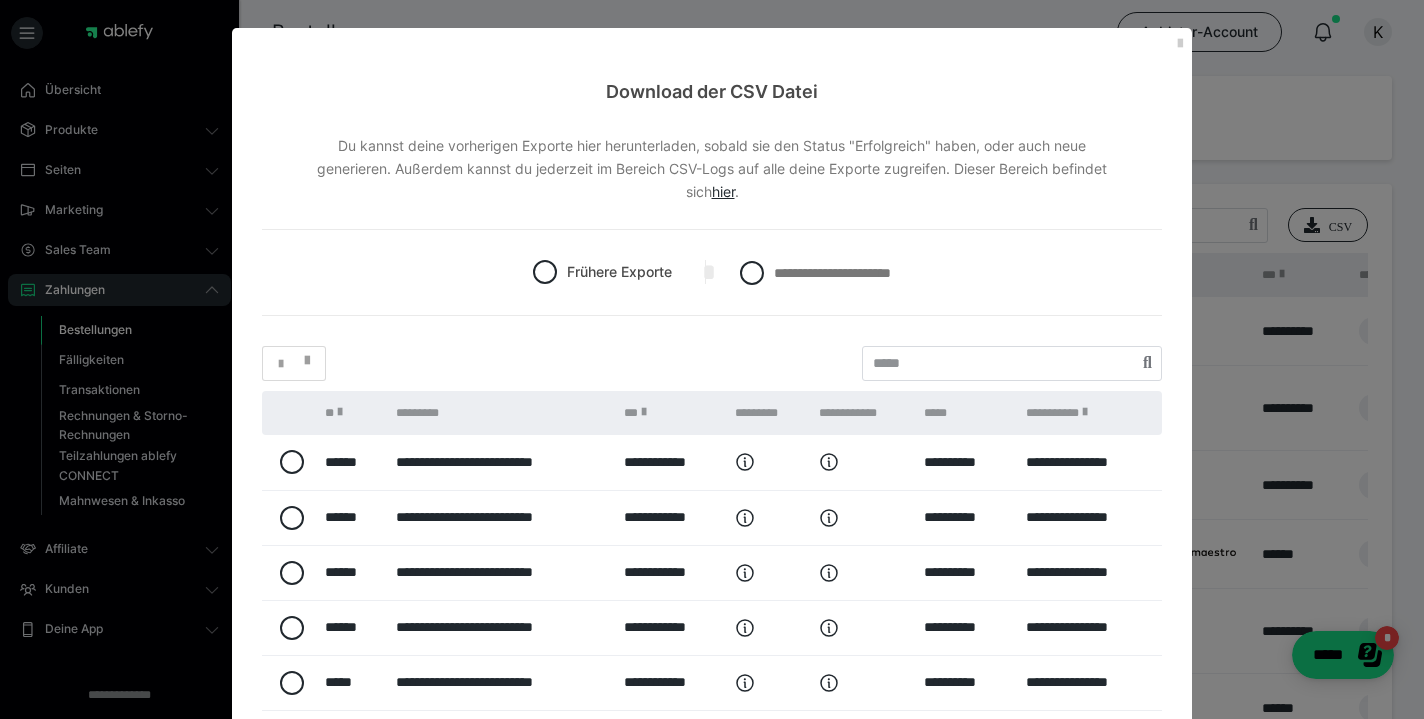 click on "**********" at bounding box center [712, 287] 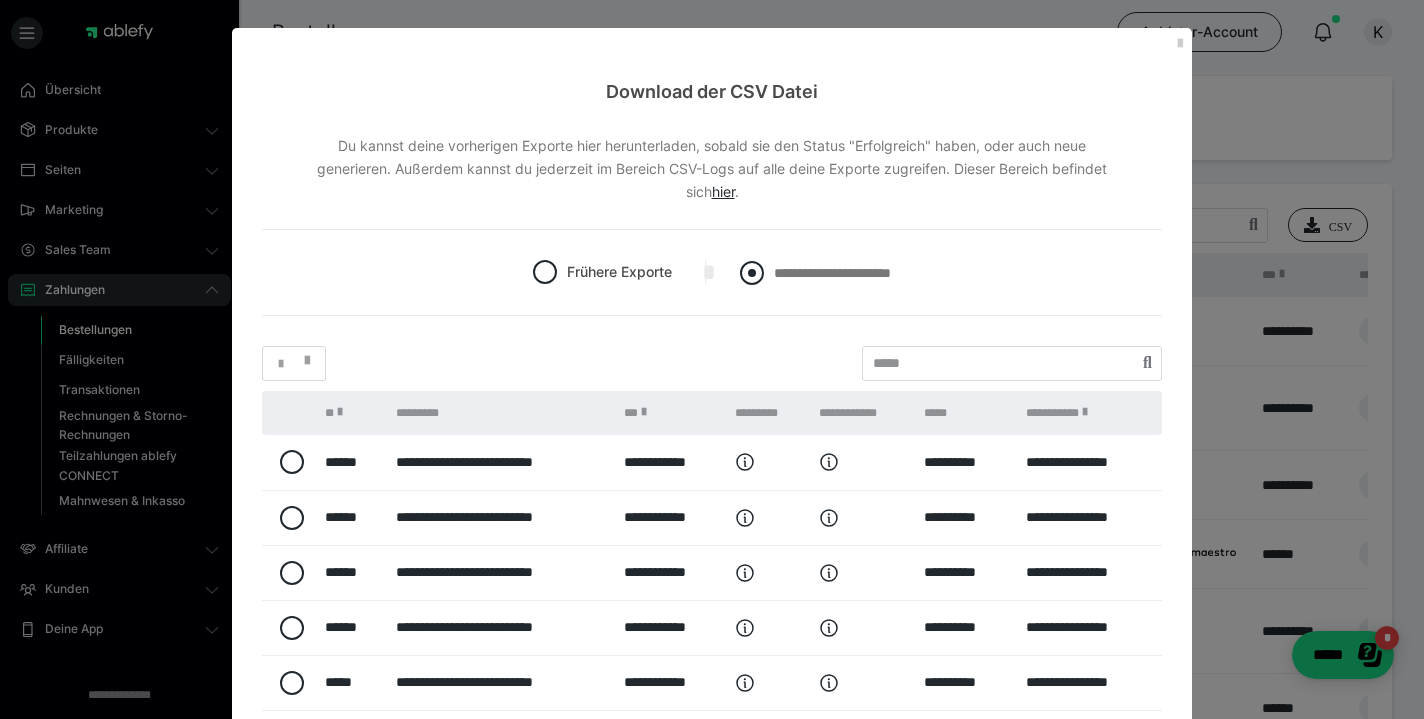 click on "**********" at bounding box center (832, 273) 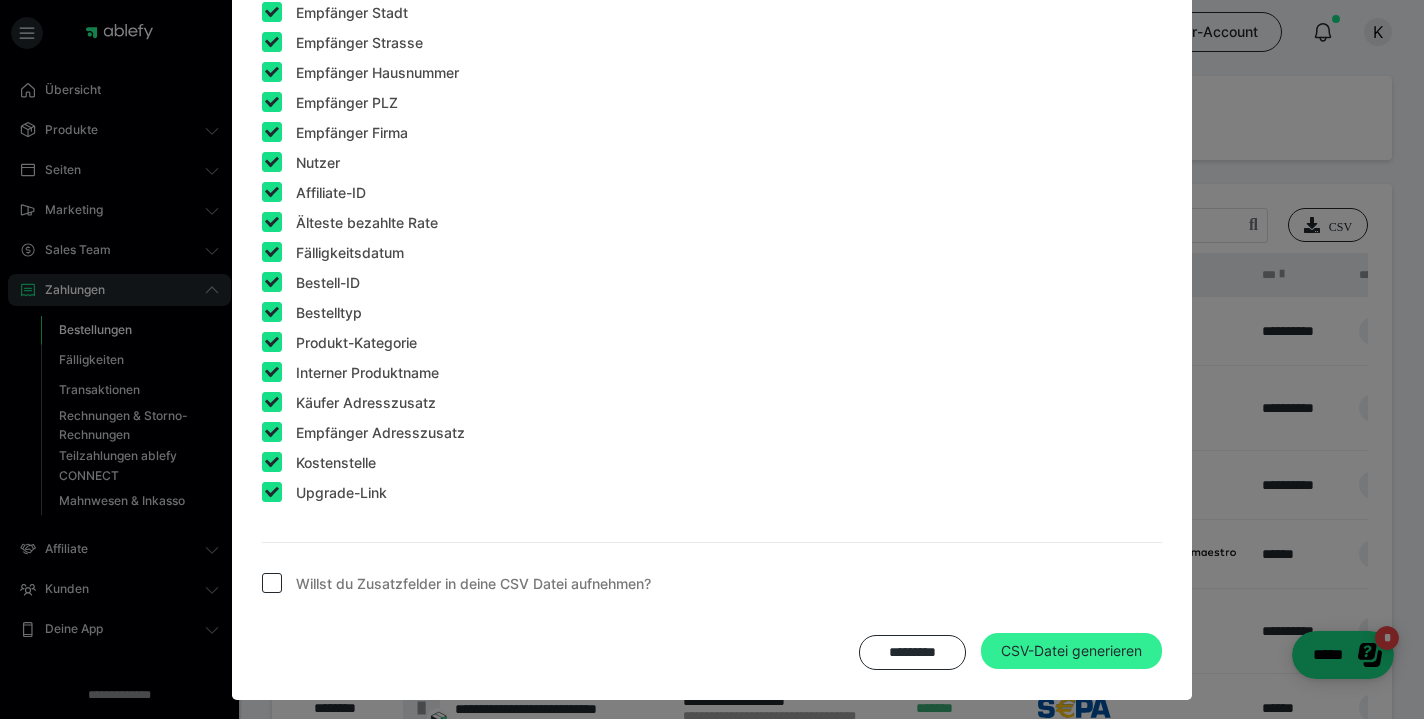 click on "CSV-Datei generieren" at bounding box center (1071, 651) 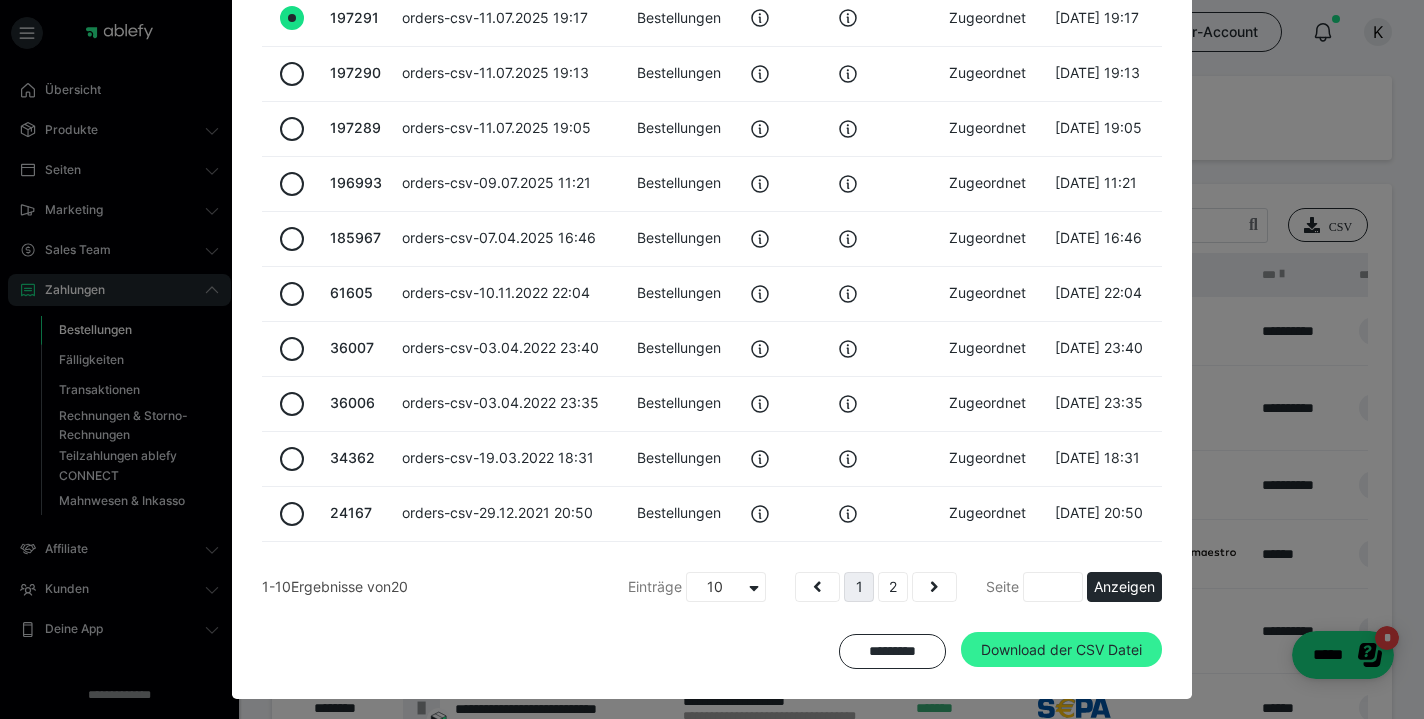 scroll, scrollTop: 443, scrollLeft: 0, axis: vertical 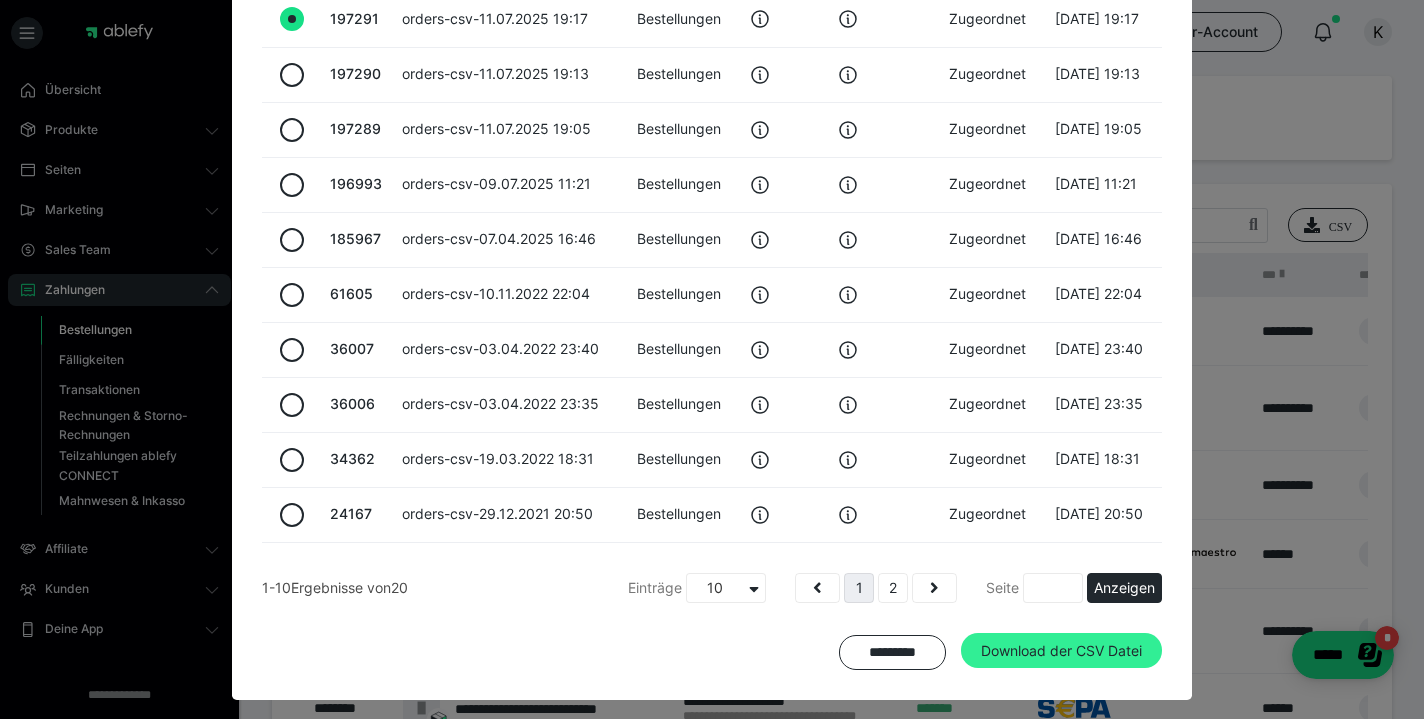 click on "Download der CSV Datei" at bounding box center (1061, 651) 